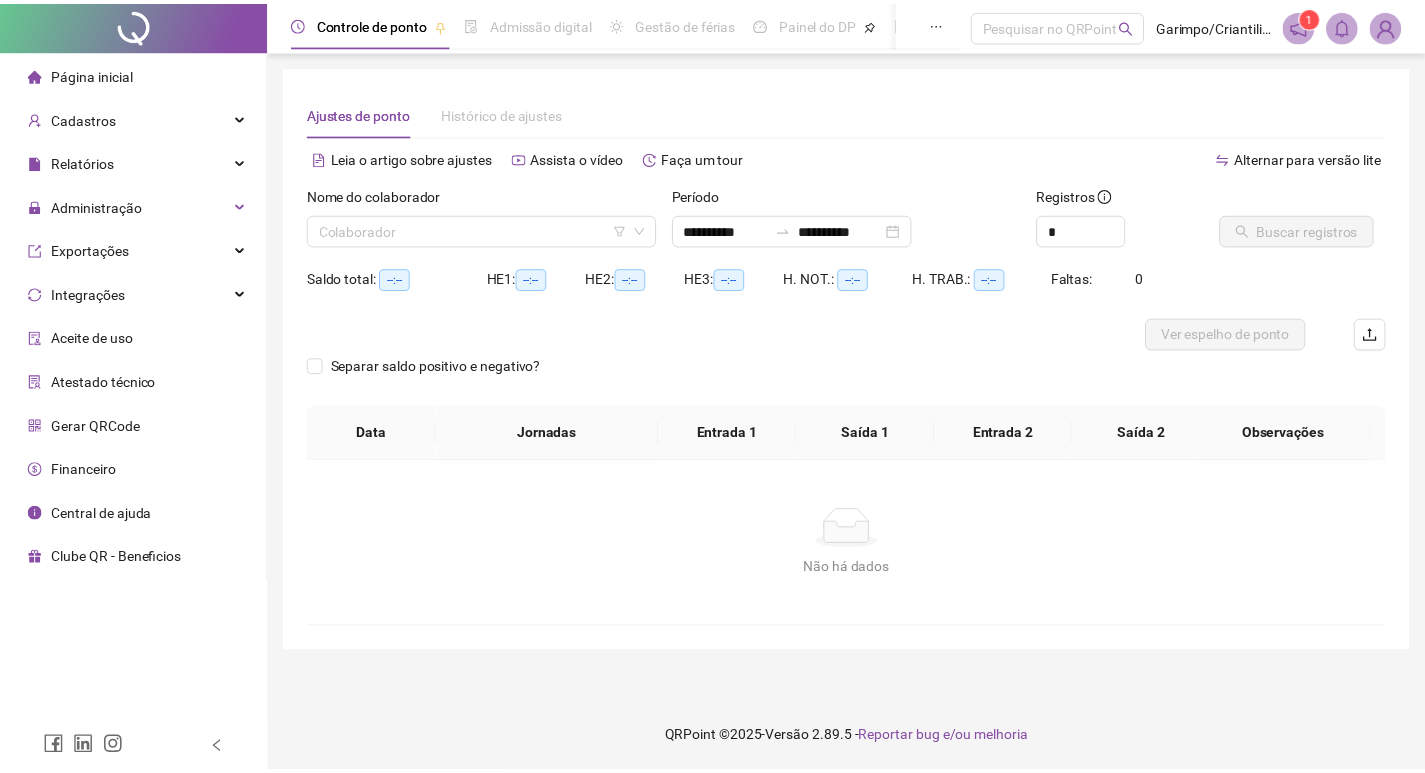 scroll, scrollTop: 0, scrollLeft: 0, axis: both 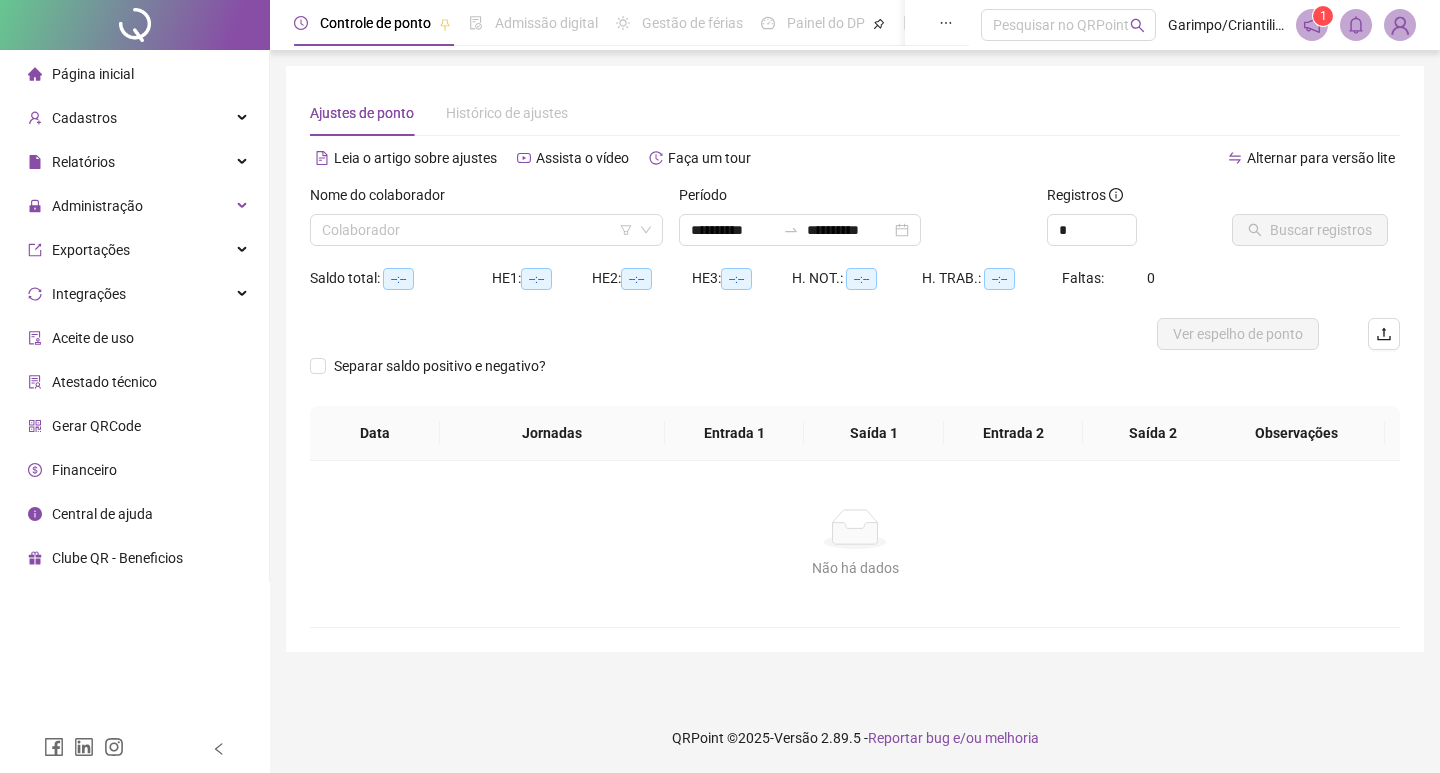 type on "**********" 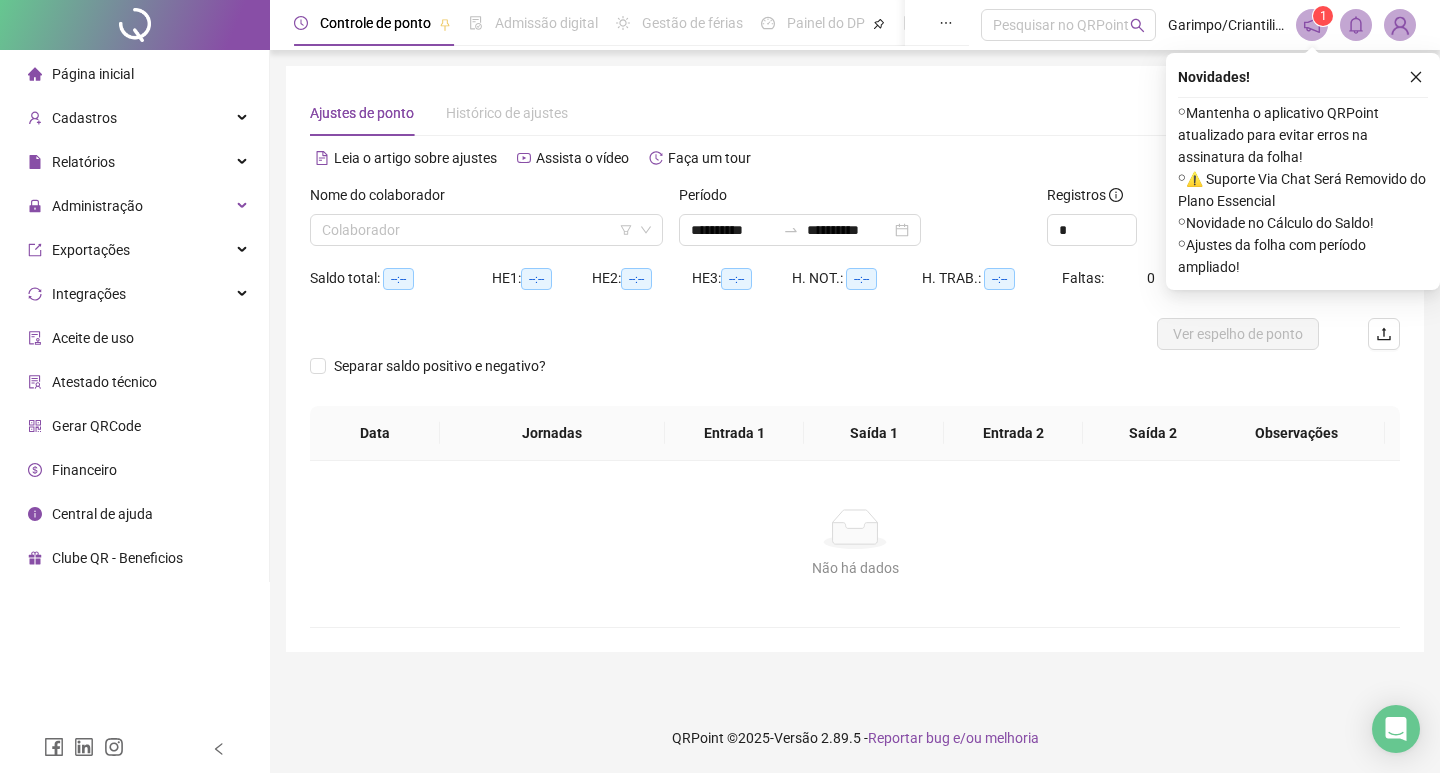 click at bounding box center (719, 334) 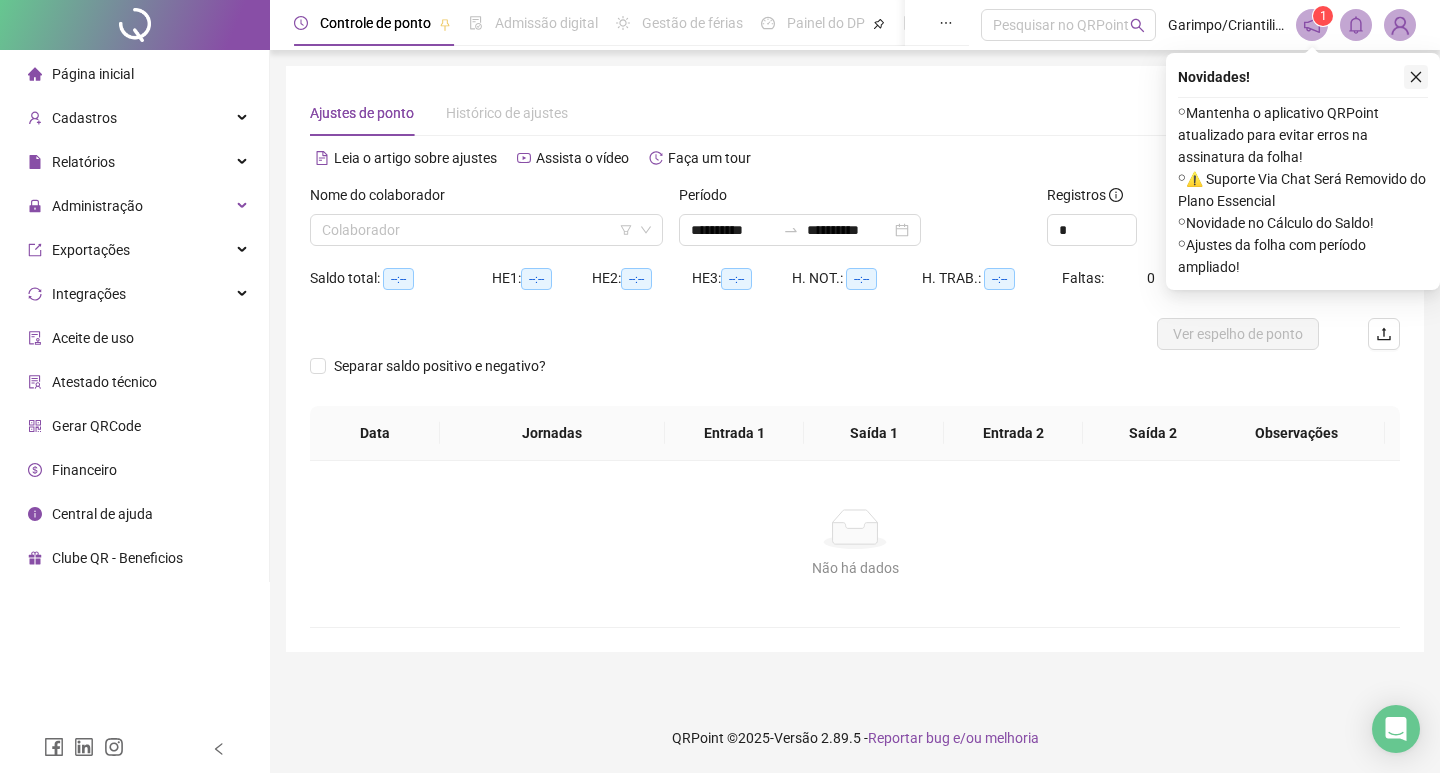 click 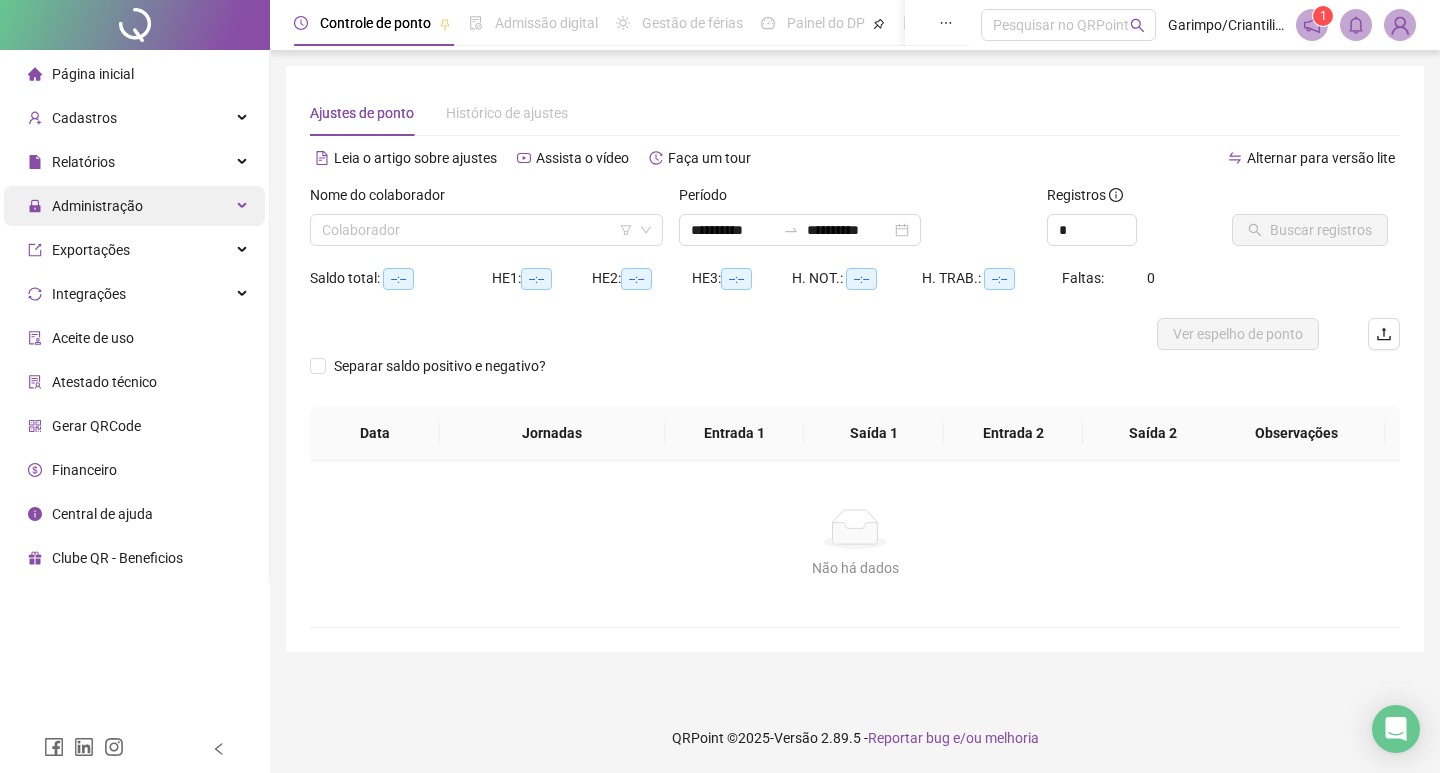 click on "Administração" at bounding box center [85, 206] 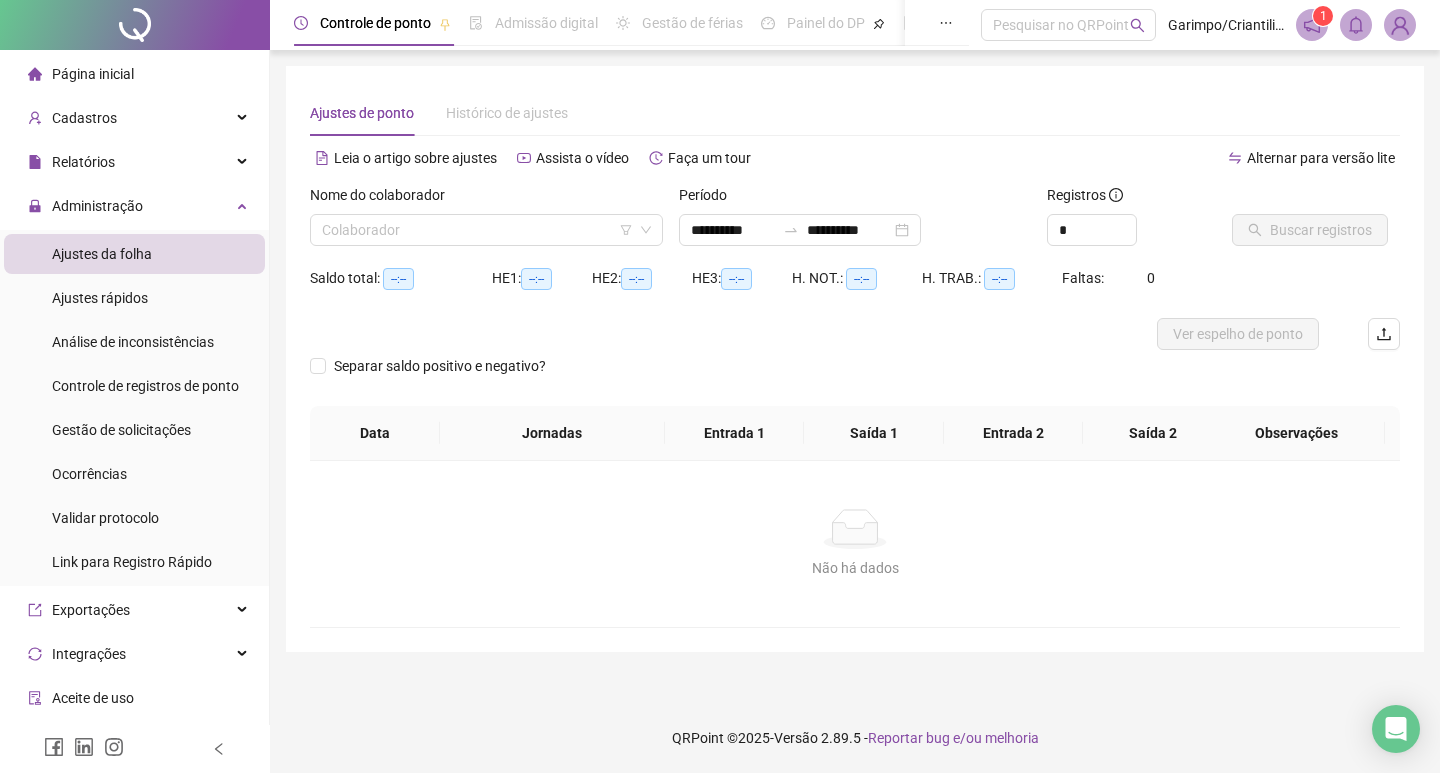 click on "Ajustes da folha" at bounding box center (102, 254) 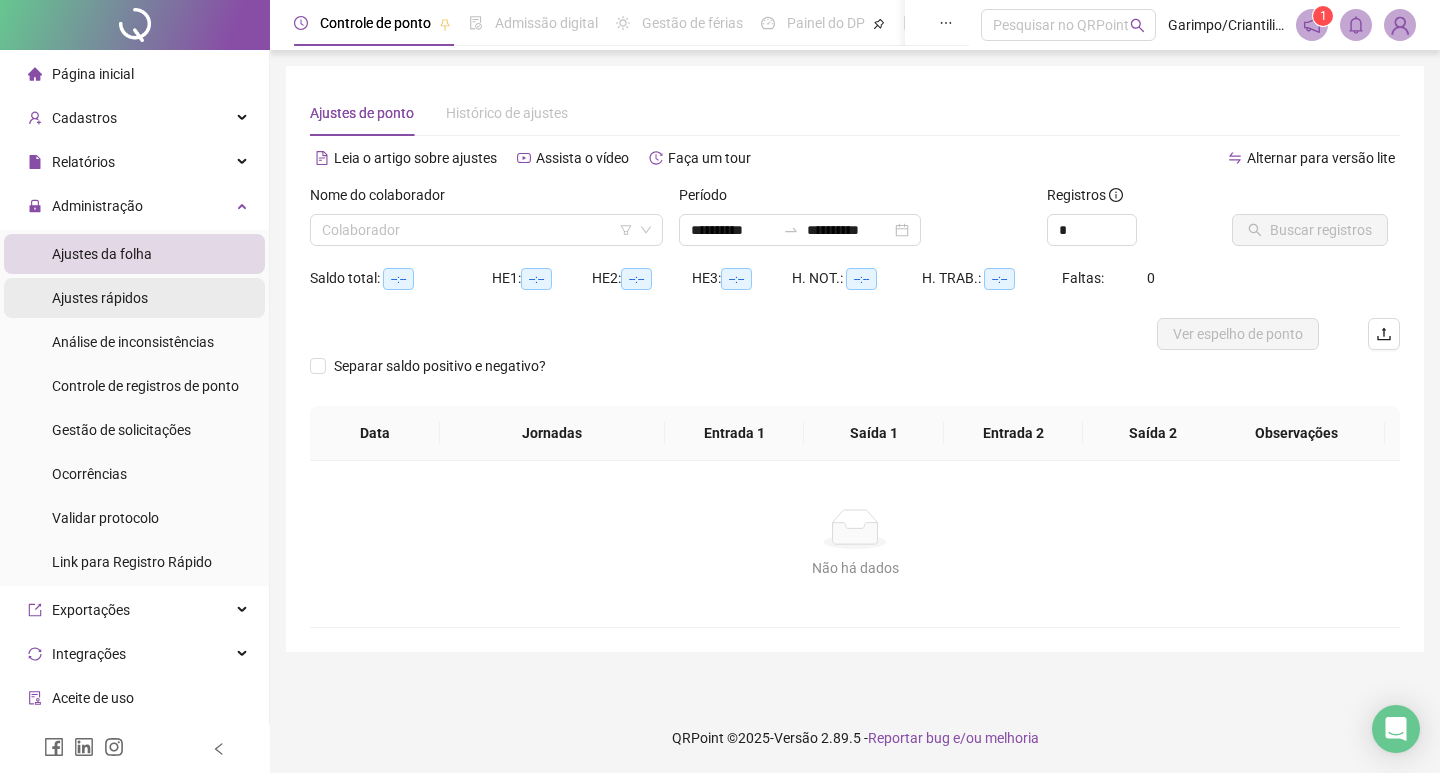 click on "Ajustes rápidos" at bounding box center (100, 298) 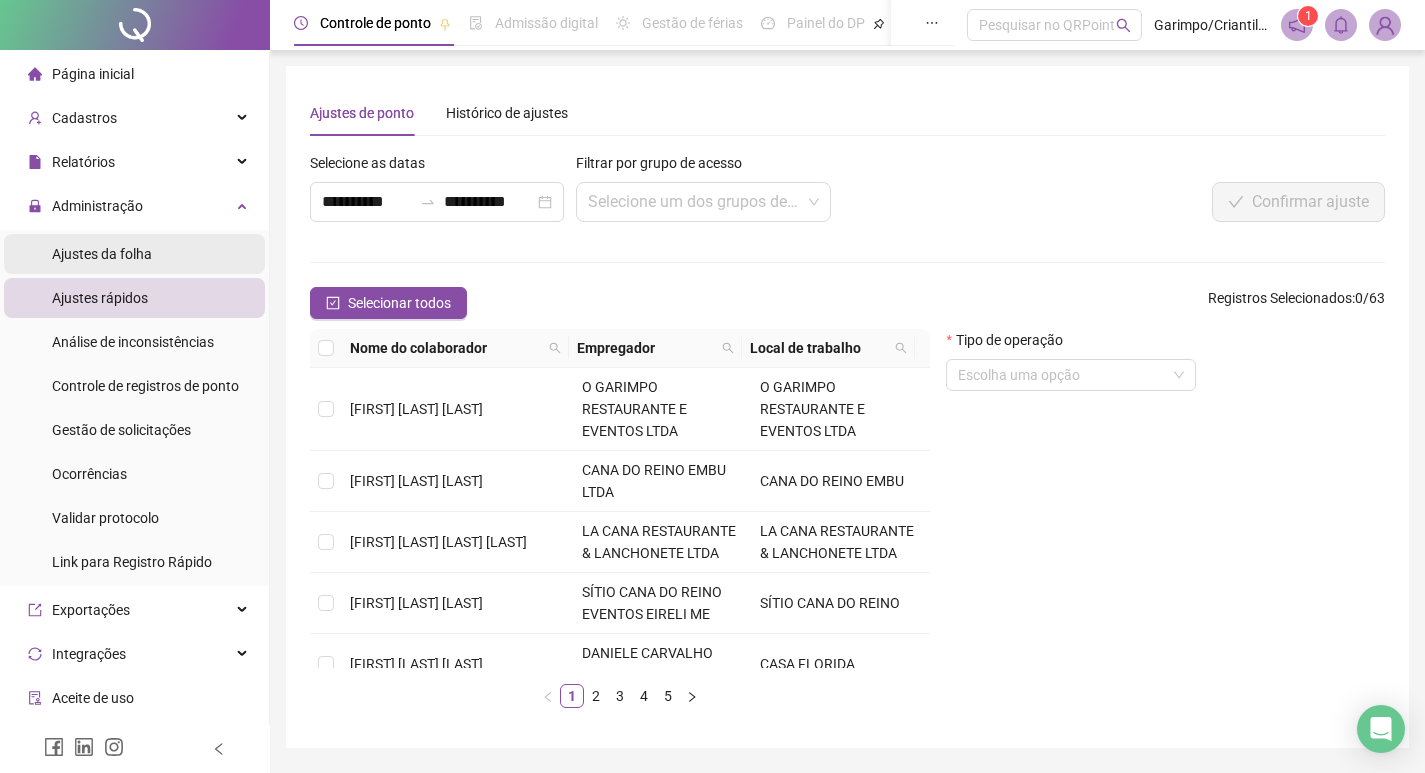 click on "Ajustes da folha" at bounding box center (102, 254) 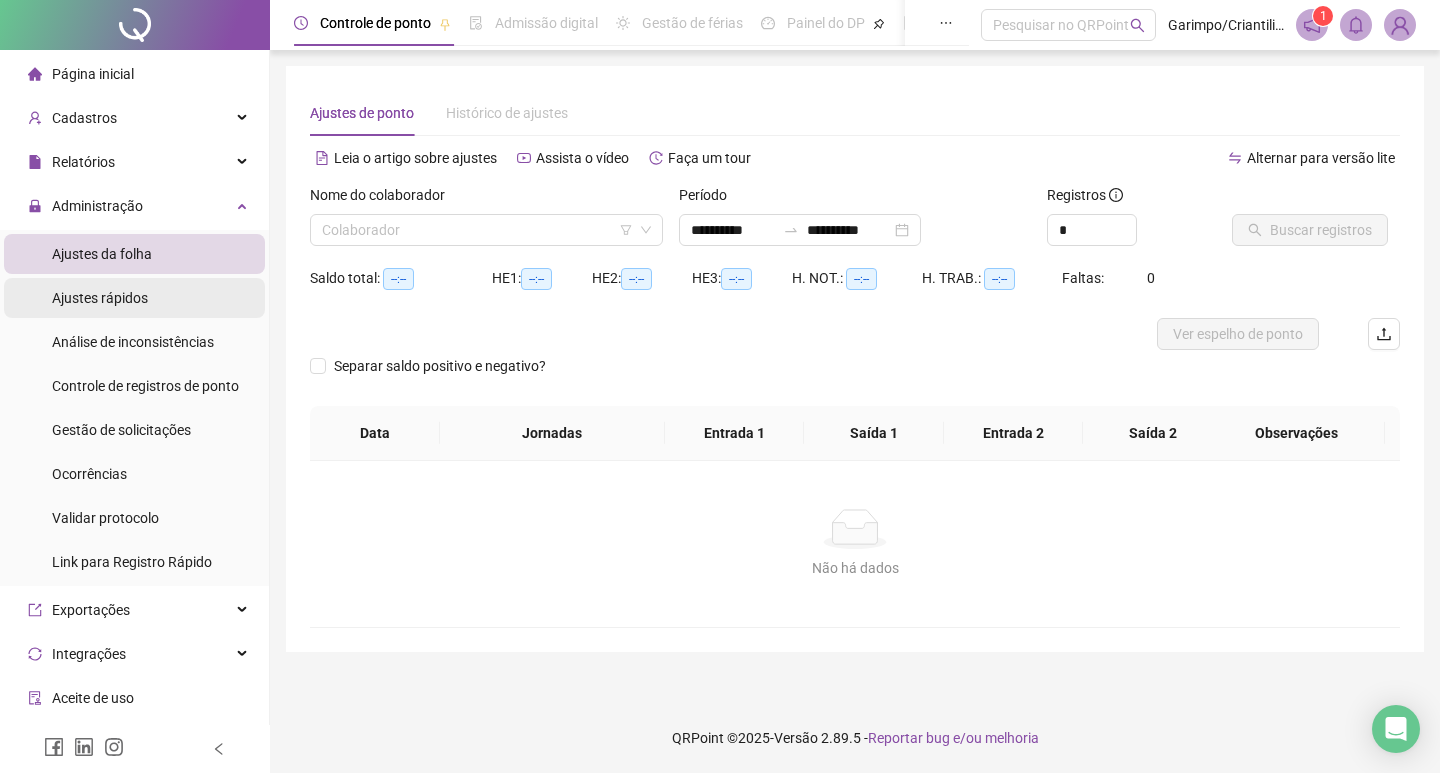 type on "**********" 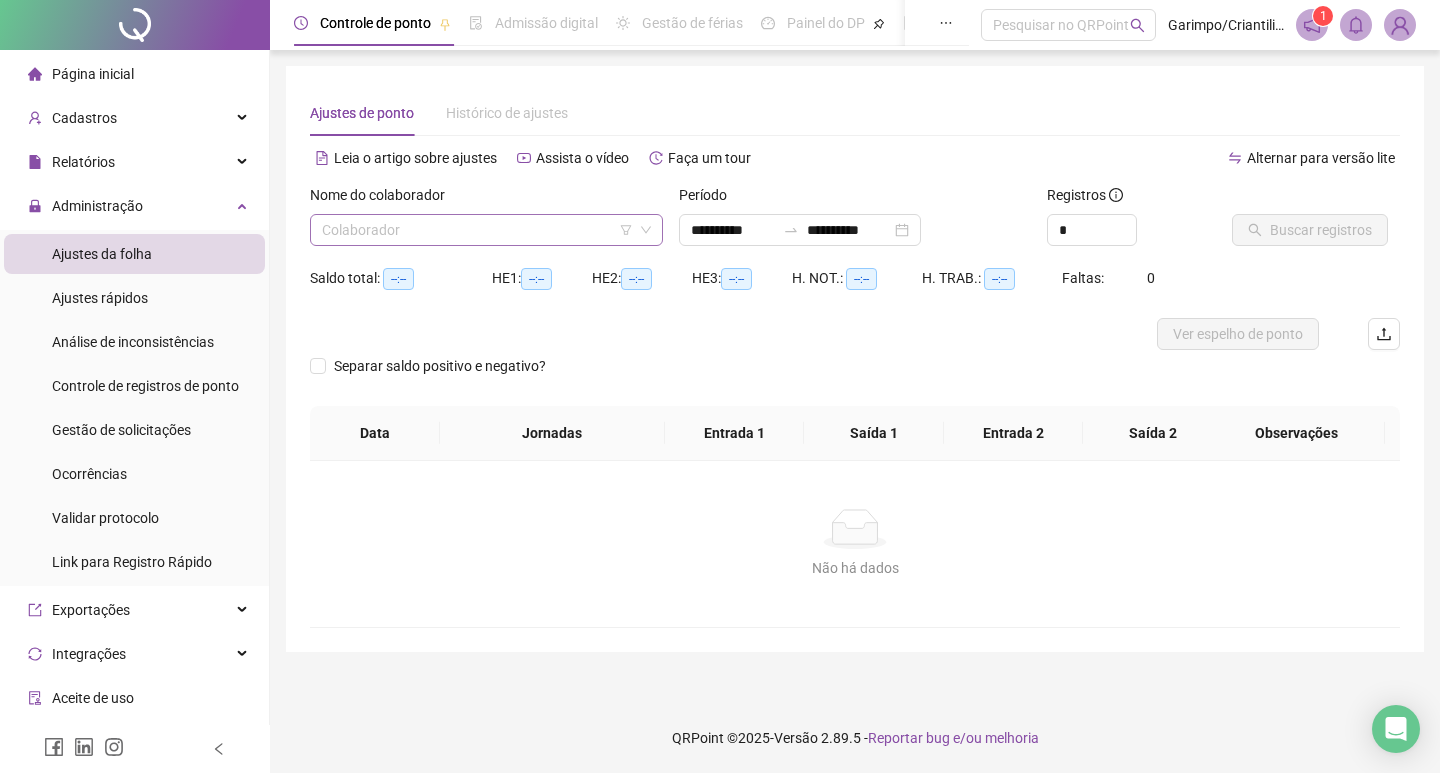 click at bounding box center [477, 230] 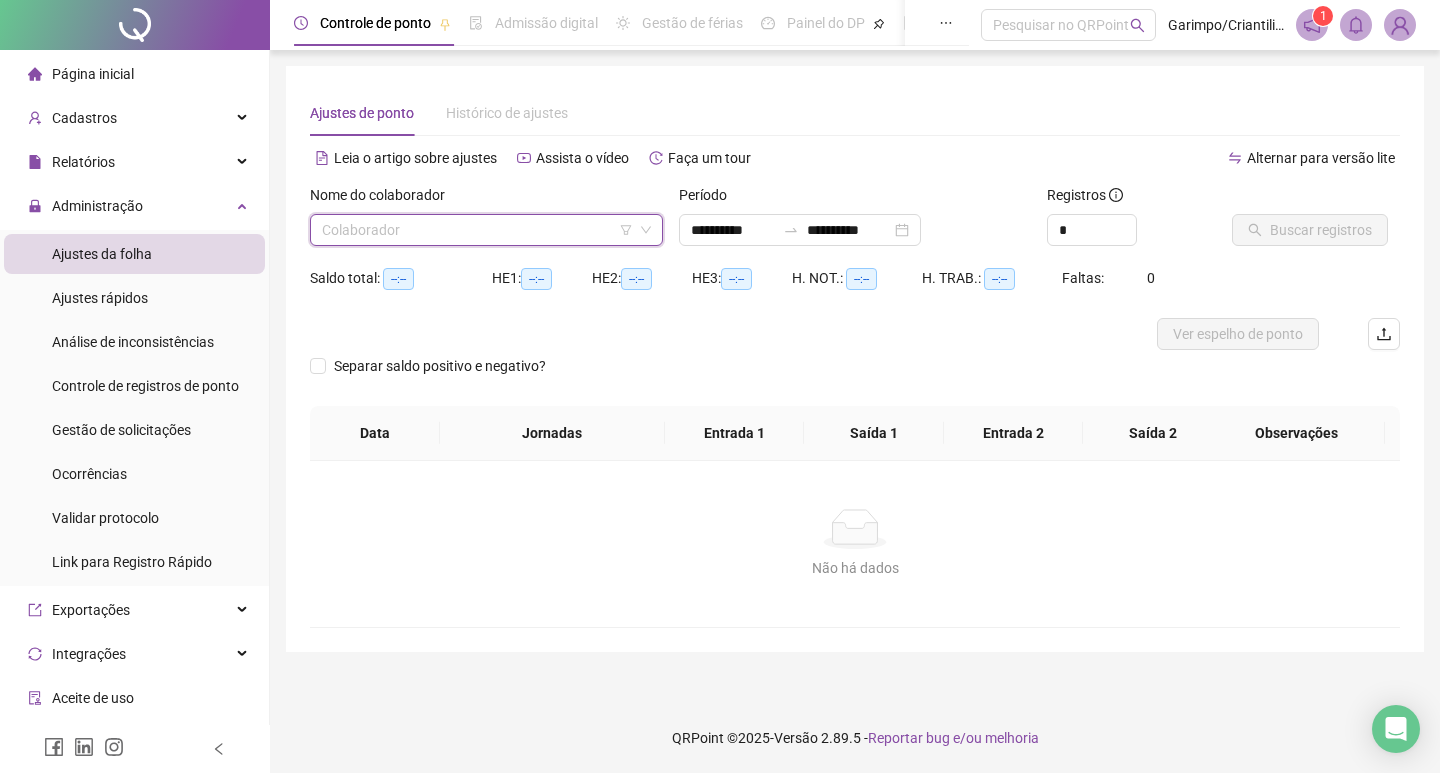 click at bounding box center (477, 230) 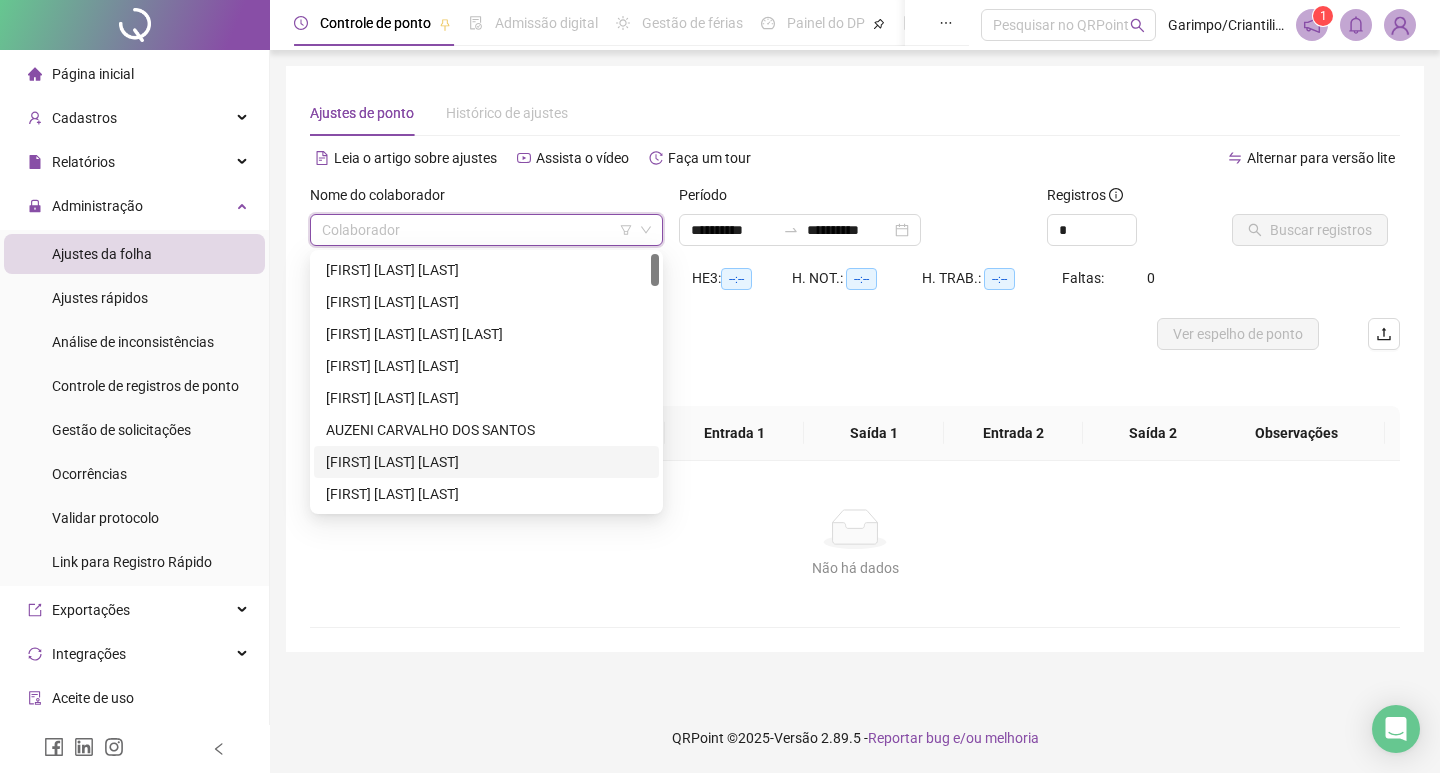 click 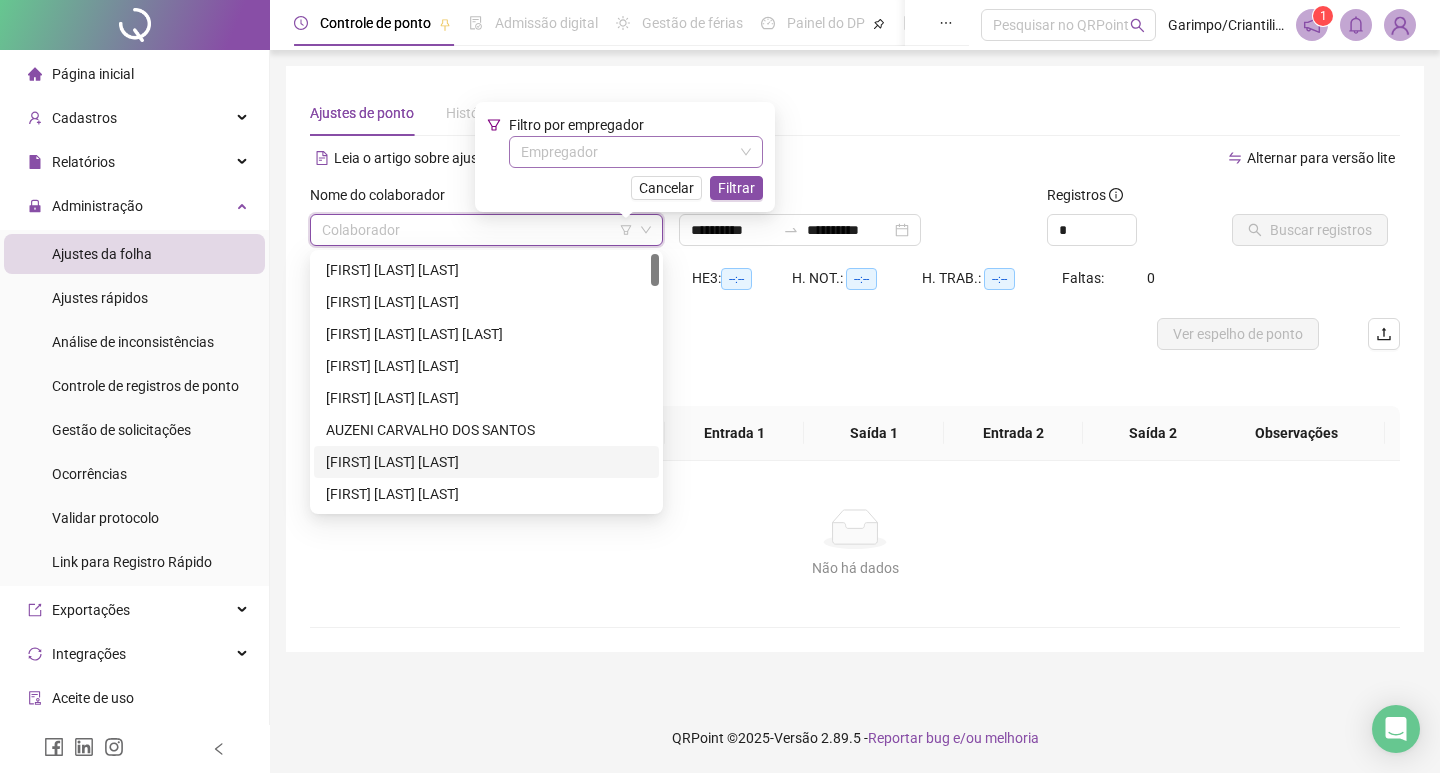 click on "Empregador" at bounding box center (636, 152) 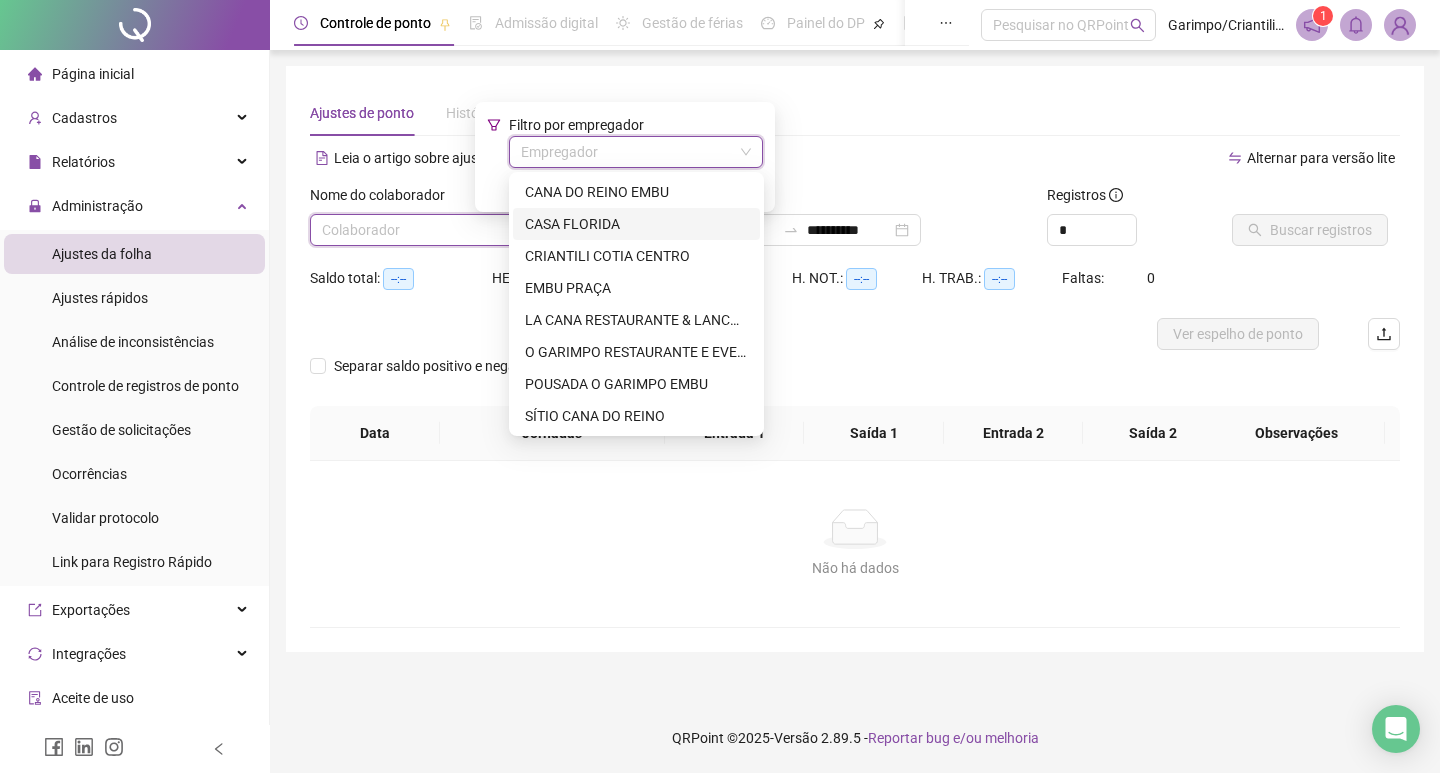 click on "CASA FLORIDA" at bounding box center [636, 224] 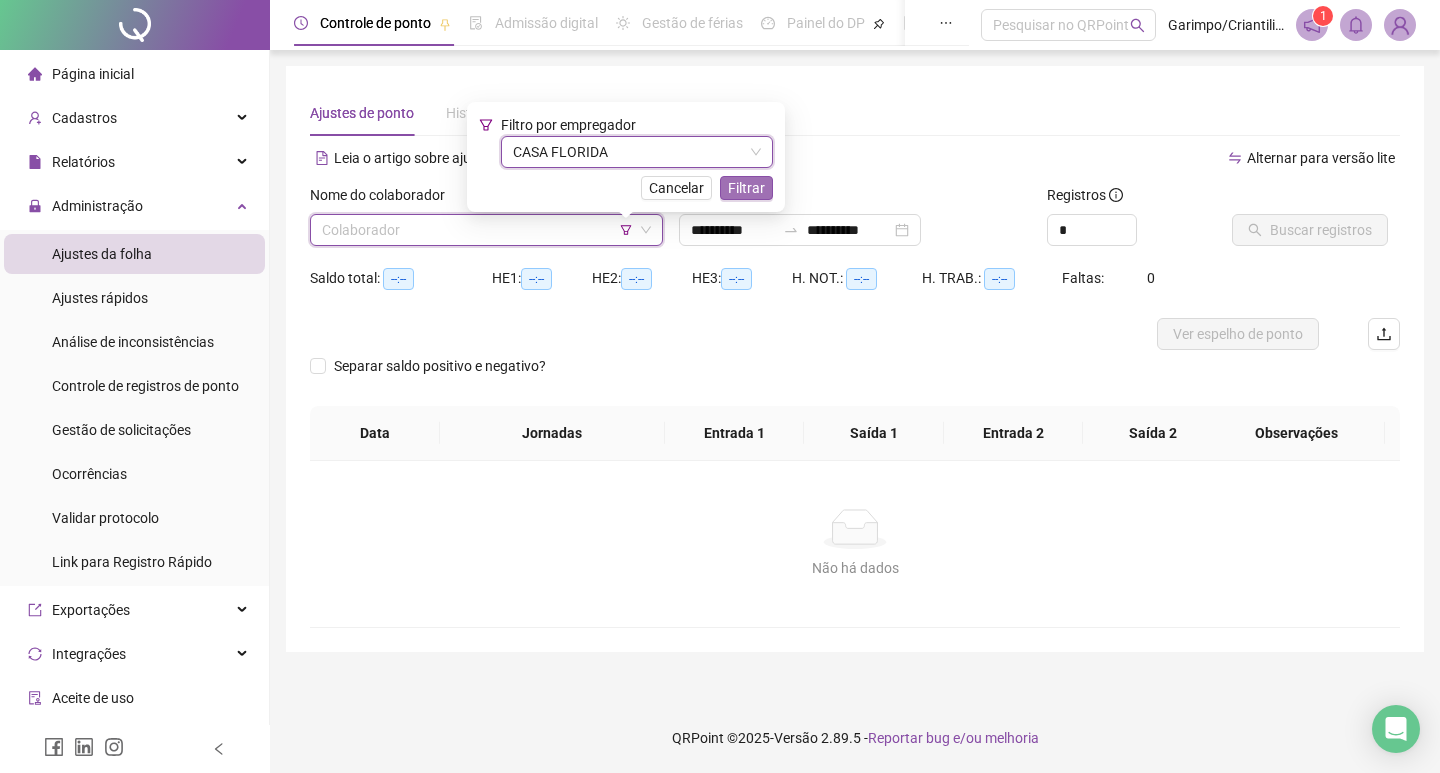 click on "Filtrar" at bounding box center (746, 188) 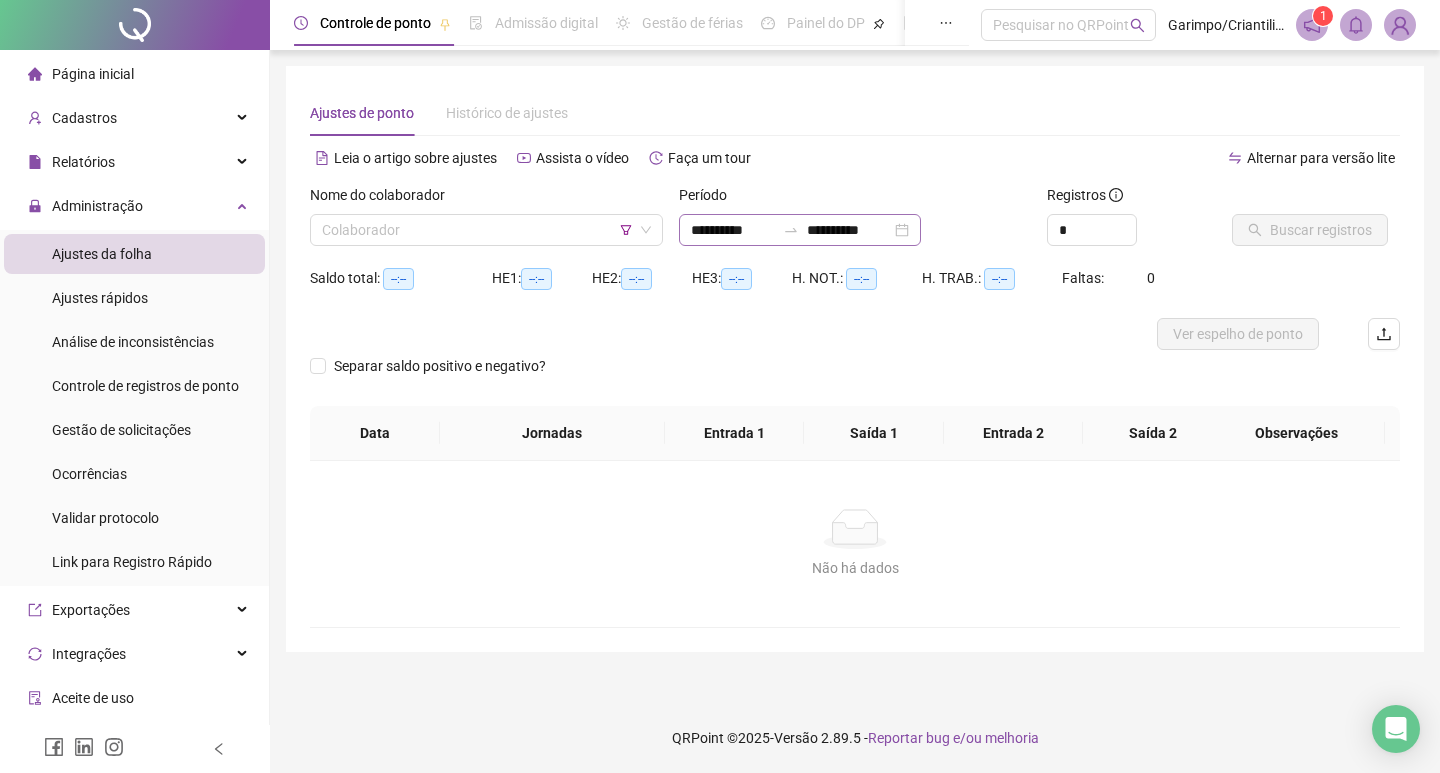 click 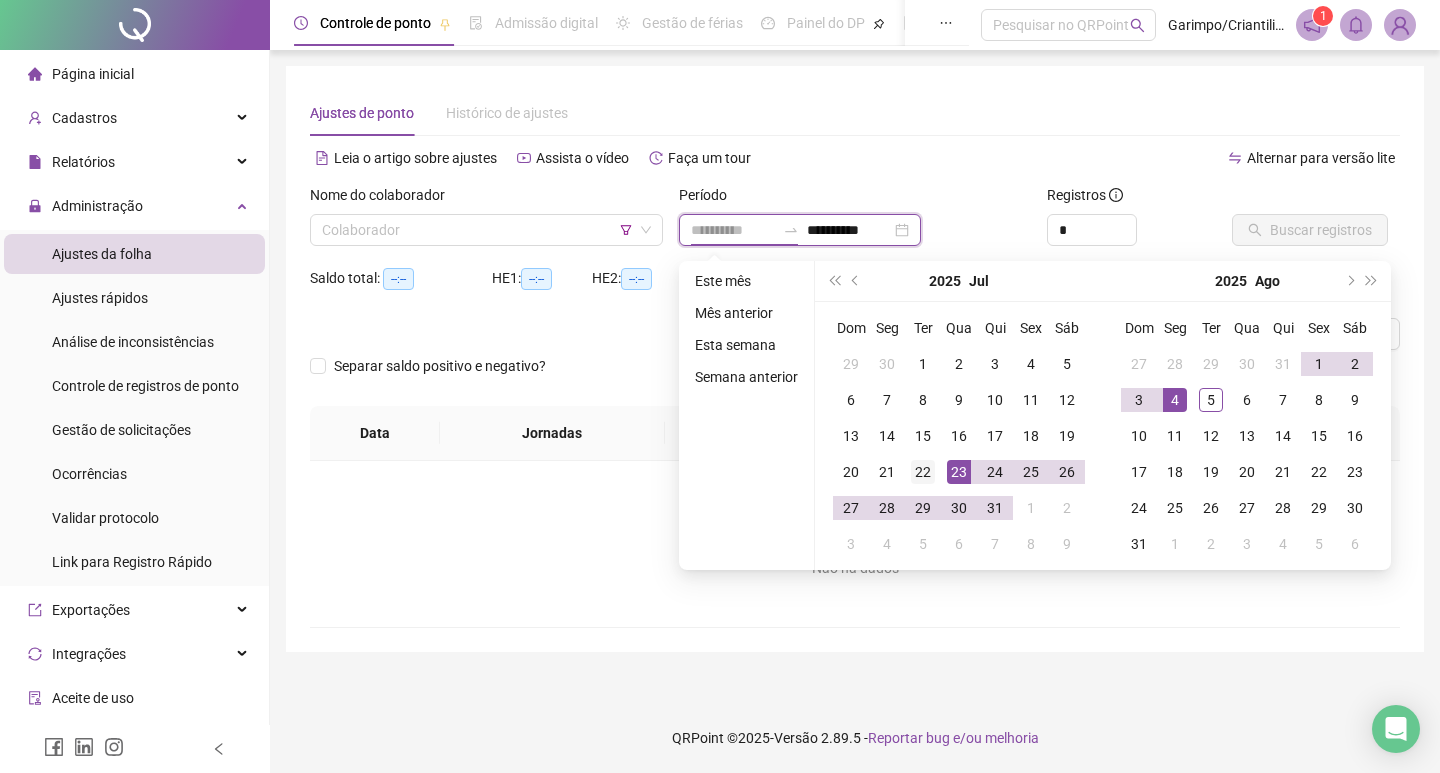 type on "**********" 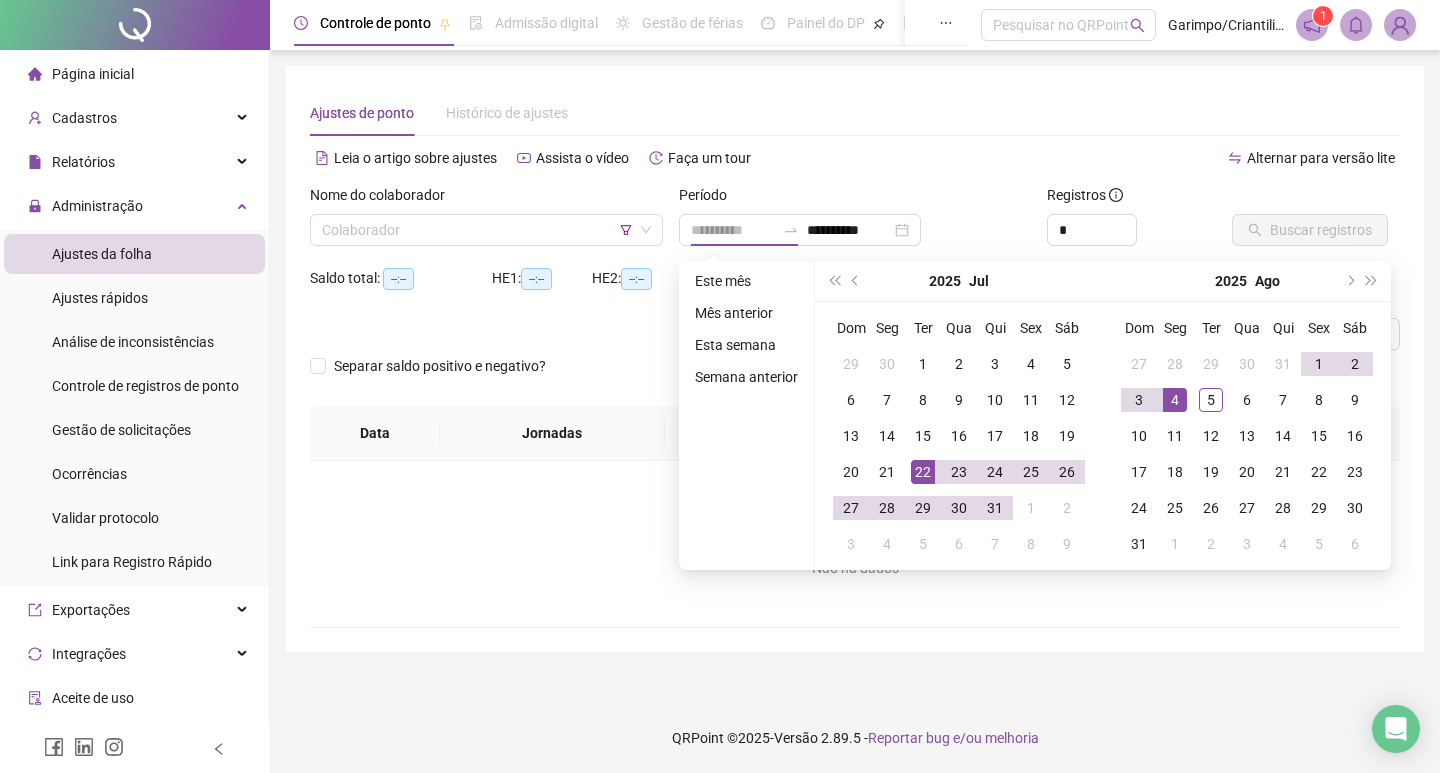 click on "22" at bounding box center [923, 472] 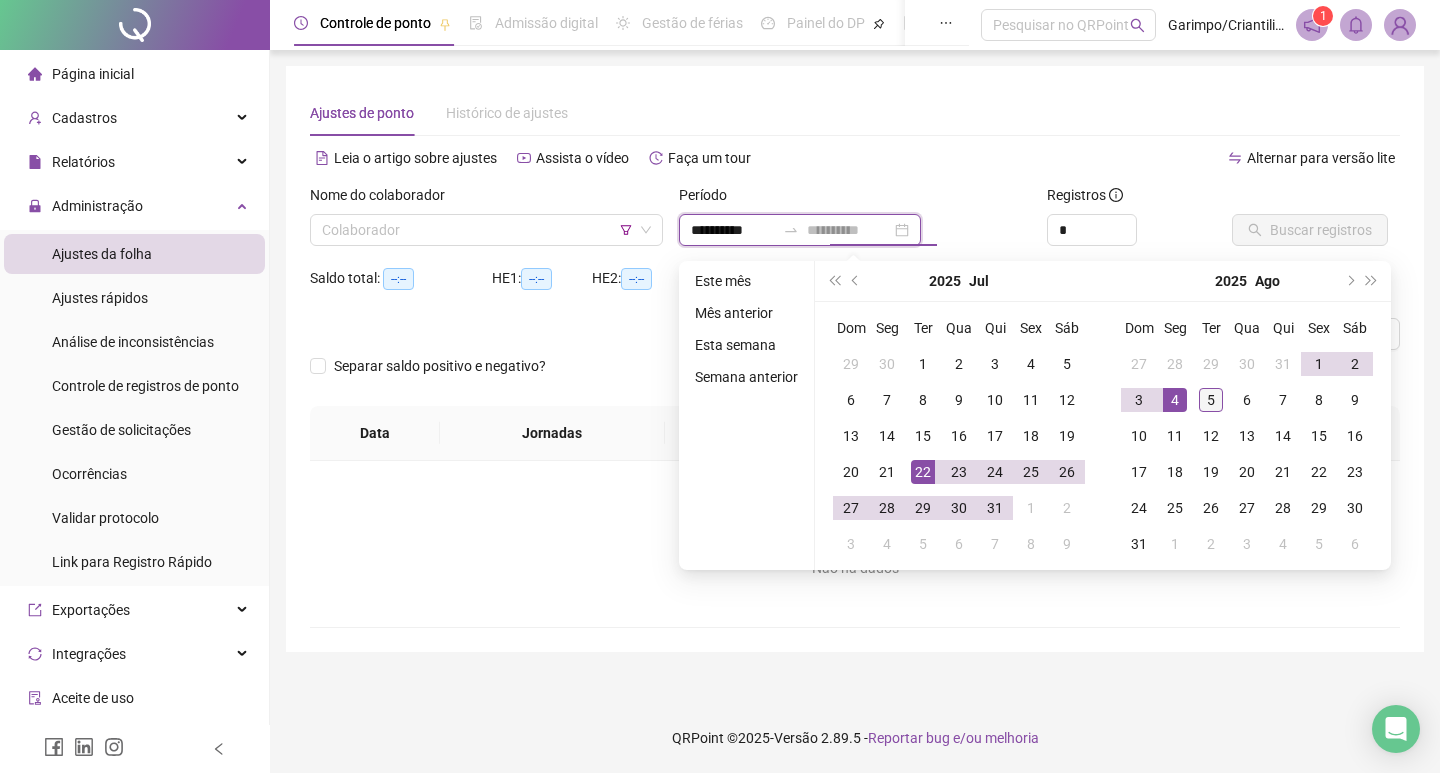 type on "**********" 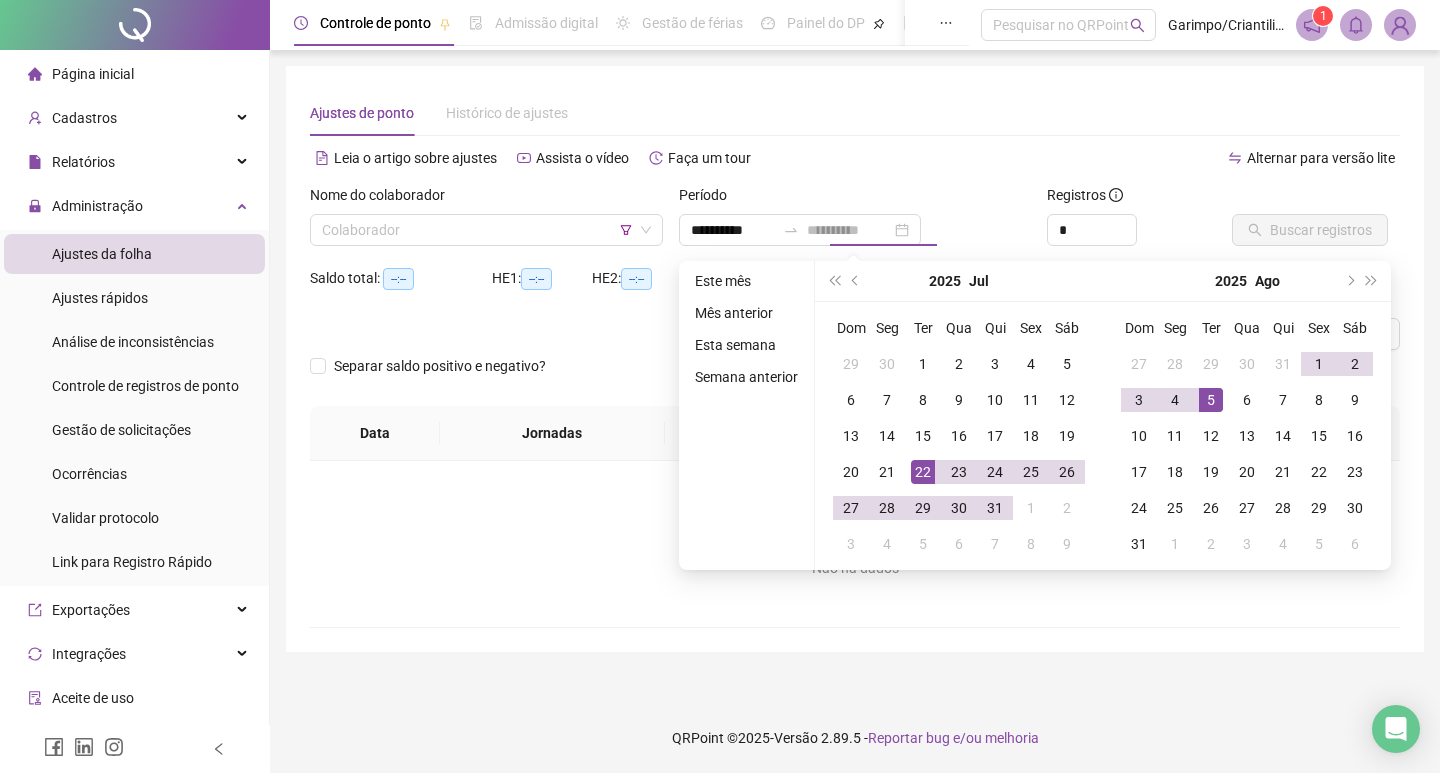 click on "5" at bounding box center [1211, 400] 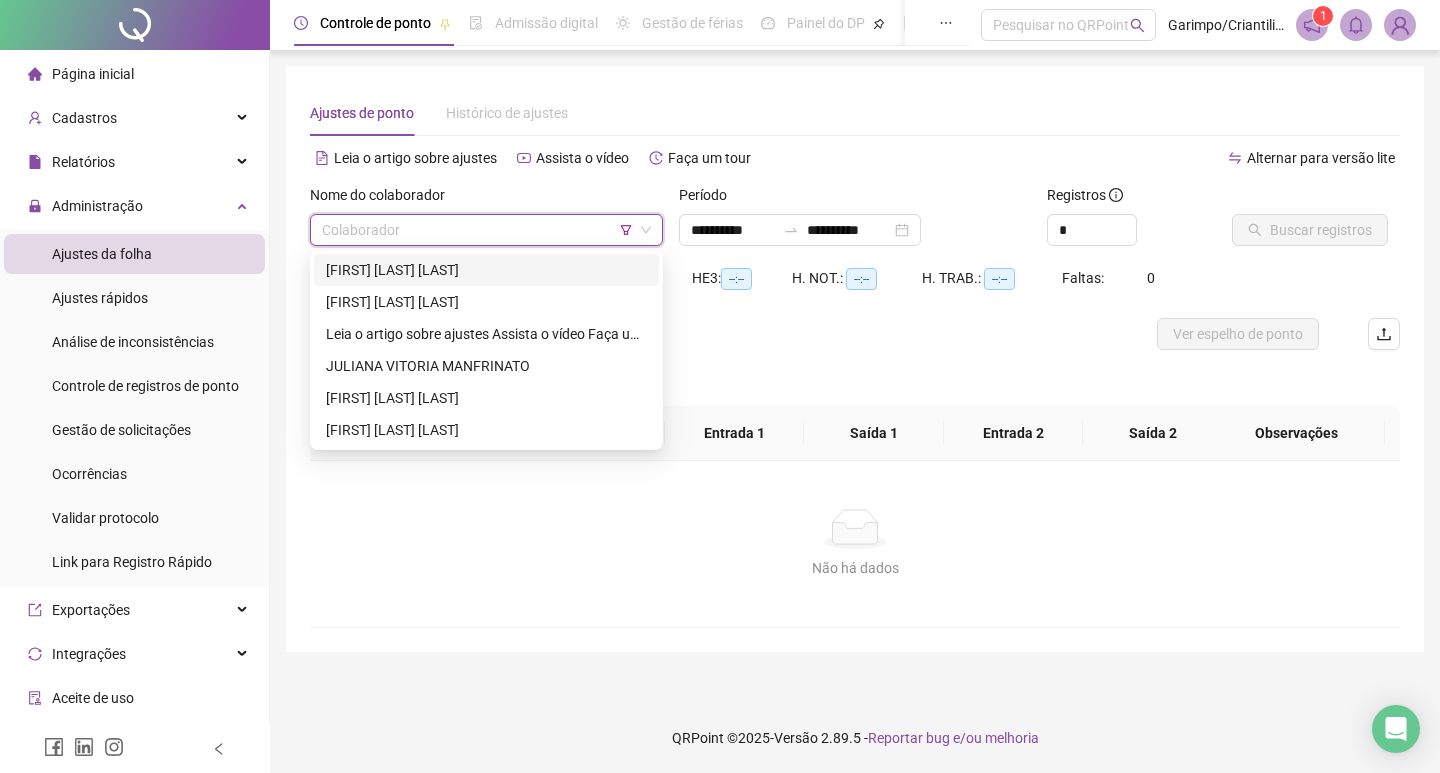 click at bounding box center [477, 230] 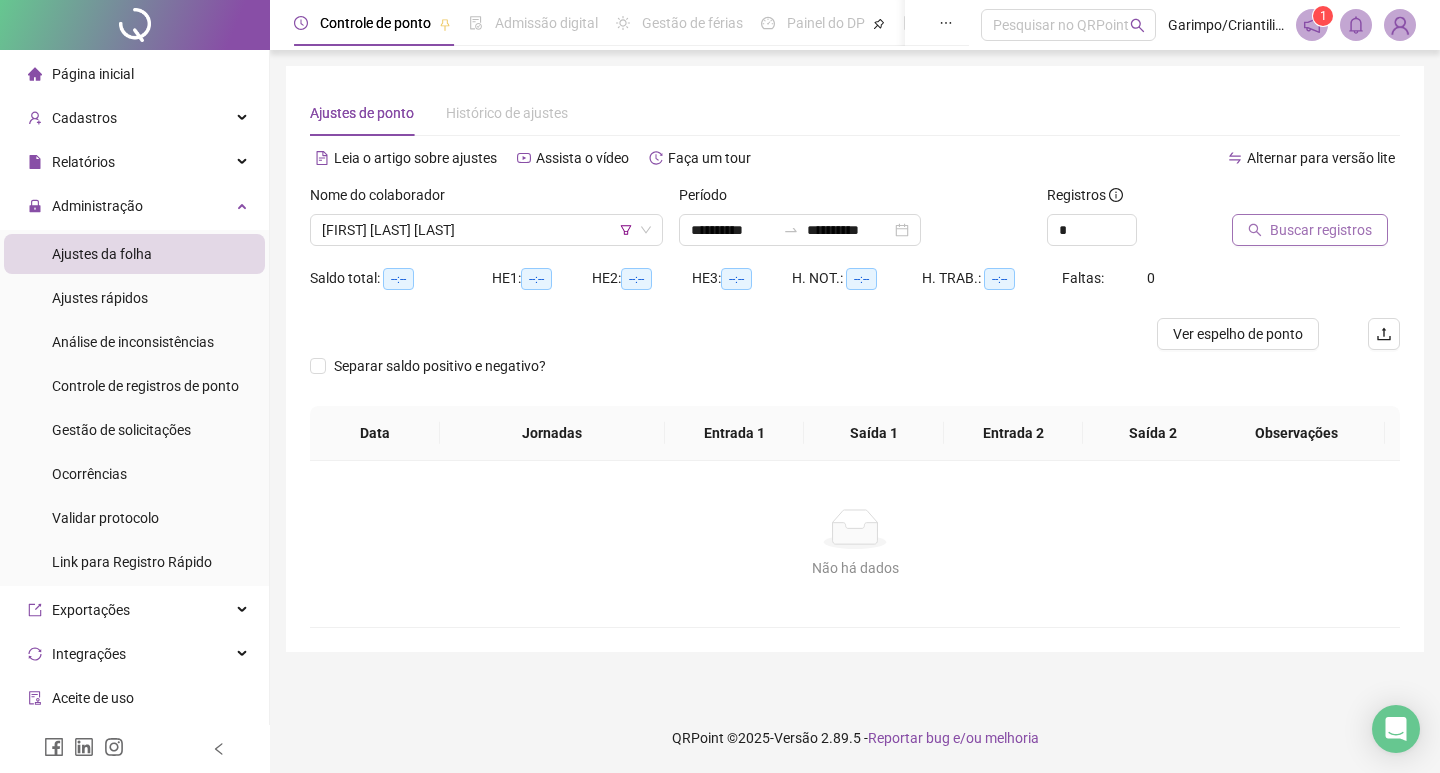 click on "Buscar registros" at bounding box center (1321, 230) 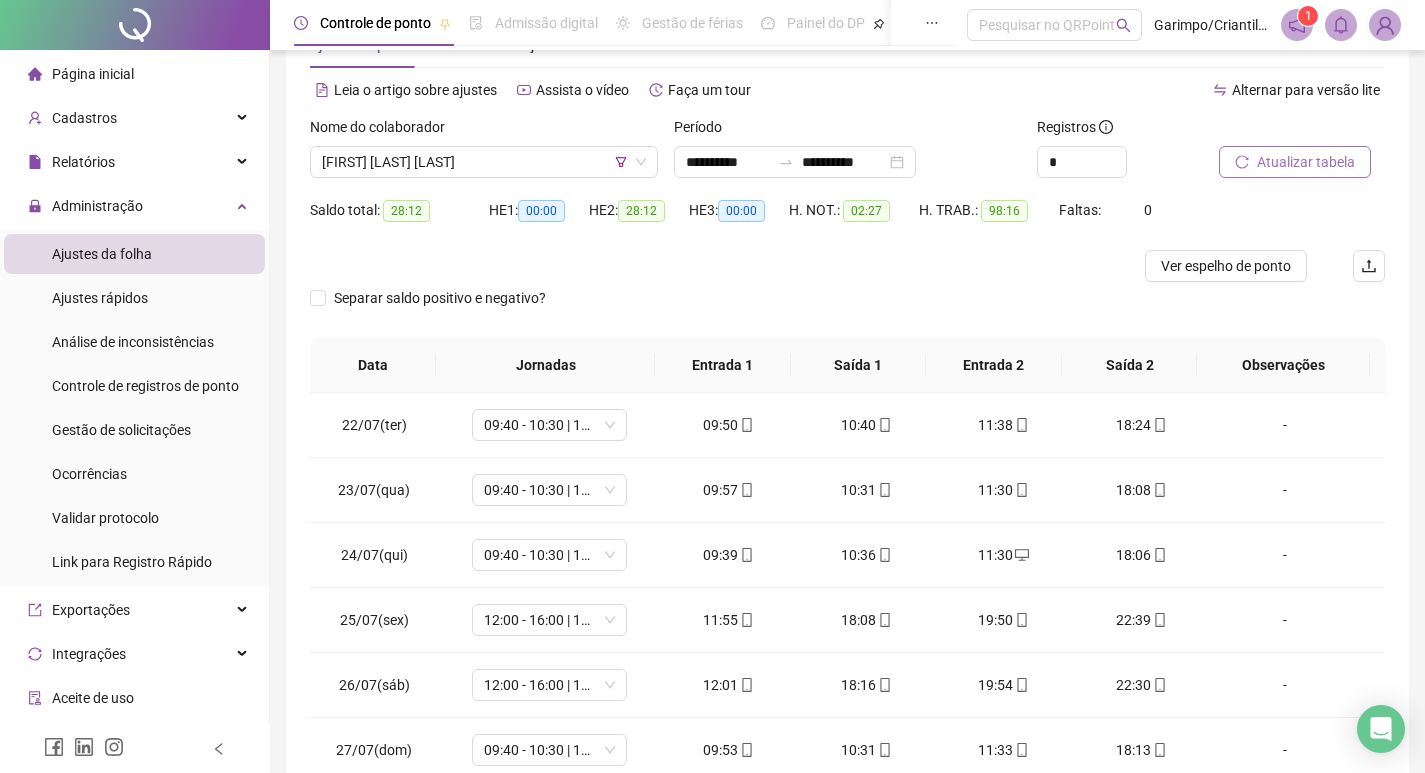 scroll, scrollTop: 100, scrollLeft: 0, axis: vertical 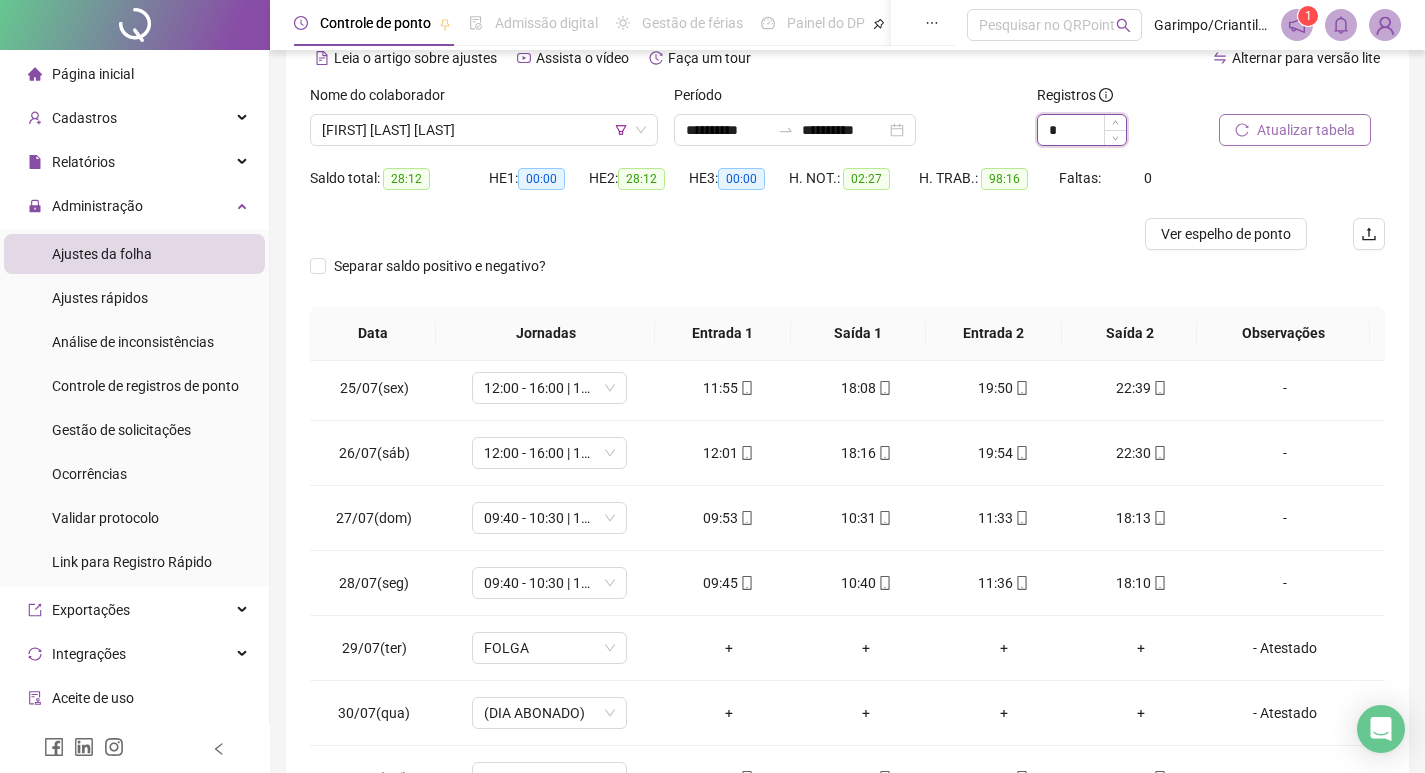 click at bounding box center (1115, 122) 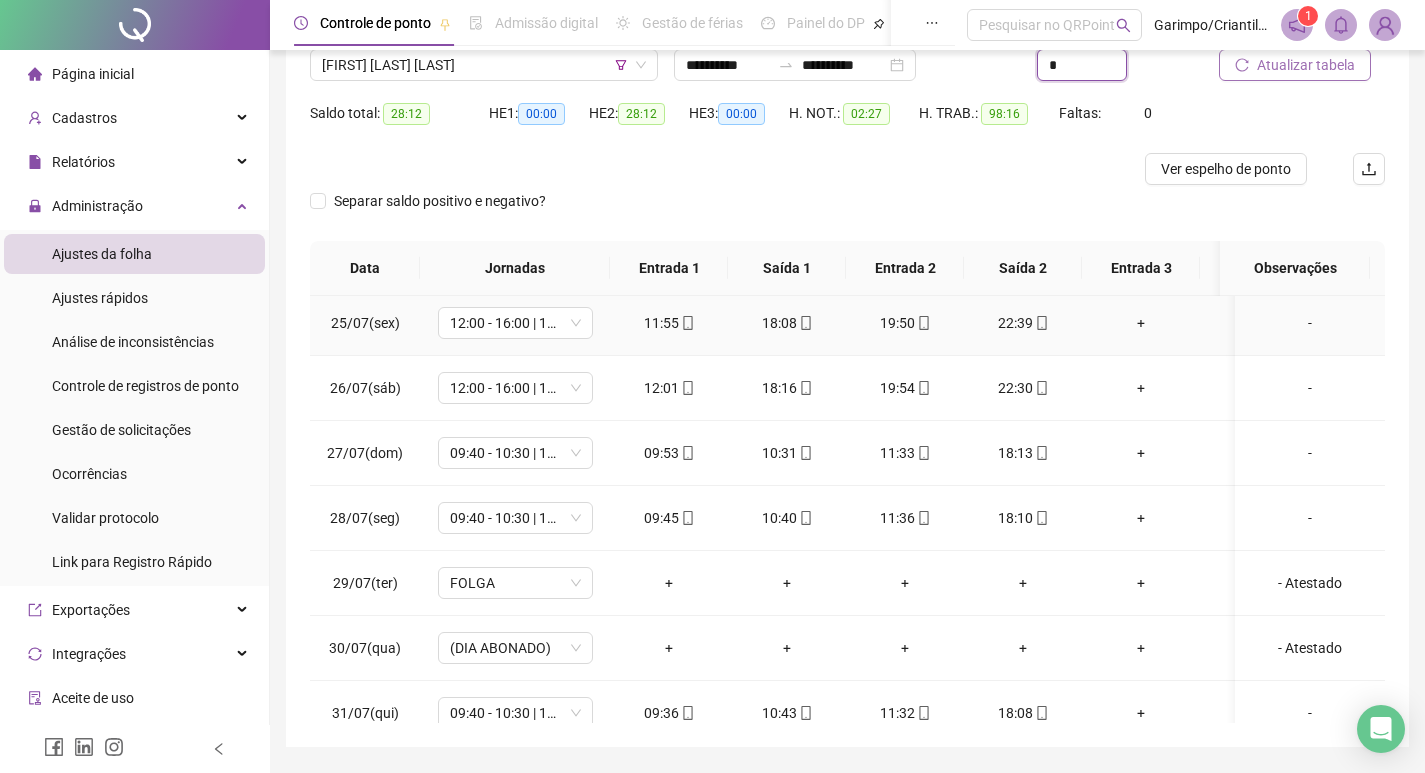 scroll, scrollTop: 225, scrollLeft: 0, axis: vertical 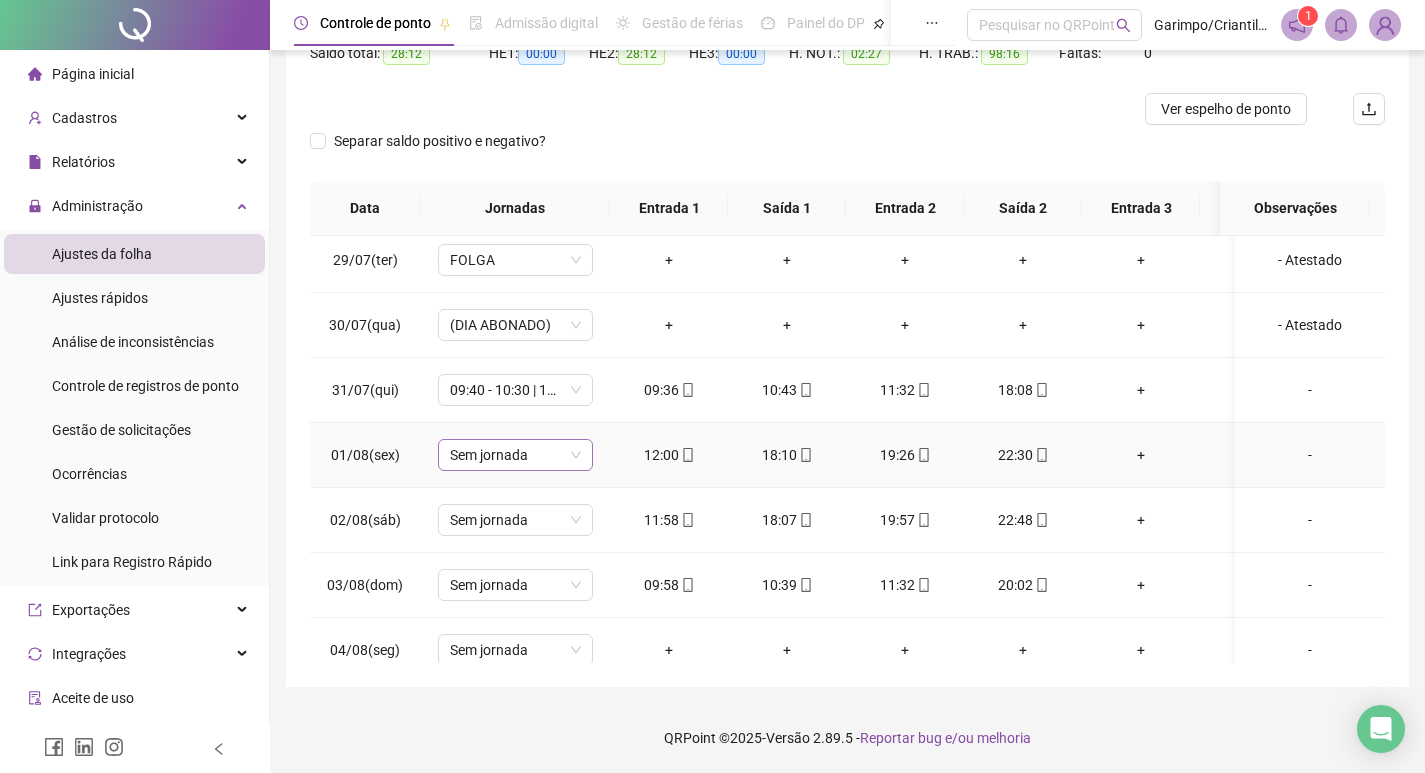 click on "Sem jornada" at bounding box center (515, 455) 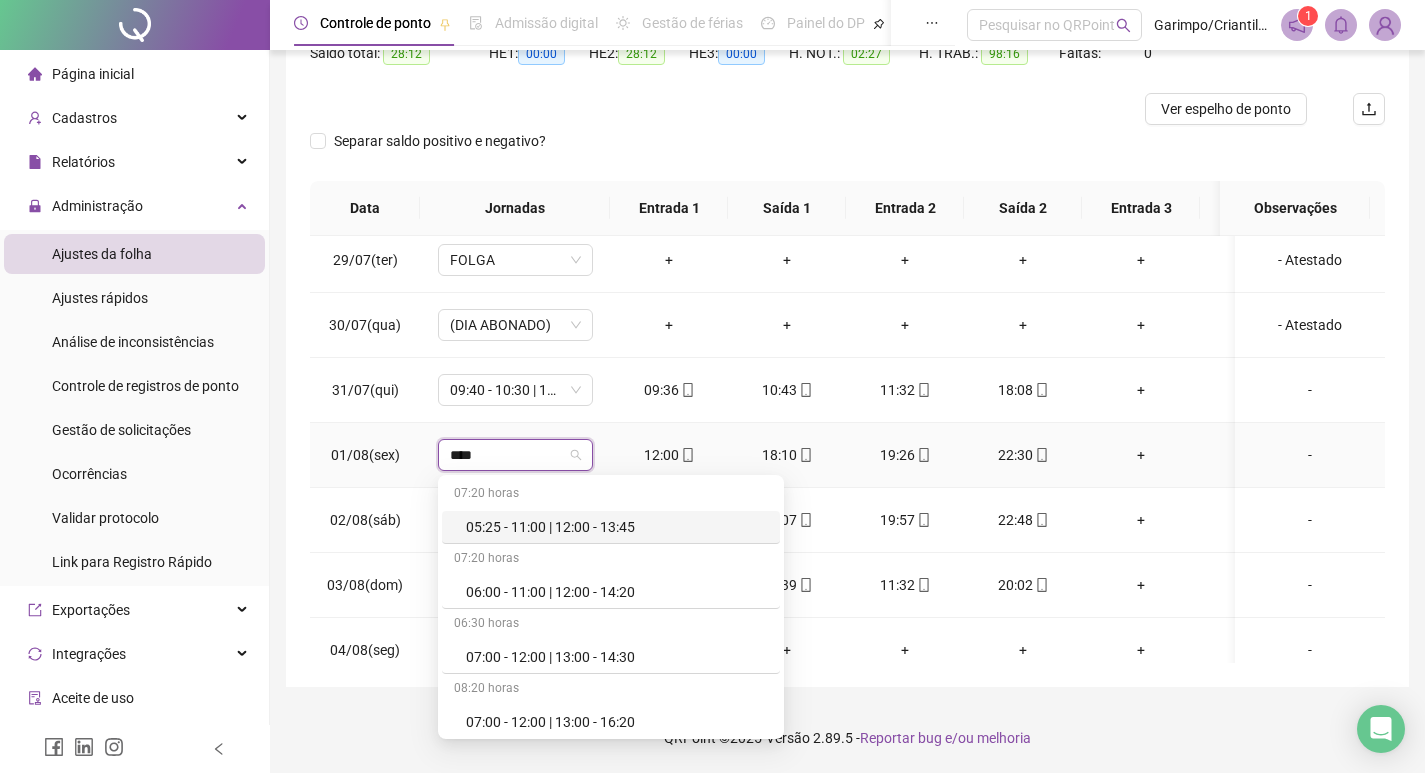 type on "*****" 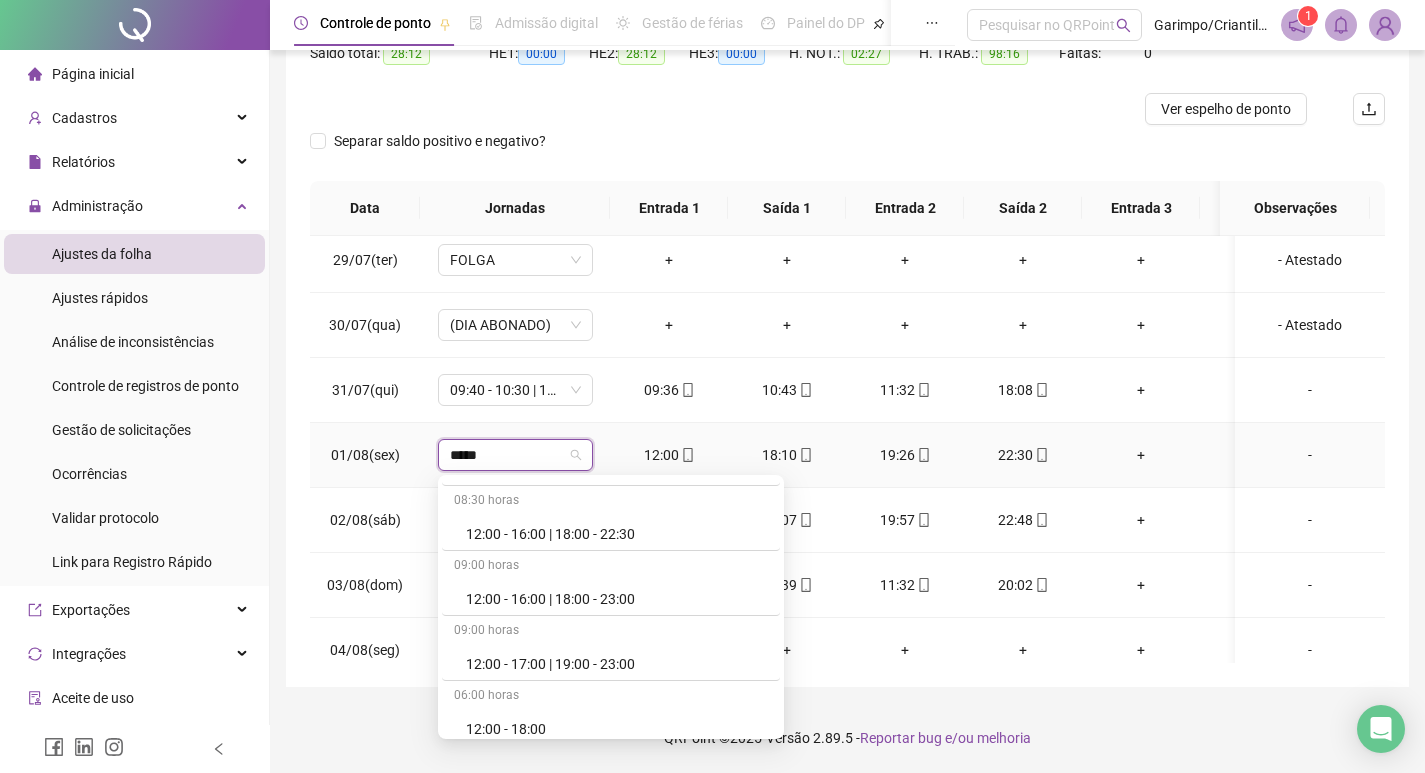 scroll, scrollTop: 4774, scrollLeft: 0, axis: vertical 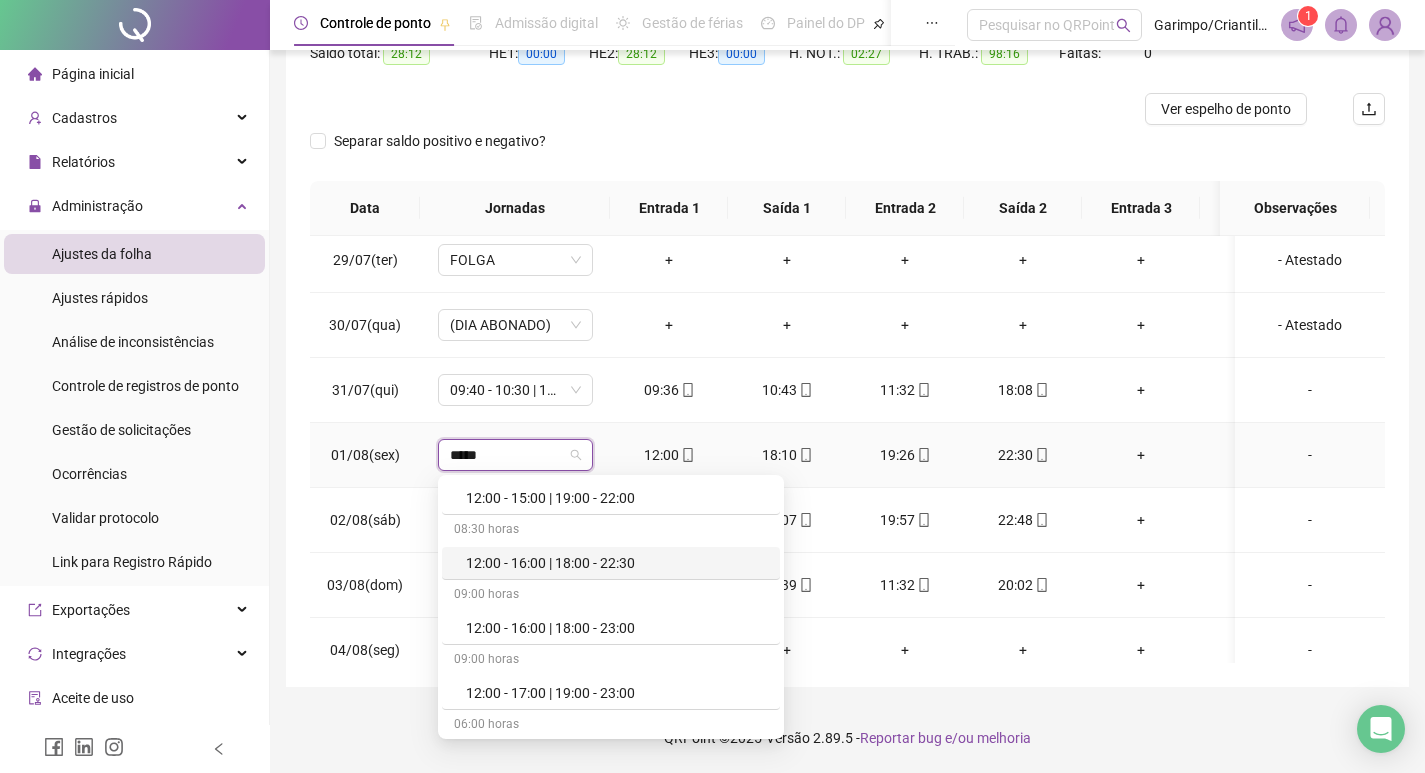 click on "12:00 - 16:00 | 18:00 - 22:30" at bounding box center [617, 563] 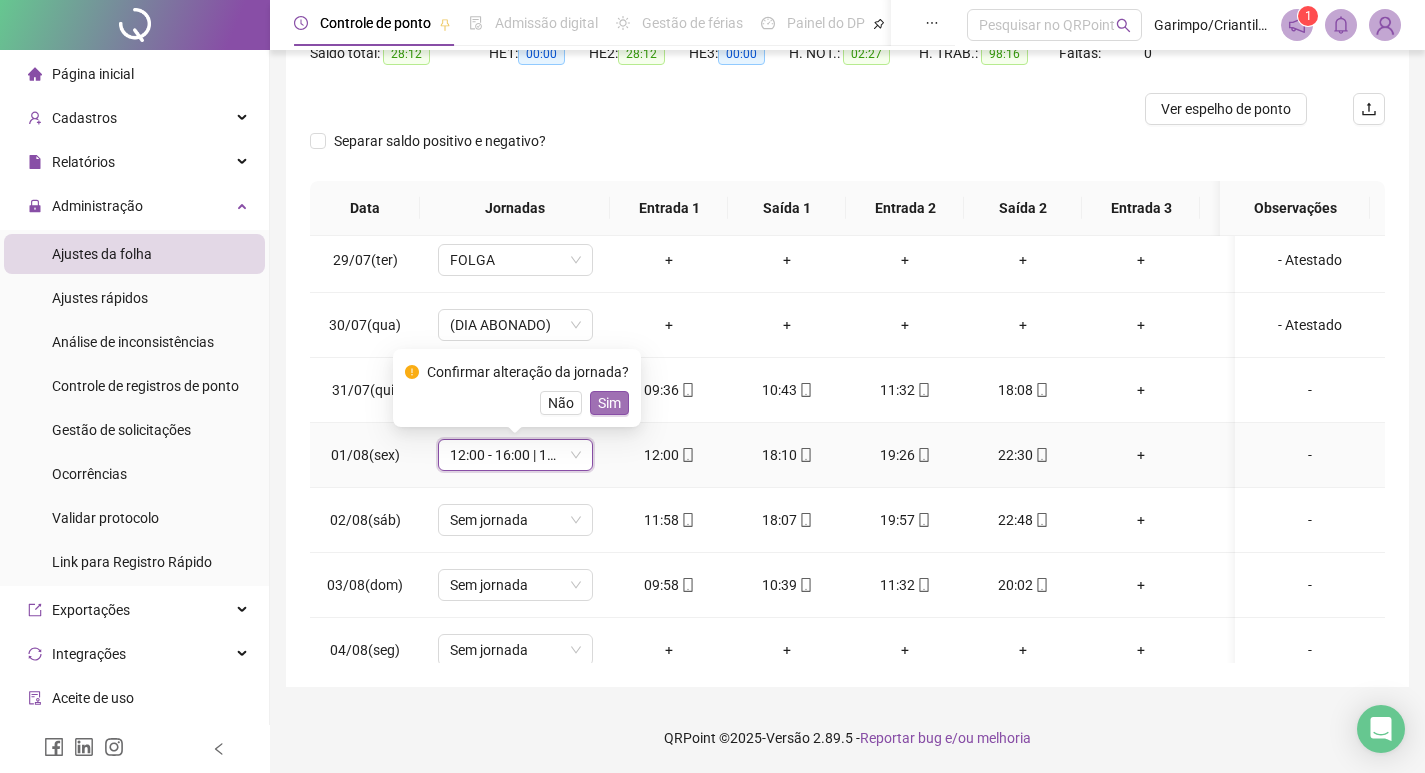click on "Sim" at bounding box center (609, 403) 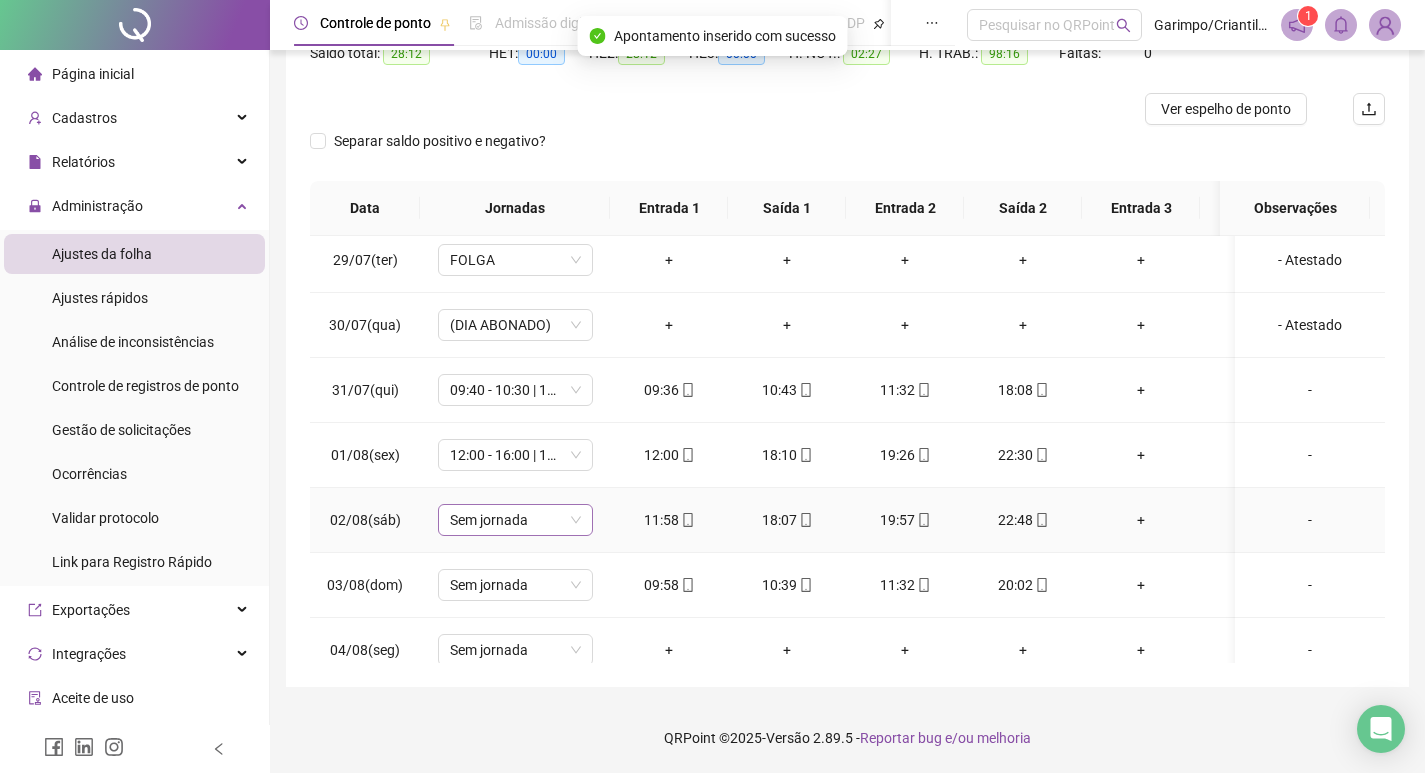 click on "Sem jornada" at bounding box center [515, 520] 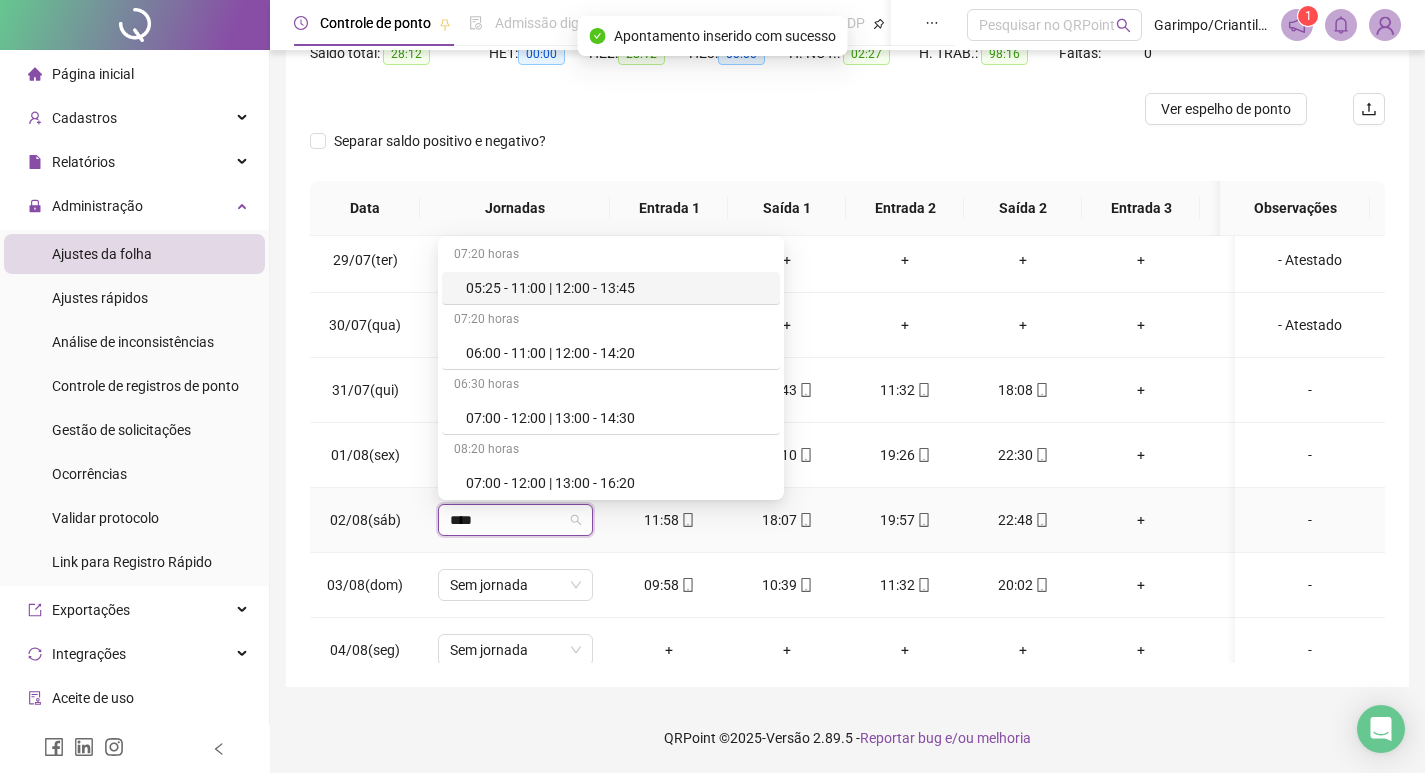 type on "*****" 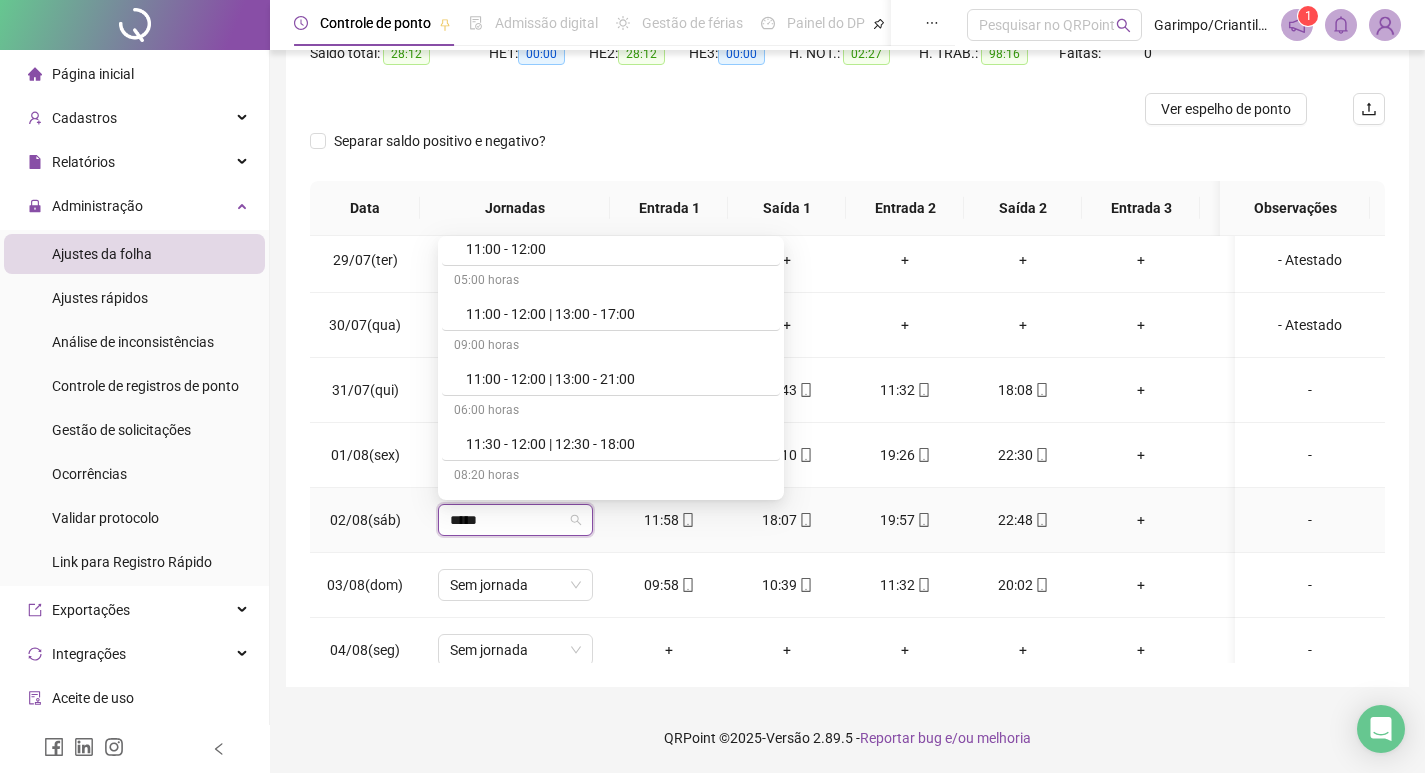 scroll, scrollTop: 4200, scrollLeft: 0, axis: vertical 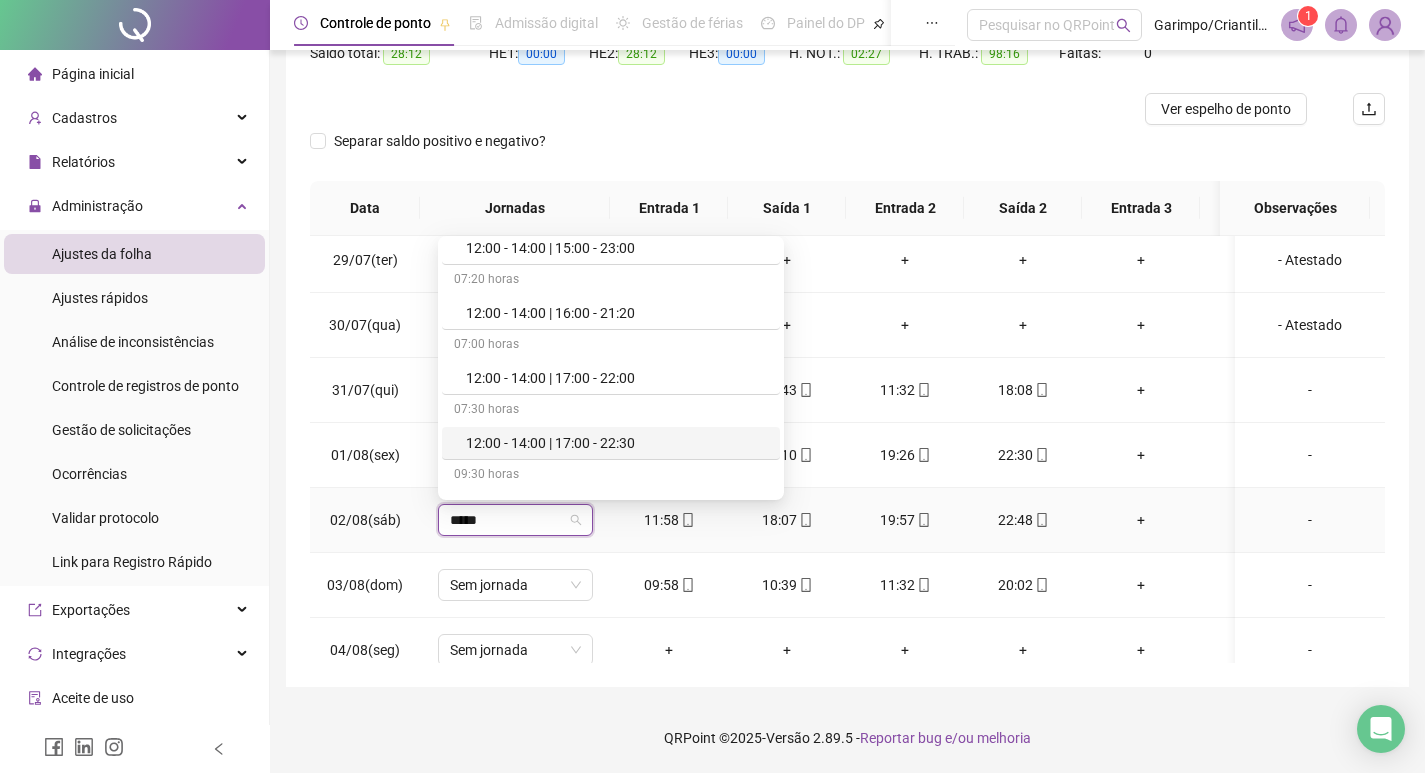 click on "12:00 - 14:00 | 17:00 - 22:30" at bounding box center [617, 443] 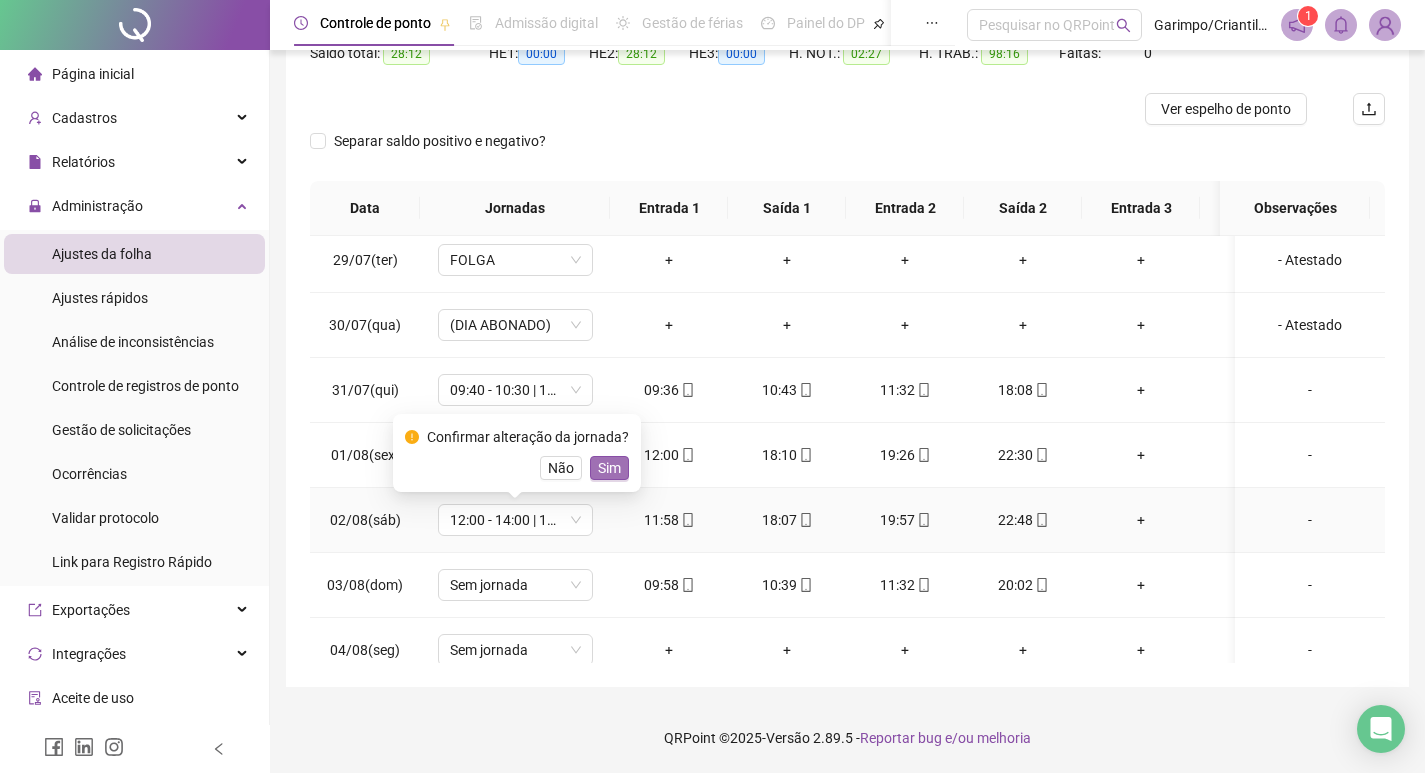click on "Sim" at bounding box center [609, 468] 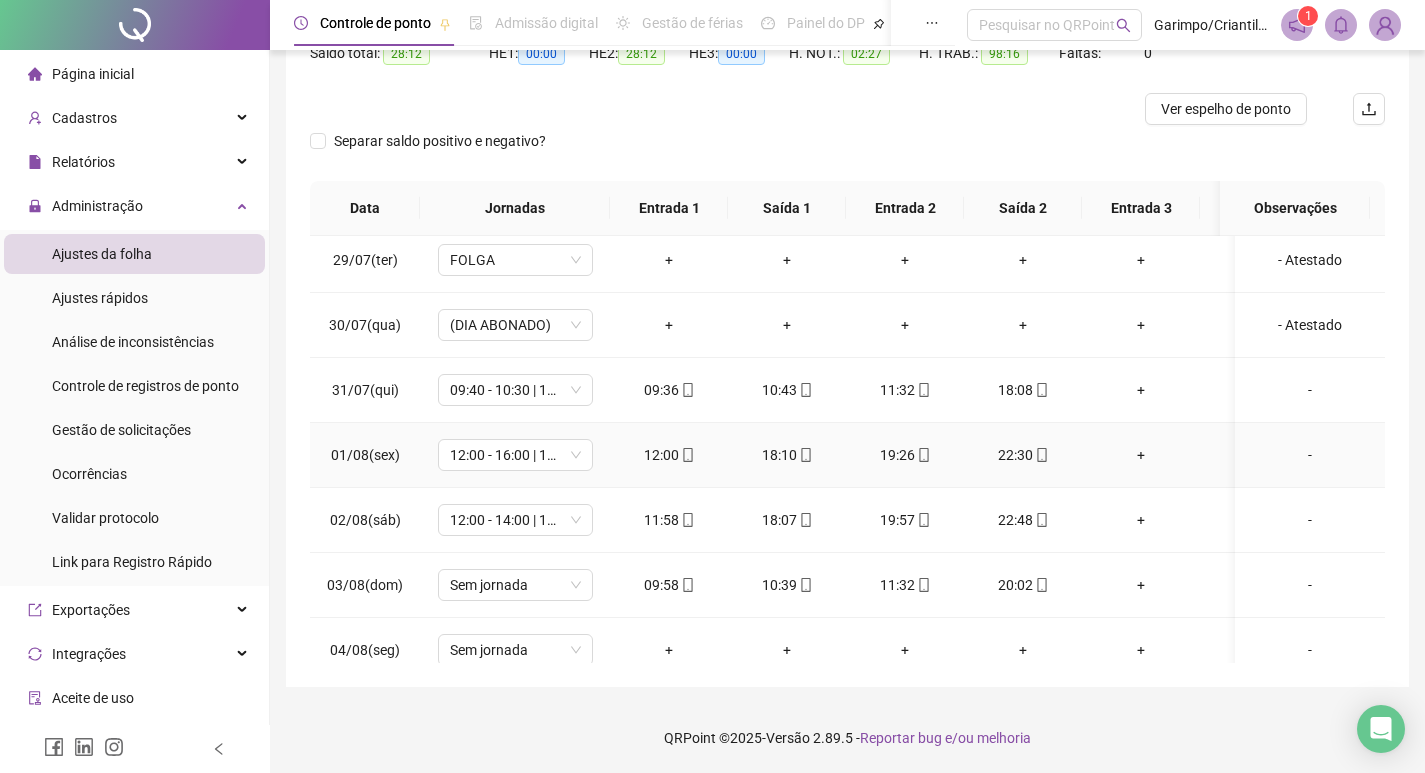 scroll, scrollTop: 563, scrollLeft: 0, axis: vertical 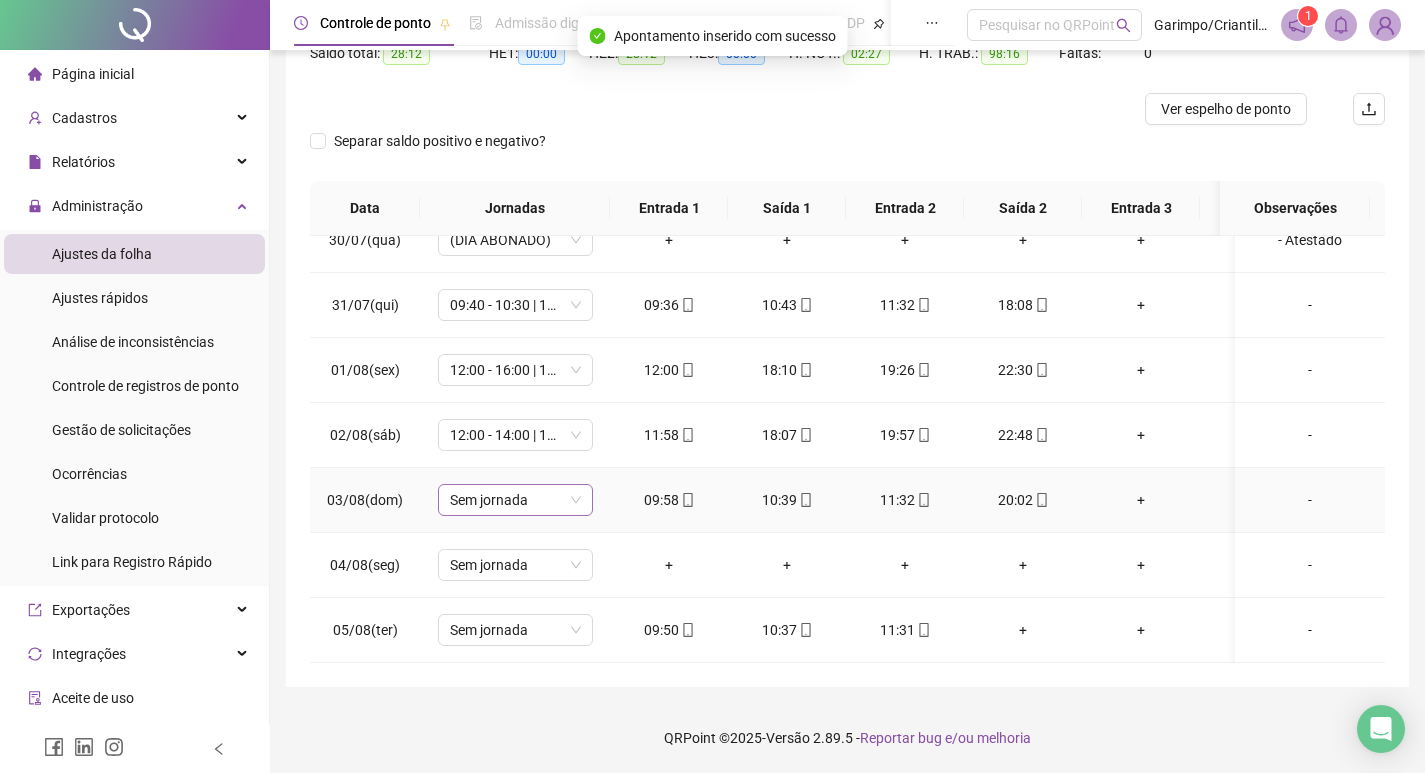 click on "Sem jornada" at bounding box center (515, 500) 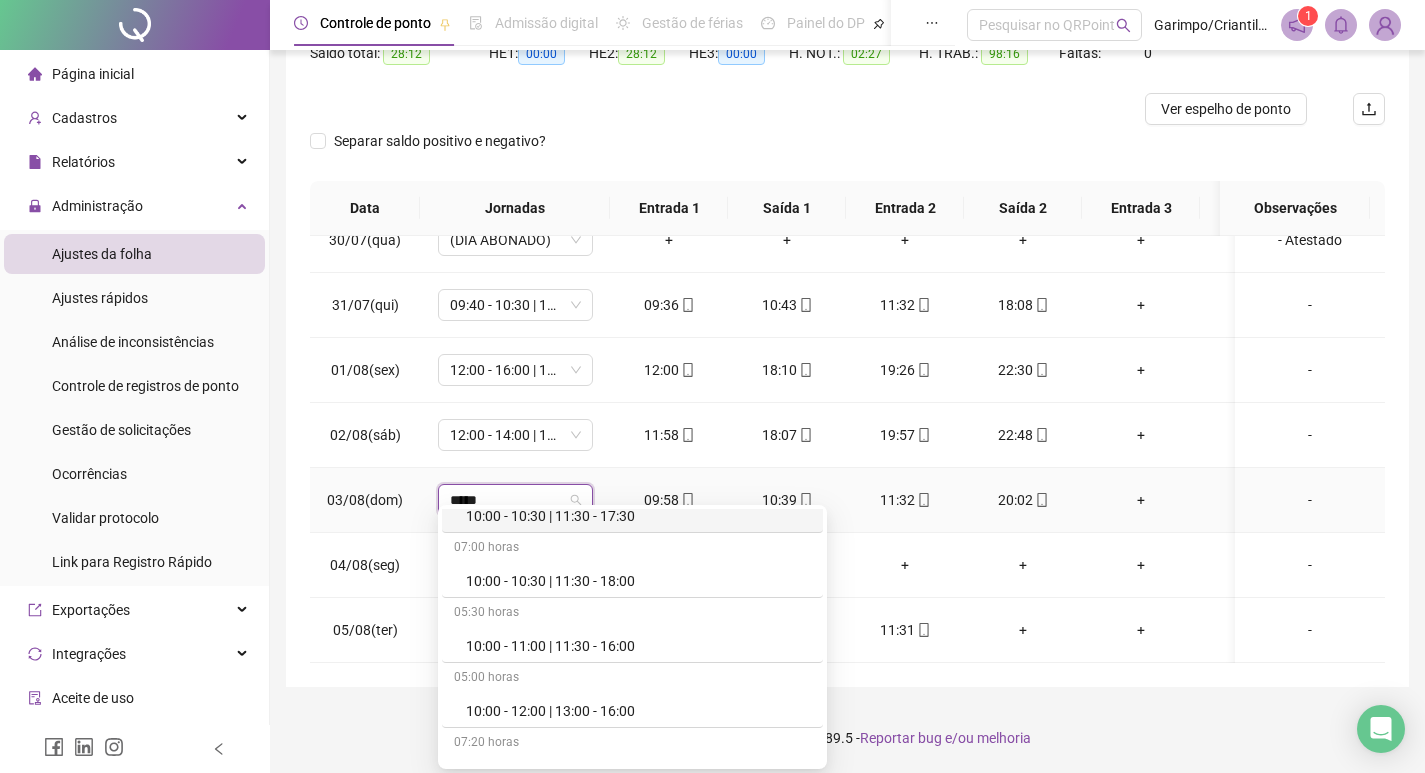 scroll, scrollTop: 200, scrollLeft: 0, axis: vertical 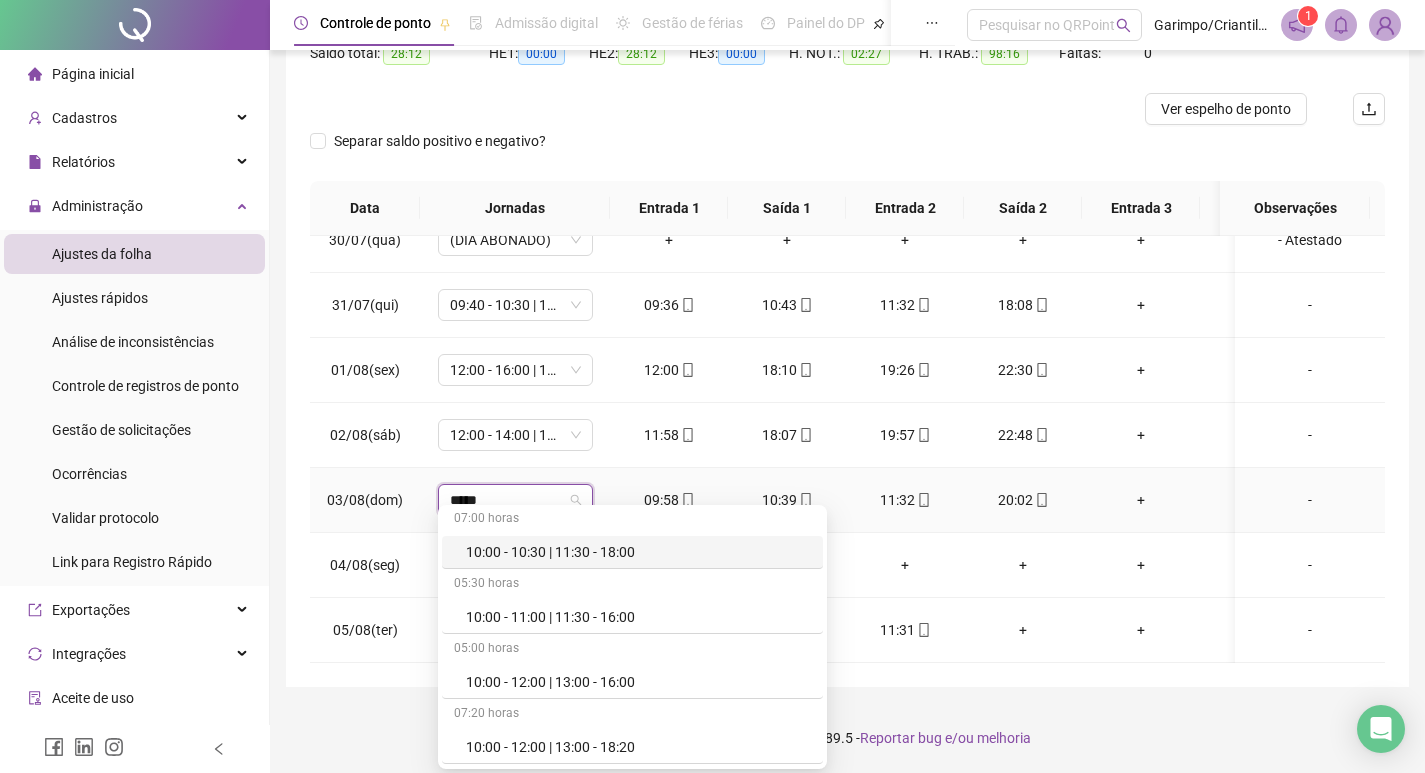 type on "*****" 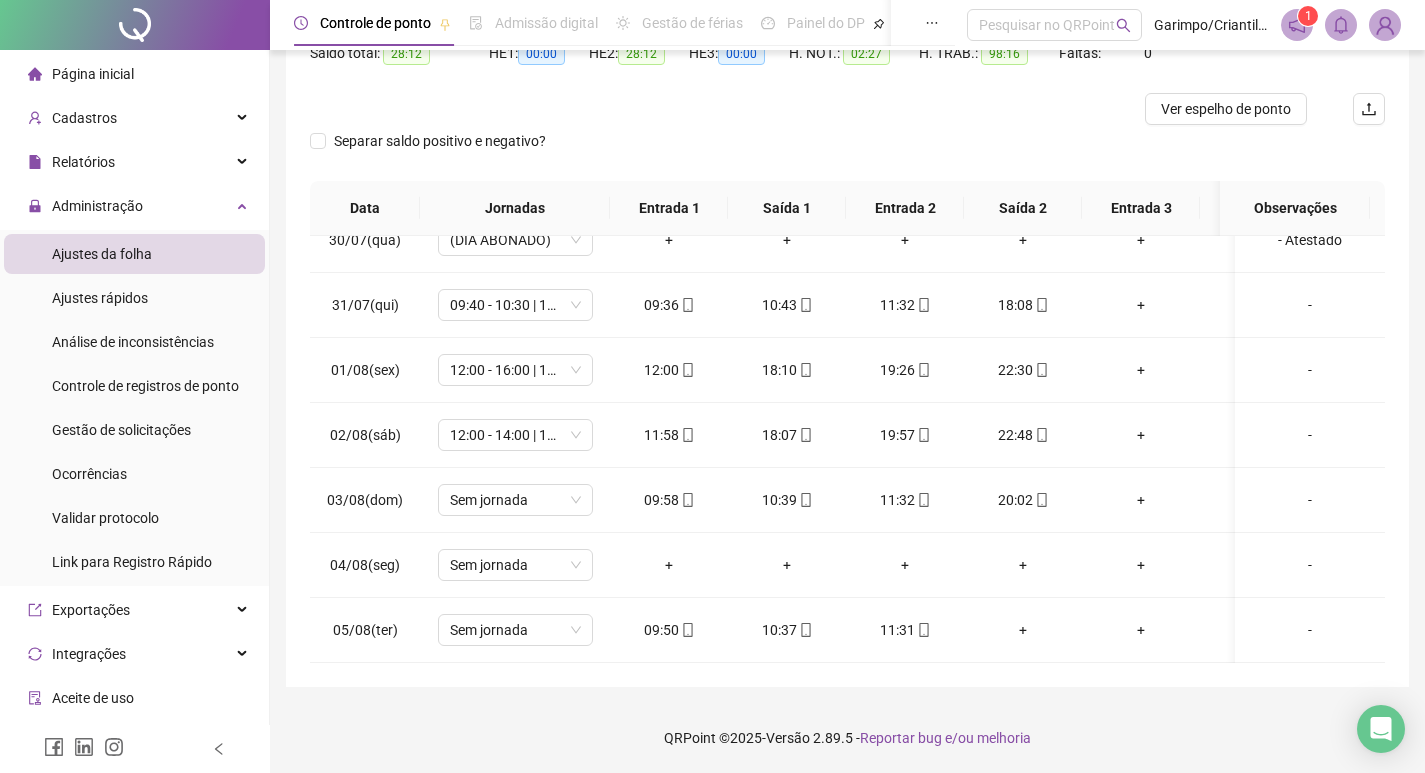 scroll, scrollTop: 563, scrollLeft: 0, axis: vertical 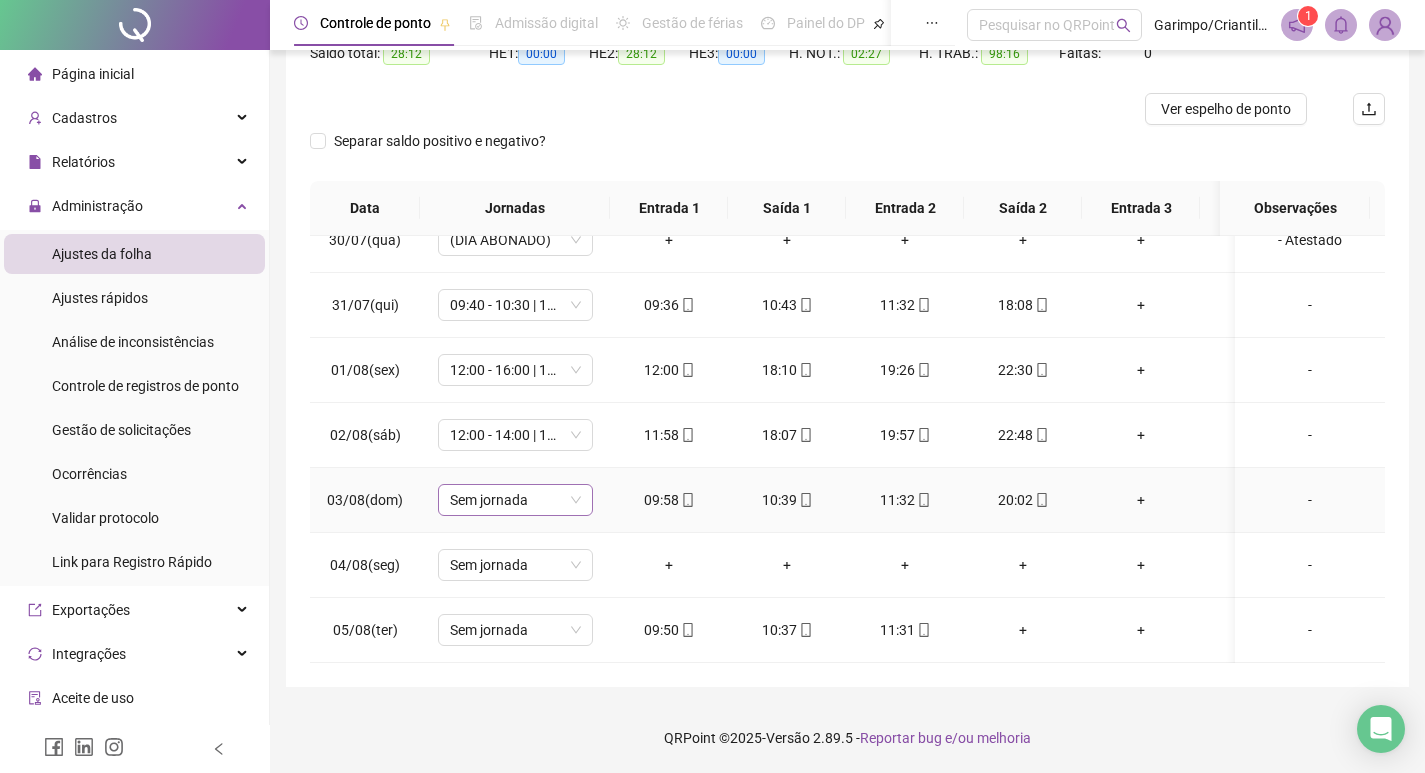 click on "Sem jornada" at bounding box center (515, 500) 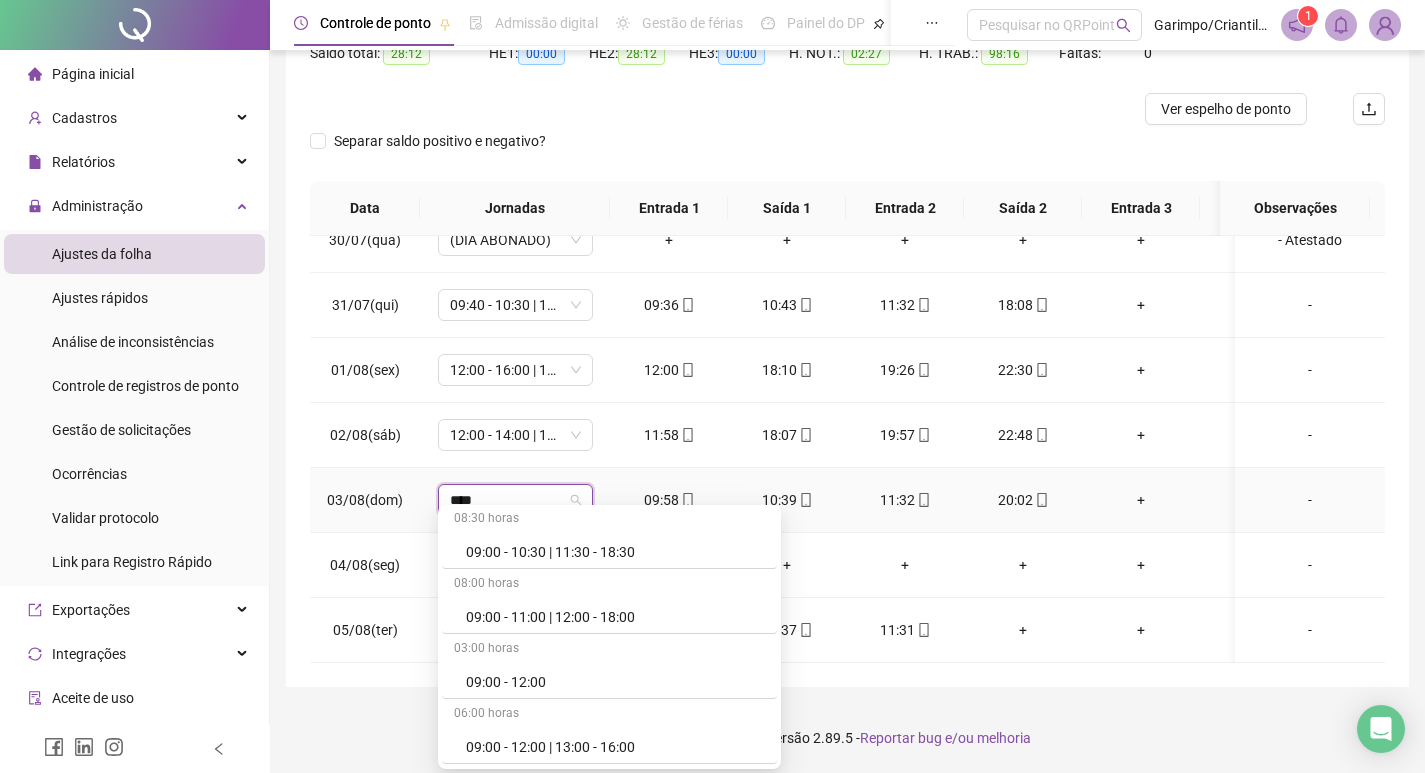 scroll, scrollTop: 4, scrollLeft: 0, axis: vertical 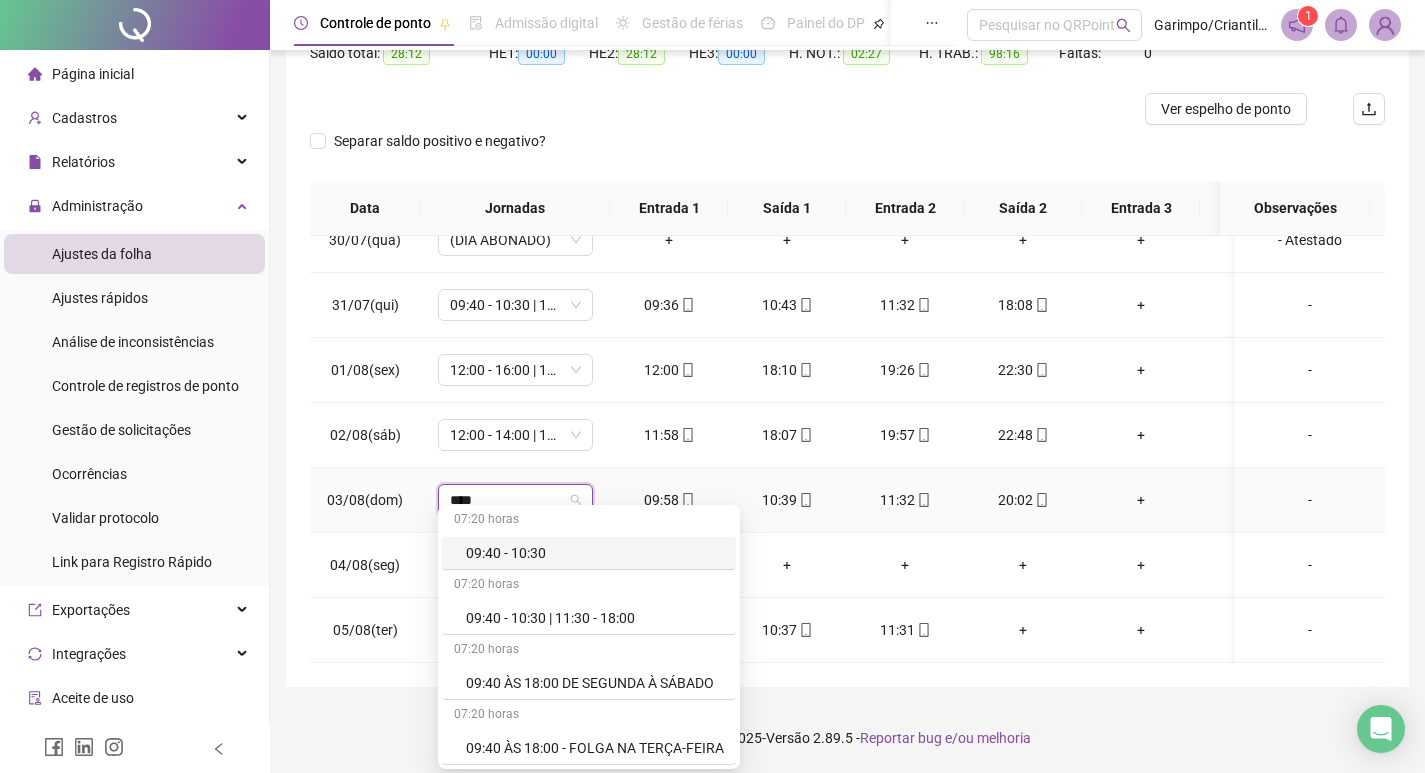 type on "*****" 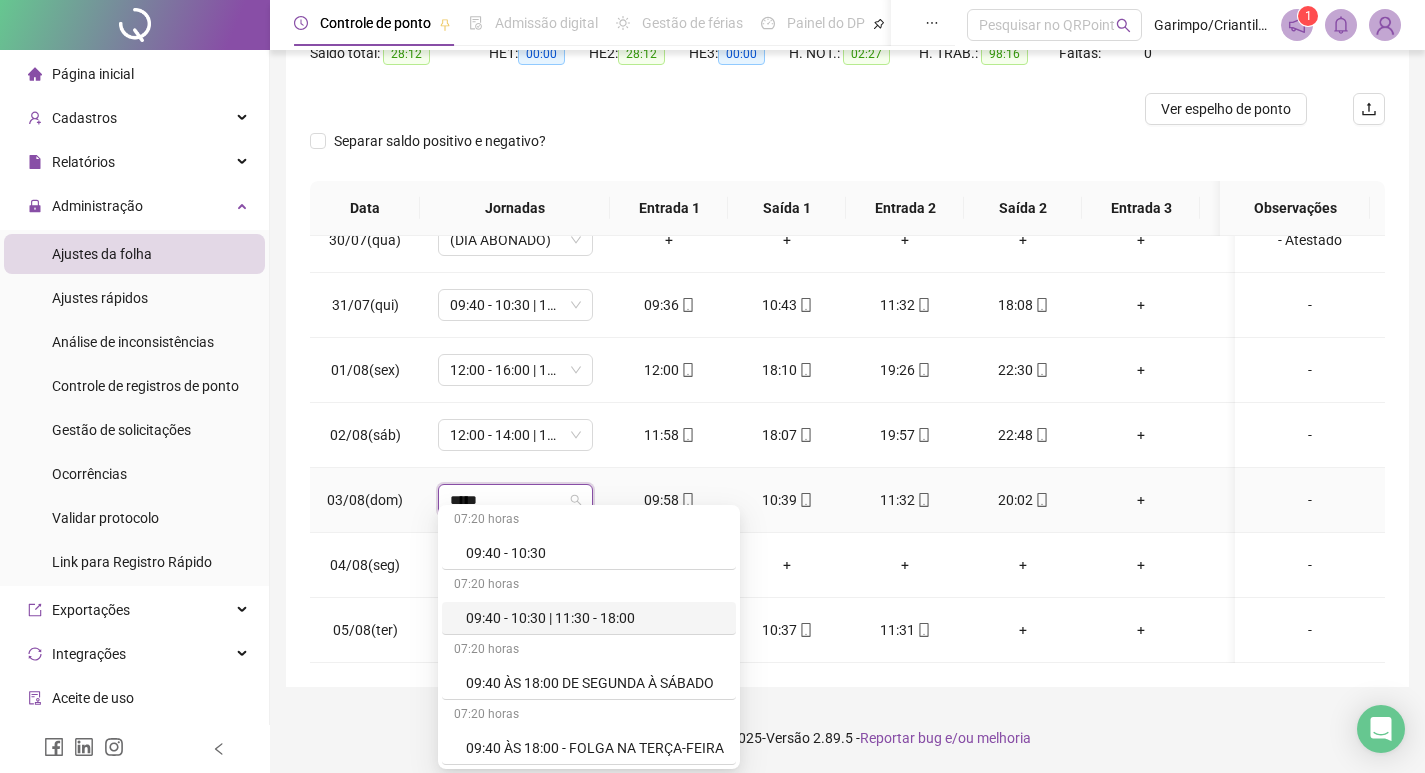 click on "09:40 - 10:30 | 11:30 - 18:00" at bounding box center [595, 618] 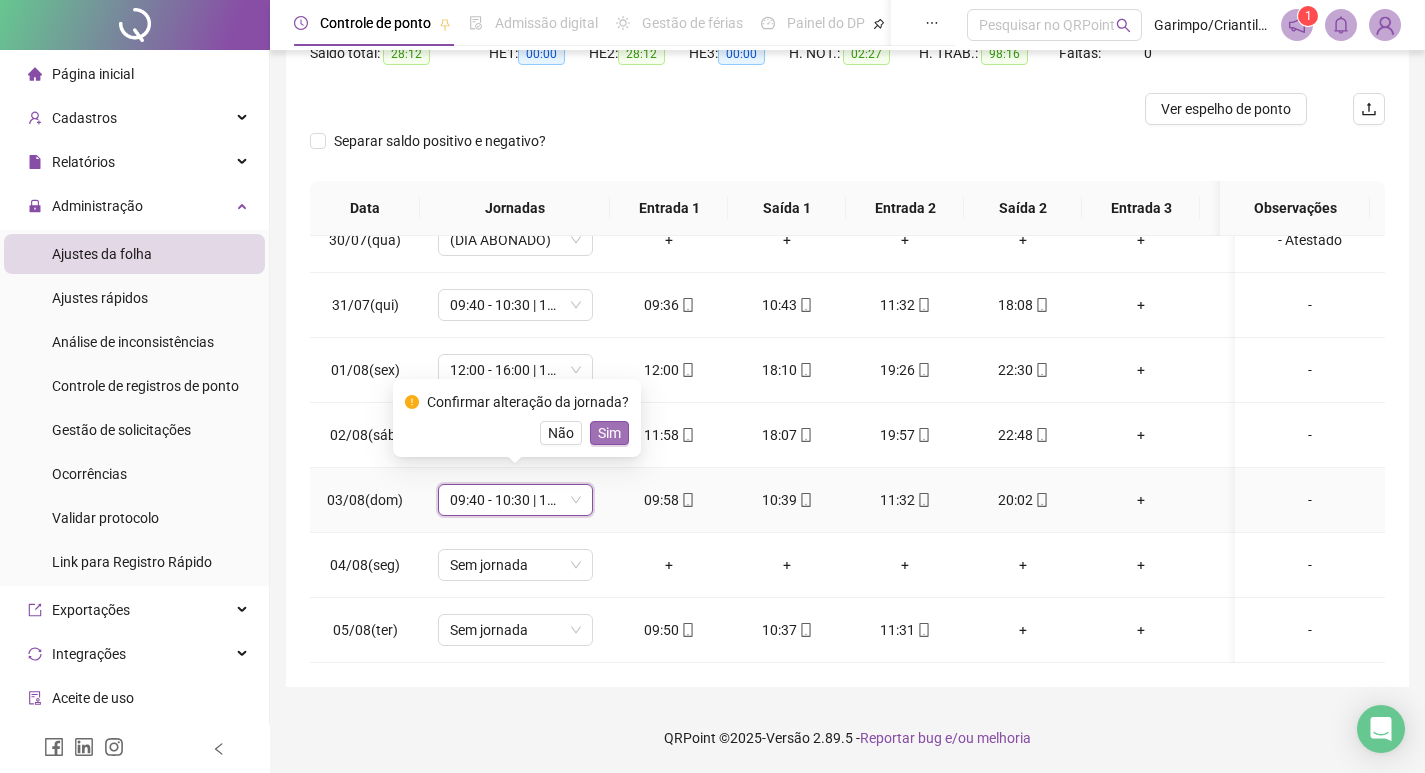 click on "Sim" at bounding box center [609, 433] 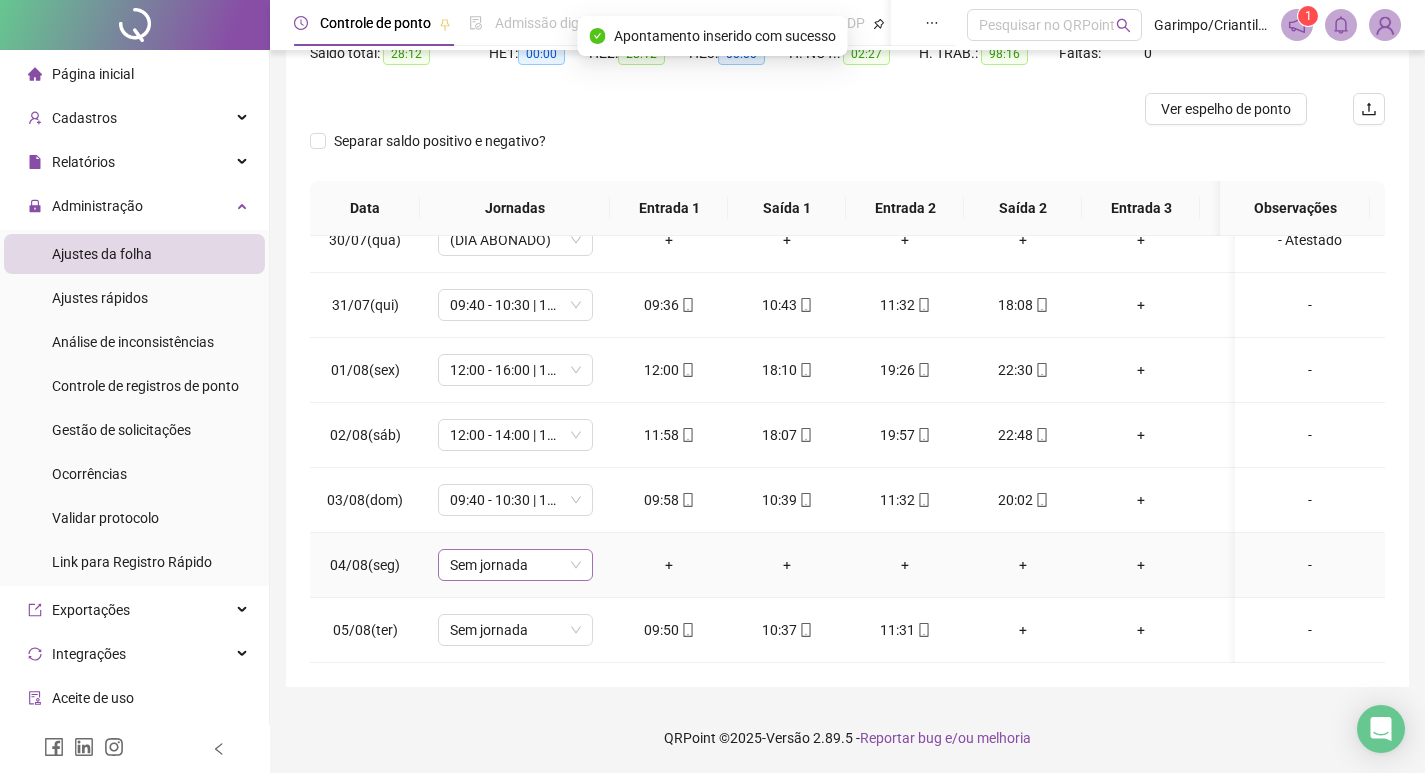 click on "Sem jornada" at bounding box center (515, 565) 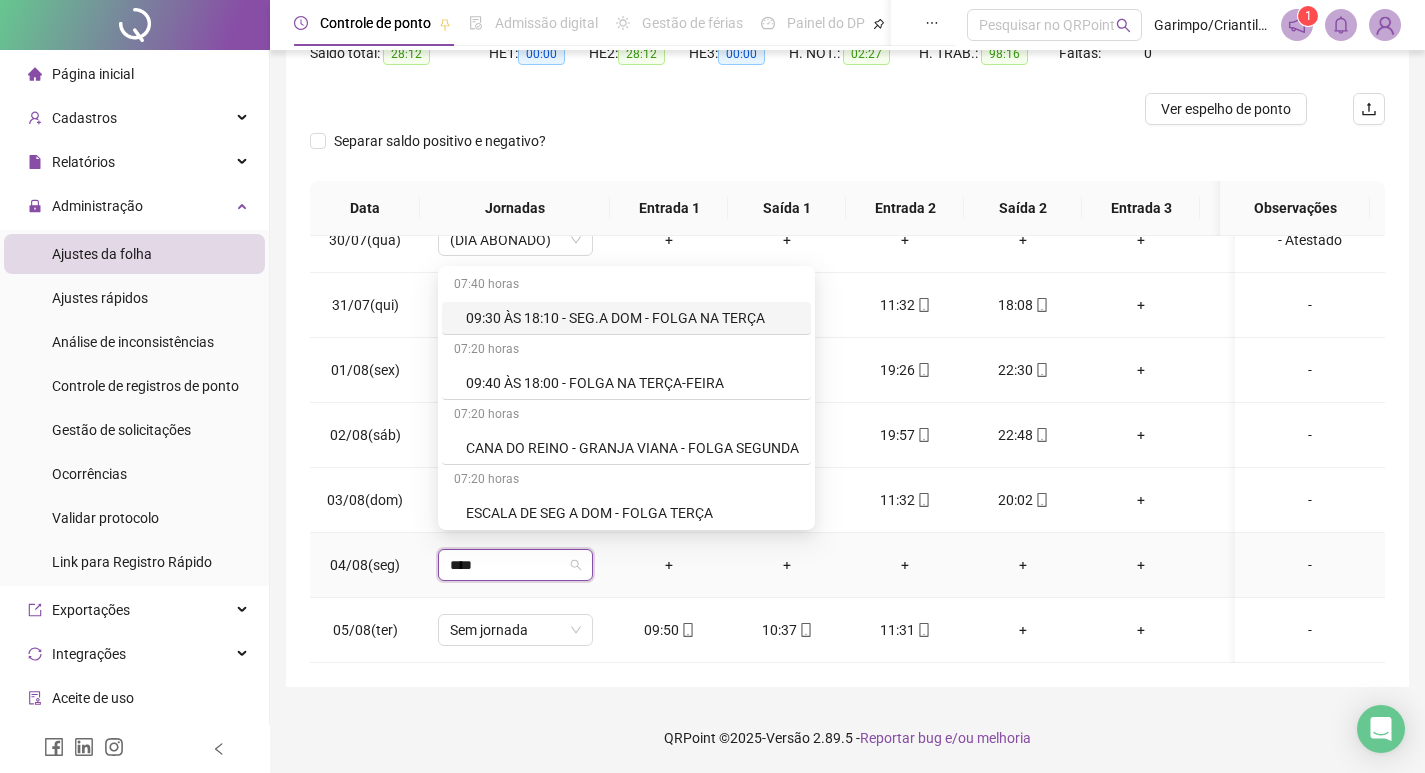 type on "*****" 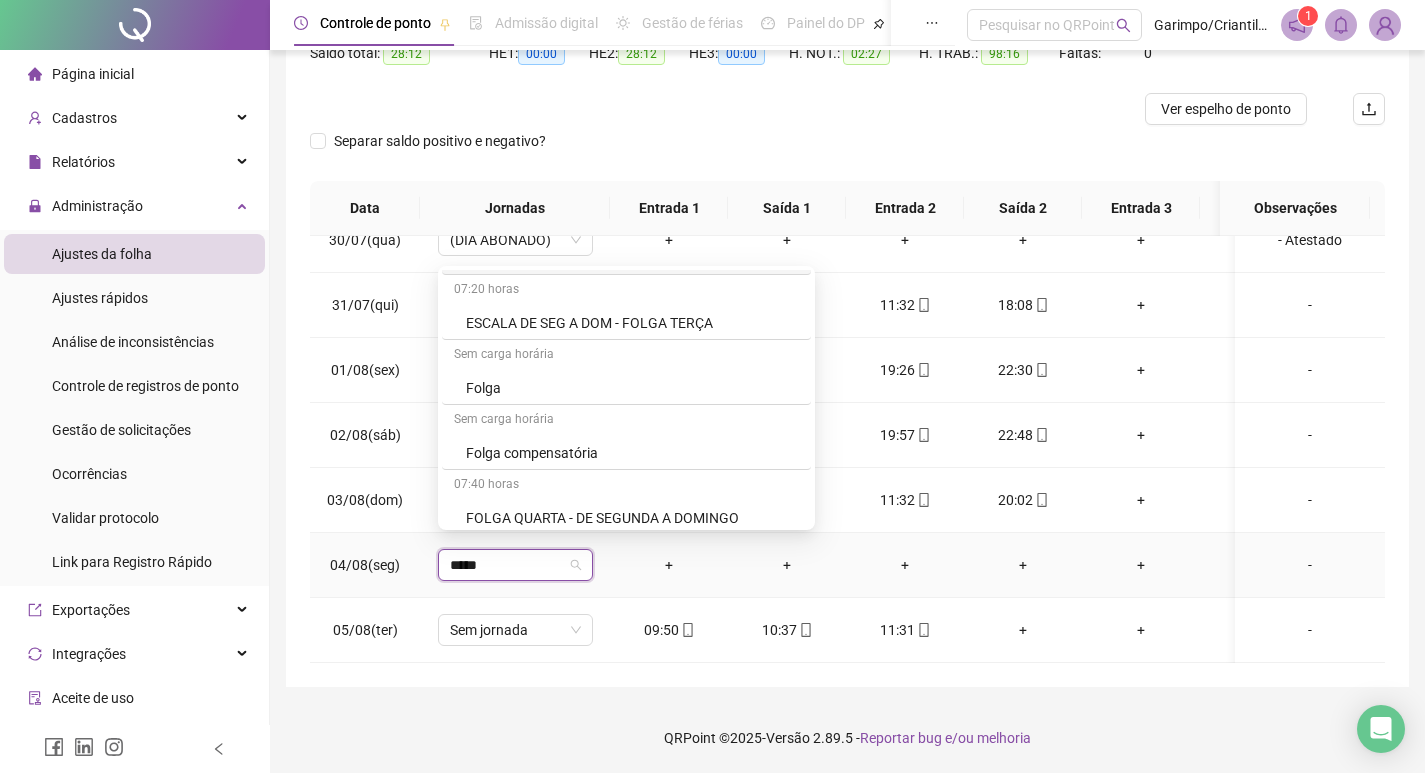 scroll, scrollTop: 200, scrollLeft: 0, axis: vertical 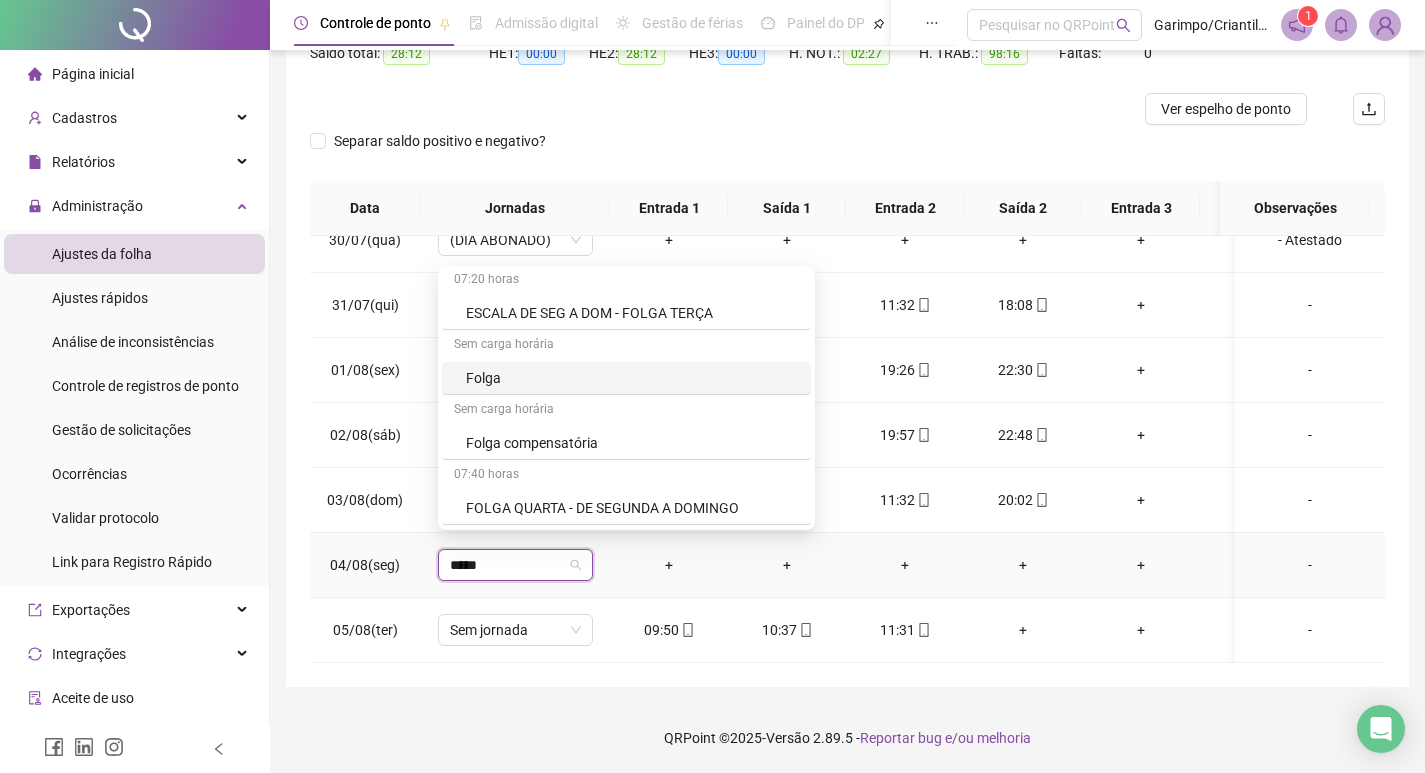click on "Folga" at bounding box center [632, 378] 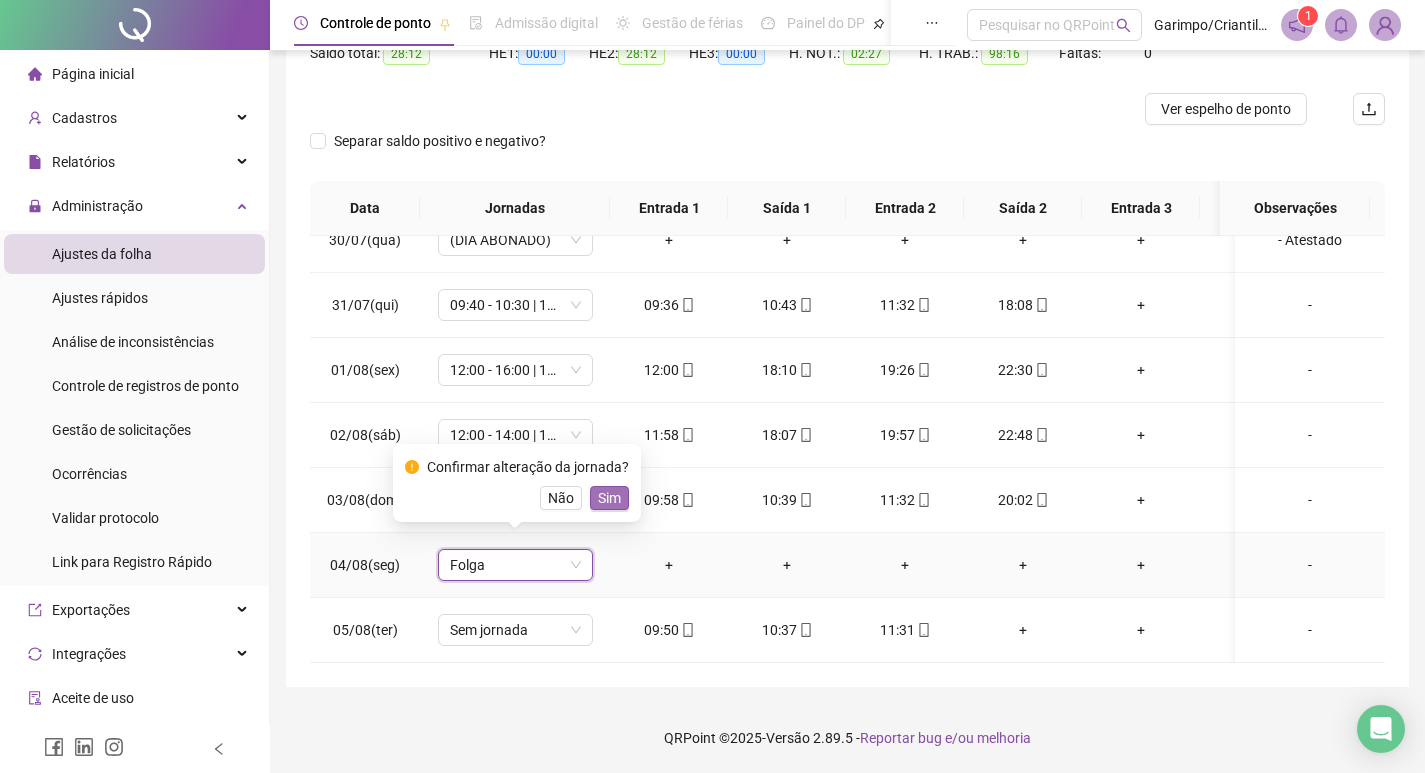 click on "Sim" at bounding box center (609, 498) 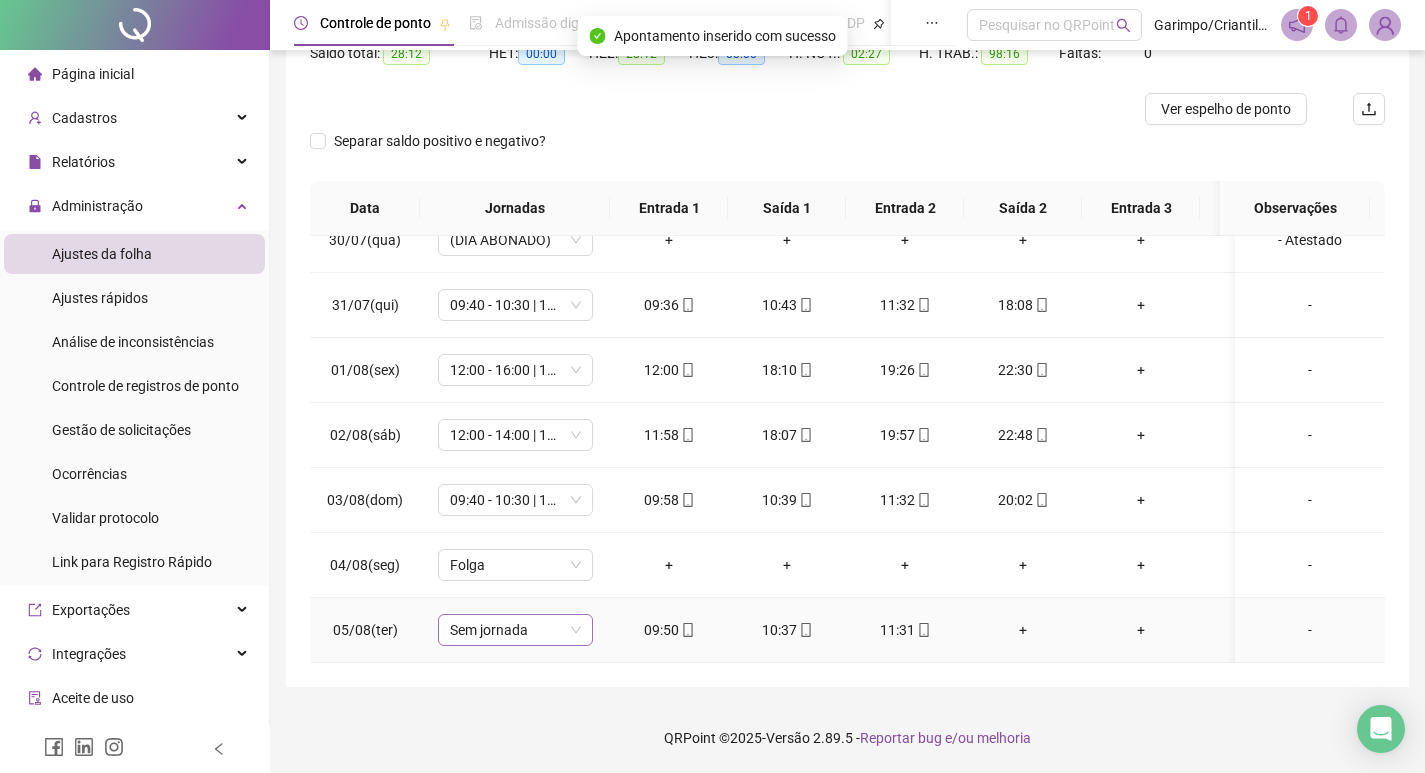 click on "Sem jornada" at bounding box center [515, 630] 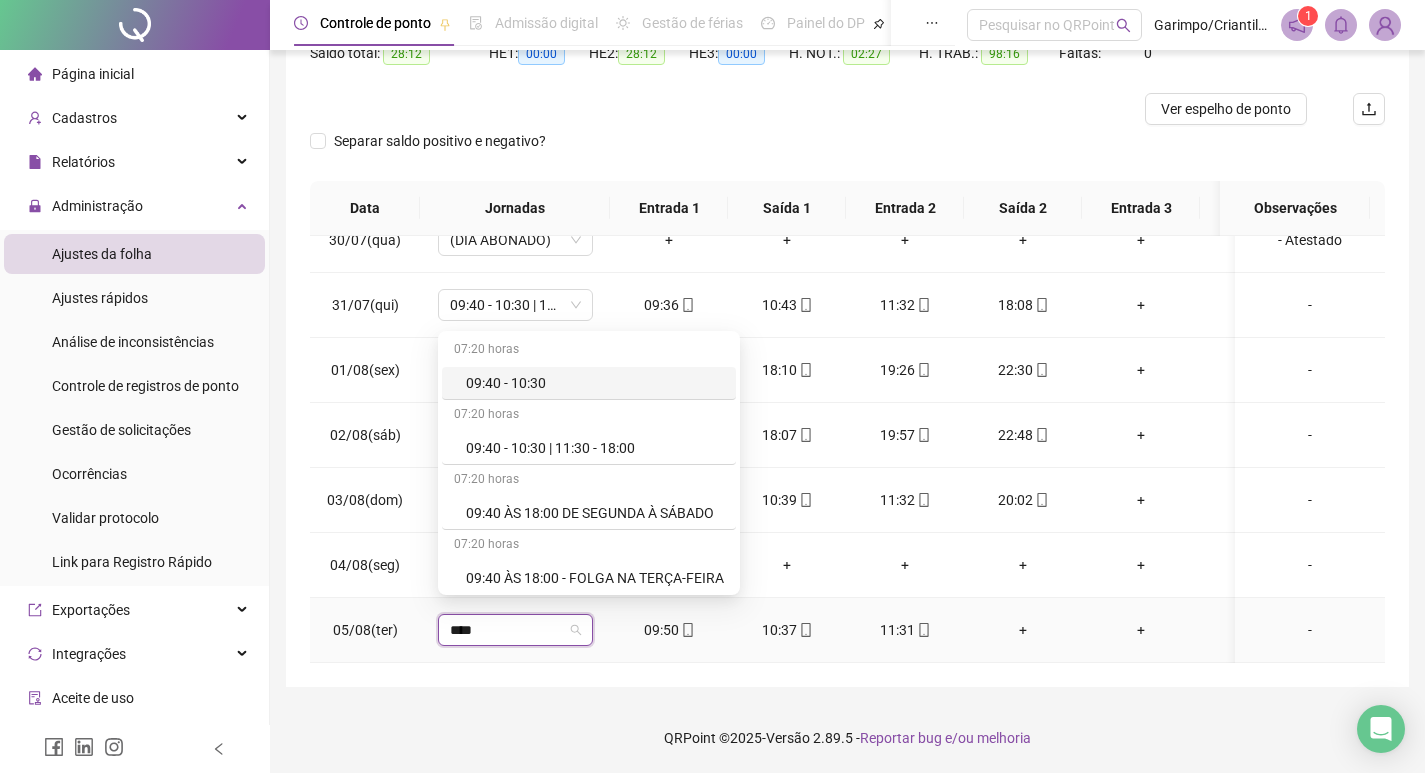 type on "*****" 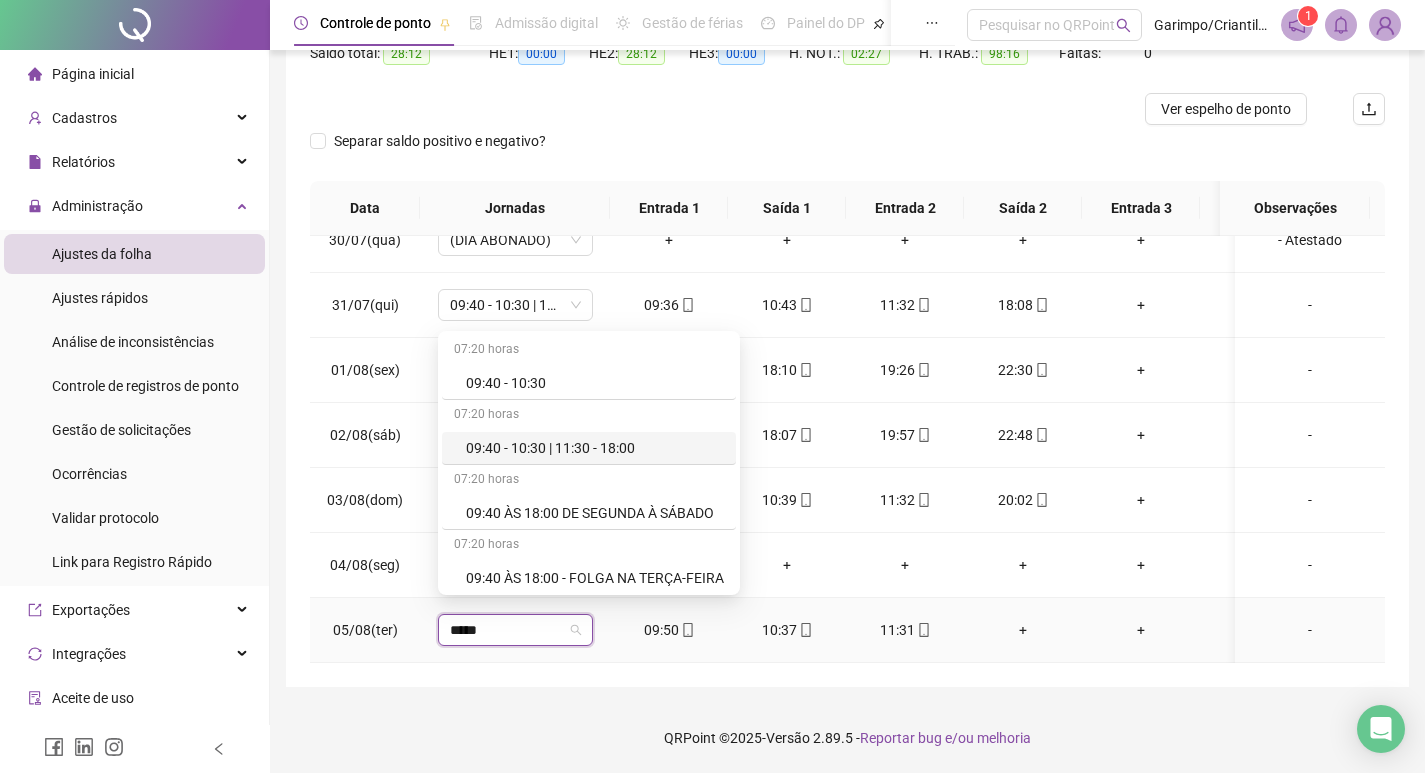 click on "09:40 - 10:30 | 11:30 - 18:00" at bounding box center [595, 448] 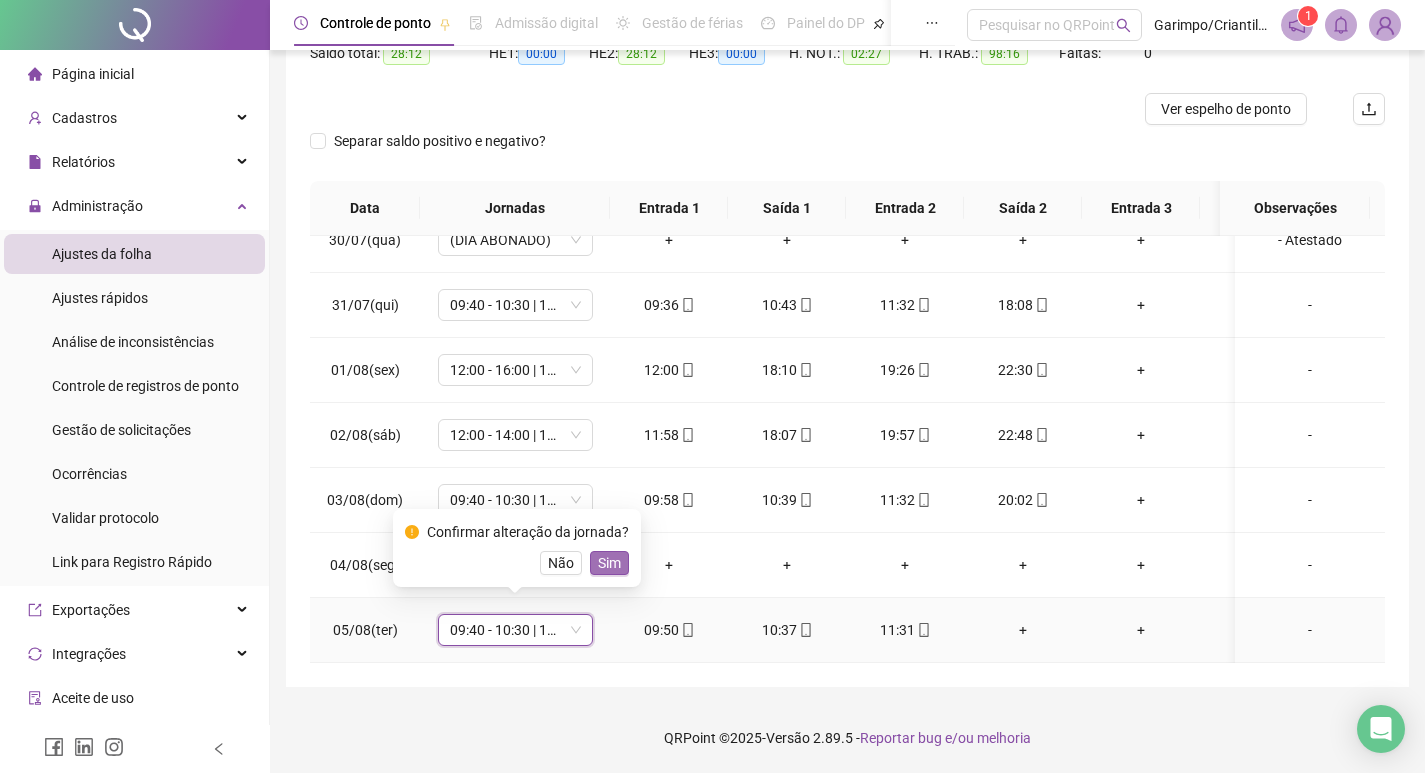 click on "Sim" at bounding box center (609, 563) 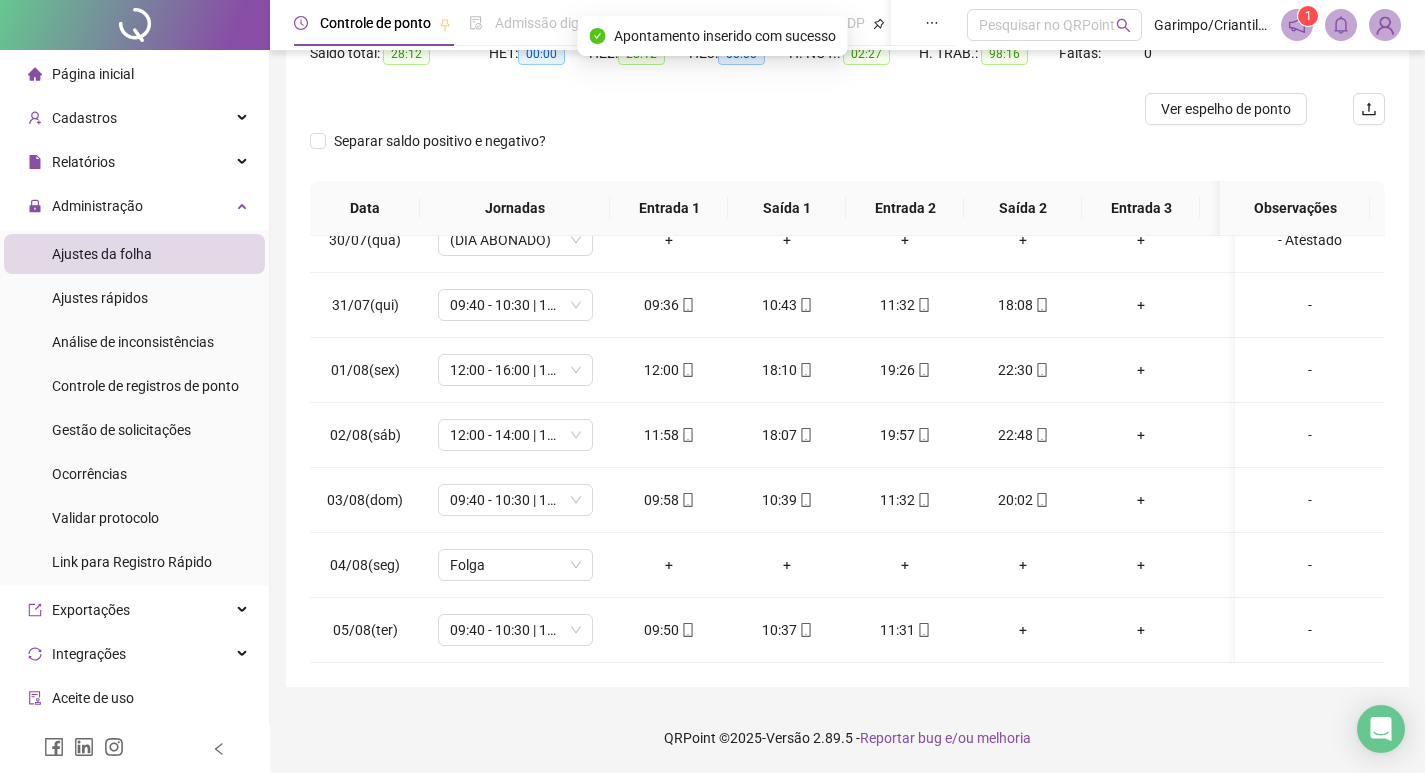 scroll, scrollTop: 25, scrollLeft: 0, axis: vertical 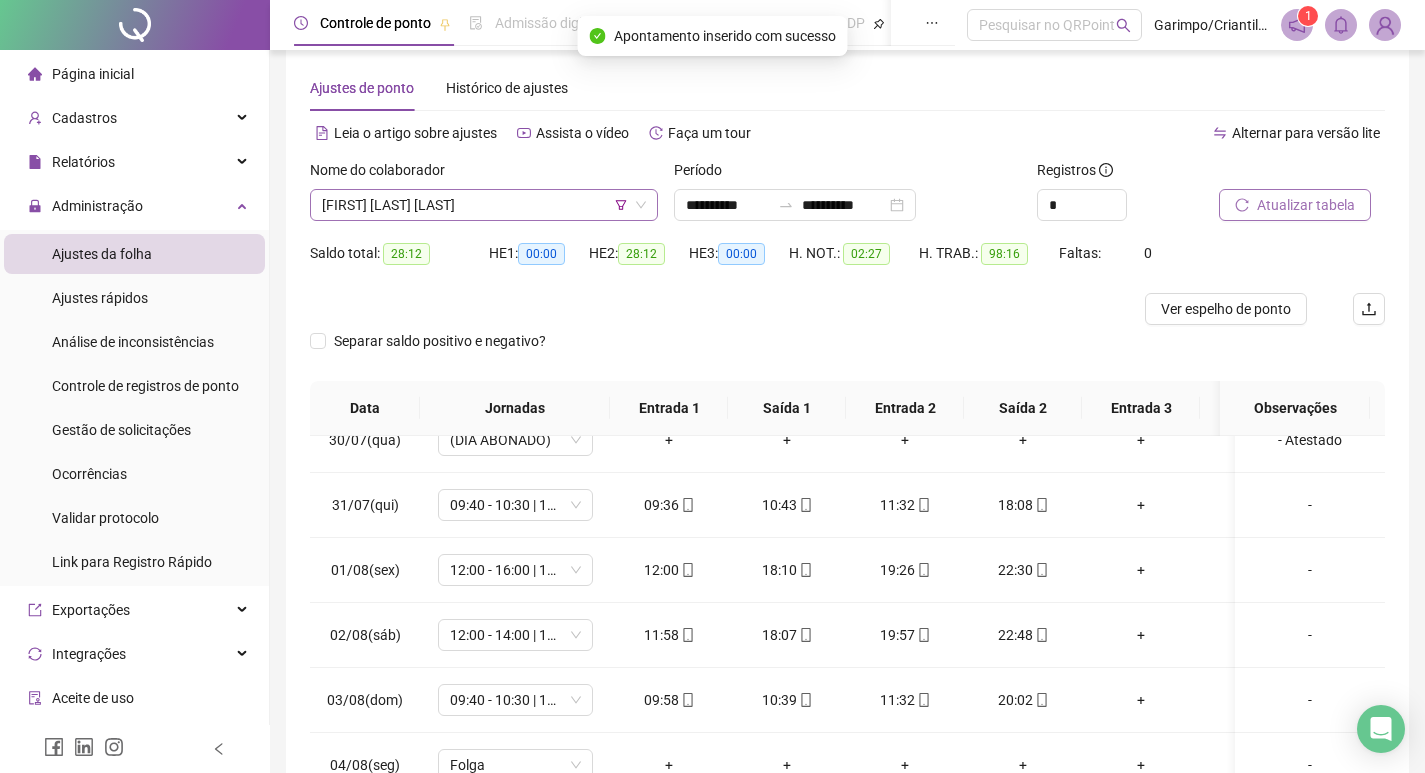 click on "[FIRST] [LAST] [LAST]" at bounding box center (484, 205) 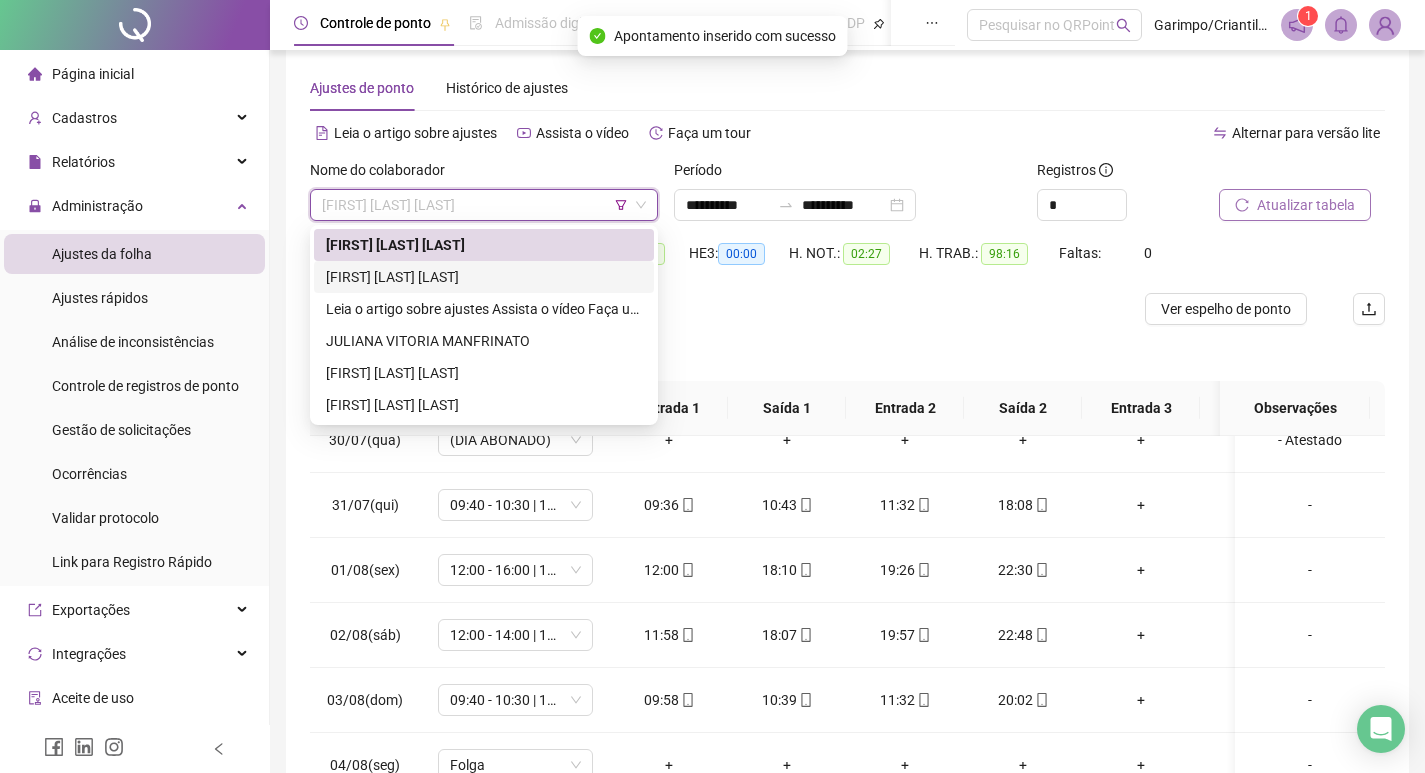 click on "[FIRST] [LAST] [LAST]" at bounding box center (484, 277) 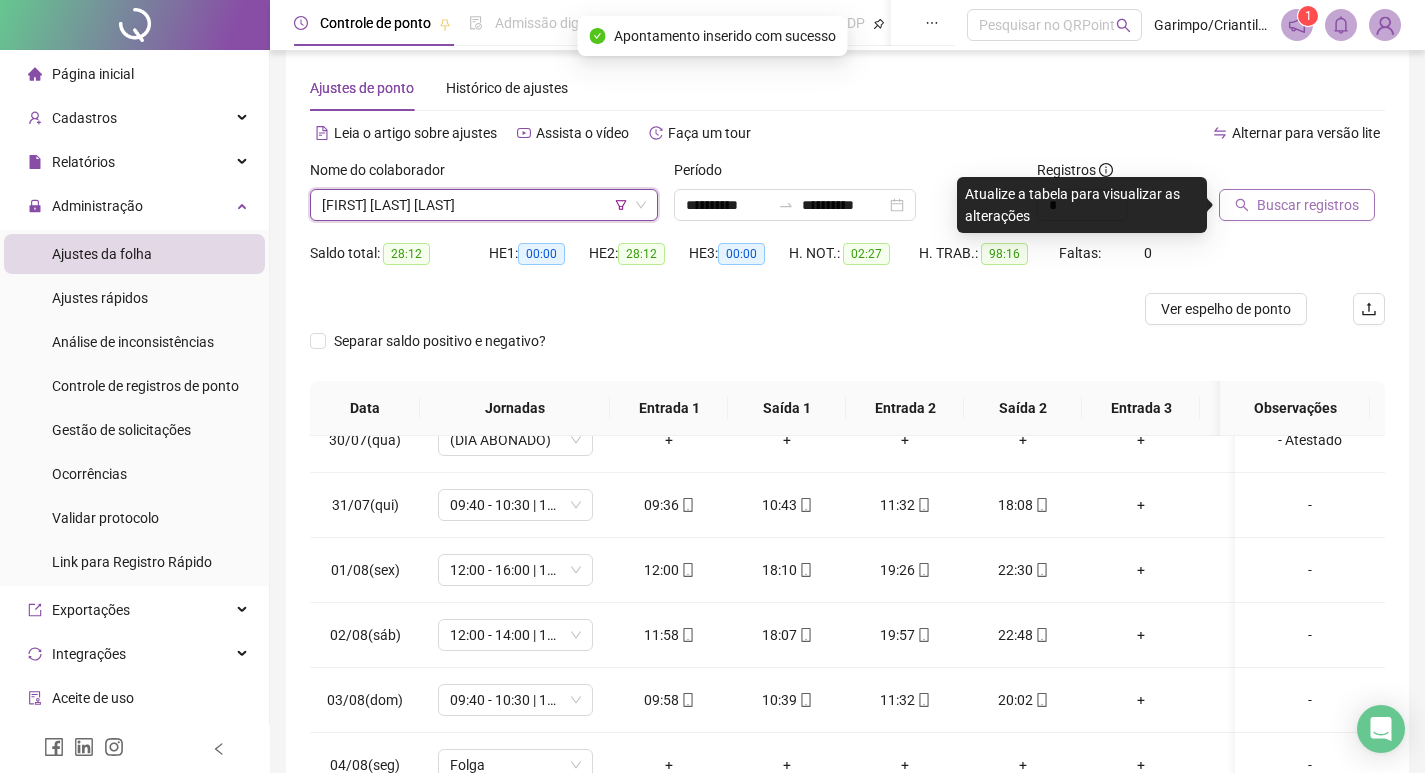 click on "Buscar registros" at bounding box center (1297, 205) 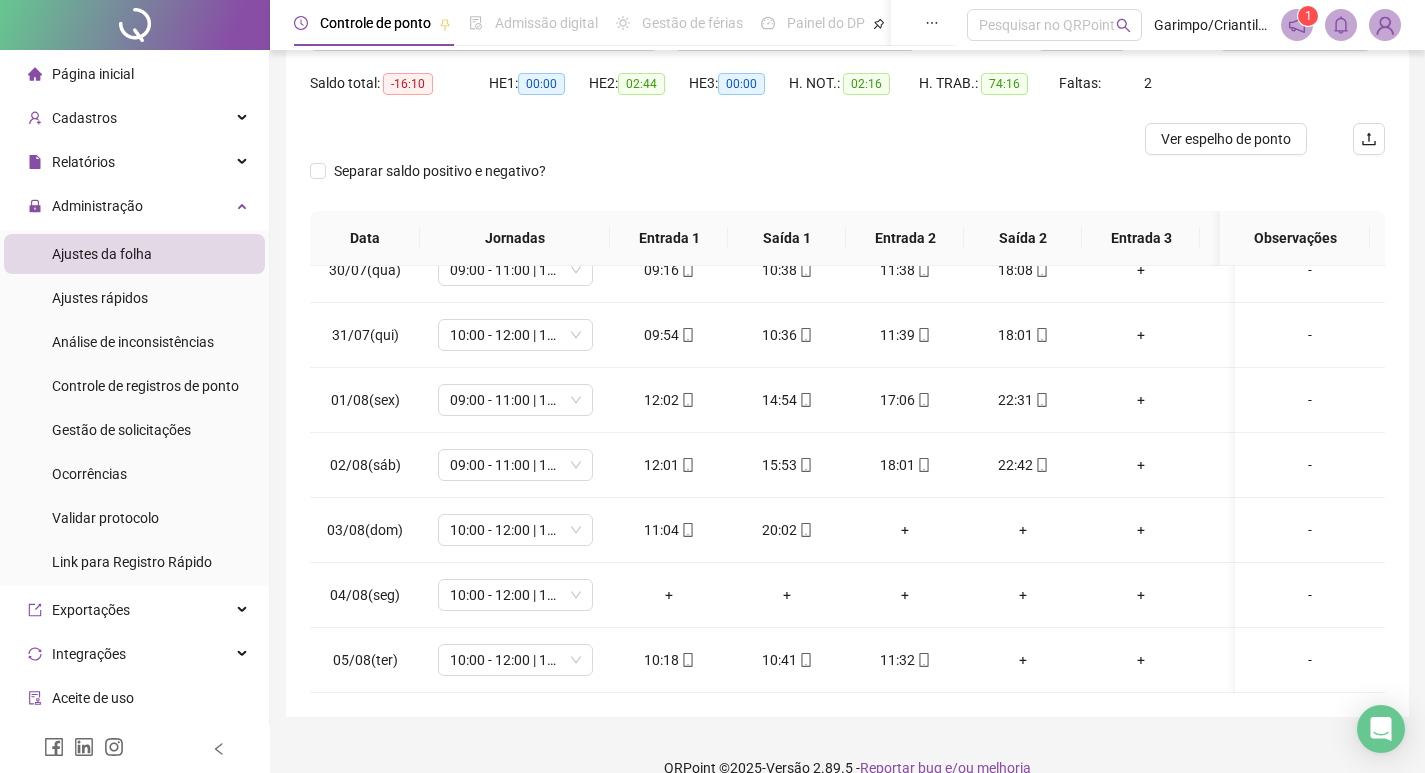 scroll, scrollTop: 225, scrollLeft: 0, axis: vertical 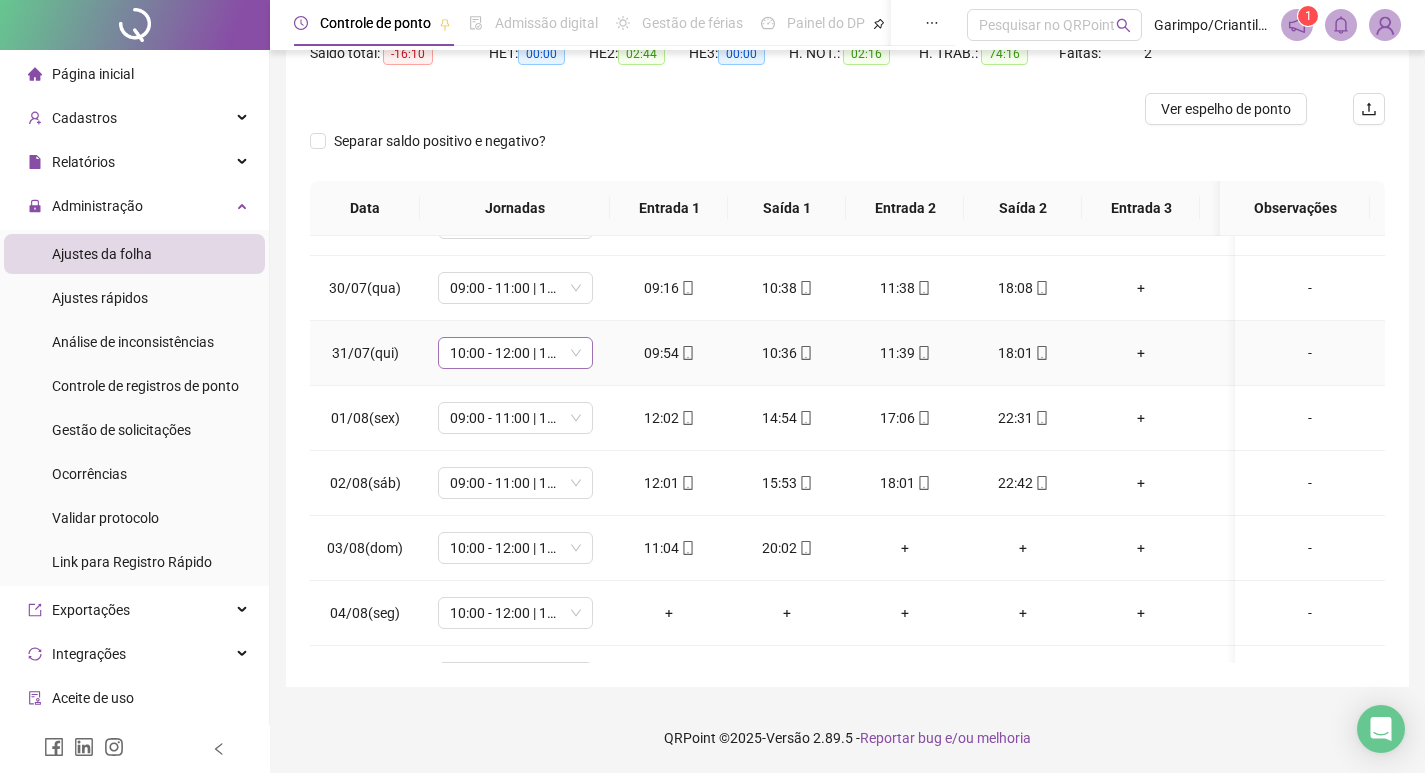 click on "10:00 - 12:00 | 13:00 - 18:20" at bounding box center (515, 353) 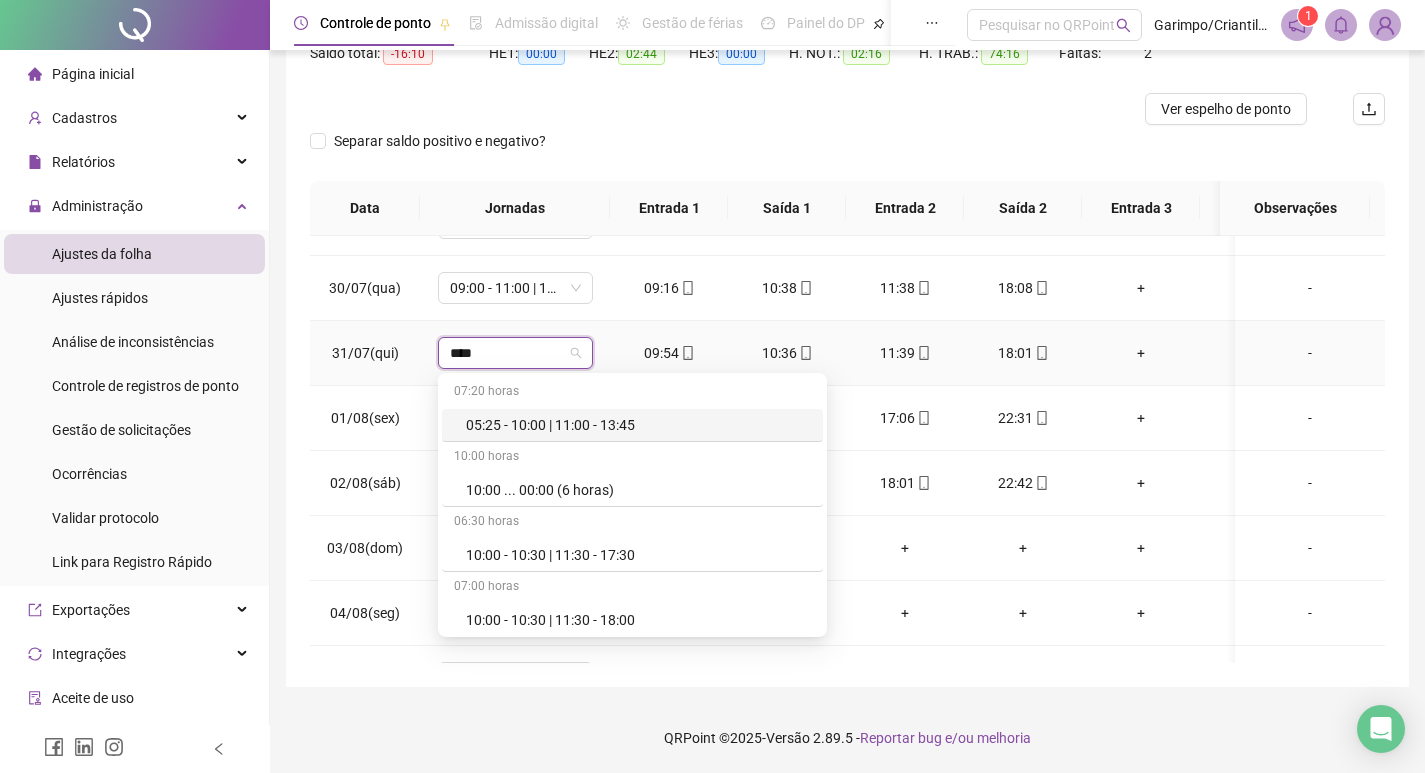 type on "*****" 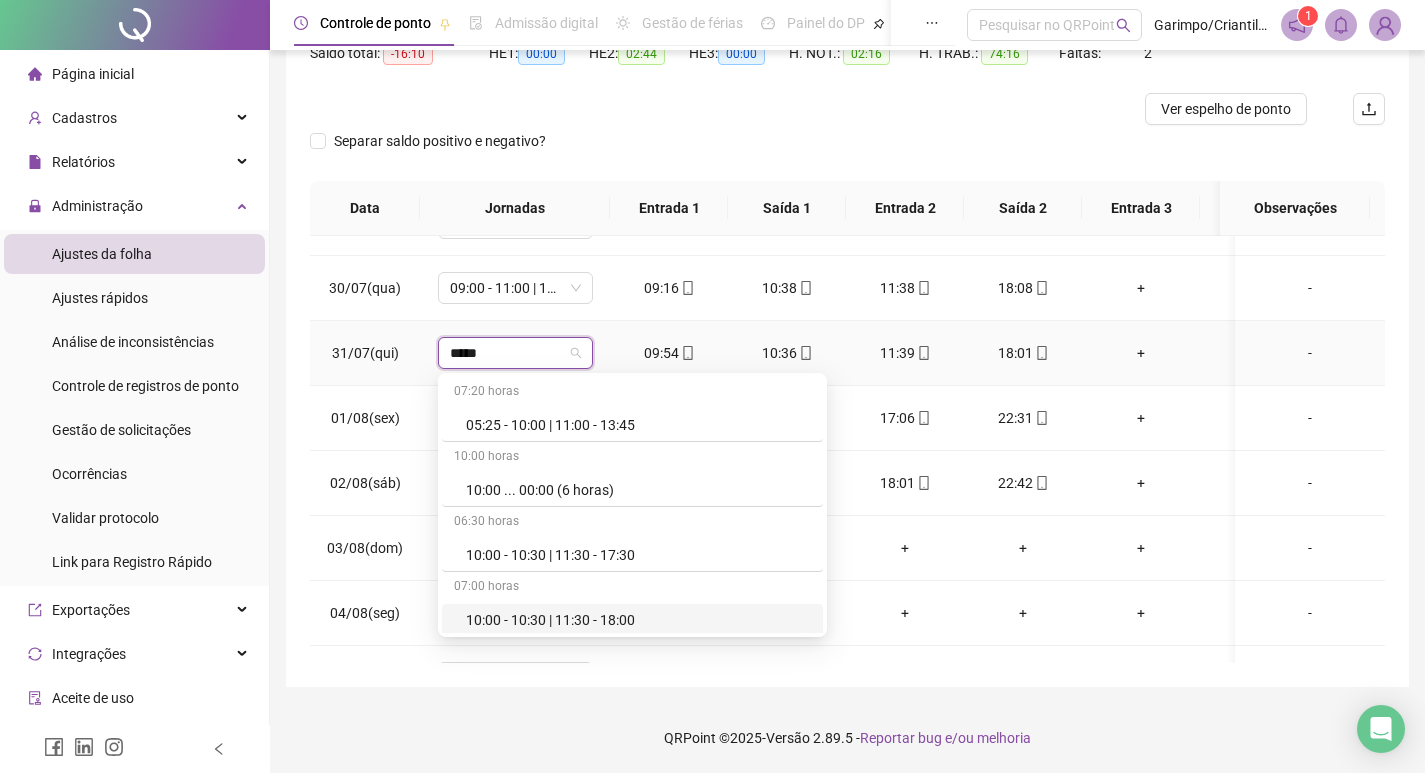 click on "10:00 - 10:30 | 11:30 - 18:00" at bounding box center (638, 620) 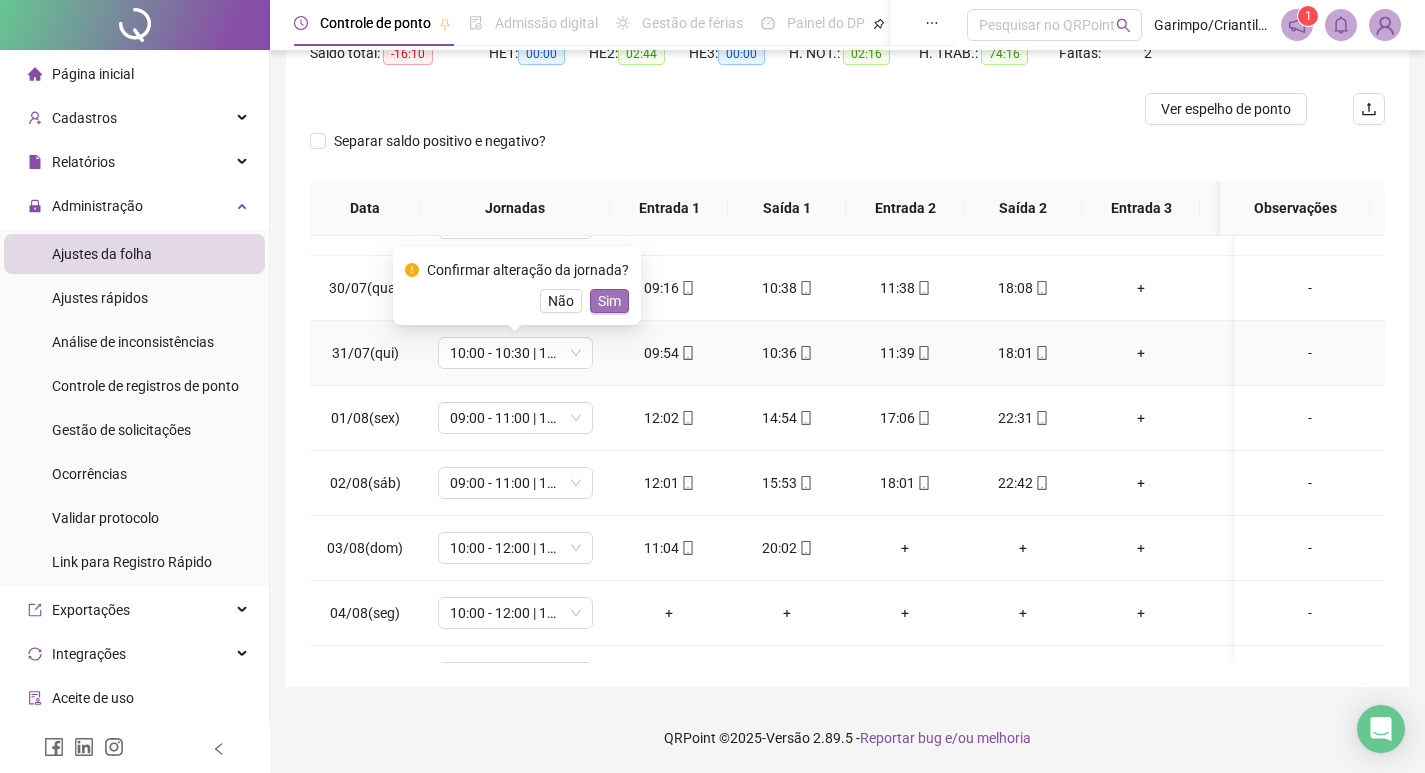click on "Sim" at bounding box center [609, 301] 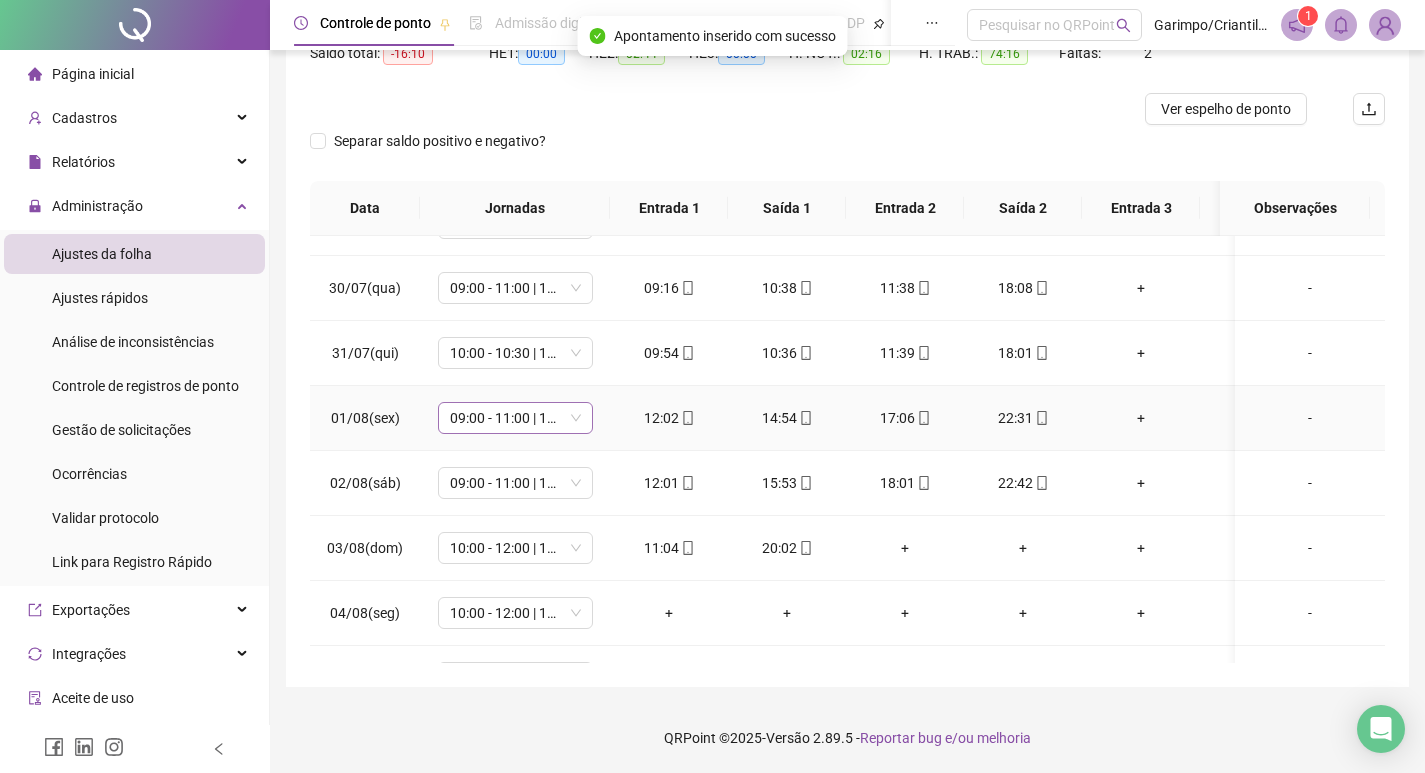 click on "09:00 - 11:00 | 12:00 - 18:00" at bounding box center (515, 418) 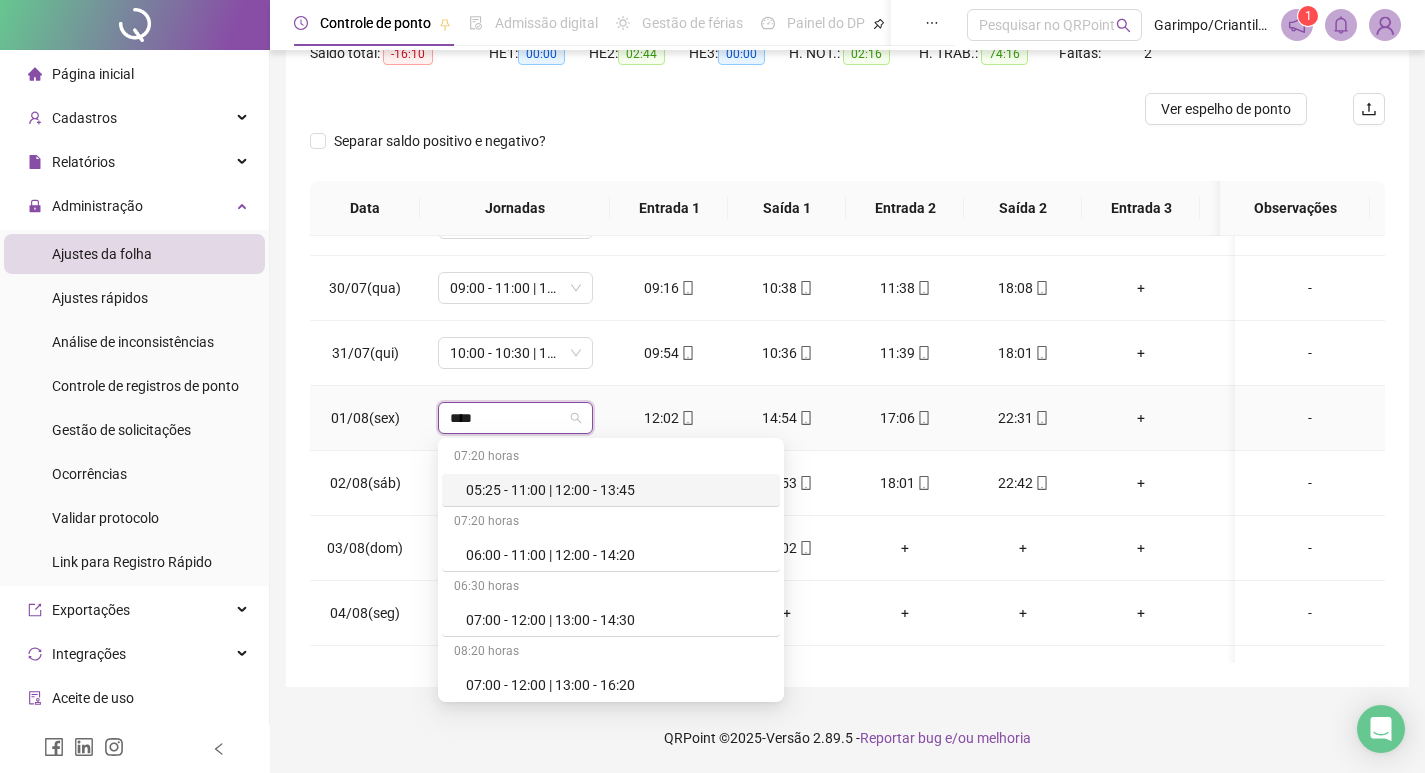 type on "*****" 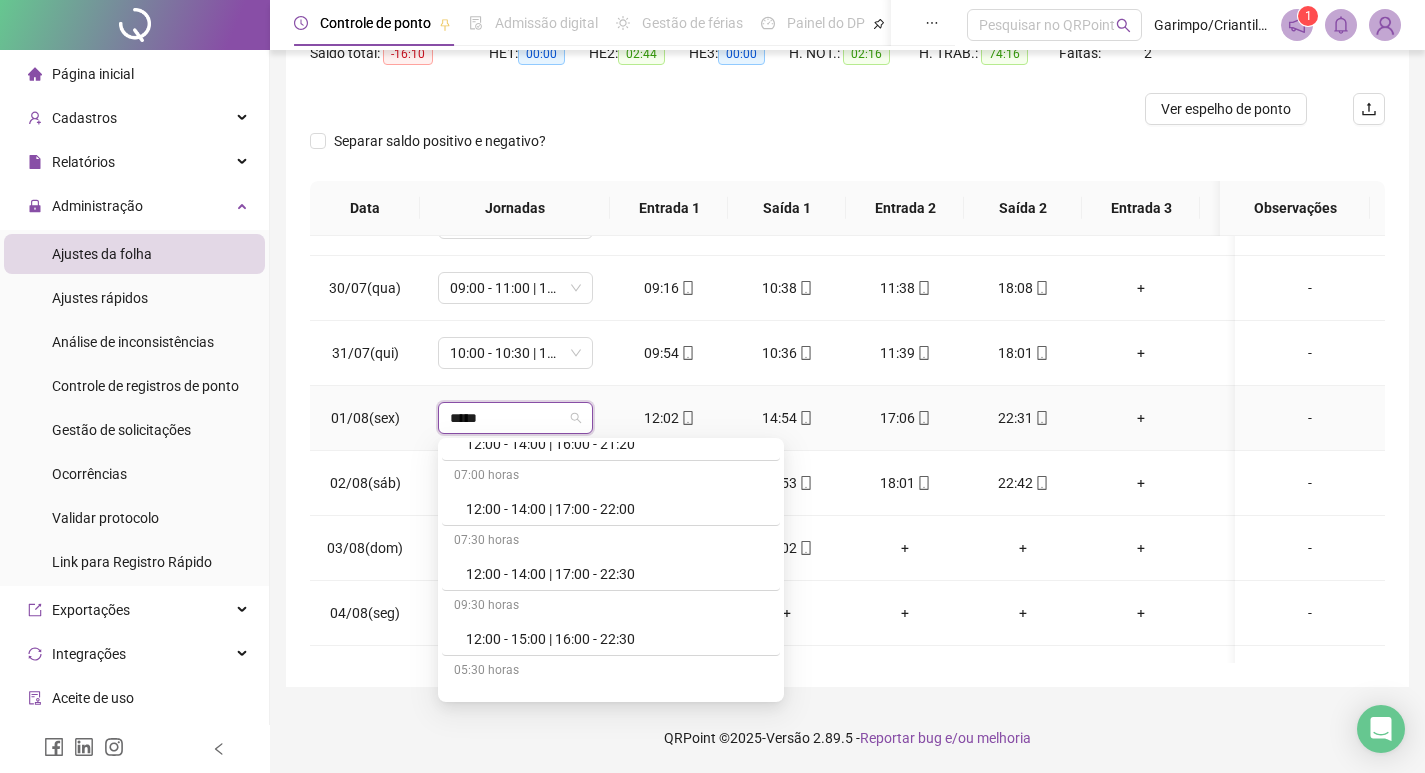 scroll, scrollTop: 4300, scrollLeft: 0, axis: vertical 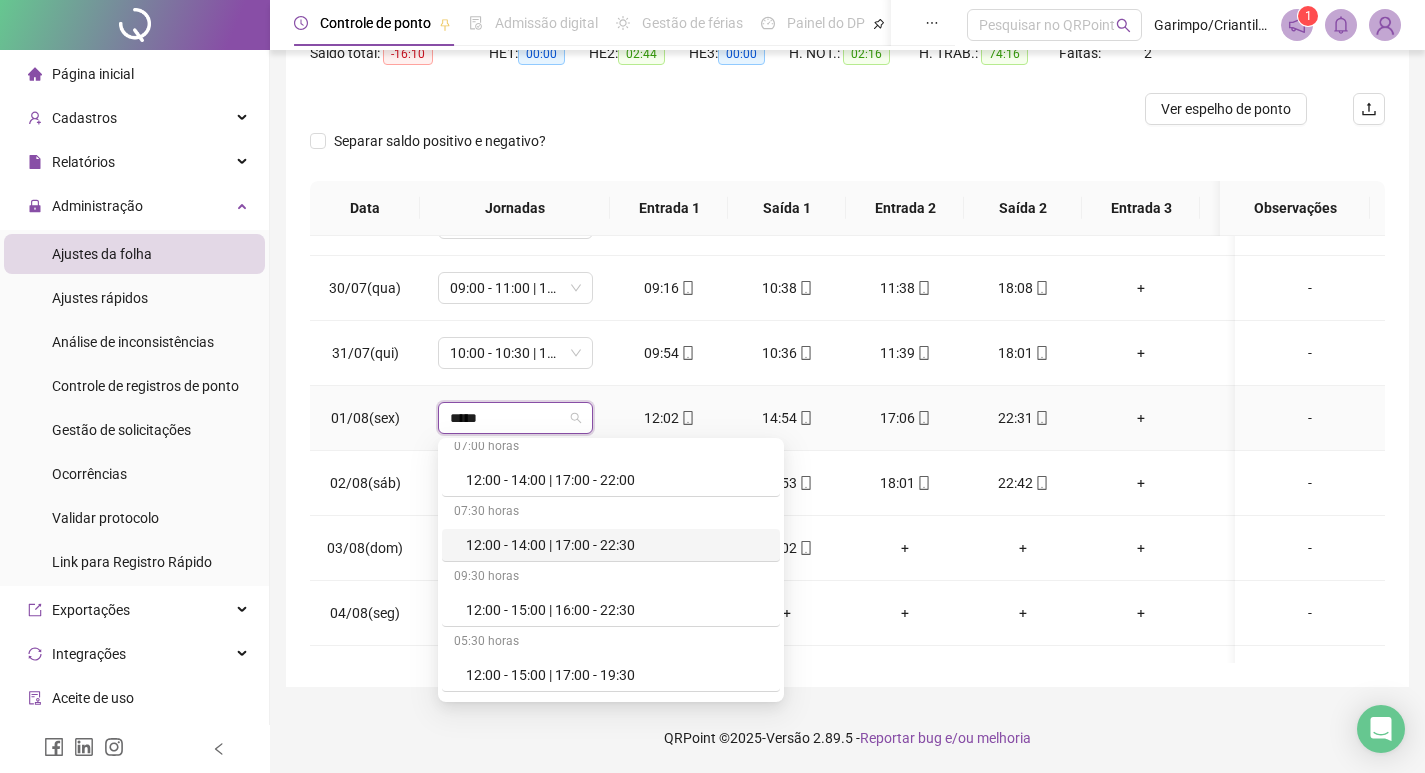 click on "07:30 horas" at bounding box center [611, 513] 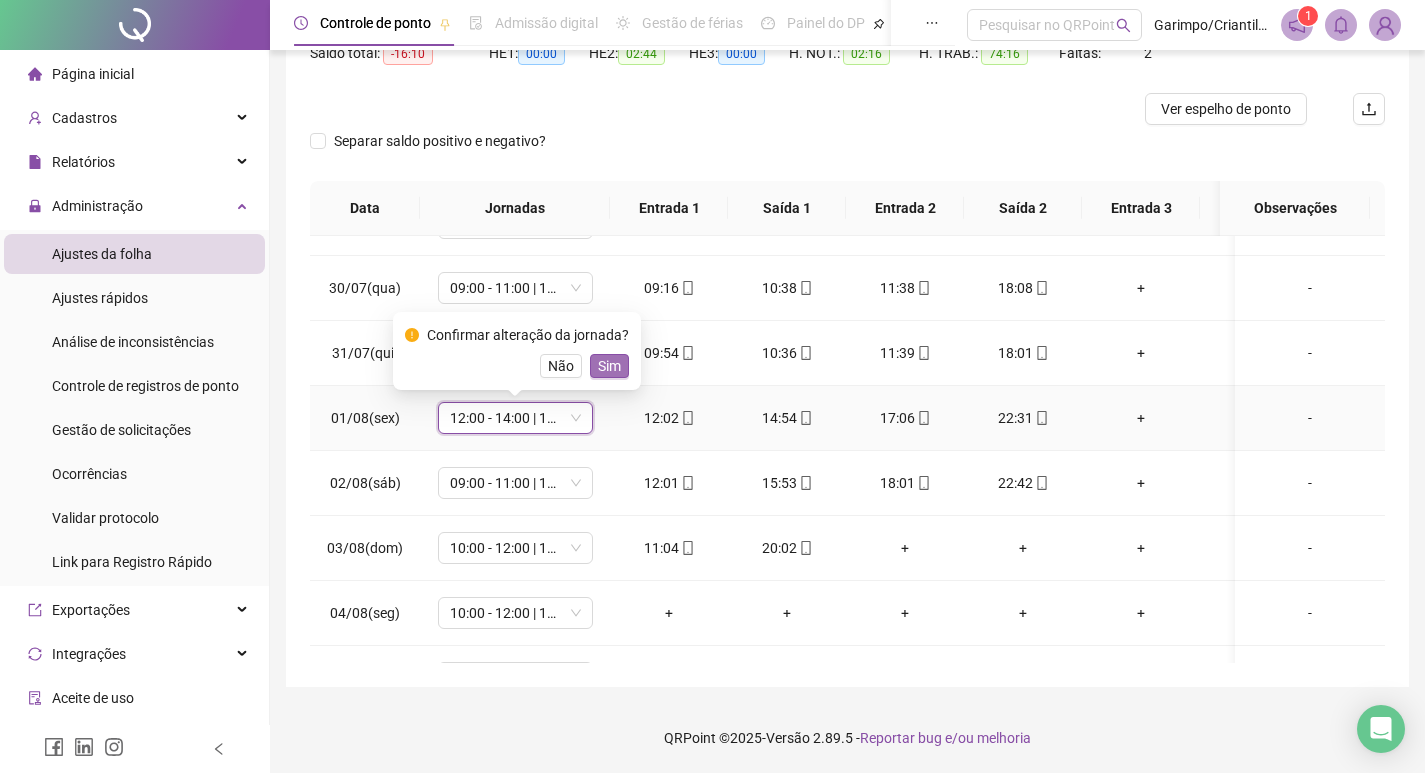 click on "Sim" at bounding box center (609, 366) 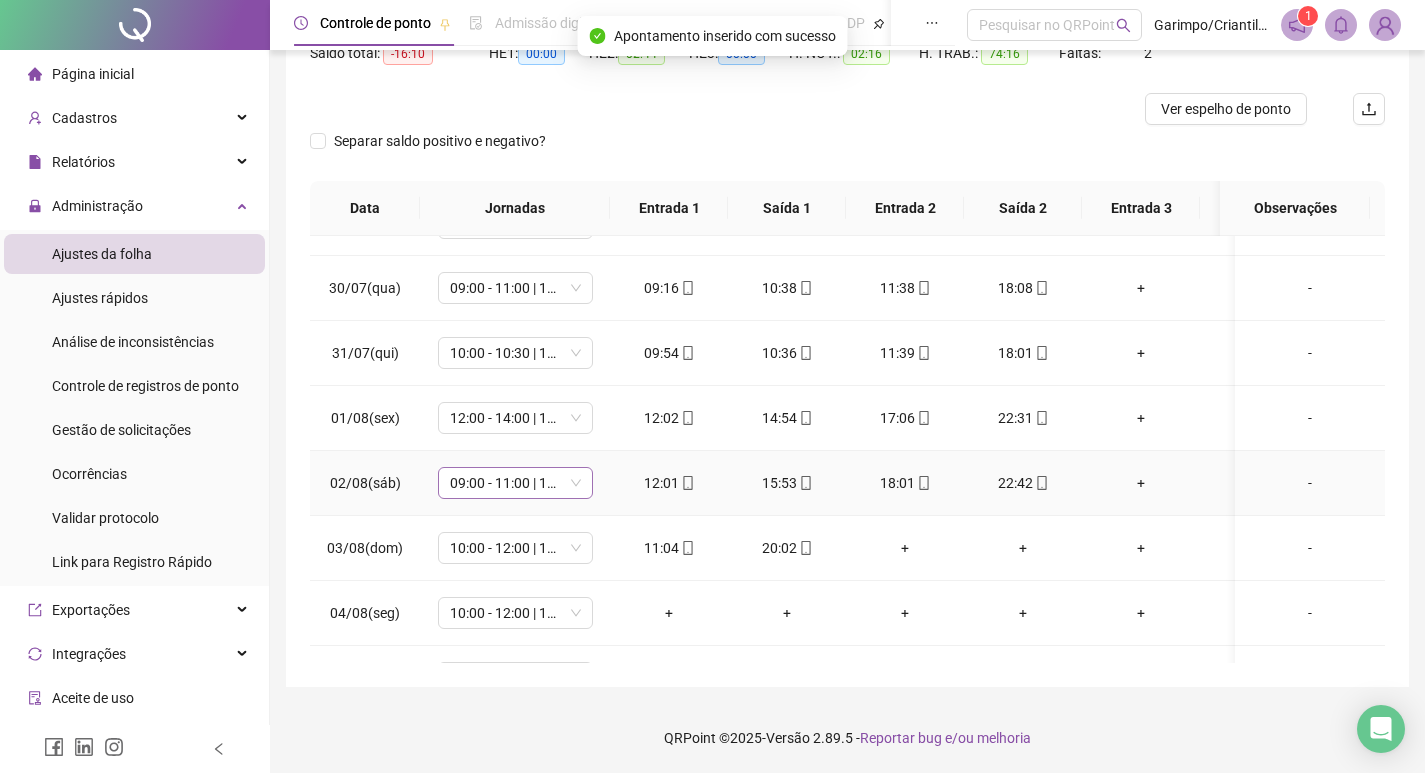 click on "09:00 - 11:00 | 12:00 - 18:00" at bounding box center [515, 483] 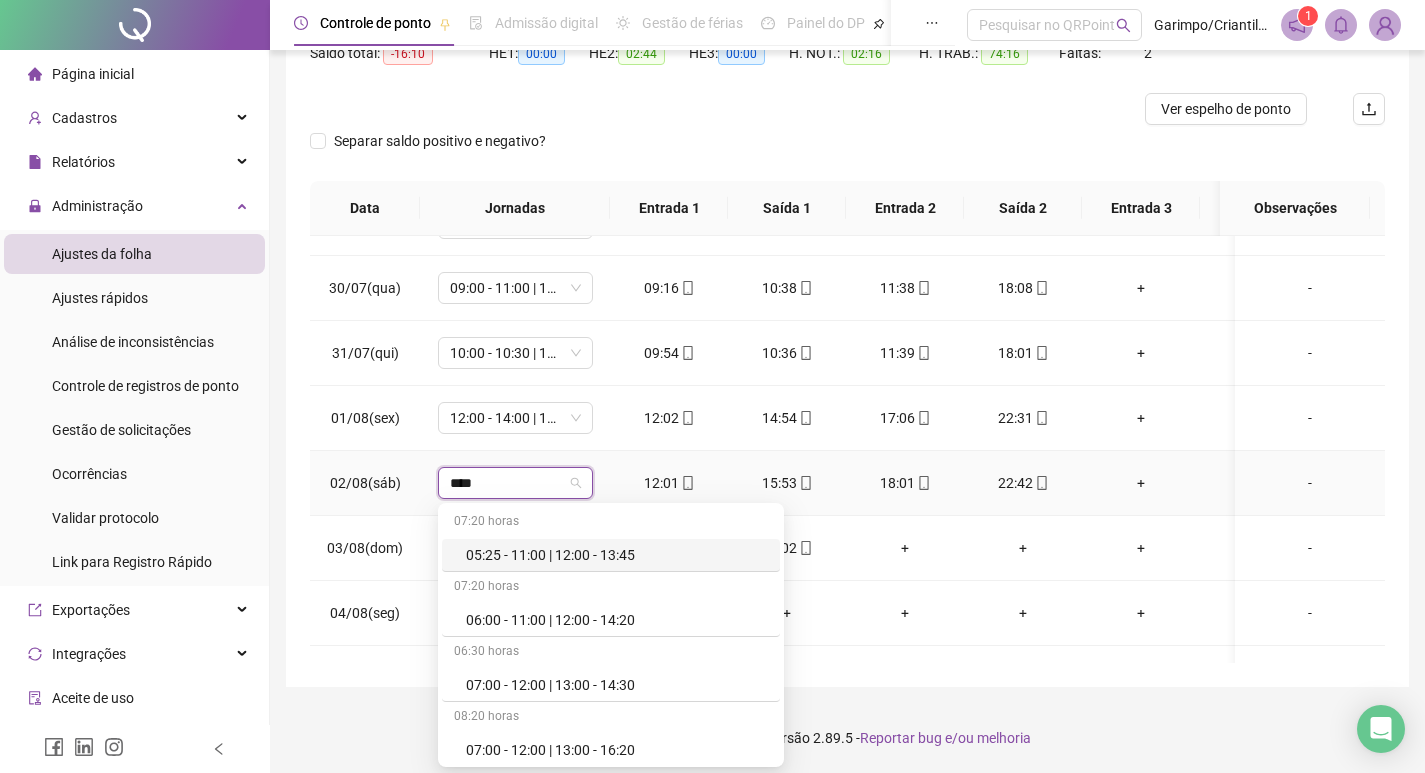 type on "*****" 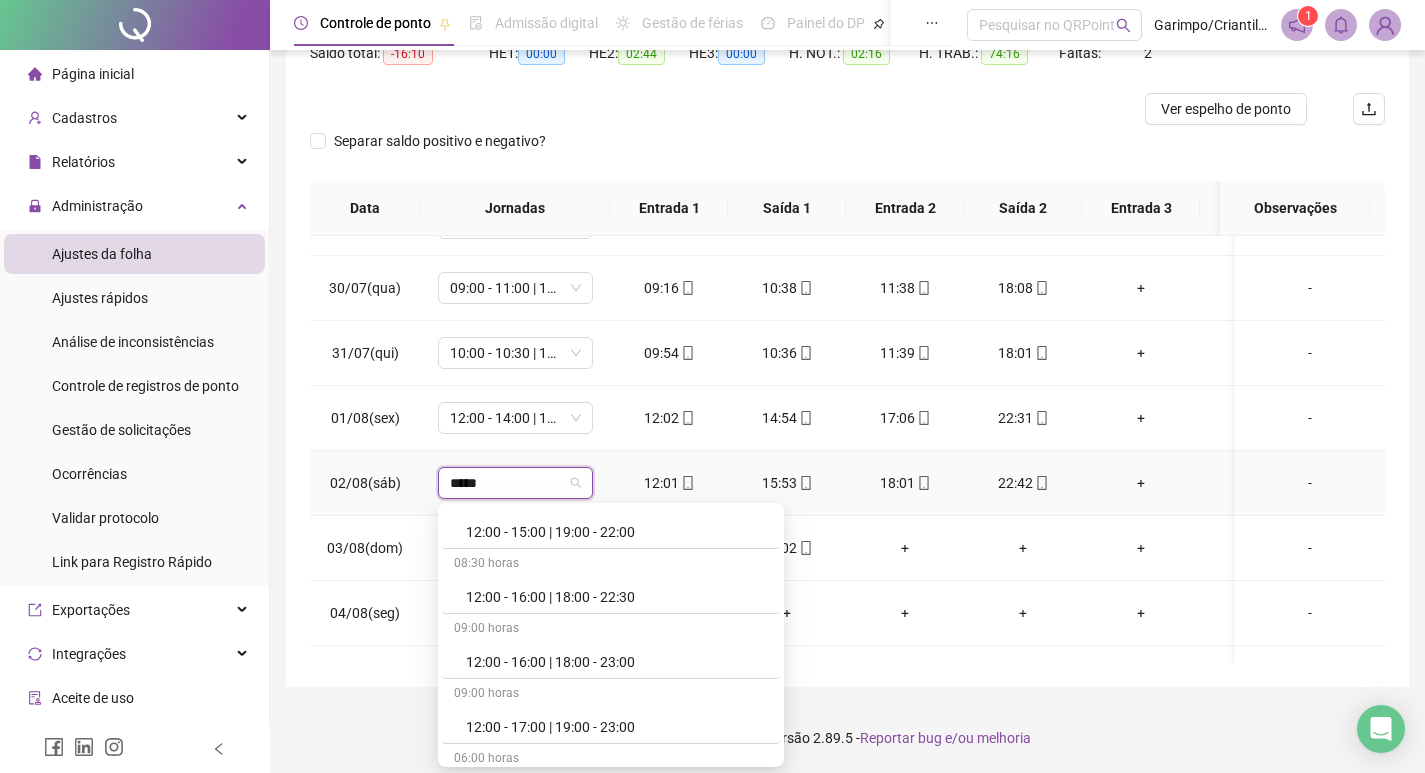 scroll, scrollTop: 4800, scrollLeft: 0, axis: vertical 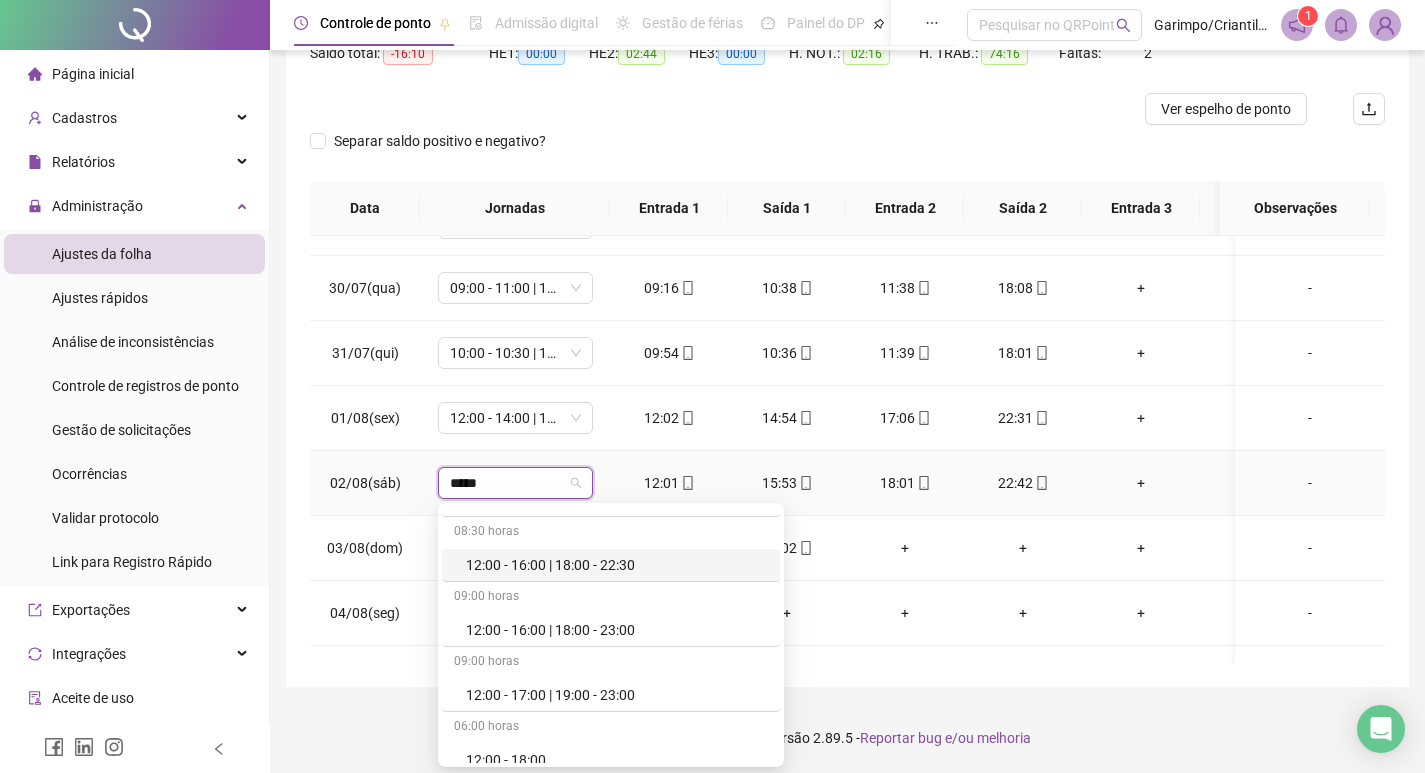 click on "12:00 - 16:00 | 18:00 - 22:30" at bounding box center [617, 565] 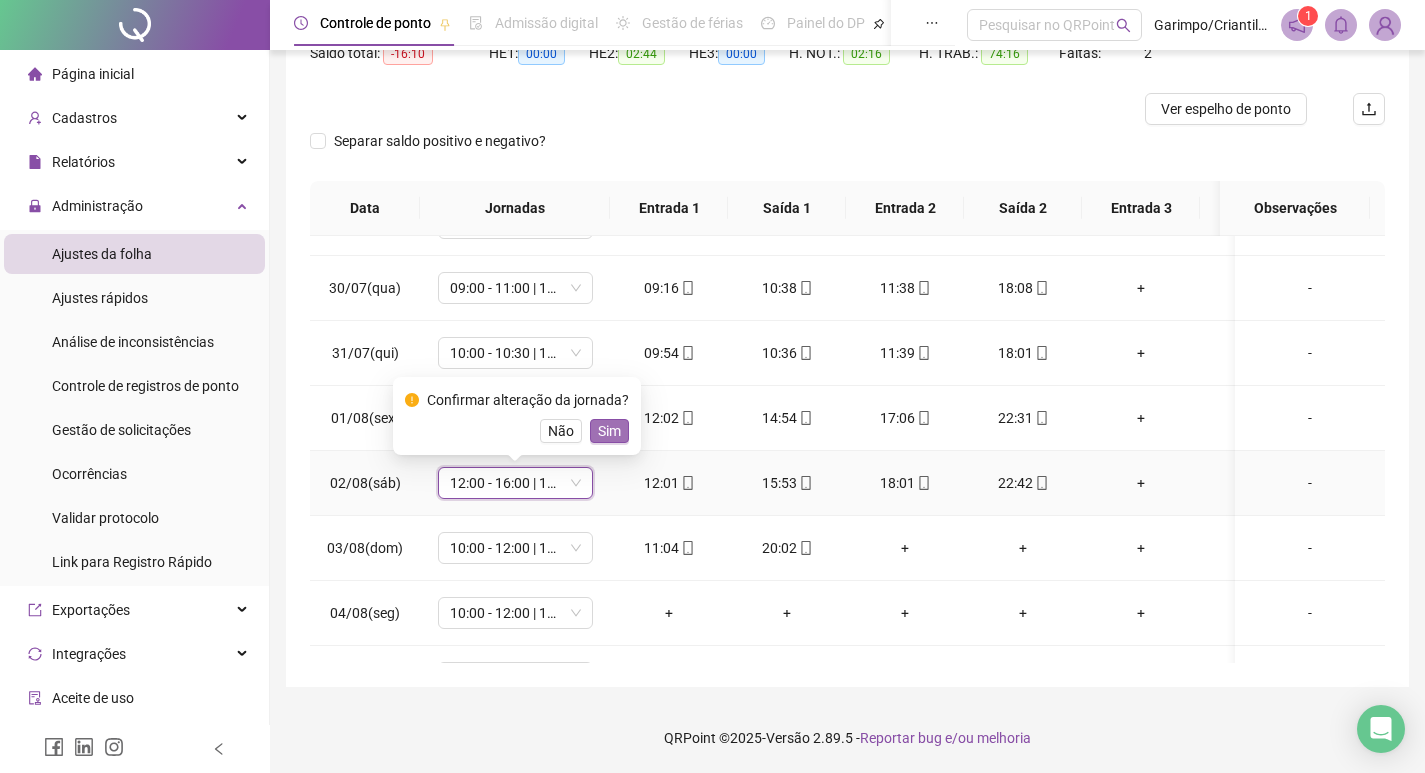 click on "Sim" at bounding box center (609, 431) 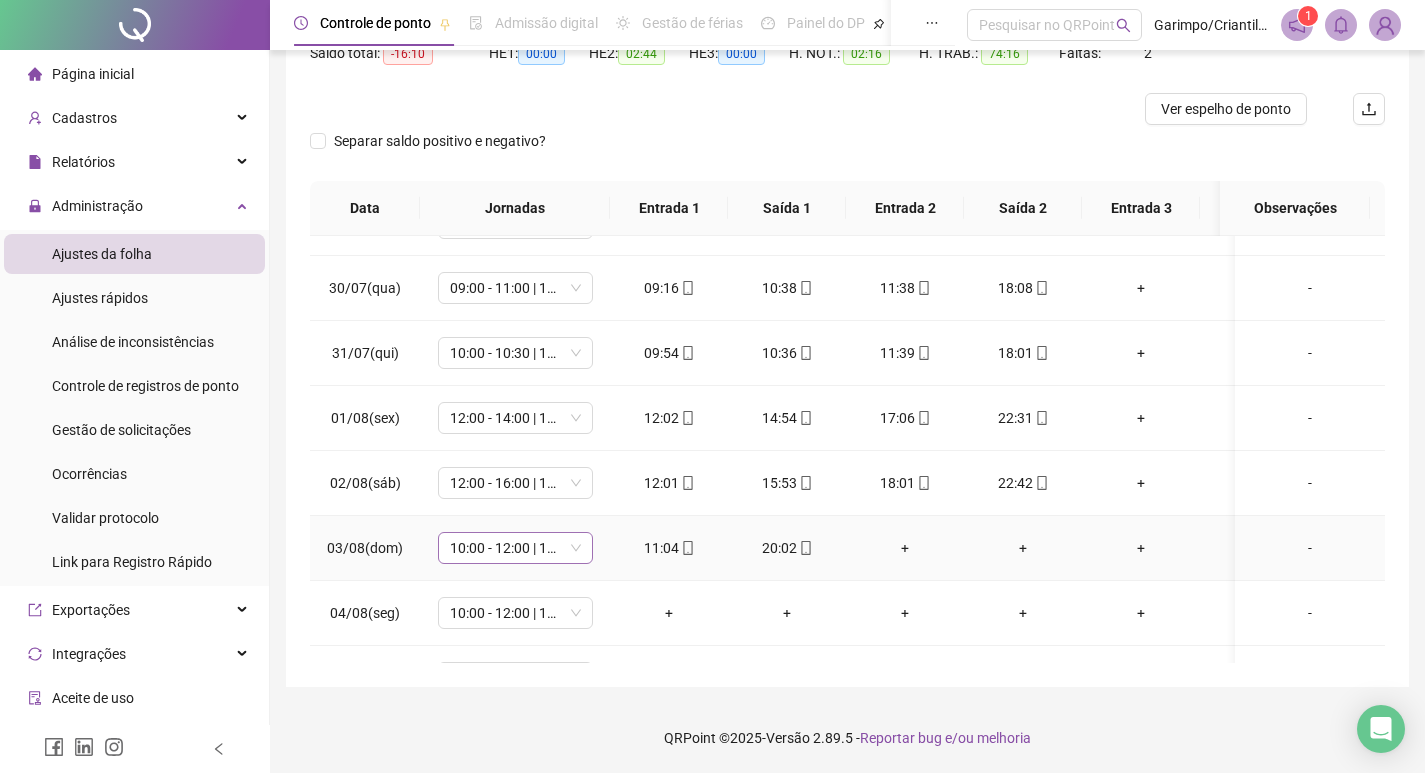click on "10:00 - 12:00 | 13:00 - 18:20" at bounding box center [515, 548] 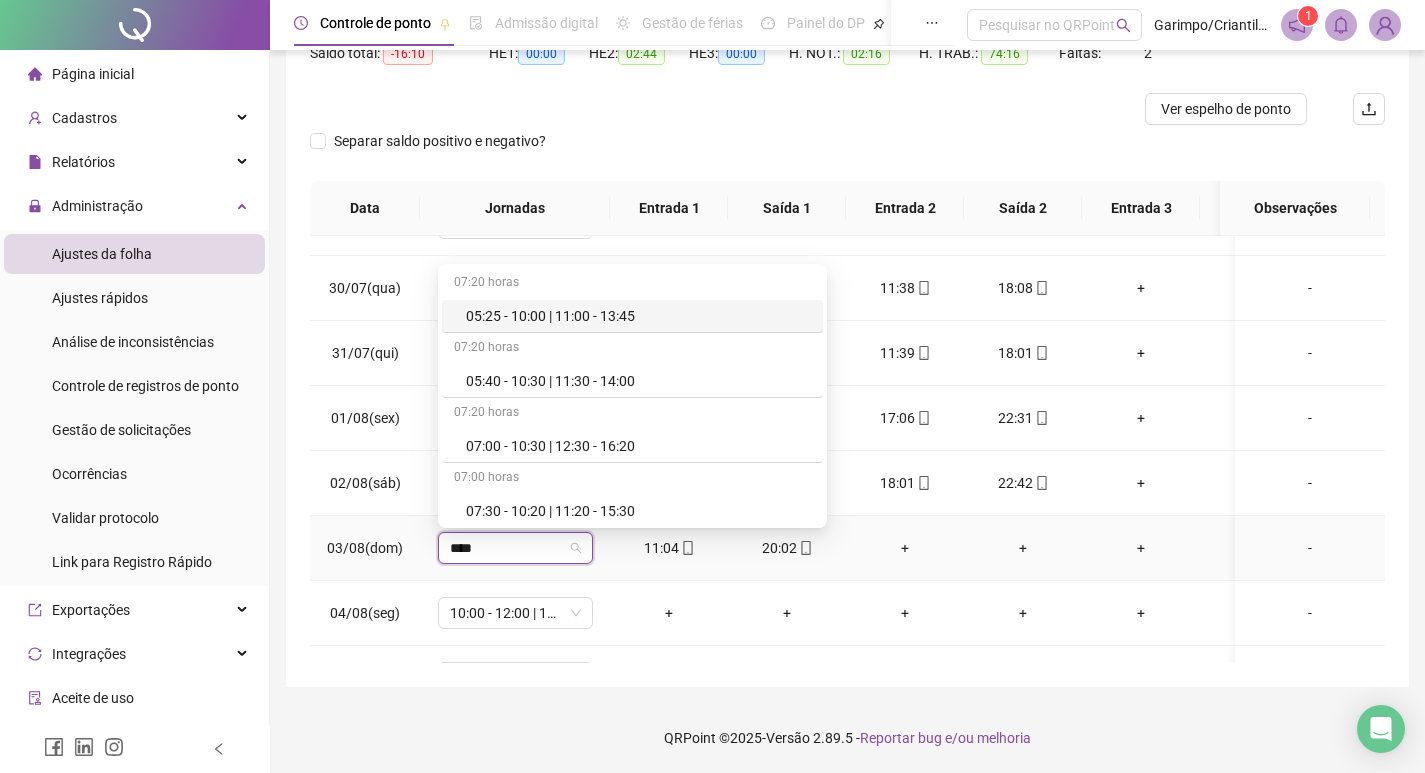 type on "*****" 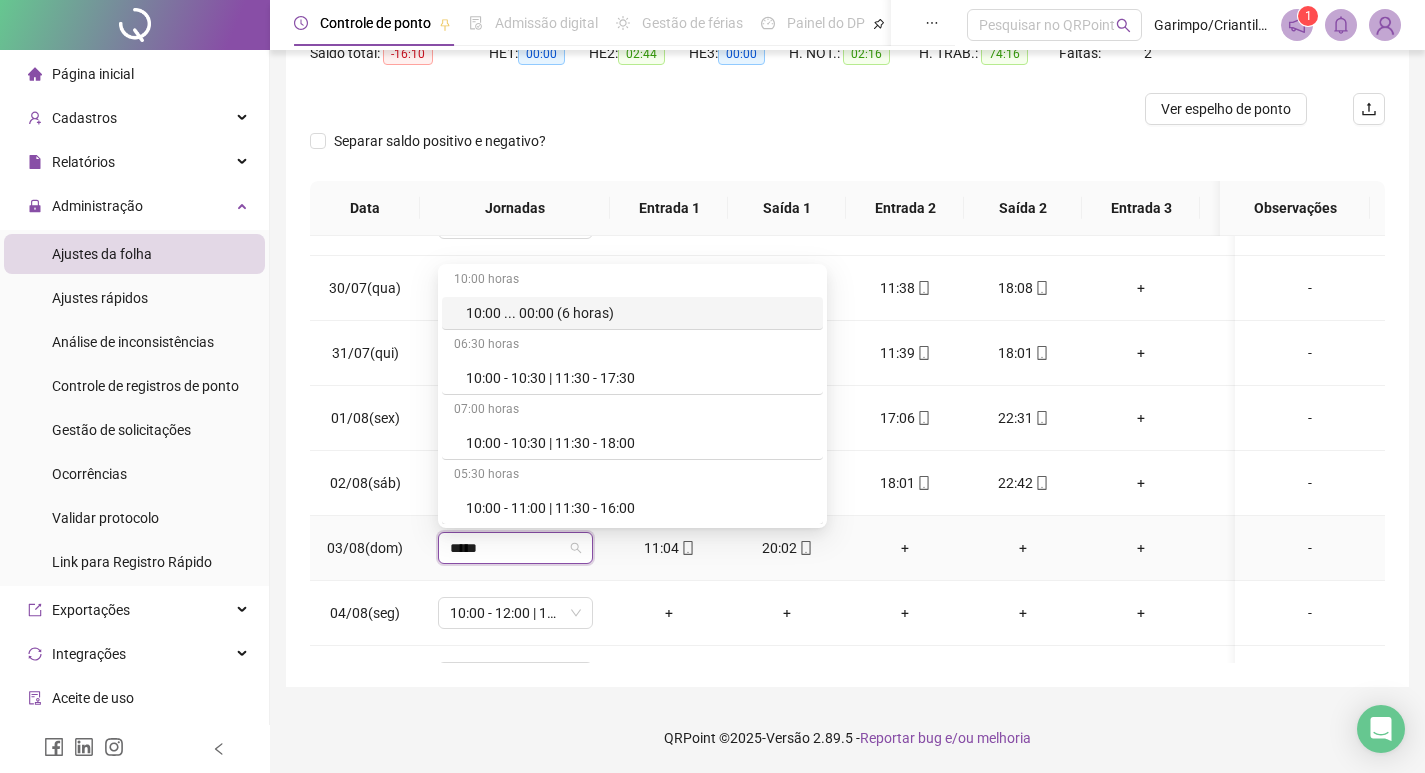 scroll, scrollTop: 100, scrollLeft: 0, axis: vertical 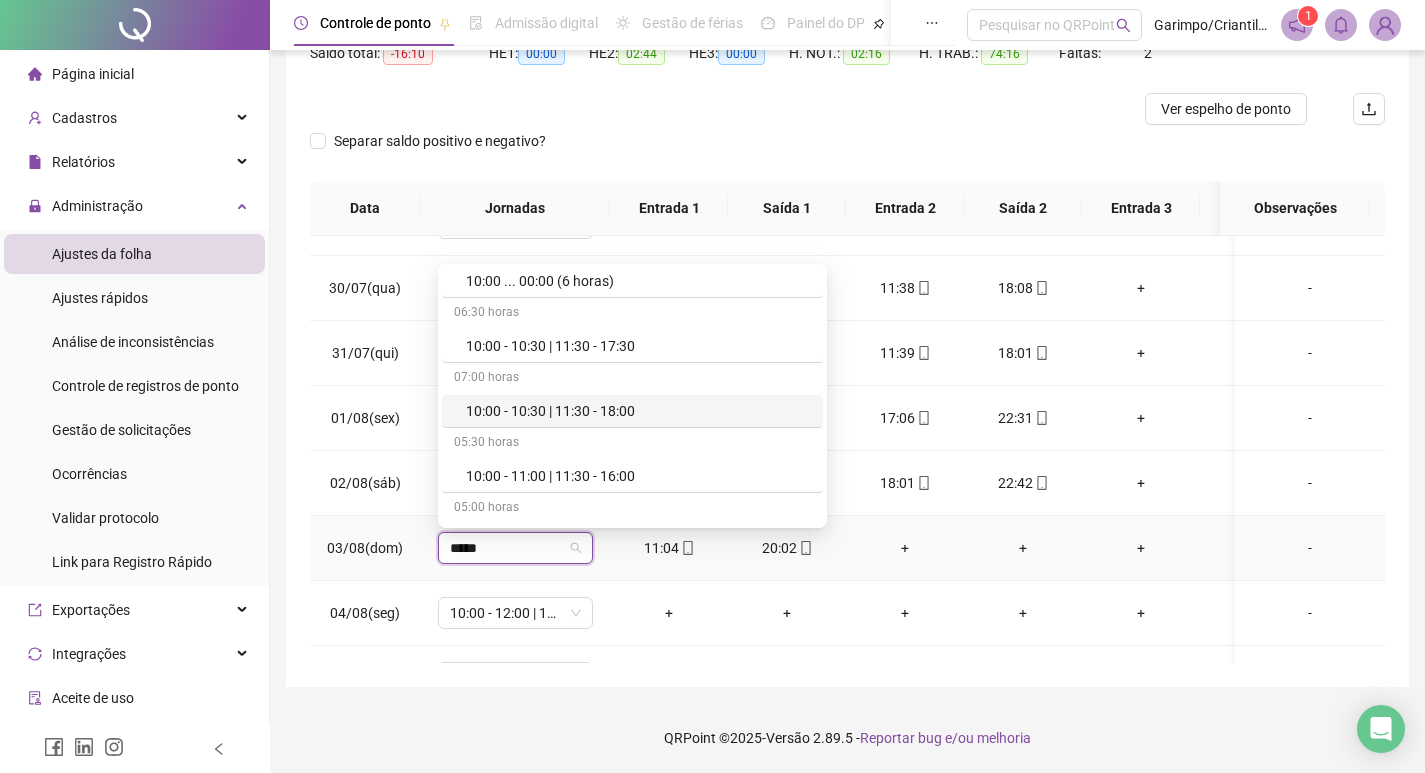click on "10:00 - 10:30 | 11:30 - 18:00" at bounding box center (638, 411) 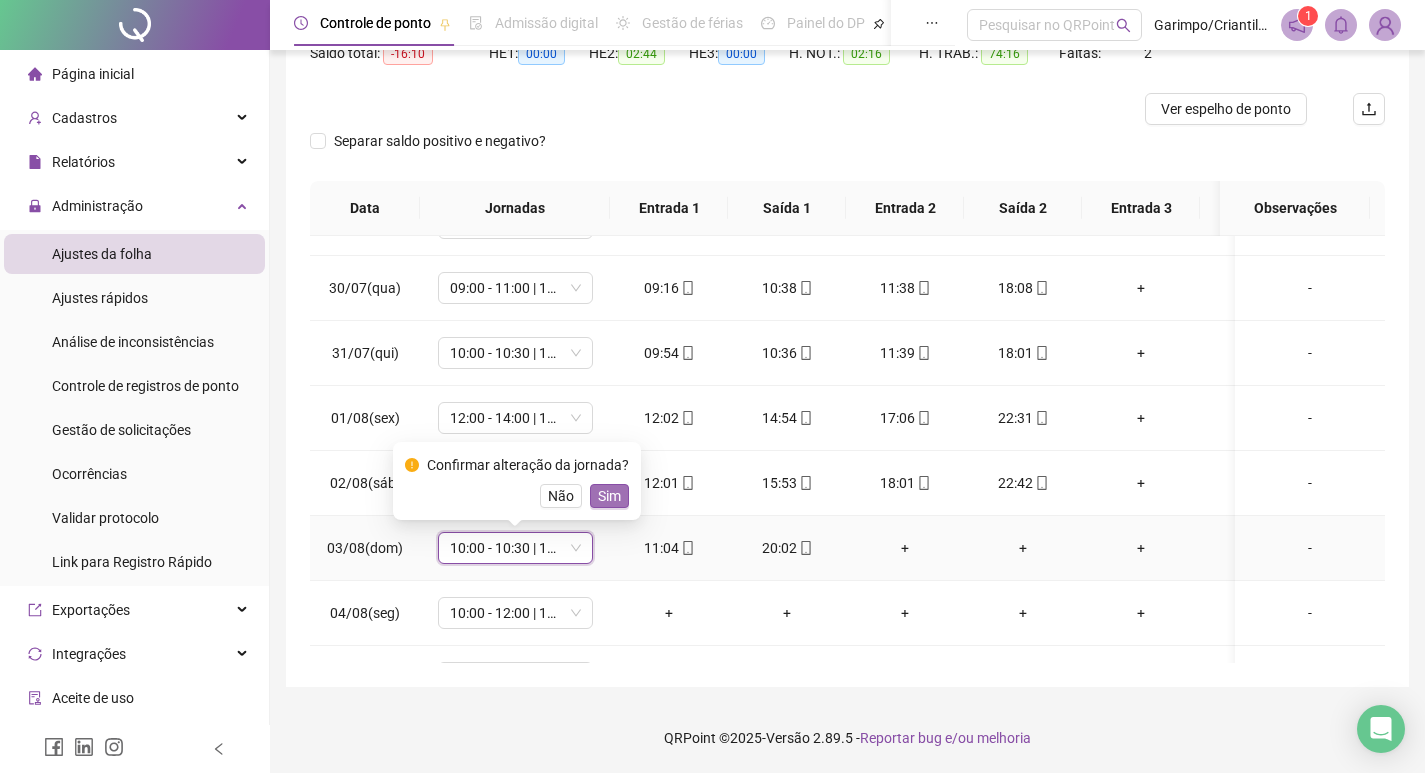 click on "Sim" at bounding box center (609, 496) 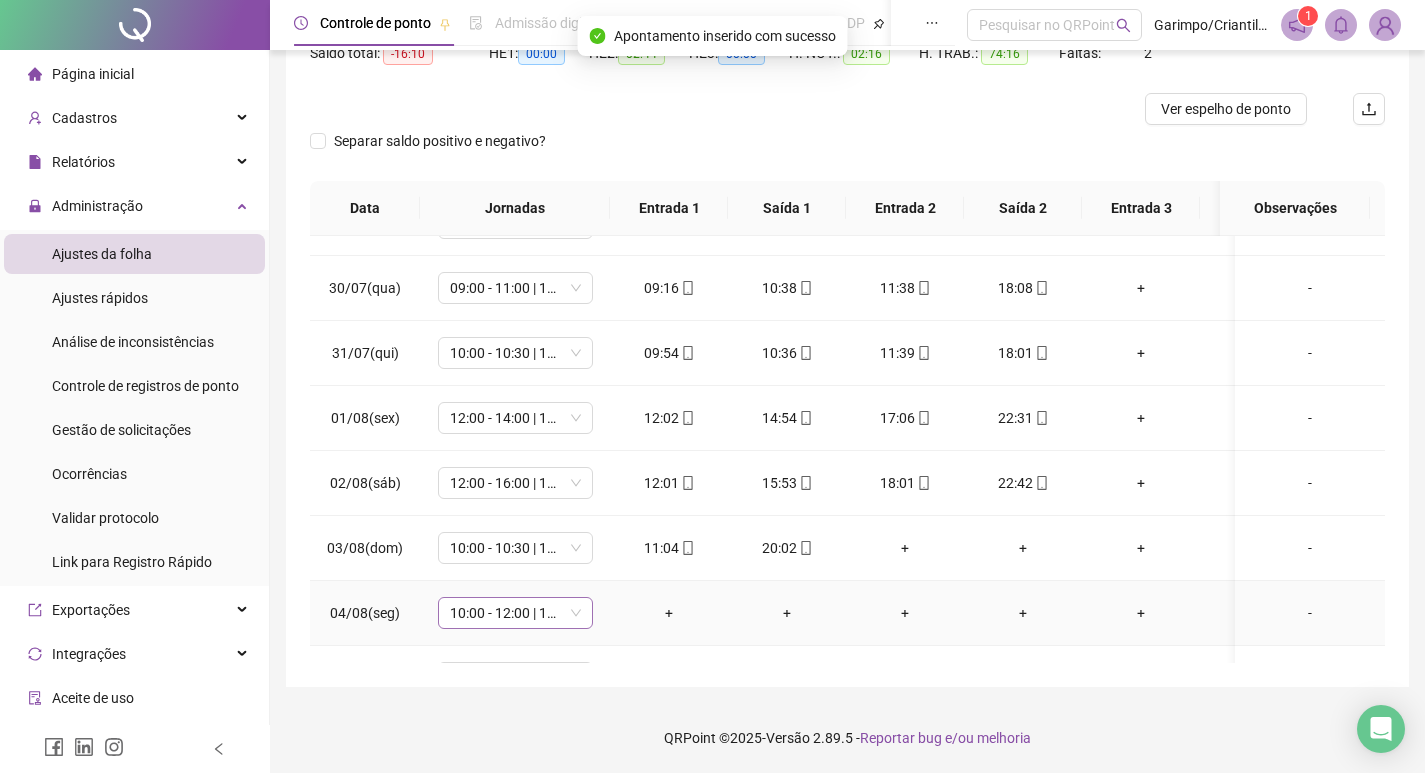 click on "10:00 - 12:00 | 13:00 - 18:20" at bounding box center (515, 613) 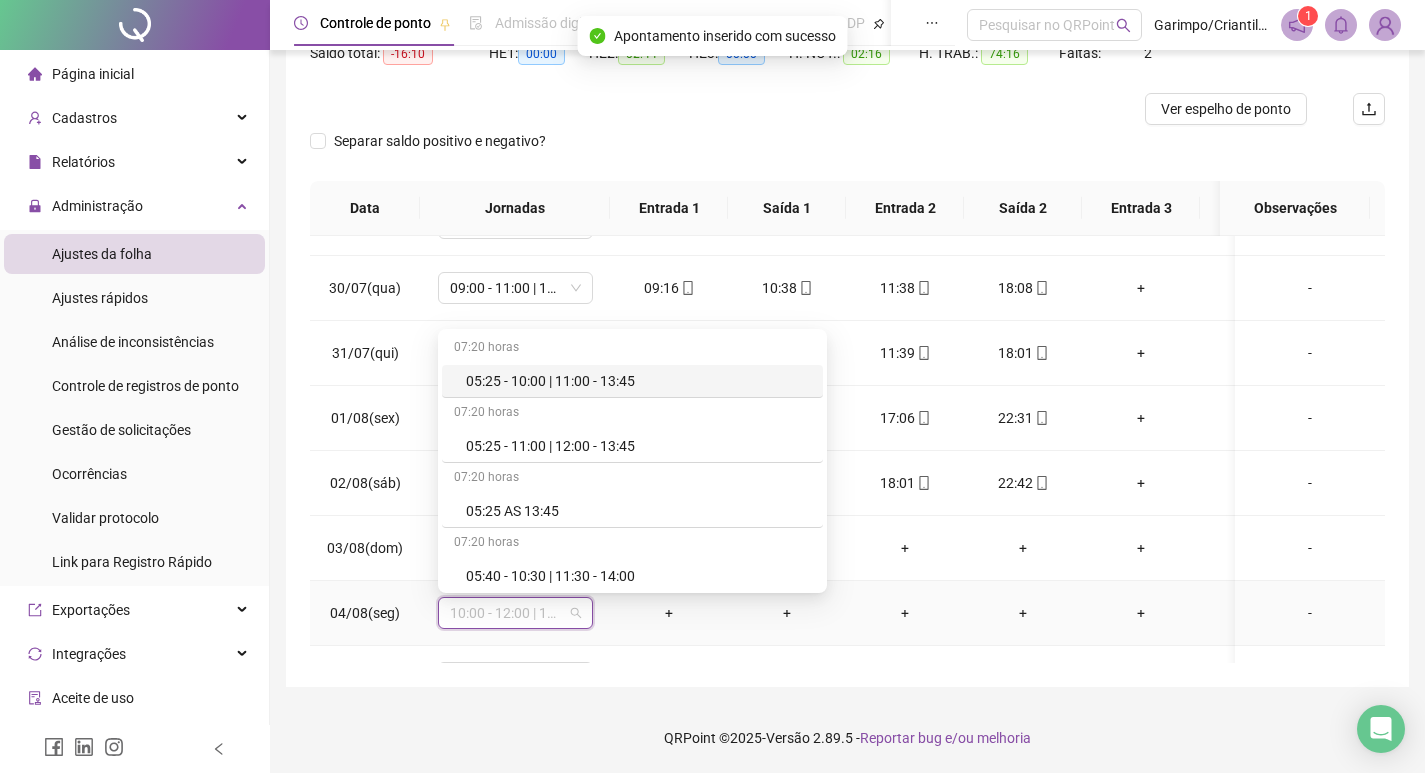 click on "+" at bounding box center (669, 613) 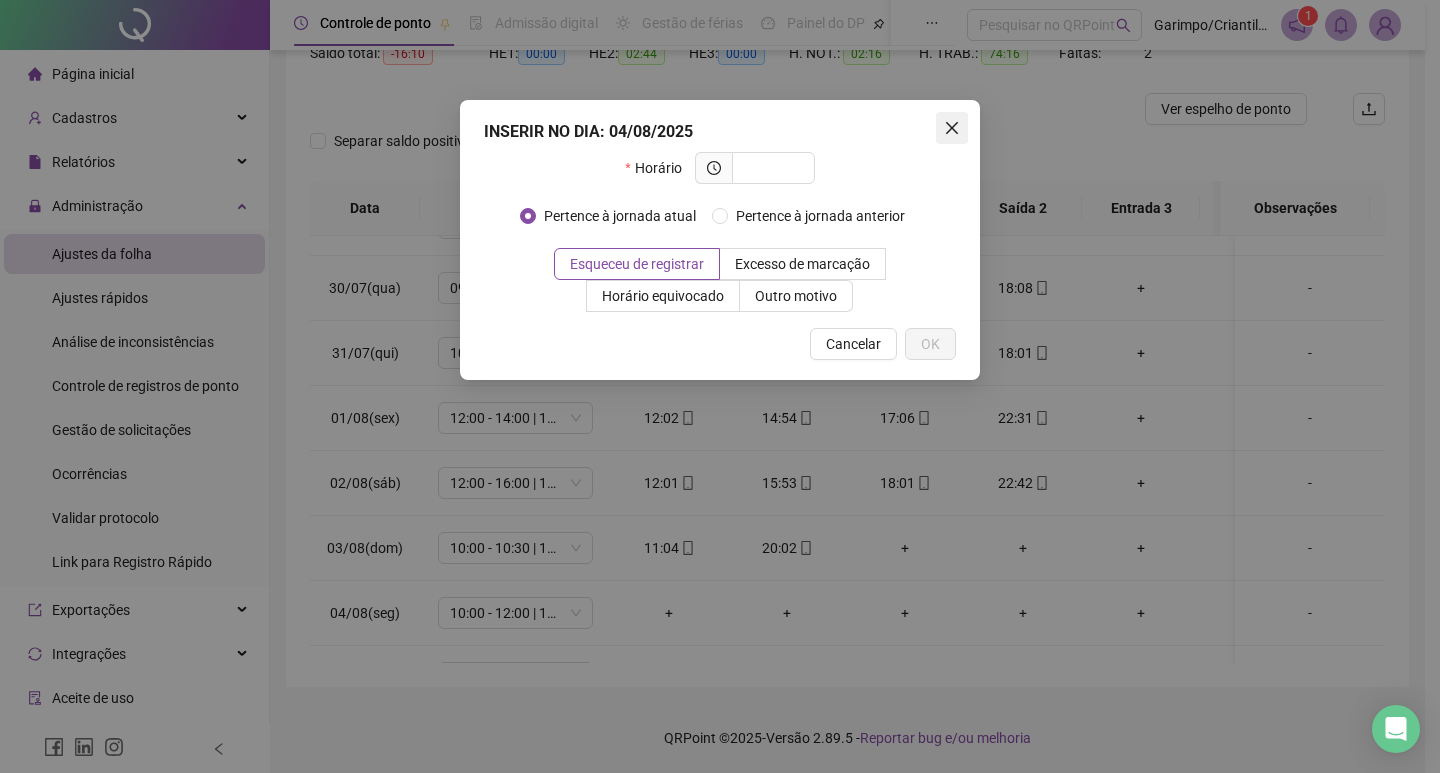 click 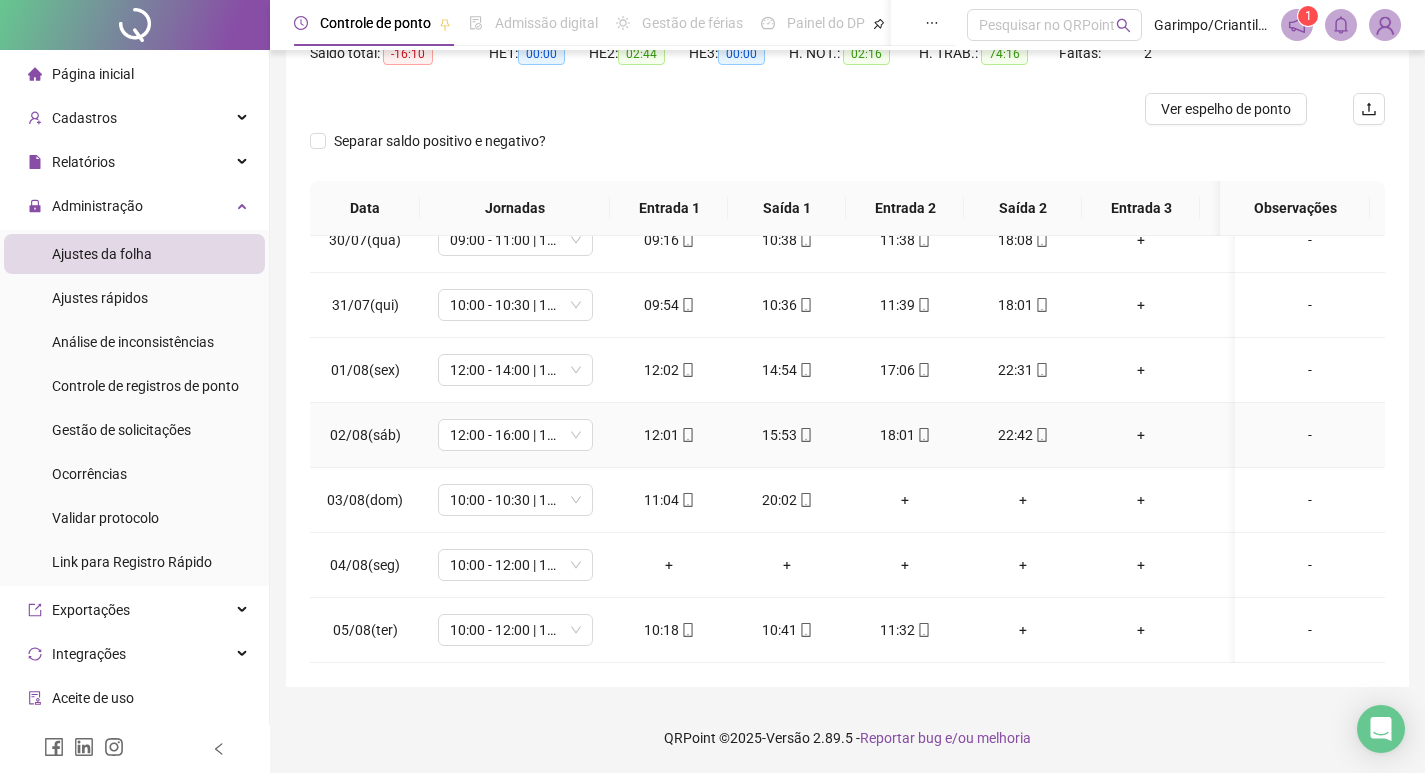 scroll, scrollTop: 563, scrollLeft: 0, axis: vertical 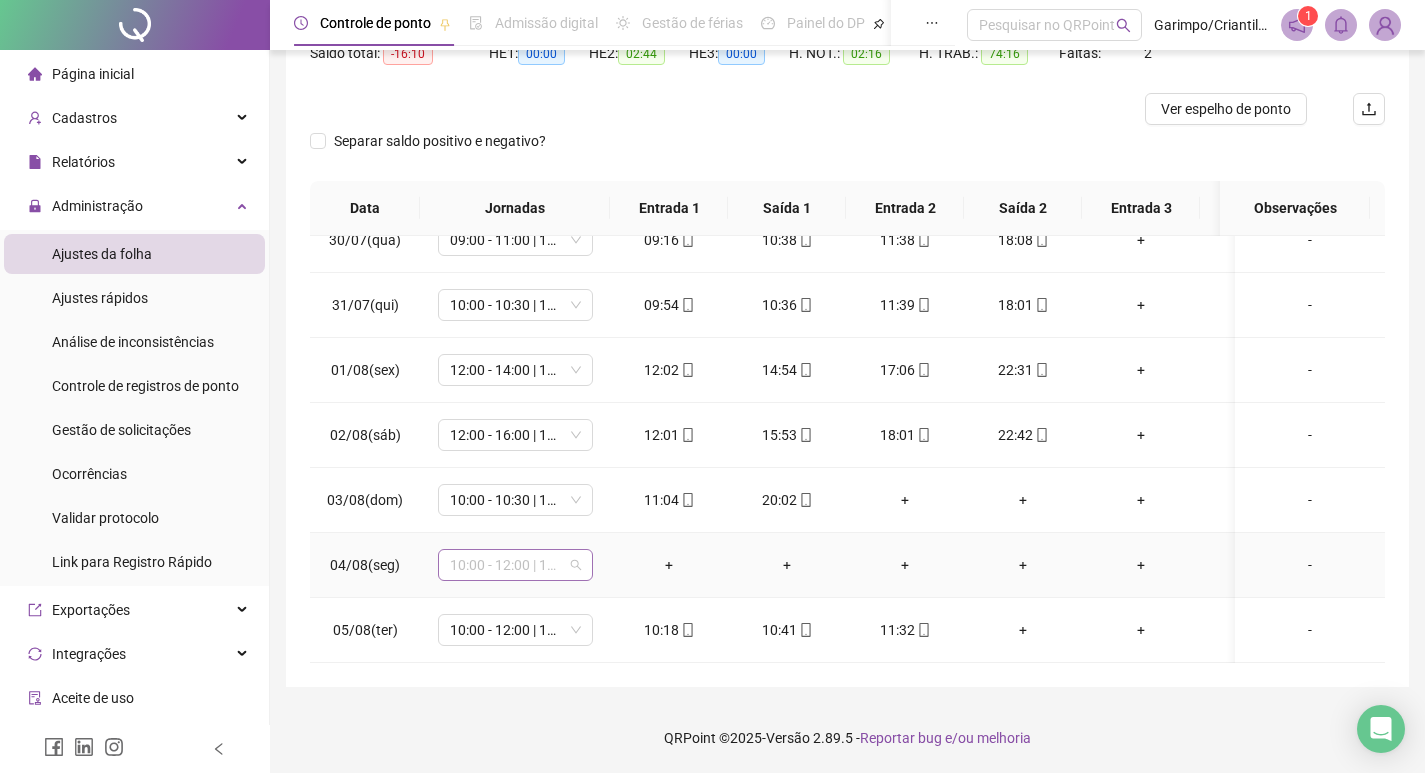 click on "10:00 - 12:00 | 13:00 - 18:20" at bounding box center (515, 565) 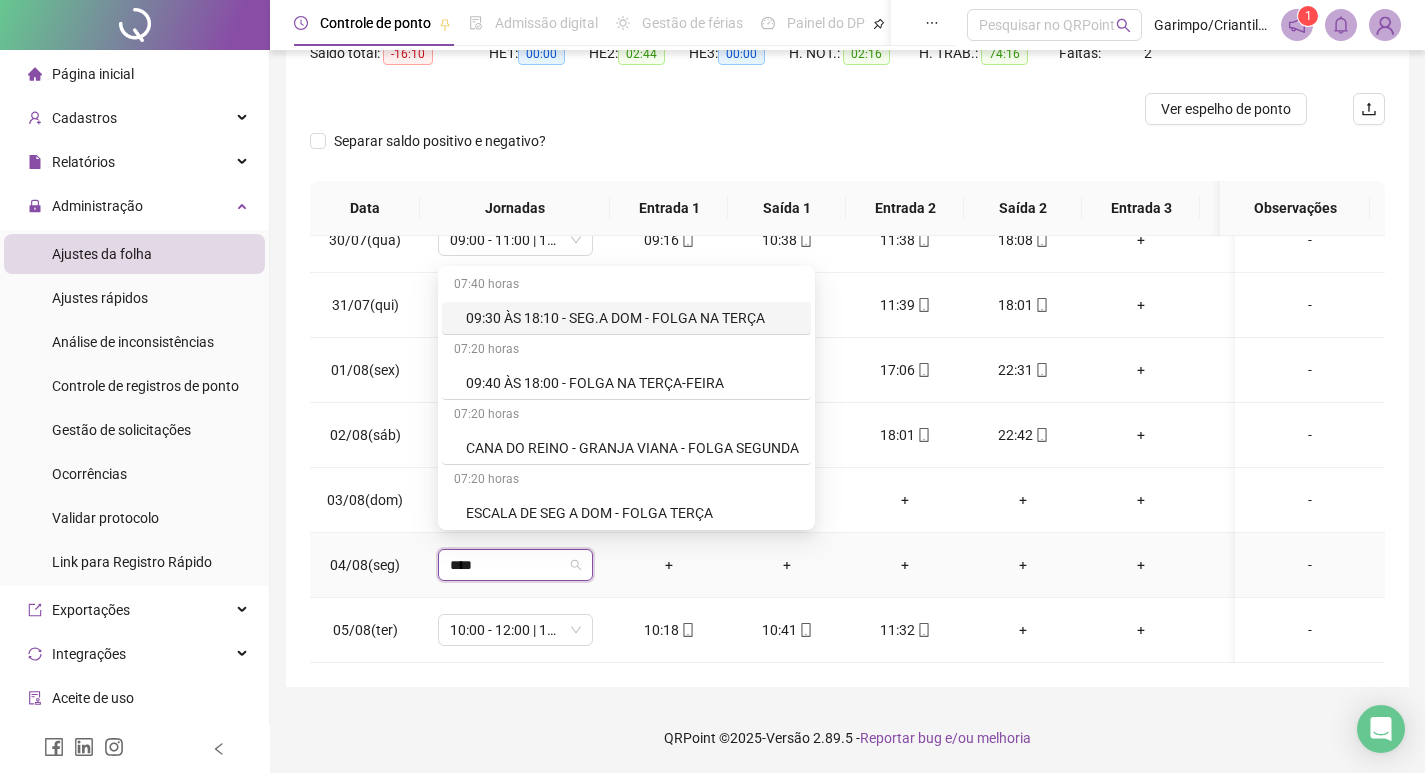 type on "*****" 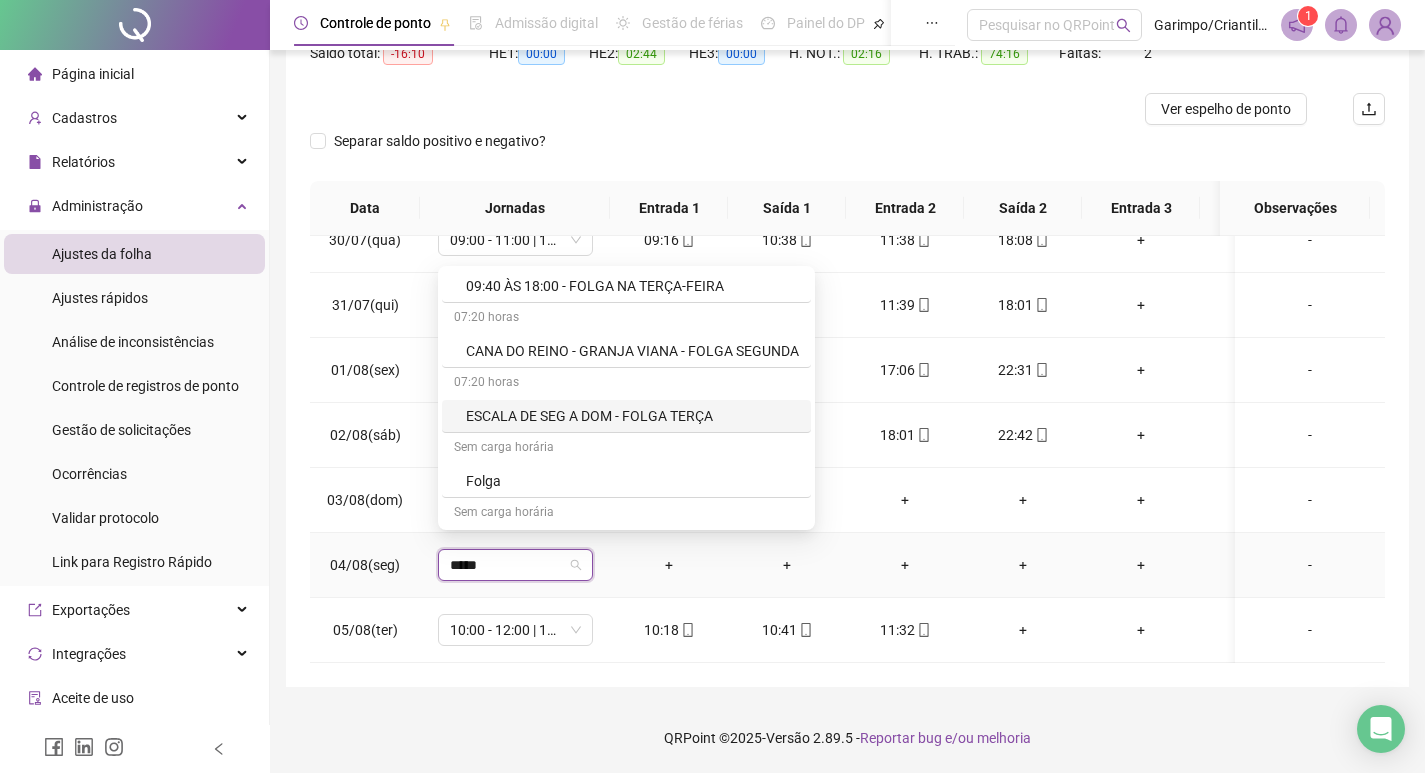 scroll, scrollTop: 200, scrollLeft: 0, axis: vertical 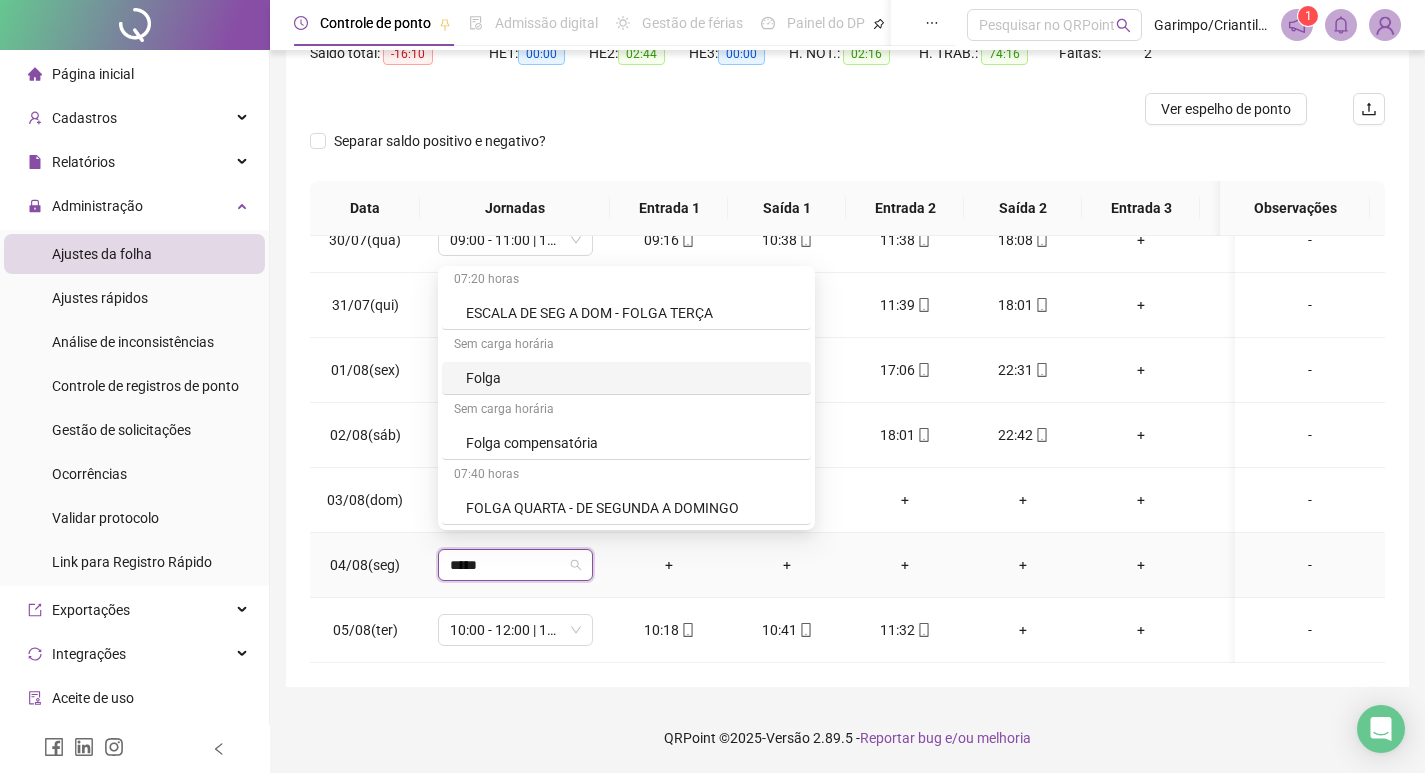 click on "Folga" at bounding box center (626, 378) 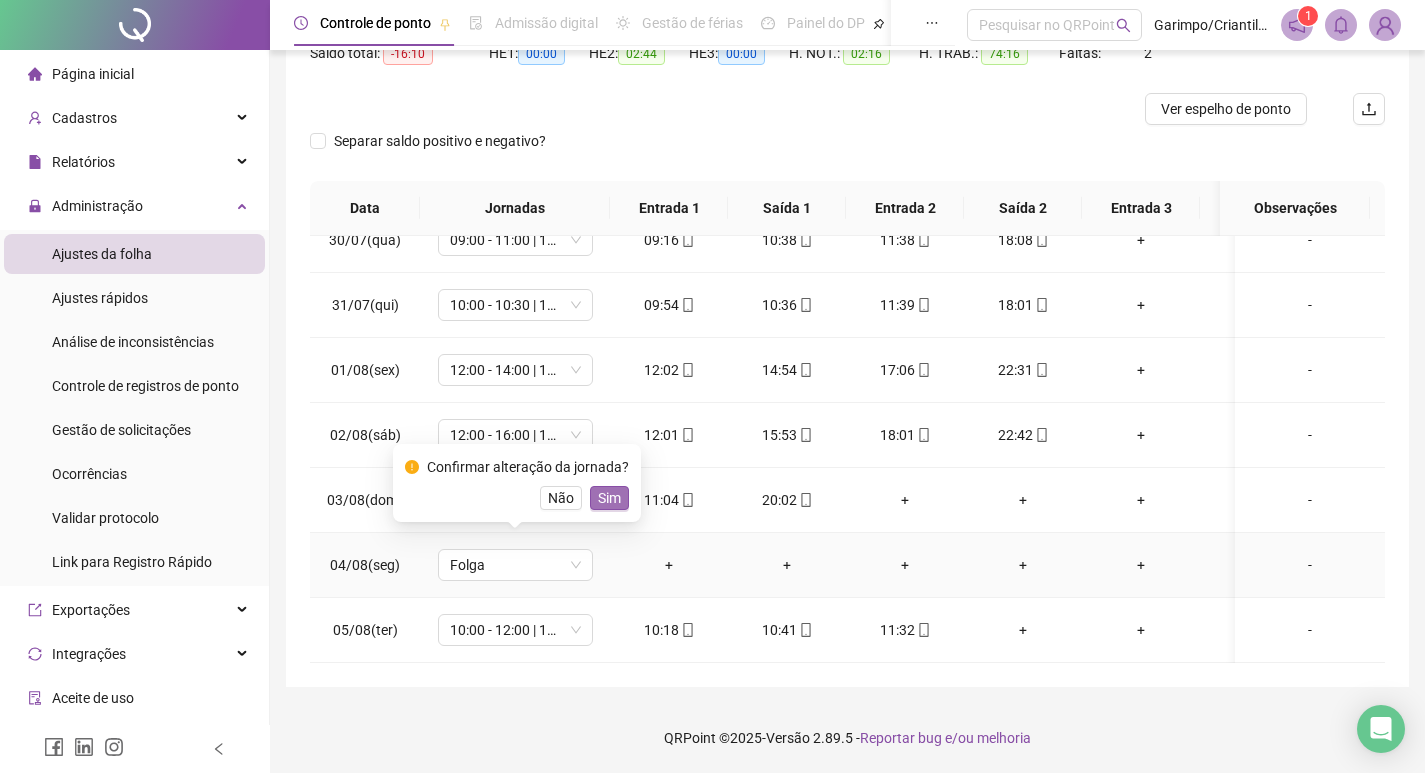 click on "Sim" at bounding box center (609, 498) 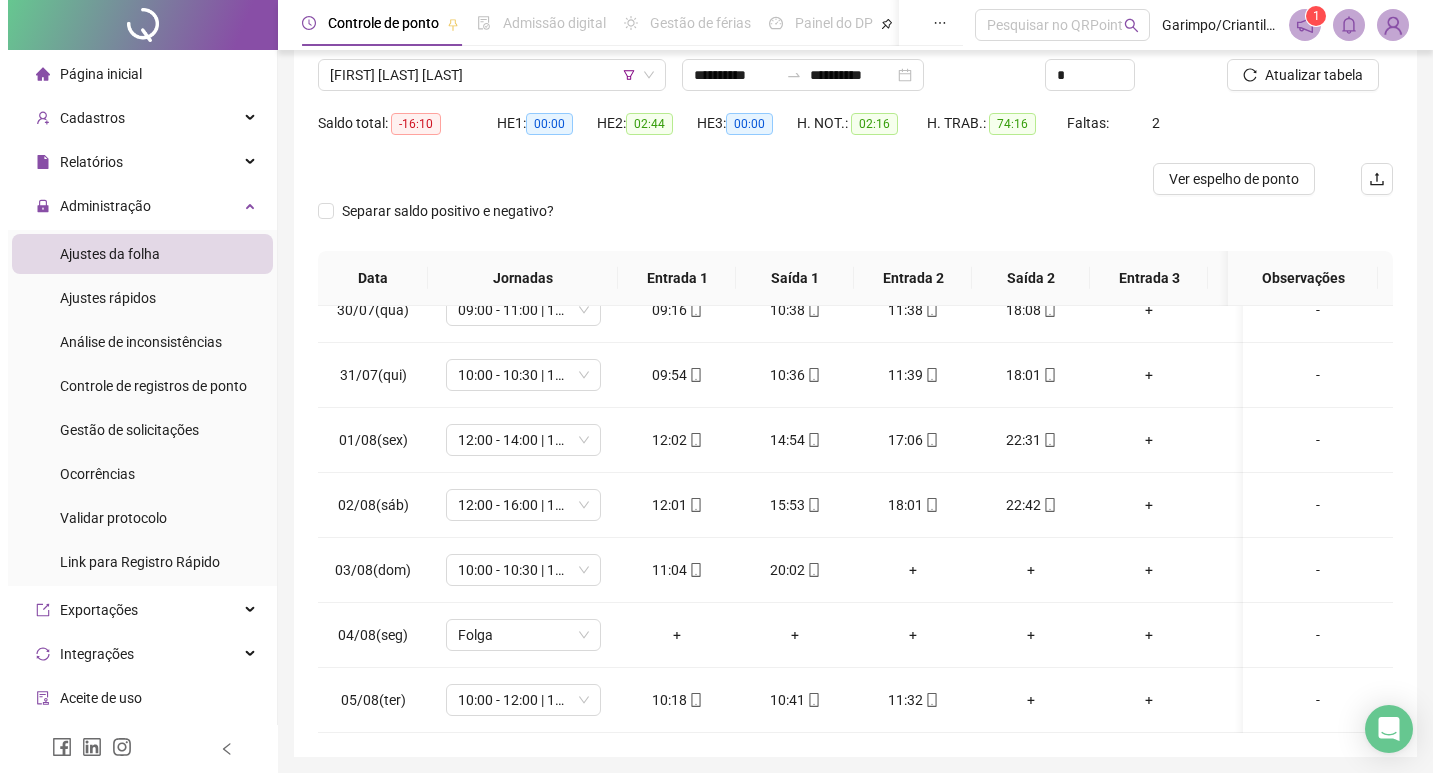scroll, scrollTop: 25, scrollLeft: 0, axis: vertical 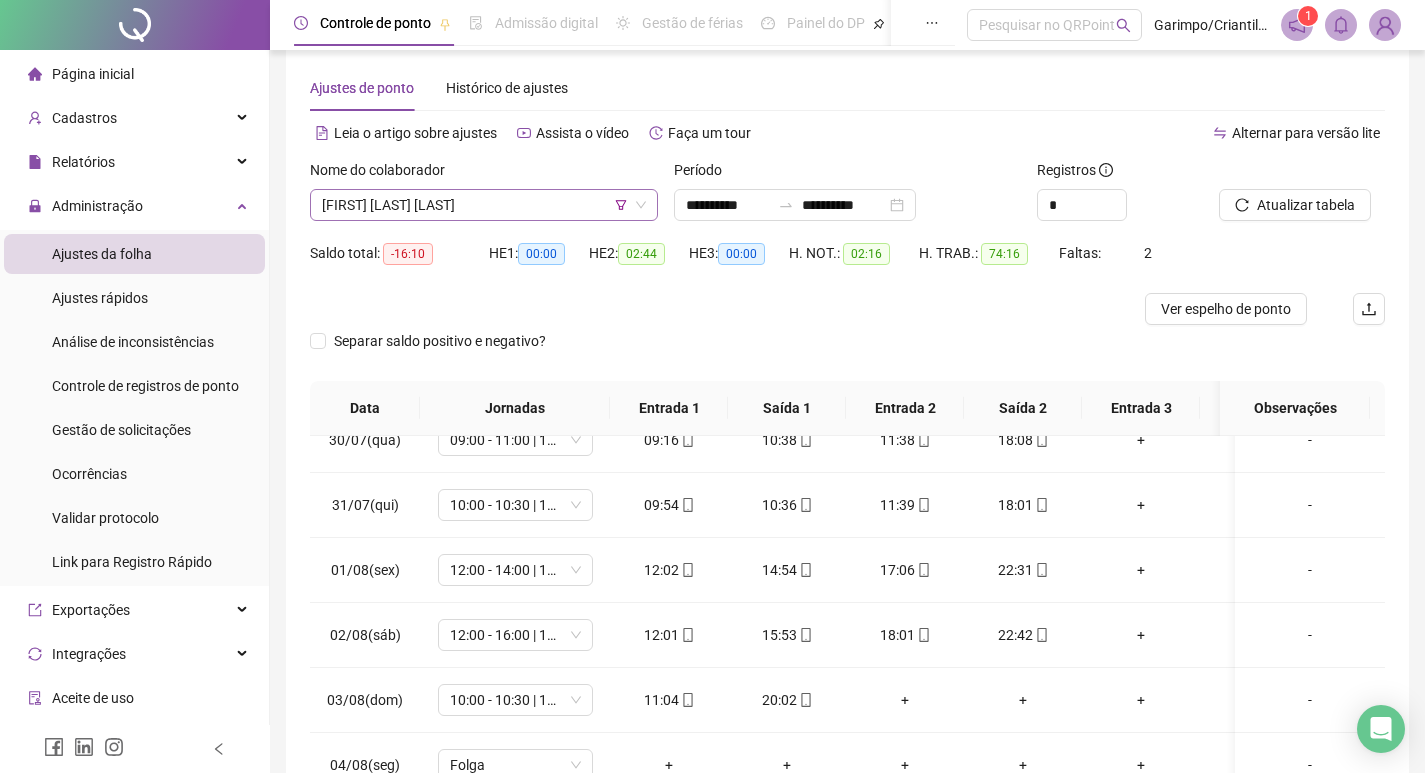 click on "[FIRST] [LAST] [LAST]" at bounding box center [484, 205] 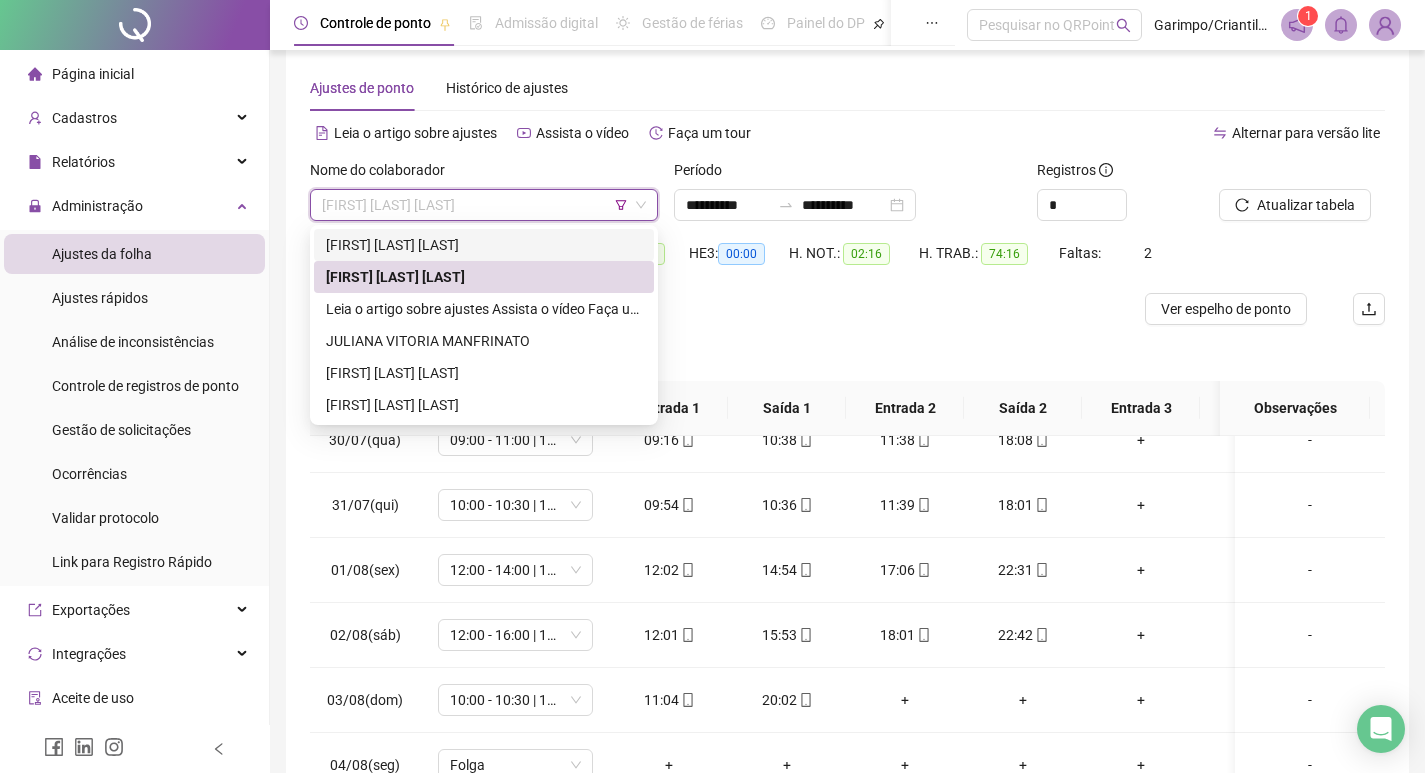 click on "[FIRST] [LAST] [LAST]" at bounding box center [484, 245] 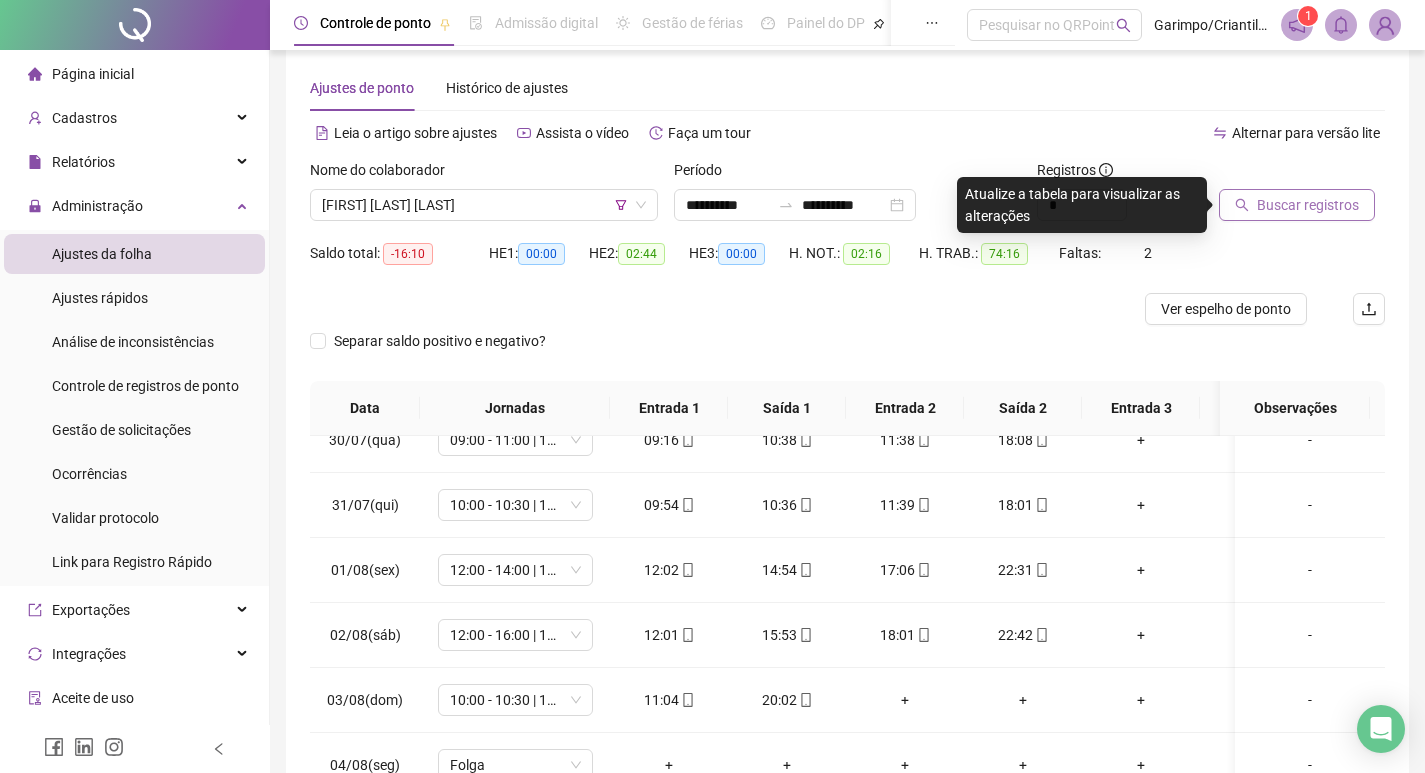 click on "Buscar registros" at bounding box center (1308, 205) 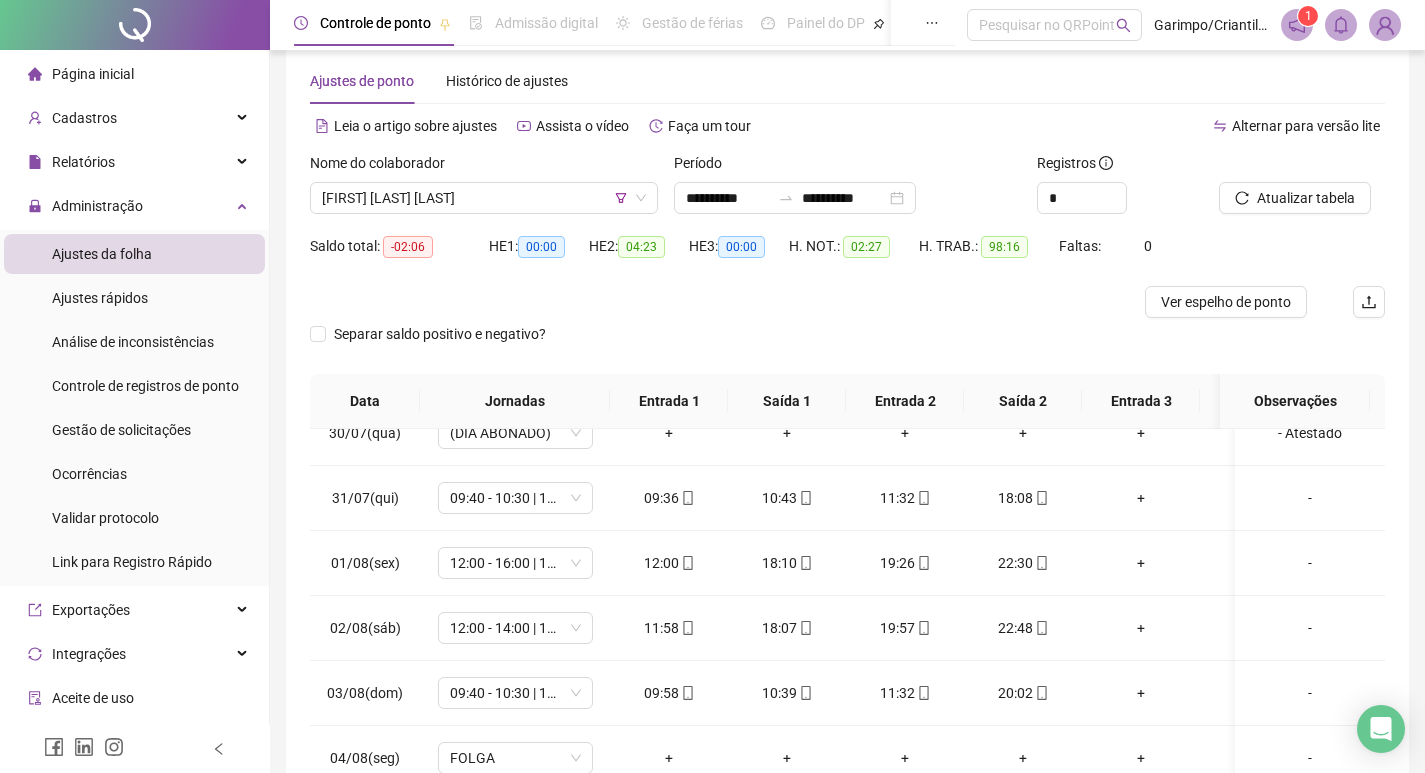 scroll, scrollTop: 0, scrollLeft: 0, axis: both 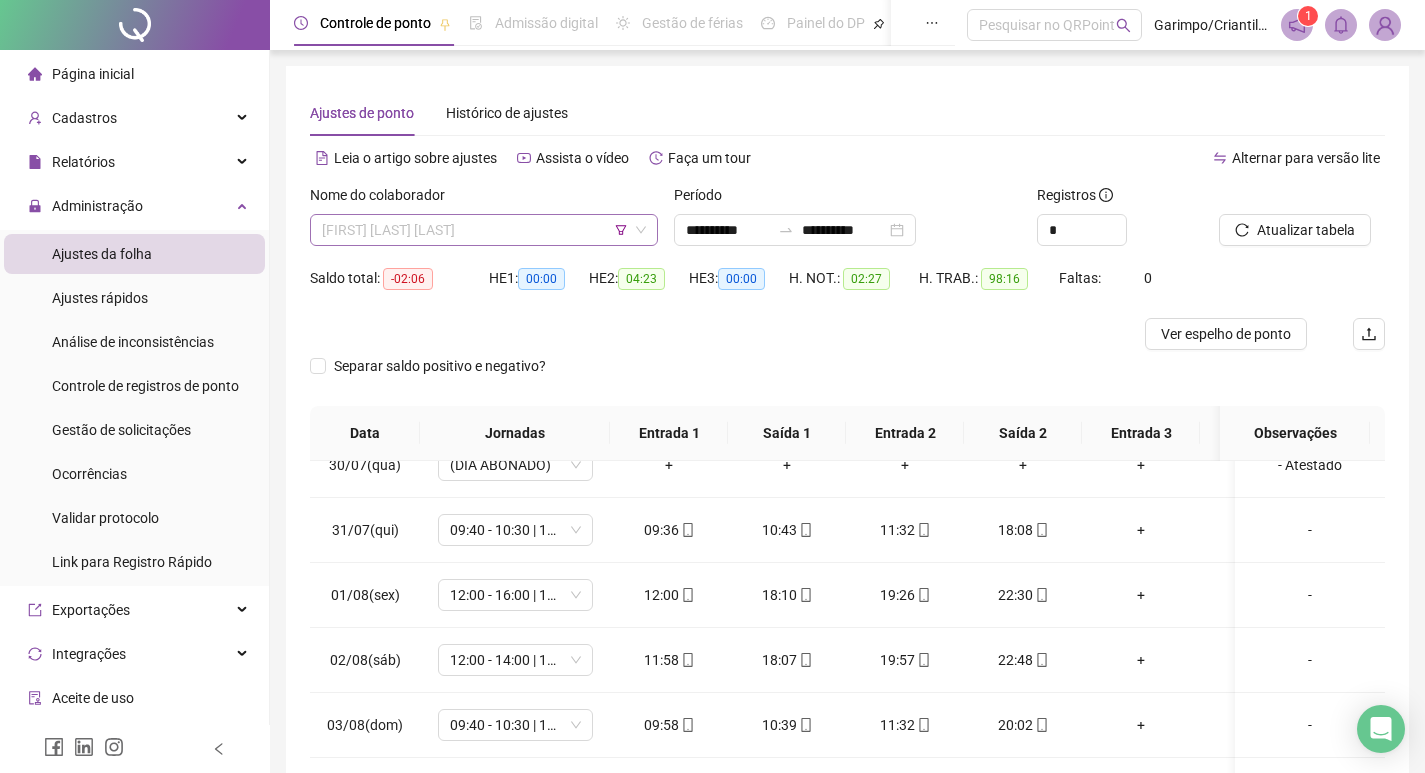 click on "[FIRST] [LAST] [LAST]" at bounding box center (484, 230) 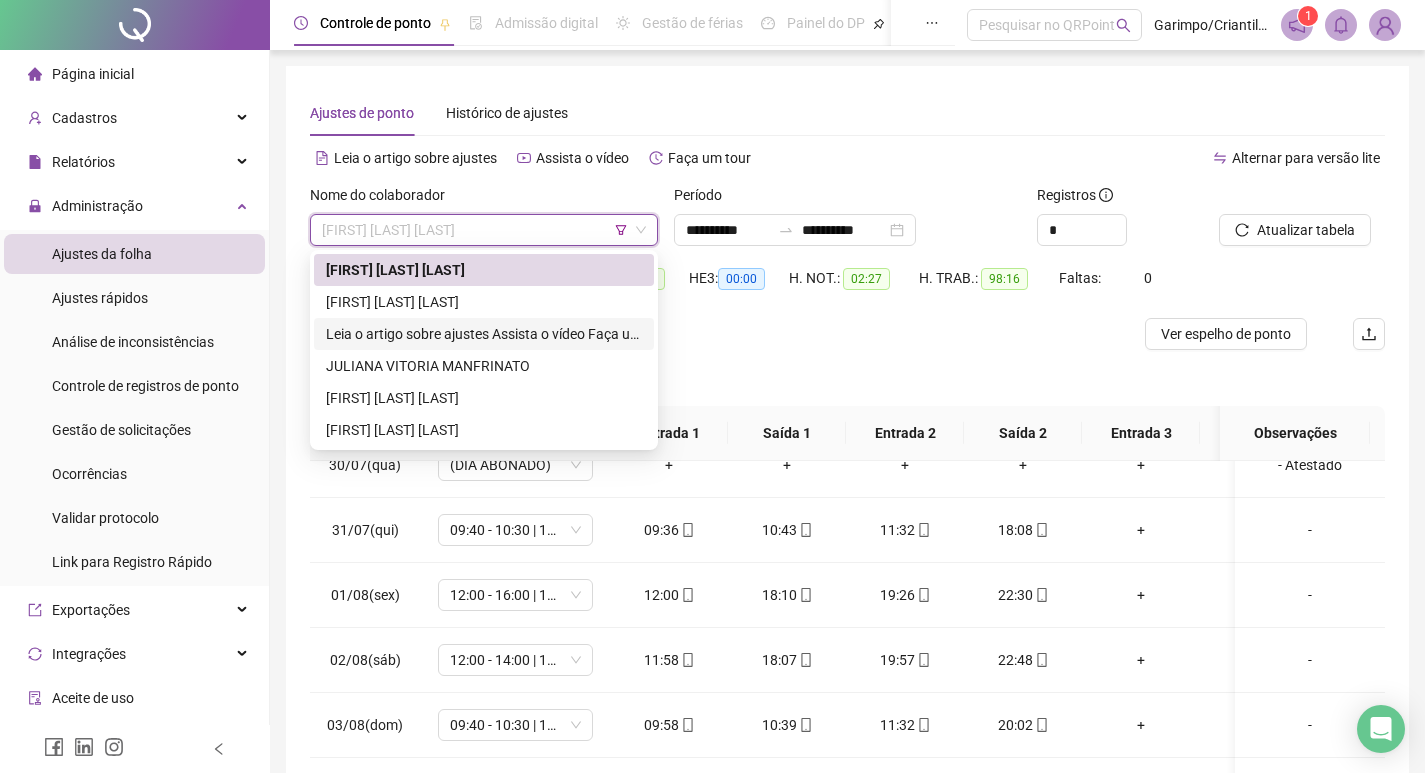 click on "**********" at bounding box center (484, 334) 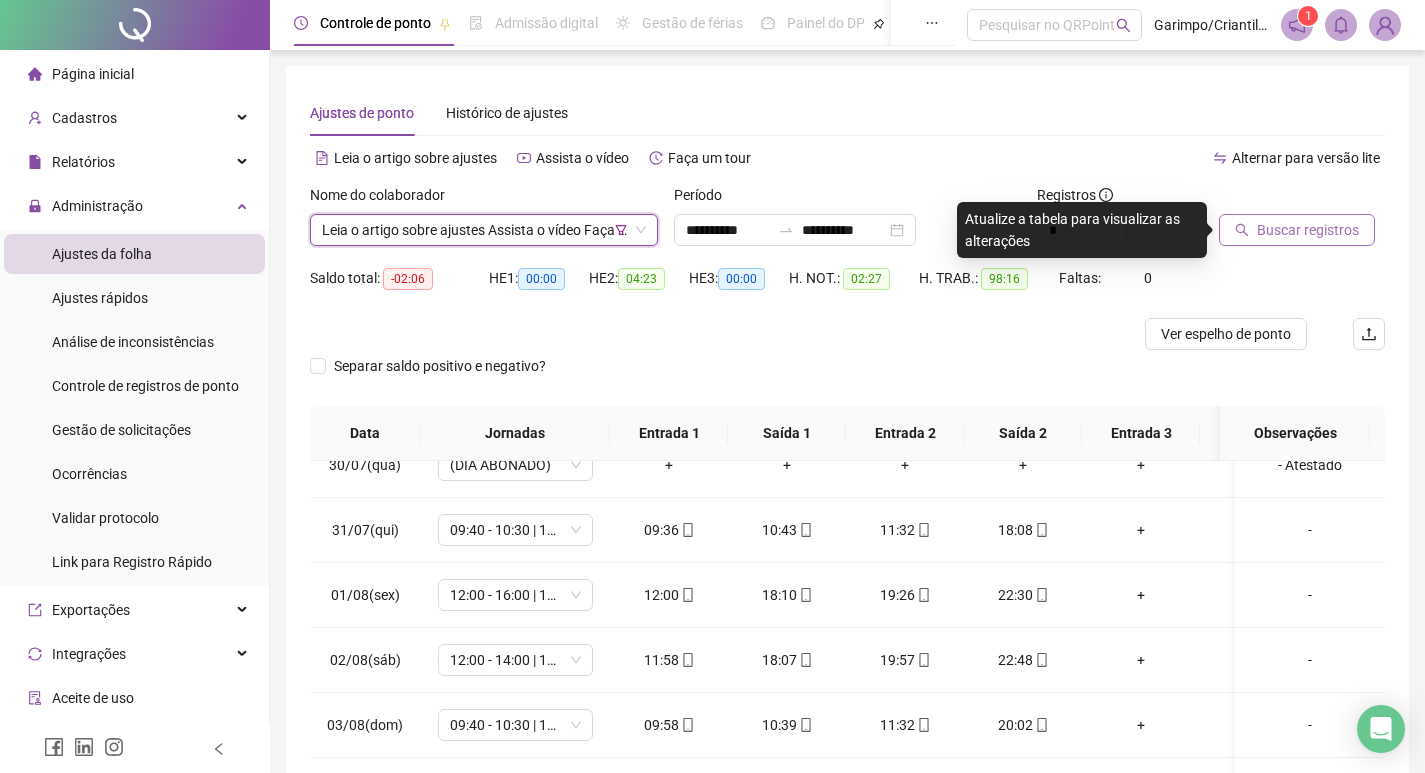 click on "Buscar registros" at bounding box center (1308, 230) 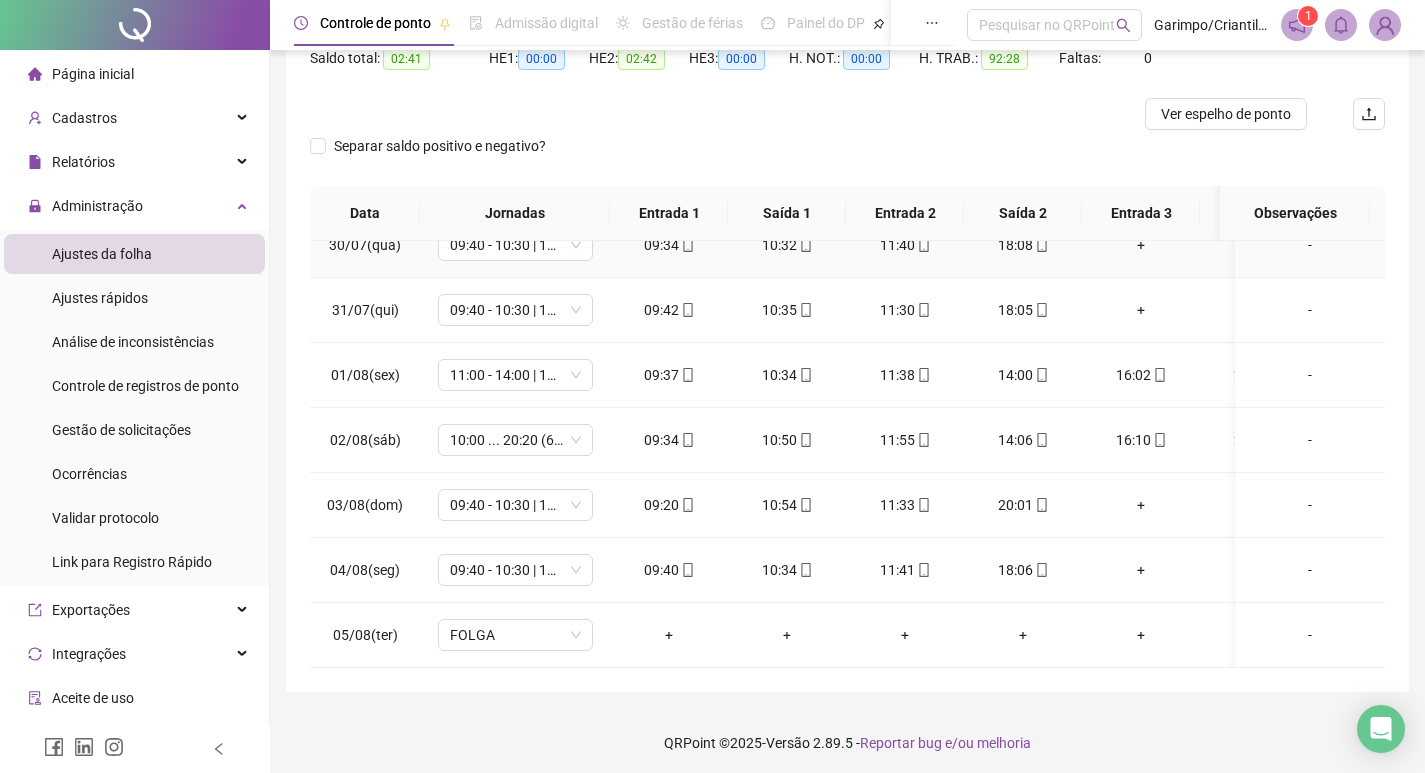 scroll, scrollTop: 225, scrollLeft: 0, axis: vertical 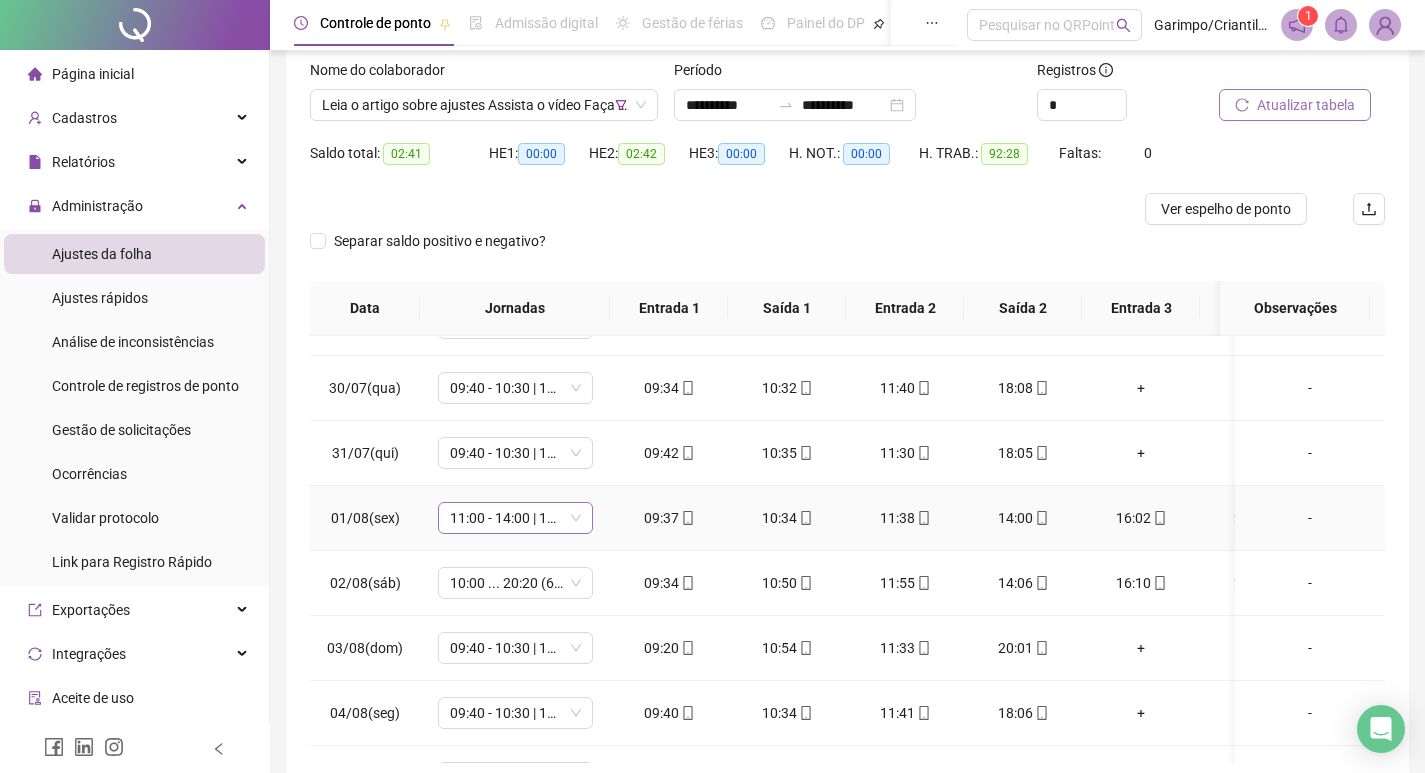 click on "11:00 - 14:00 | 16:00 - 20:20" at bounding box center (515, 518) 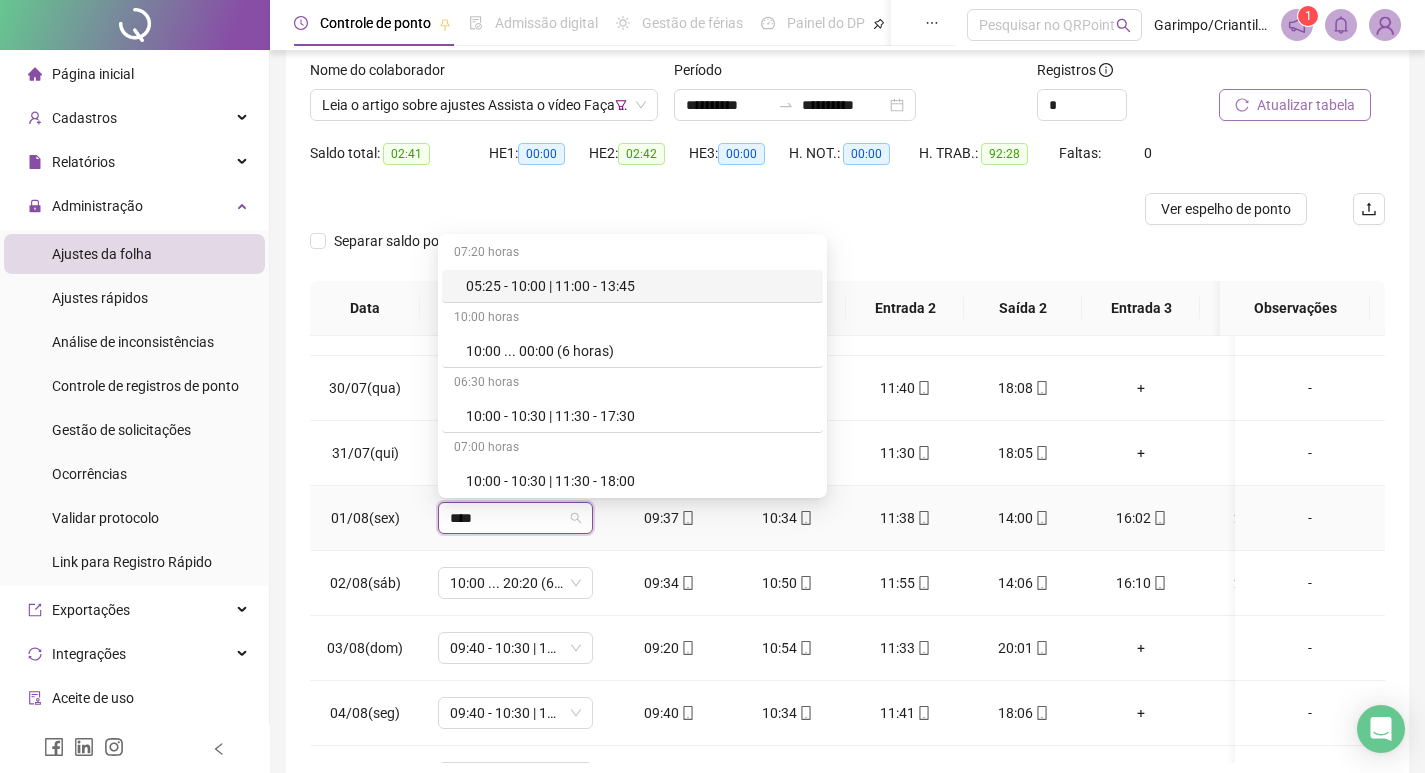 type on "*****" 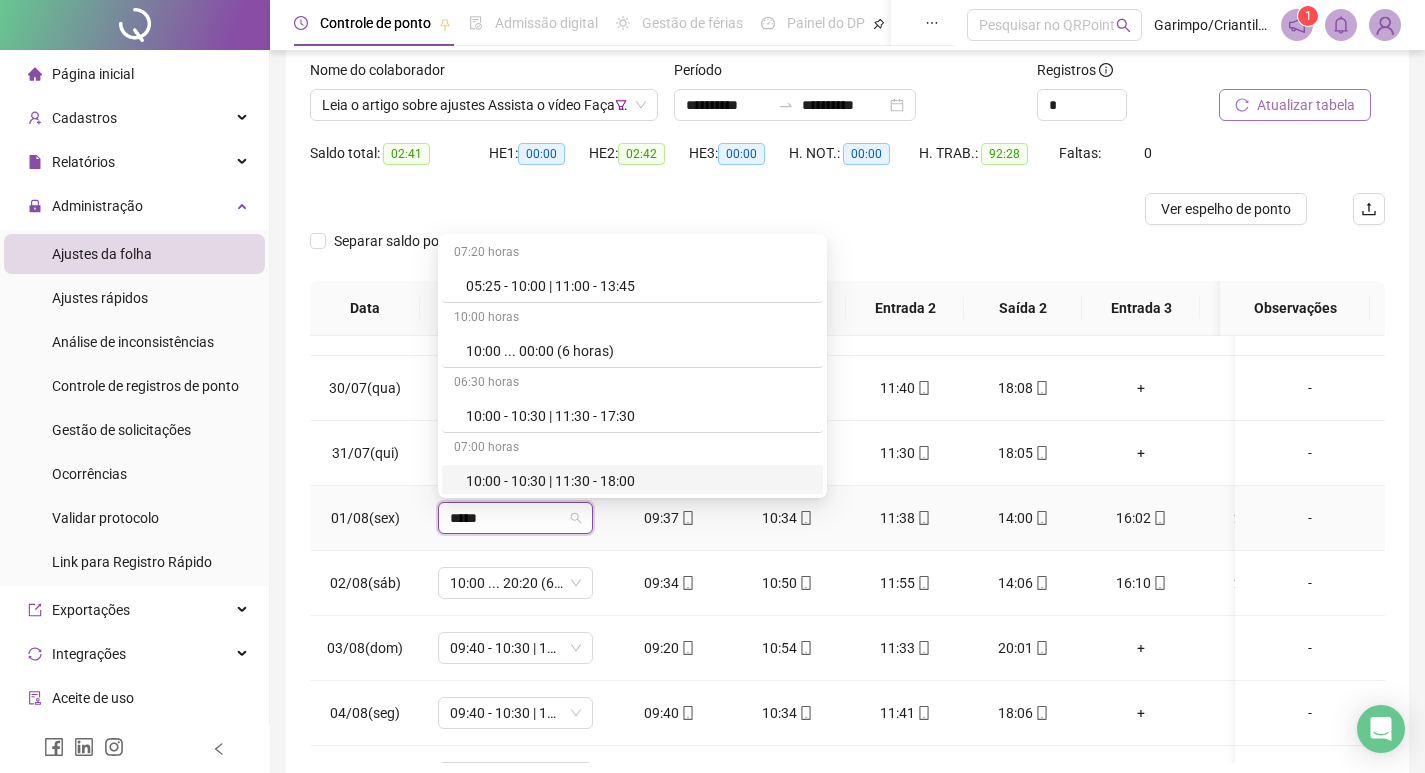 click on "10:00 - 10:30 | 11:30 - 18:00" at bounding box center (638, 481) 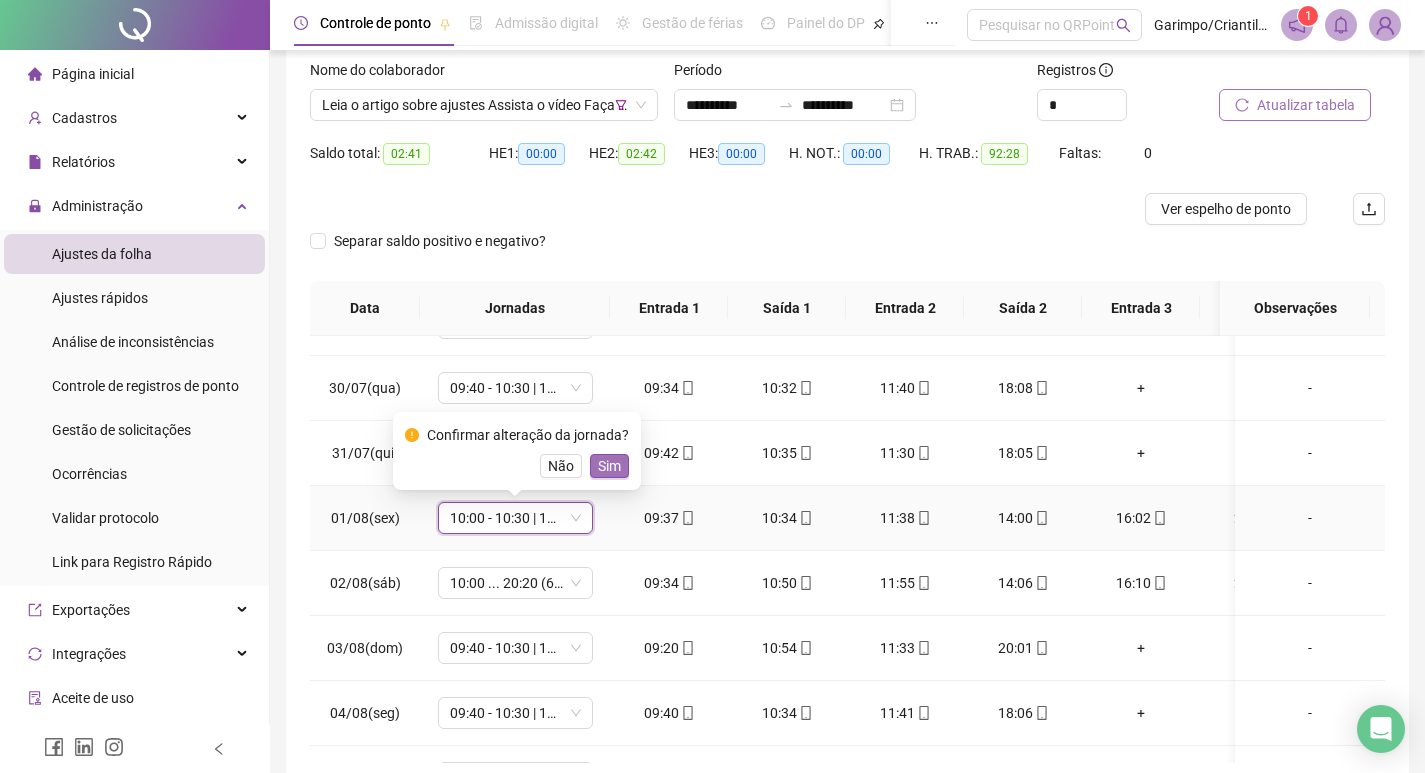 click on "Sim" at bounding box center (609, 466) 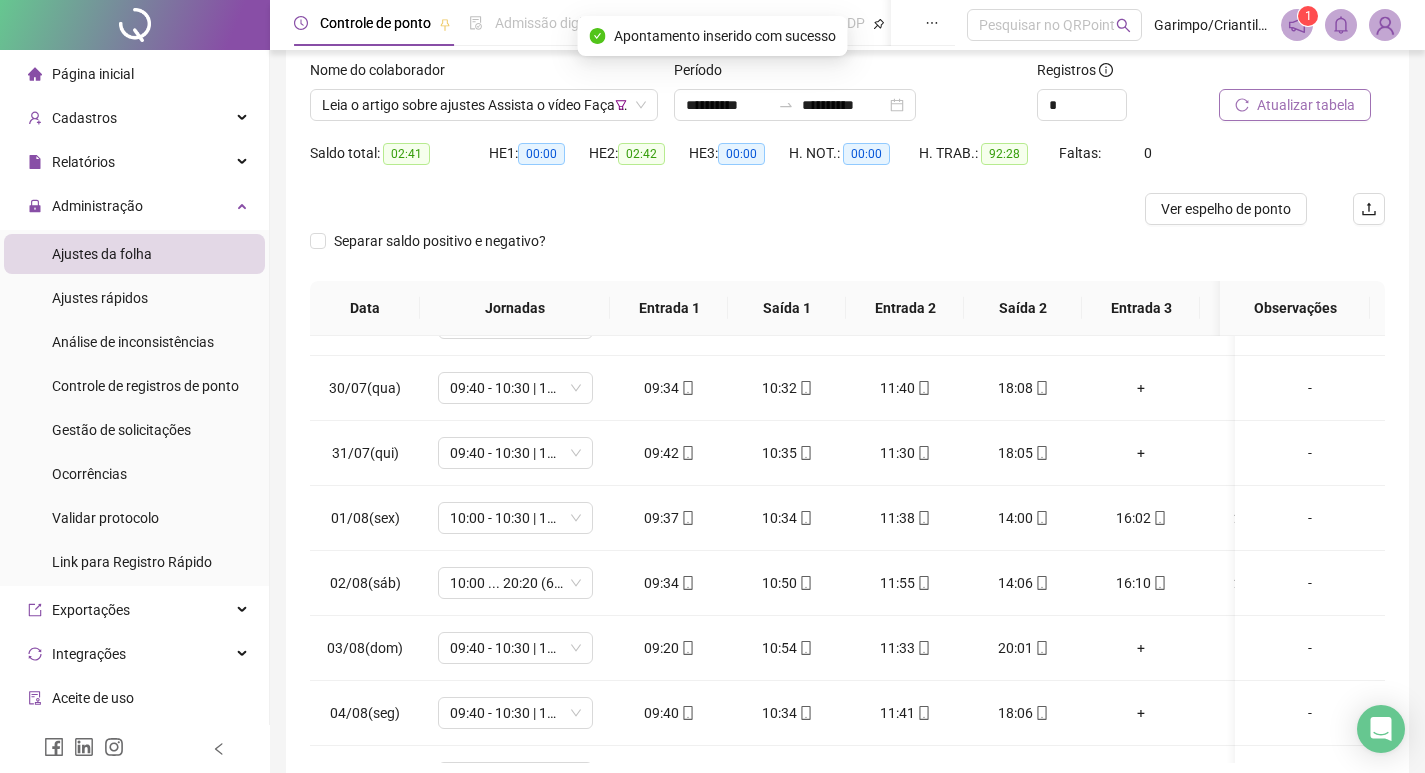 scroll, scrollTop: 500, scrollLeft: 71, axis: both 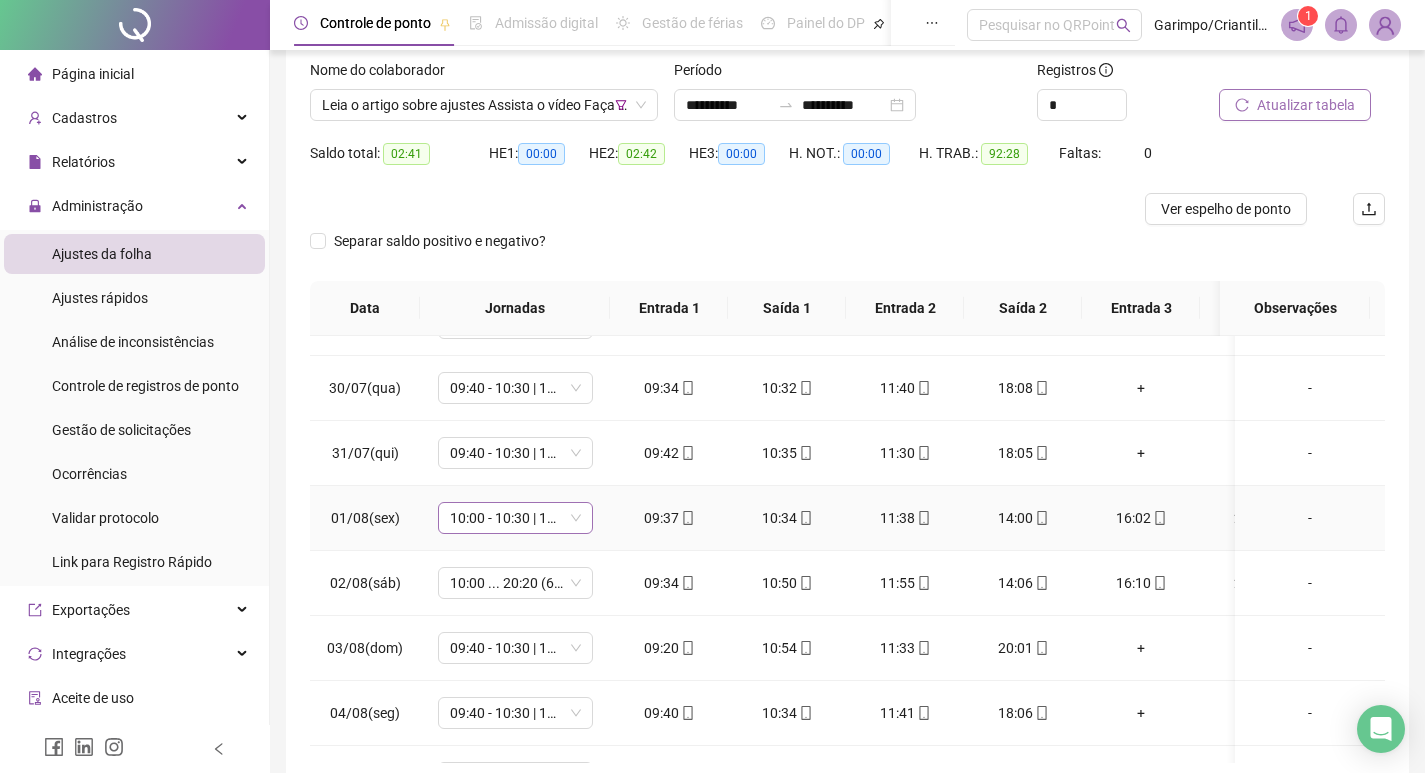 click on "10:00 - 10:30 | 11:30 - 18:00" at bounding box center (515, 518) 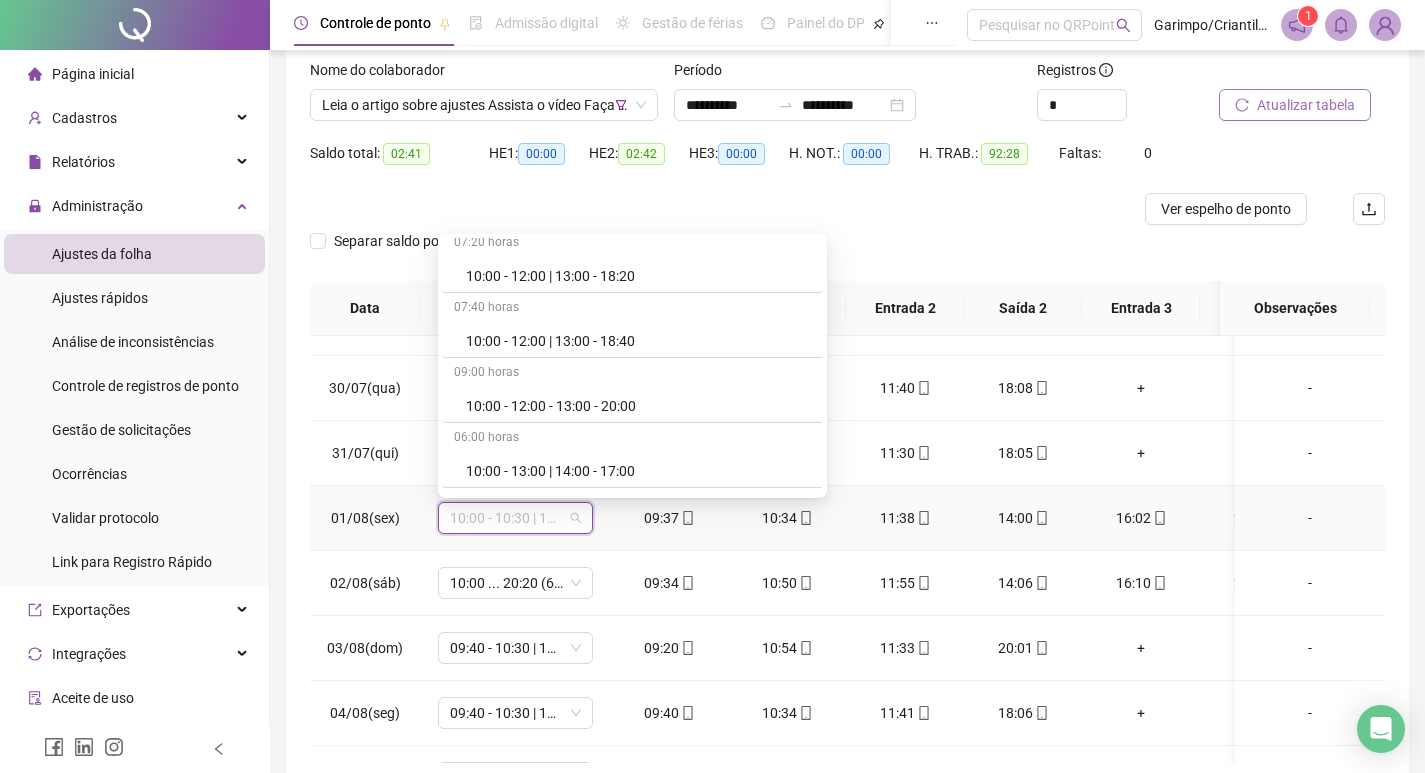 scroll, scrollTop: 9569, scrollLeft: 0, axis: vertical 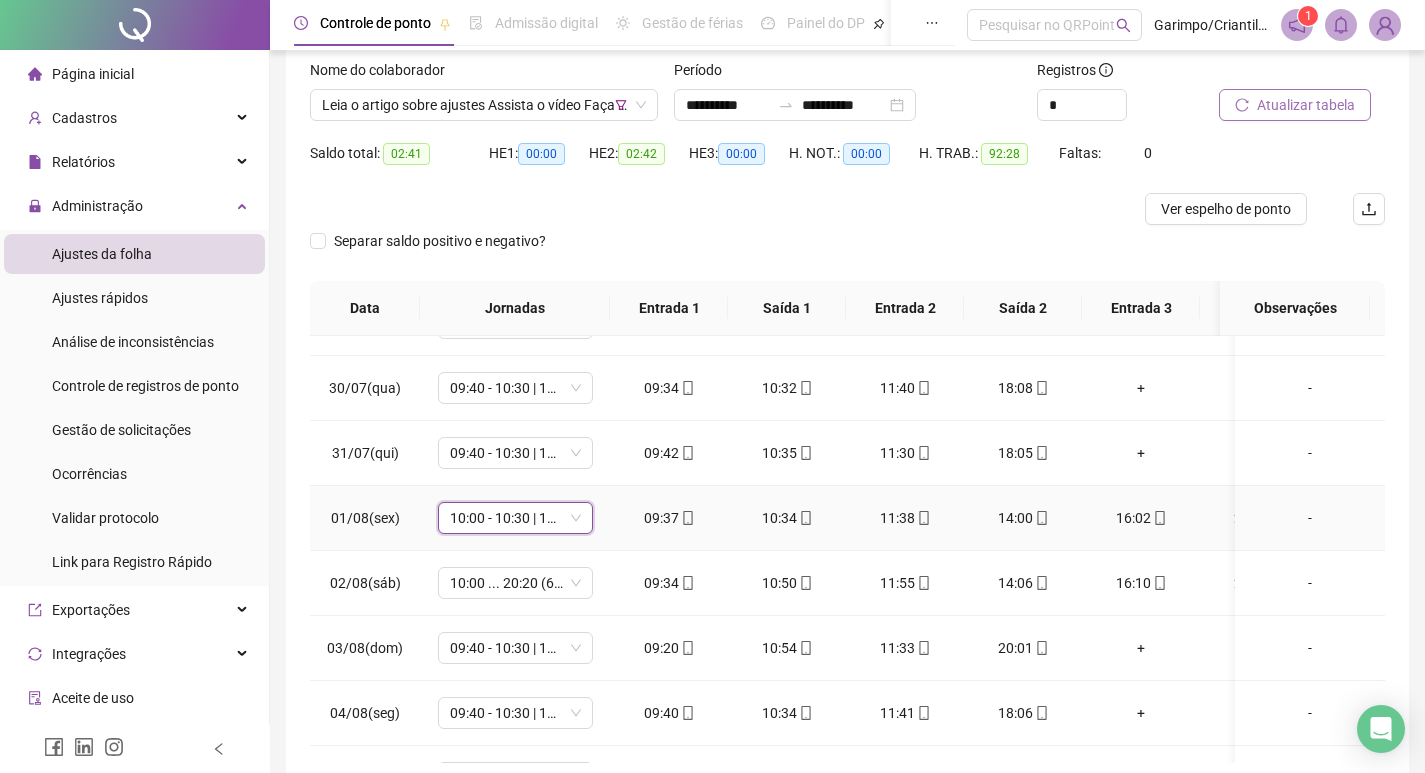 click on "10:00 - 10:30 | 11:30 - 18:00" at bounding box center (515, 518) 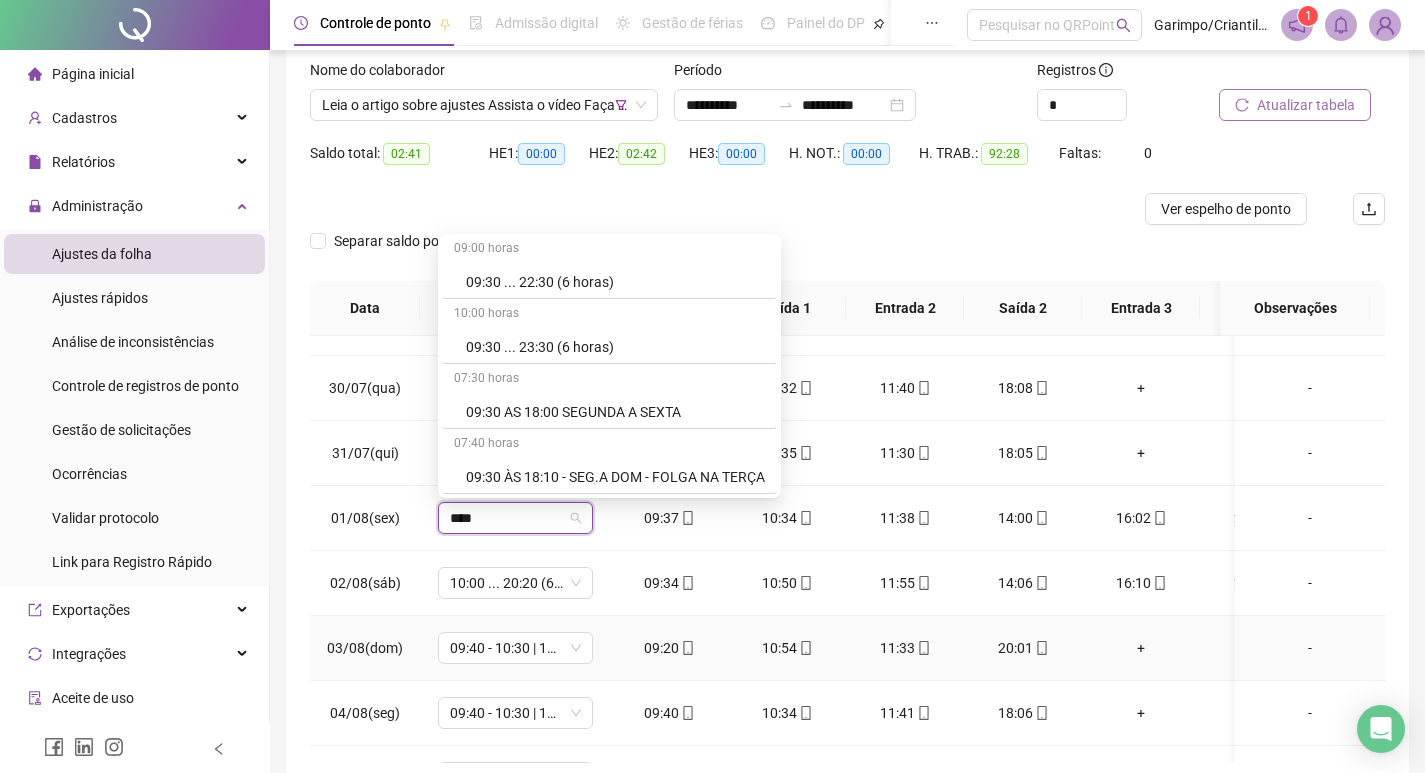 scroll, scrollTop: 394, scrollLeft: 0, axis: vertical 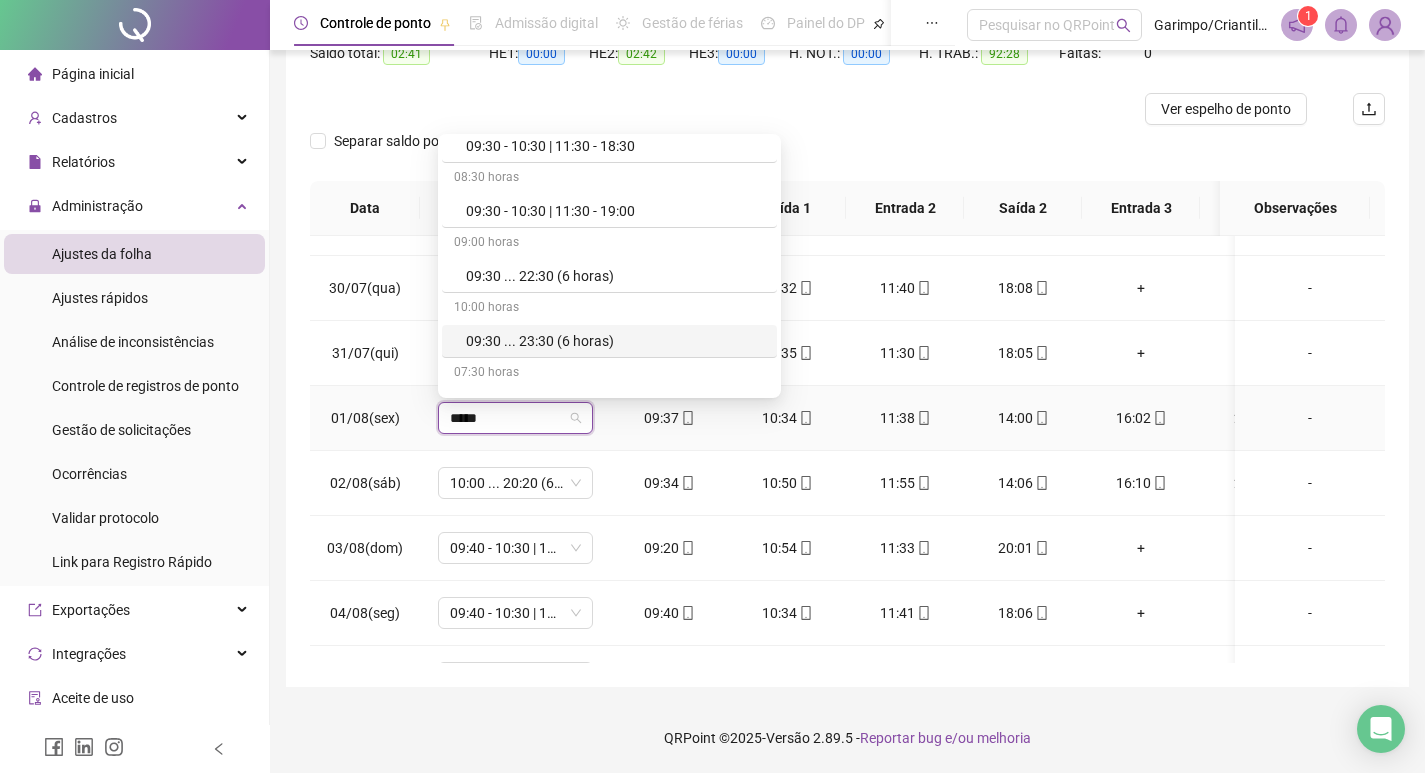 type on "*****" 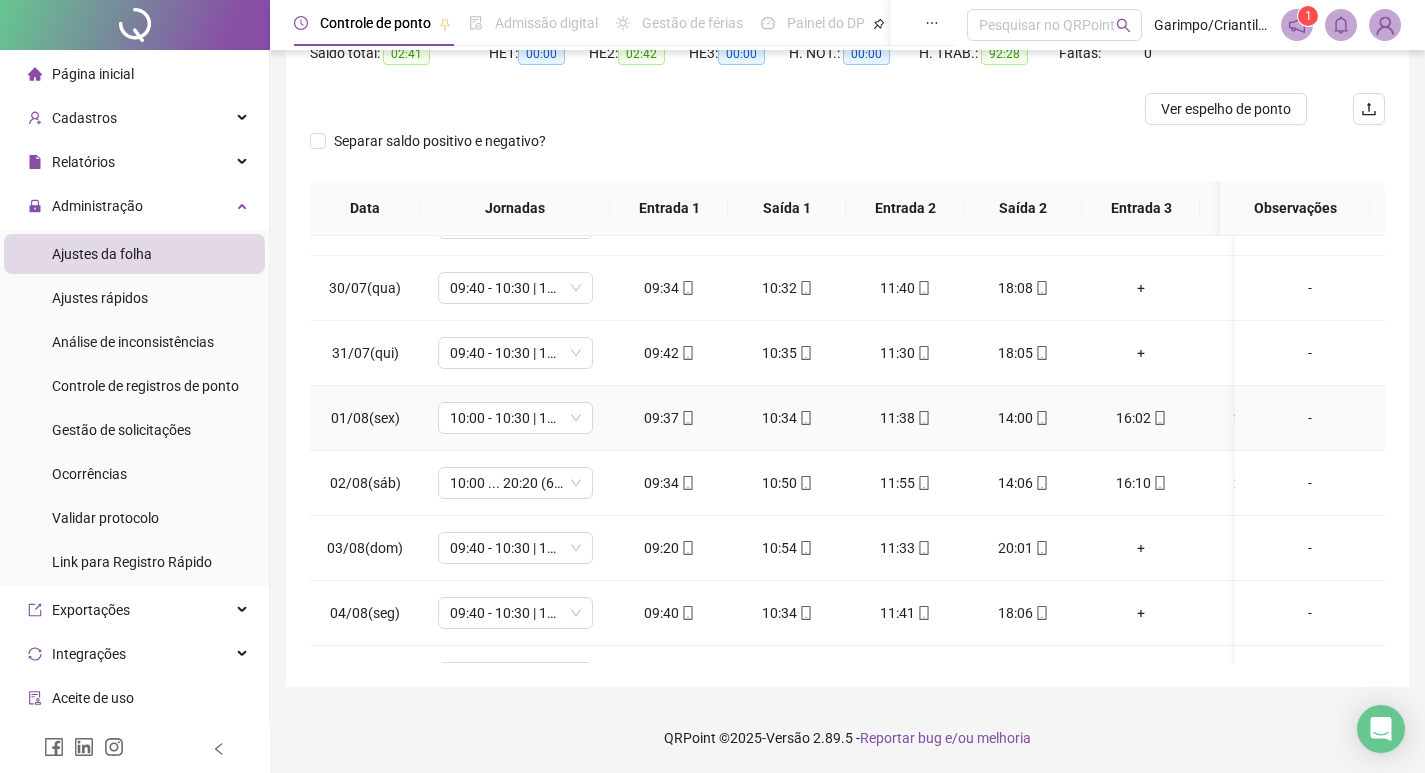 click on "09:37" at bounding box center [669, 418] 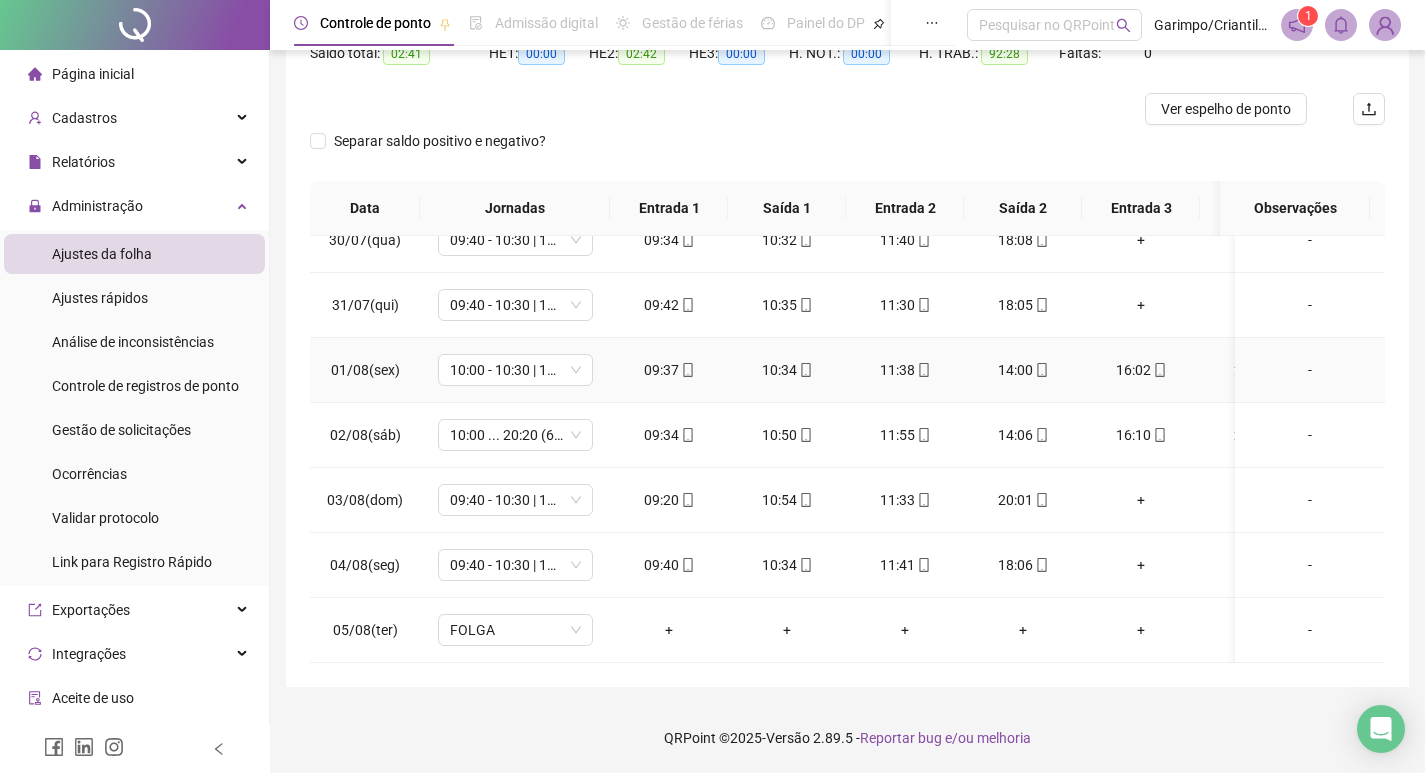 scroll, scrollTop: 563, scrollLeft: 0, axis: vertical 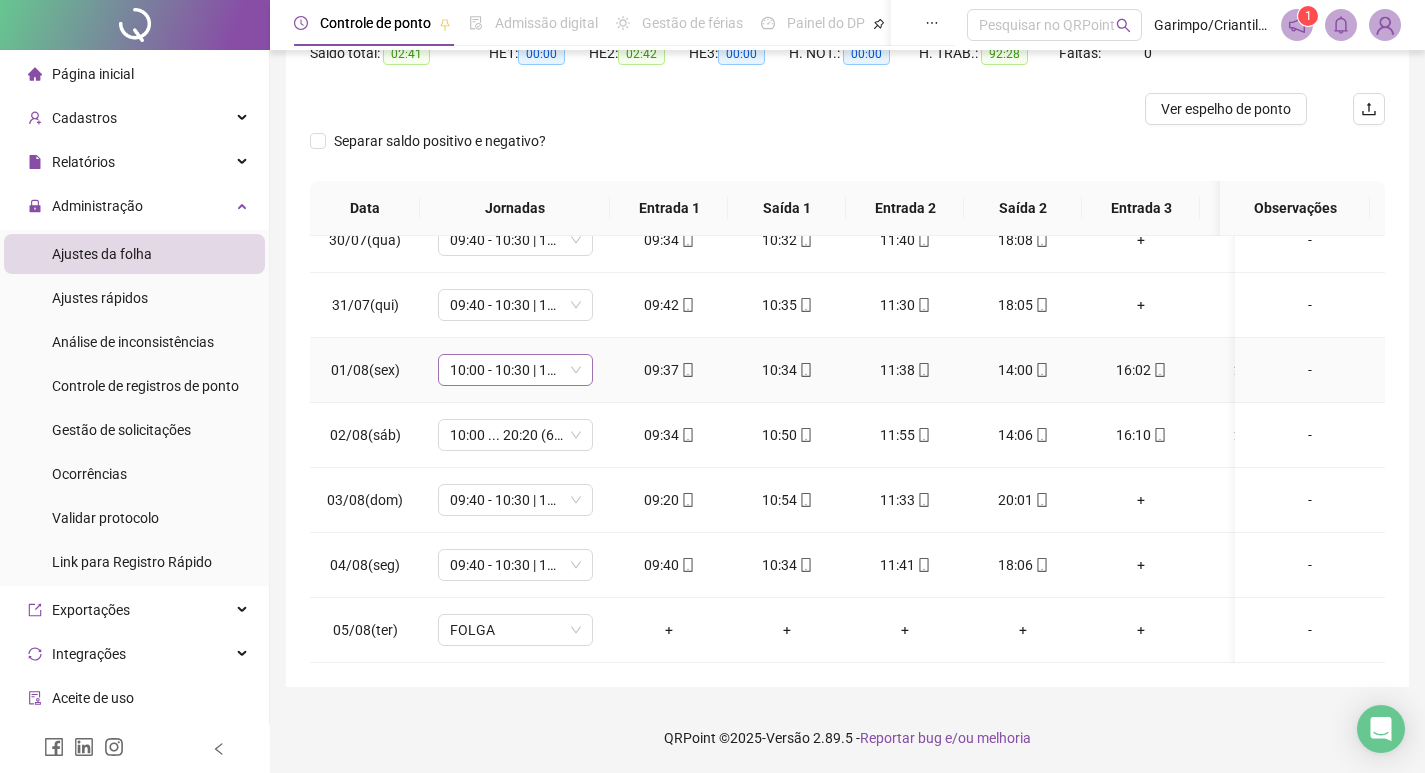 click on "10:00 - 10:30 | 11:30 - 18:00" at bounding box center [515, 370] 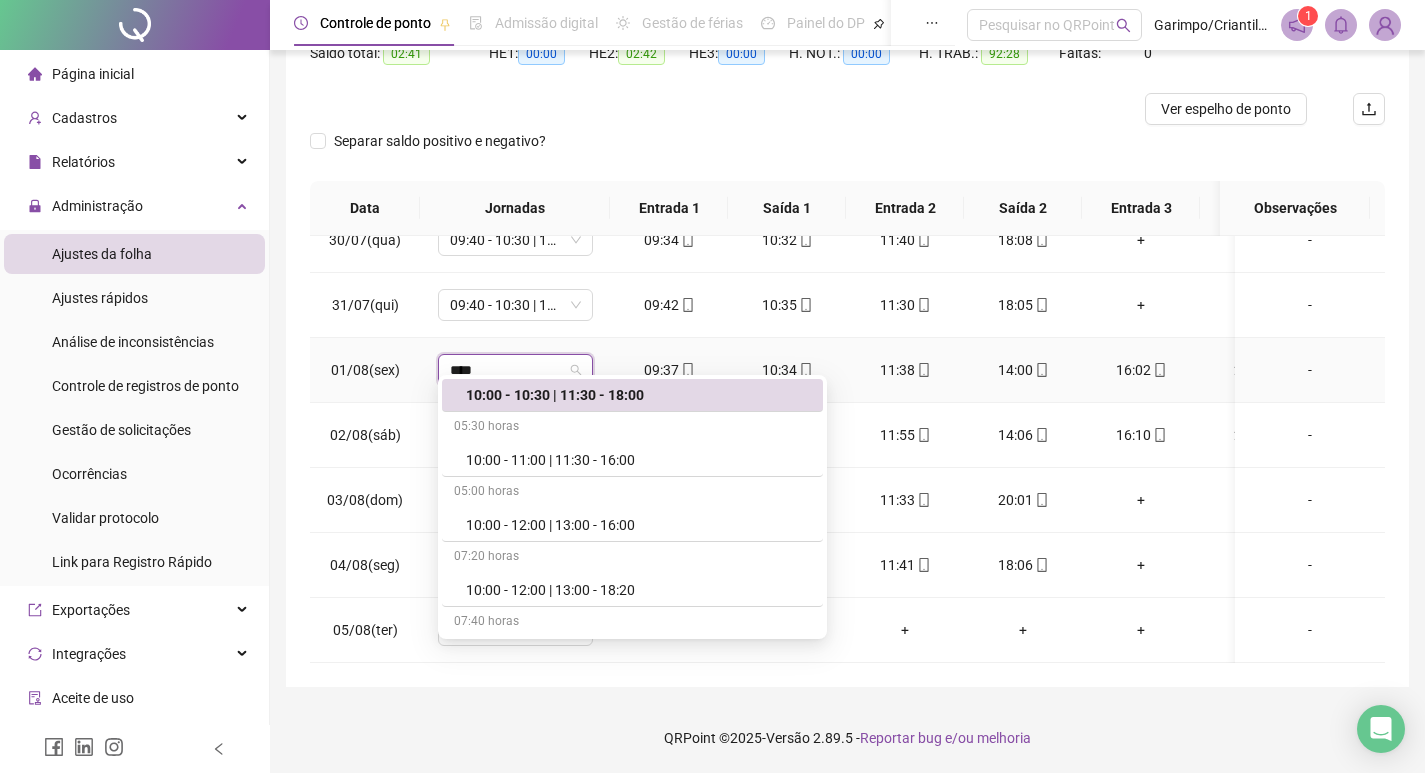 scroll, scrollTop: 227, scrollLeft: 0, axis: vertical 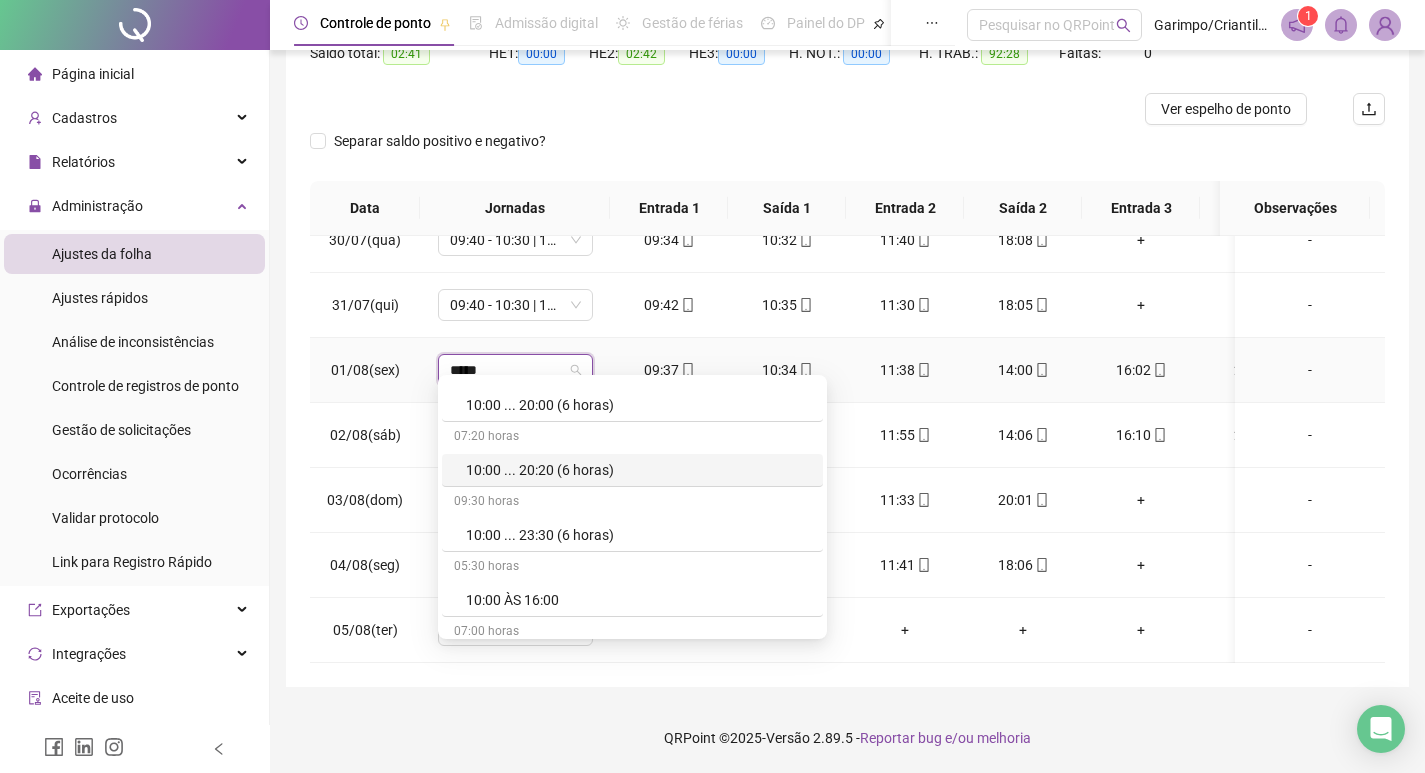 click on "10:00 ... 20:20 (6 horas)" at bounding box center [638, 470] 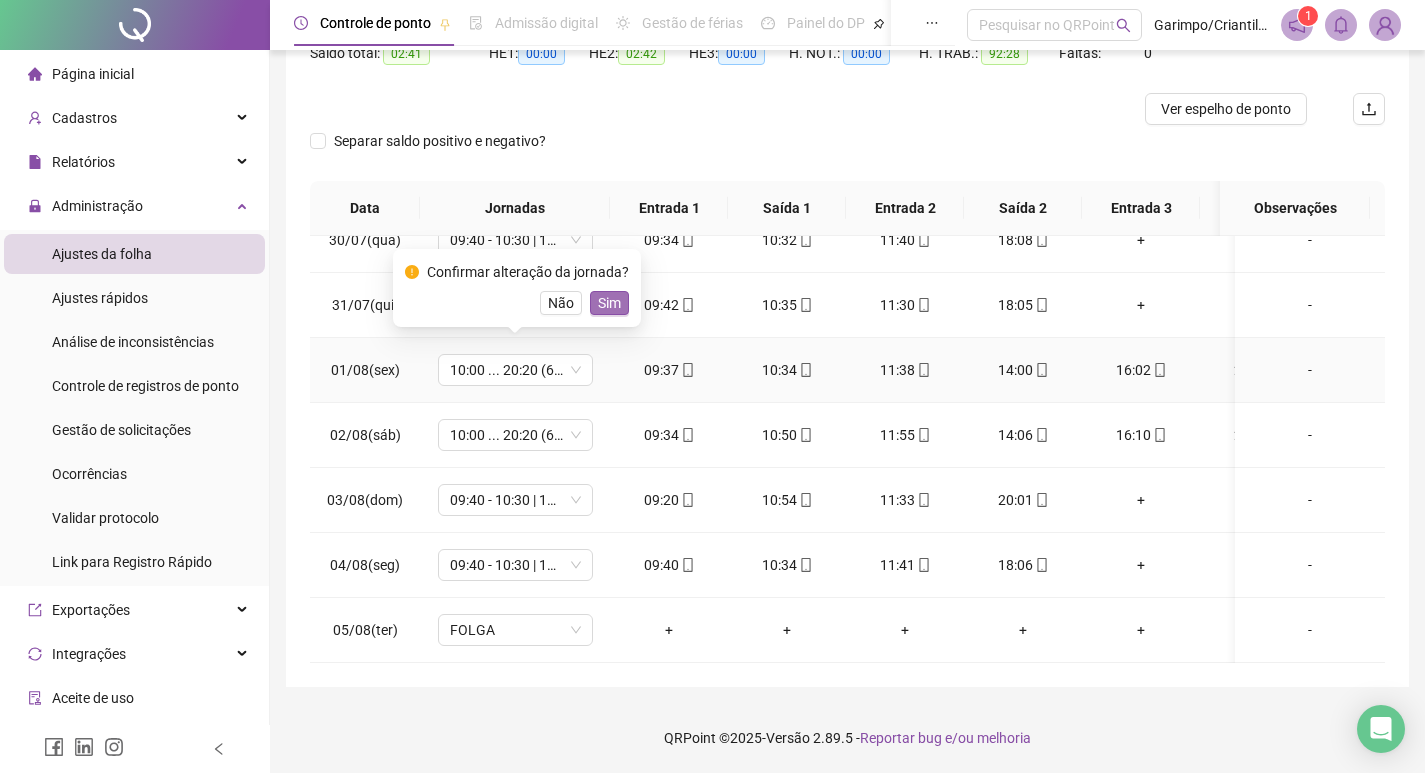 click on "Sim" at bounding box center [609, 303] 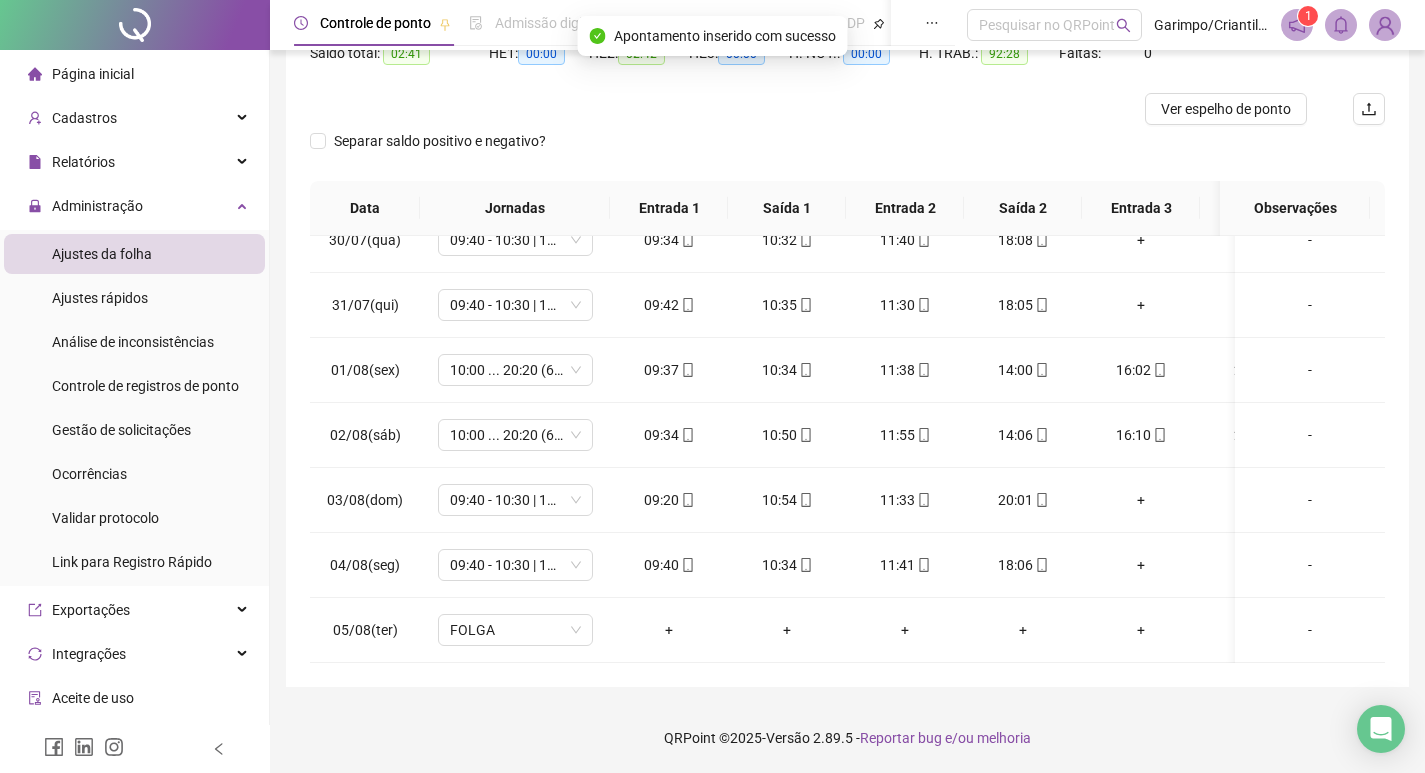 click on "22/07(ter) FOLGA + + + + + + - 23/07(qua) 09:40 - 10:30 | 11:30 - 18:00 09:45 10:39 11:41 18:13 + + - 24/07(qui) 09:40 - 10:30 | 11:30 - 18:00 09:28 10:34 11:34 18:03 + + - 25/07(sex) 10:00 ... 20:20 (6 HORAS) 09:45 10:44 11:38 14:09 16:03 20:11 - 26/07(sáb) 10:00 ... 20:20 (6 HORAS) 09:39 10:41 11:34 14:22 16:24 20:03 - 27/07(dom) 09:40 - 10:30 | 11:30 - 18:00 09:48 10:32 11:37 18:16 + + - 28/07(seg) 09:40 - 10:30 | 11:30 - 18:00 09:33 10:38 11:40 18:18 + + - 29/07(ter) FOLGA + + + + + + - 30/07(qua) 09:40 - 10:30 | 11:30 - 18:00 09:34 10:32 11:40 18:08 + + - 31/07(qui) 09:40 - 10:30 | 11:30 - 18:00 09:42 10:35 11:30 18:05 + + - 01/08(sex) 10:00 ... 20:20 (6 horas) 09:37 10:34 11:38 14:00 16:02 20:02 - 02/08(sáb) 10:00 ... 20:20 (6 HORAS) 09:34 10:50 11:55 14:06 16:10 20:23 - 03/08(dom) 09:40 - 10:30 | 11:30 - 18:00 09:20 10:54 11:33 20:01 + + - 04/08(seg) 09:40 - 10:30 | 11:30 - 18:00 09:40 10:34 11:41 18:06 + + - 05/08(ter) FOLGA + + + + + + -" at bounding box center (847, 449) 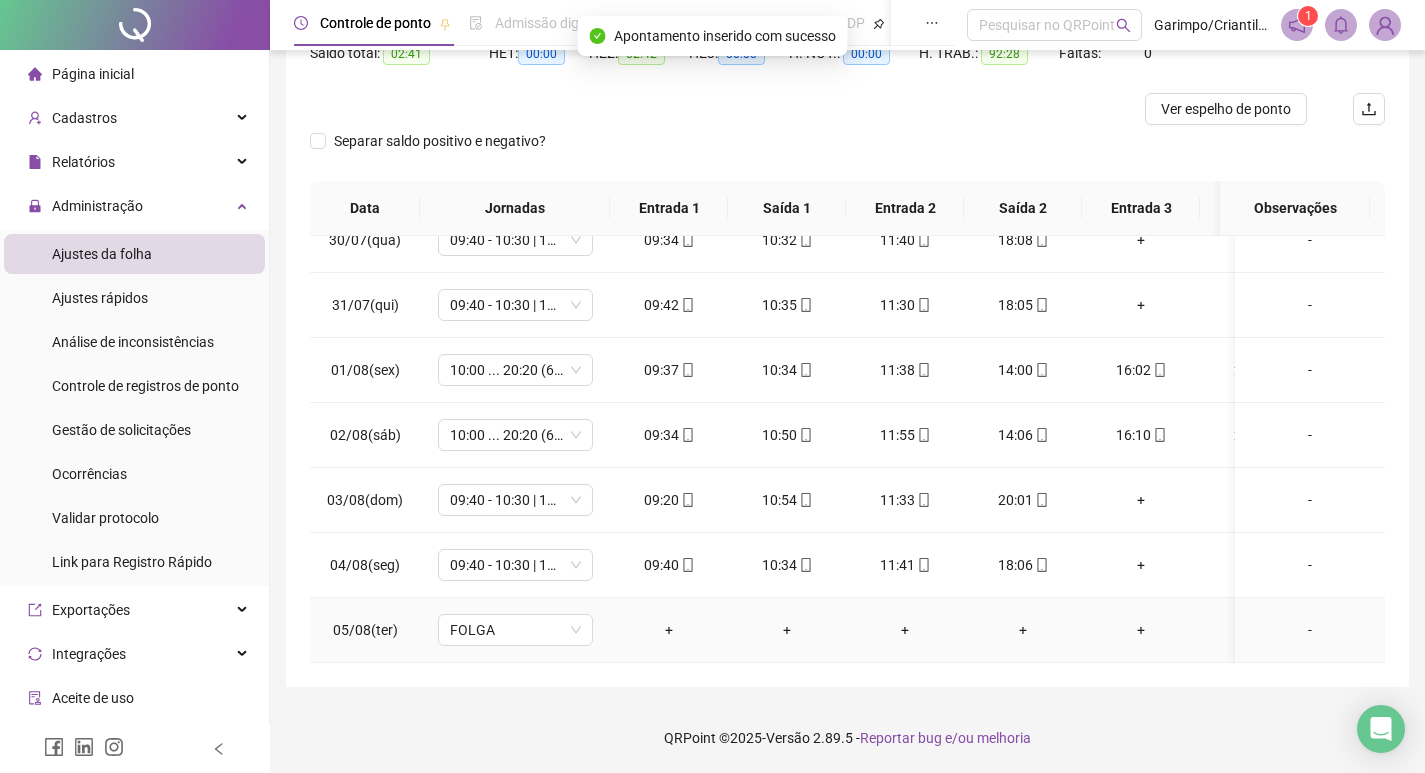 click on "-" at bounding box center [1310, 630] 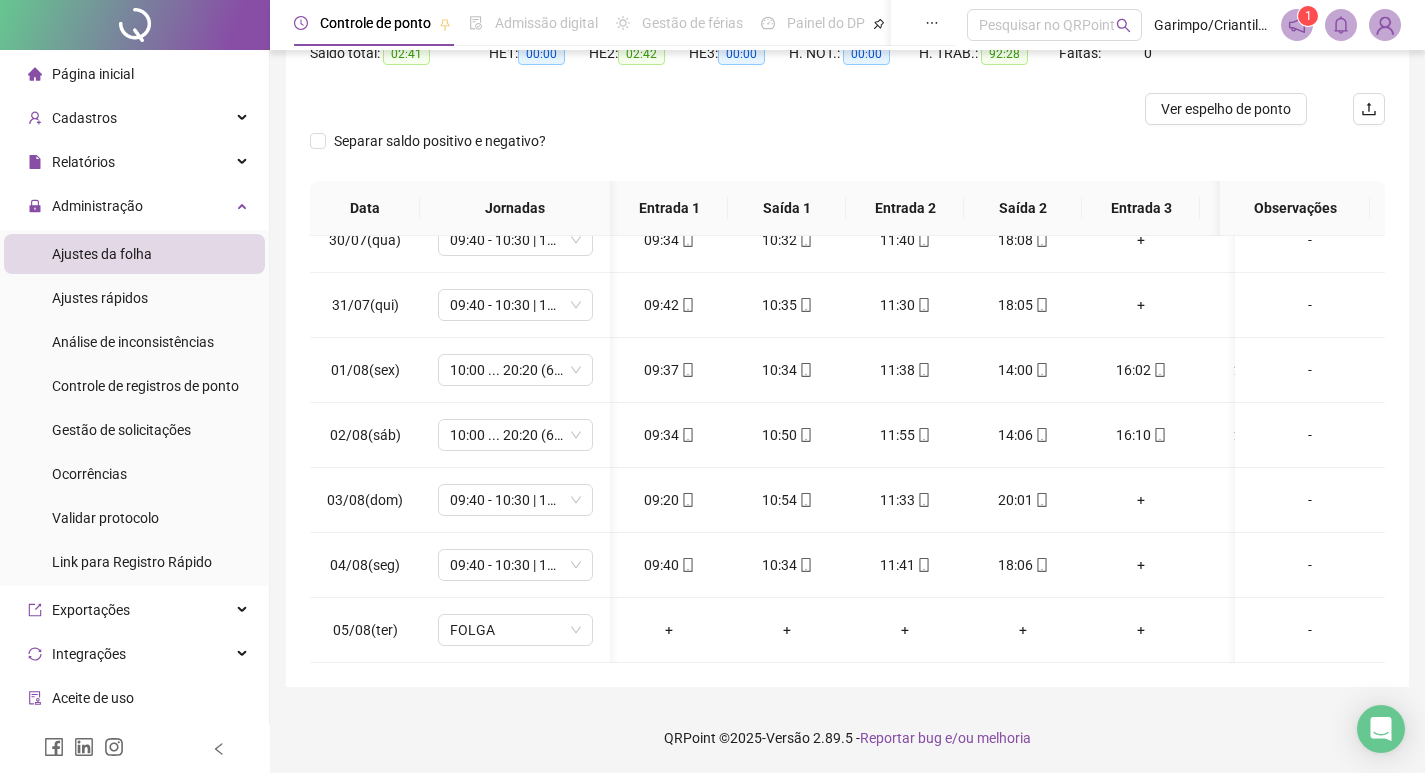scroll, scrollTop: 563, scrollLeft: 40, axis: both 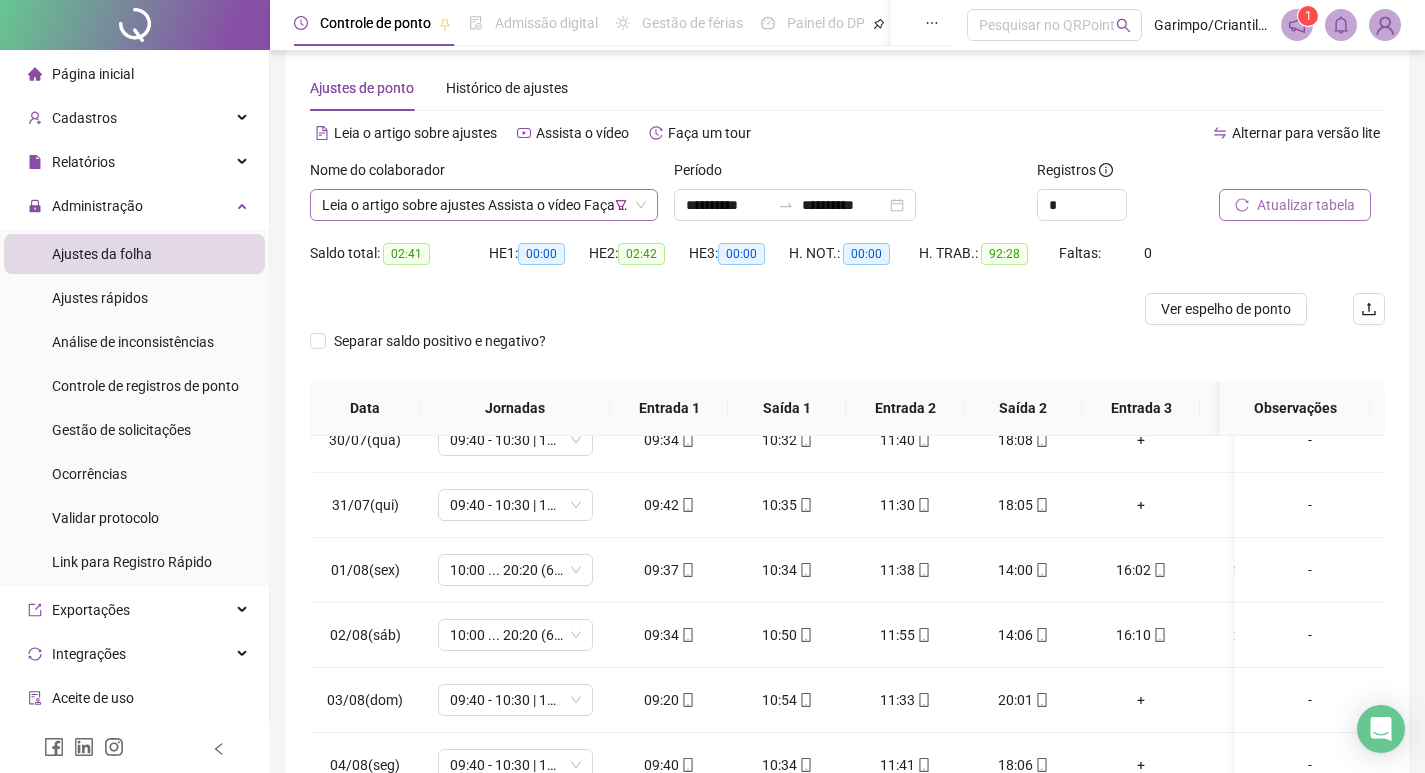 click on "**********" at bounding box center (484, 205) 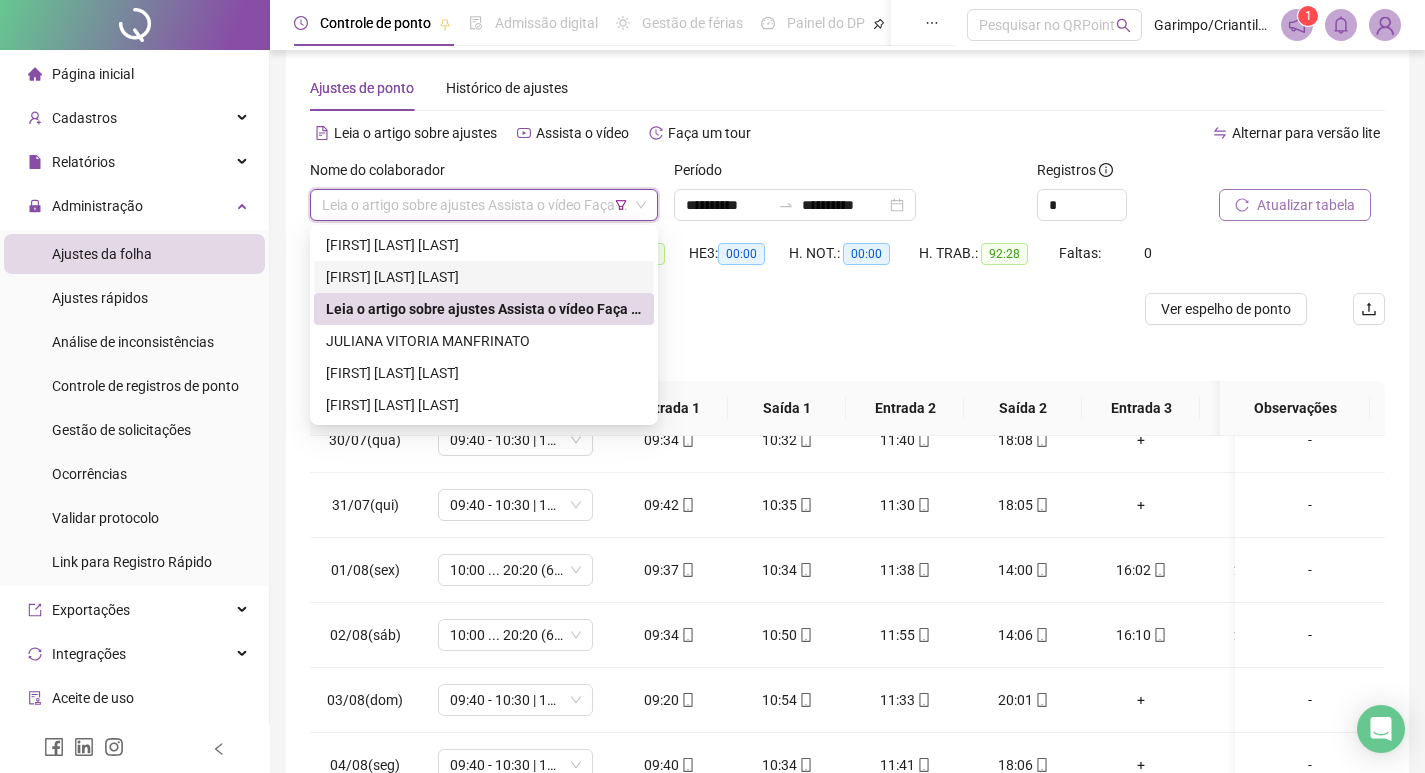 click at bounding box center [713, 309] 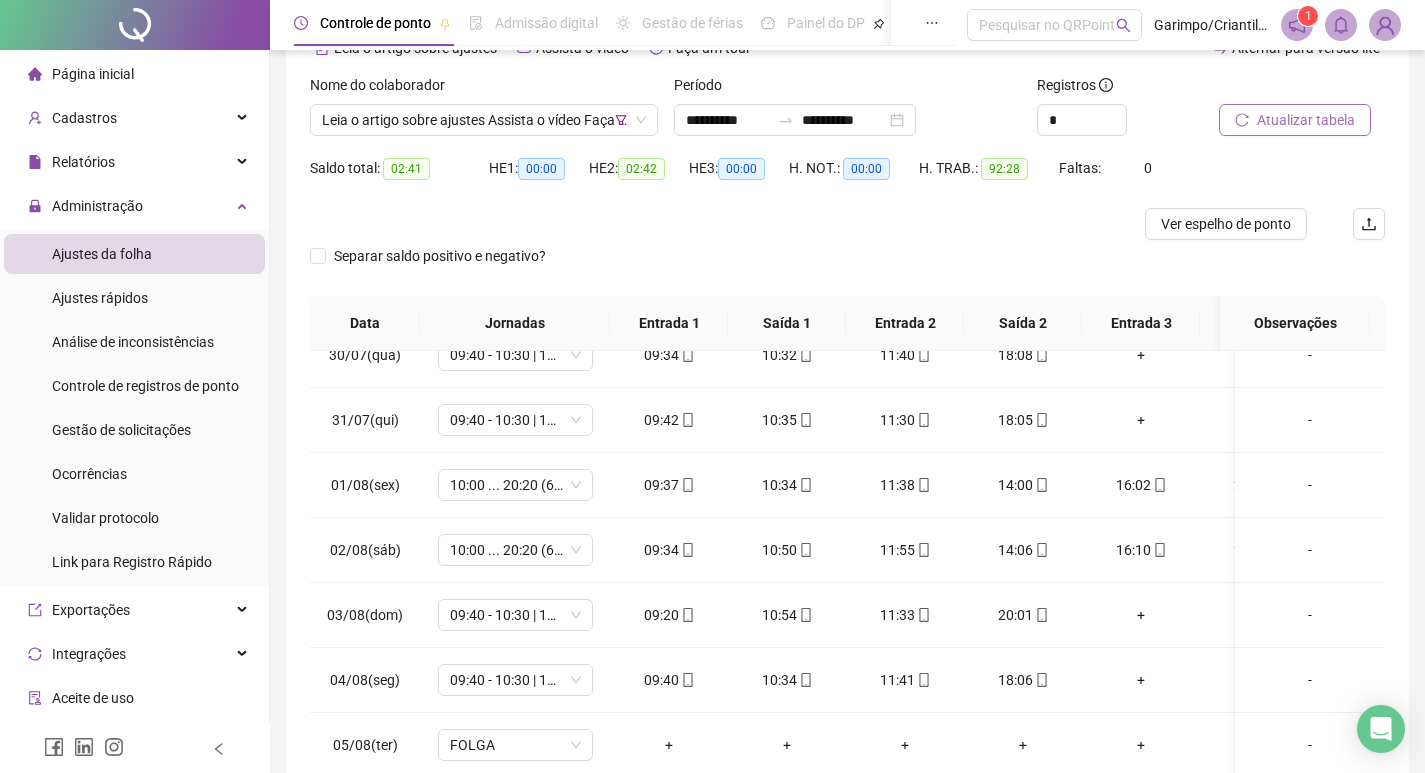 scroll, scrollTop: 225, scrollLeft: 0, axis: vertical 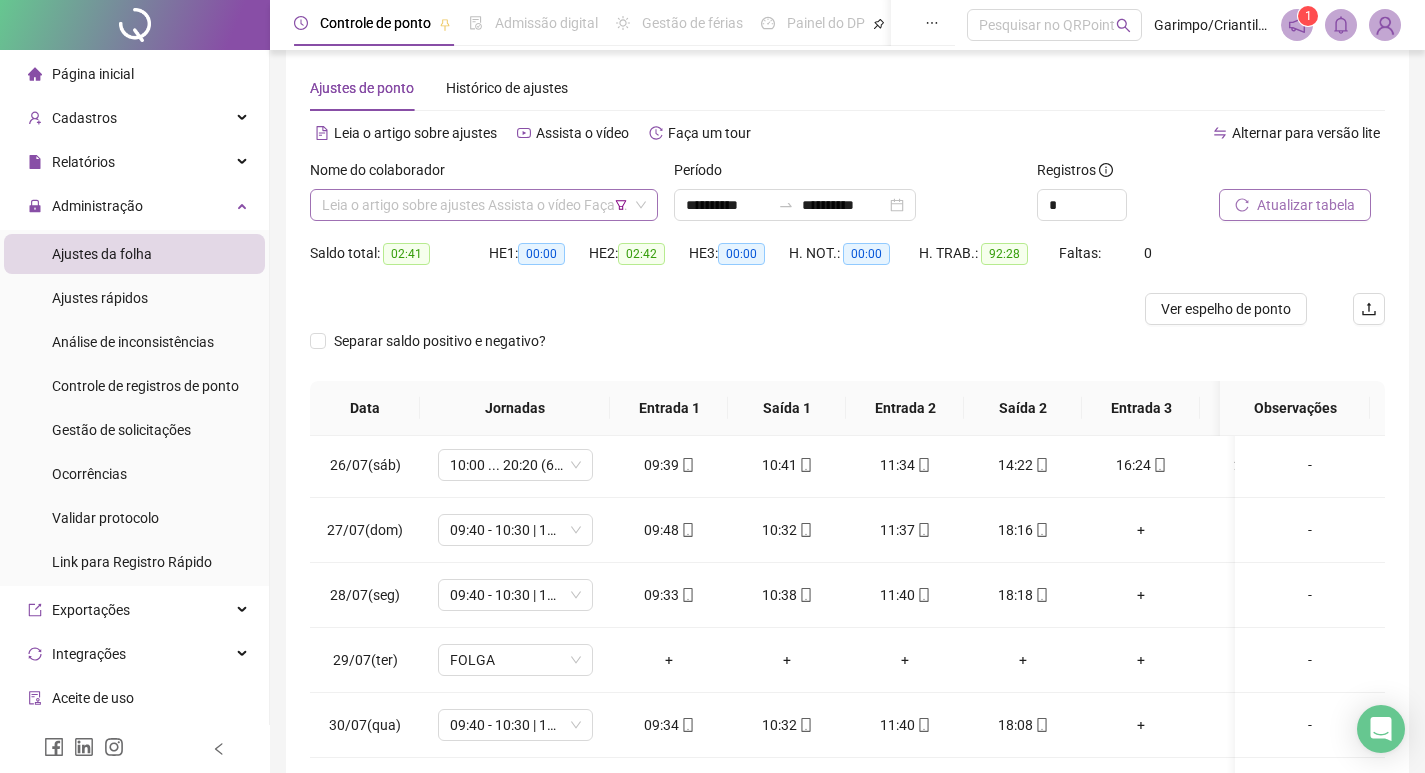 click on "**********" at bounding box center [484, 205] 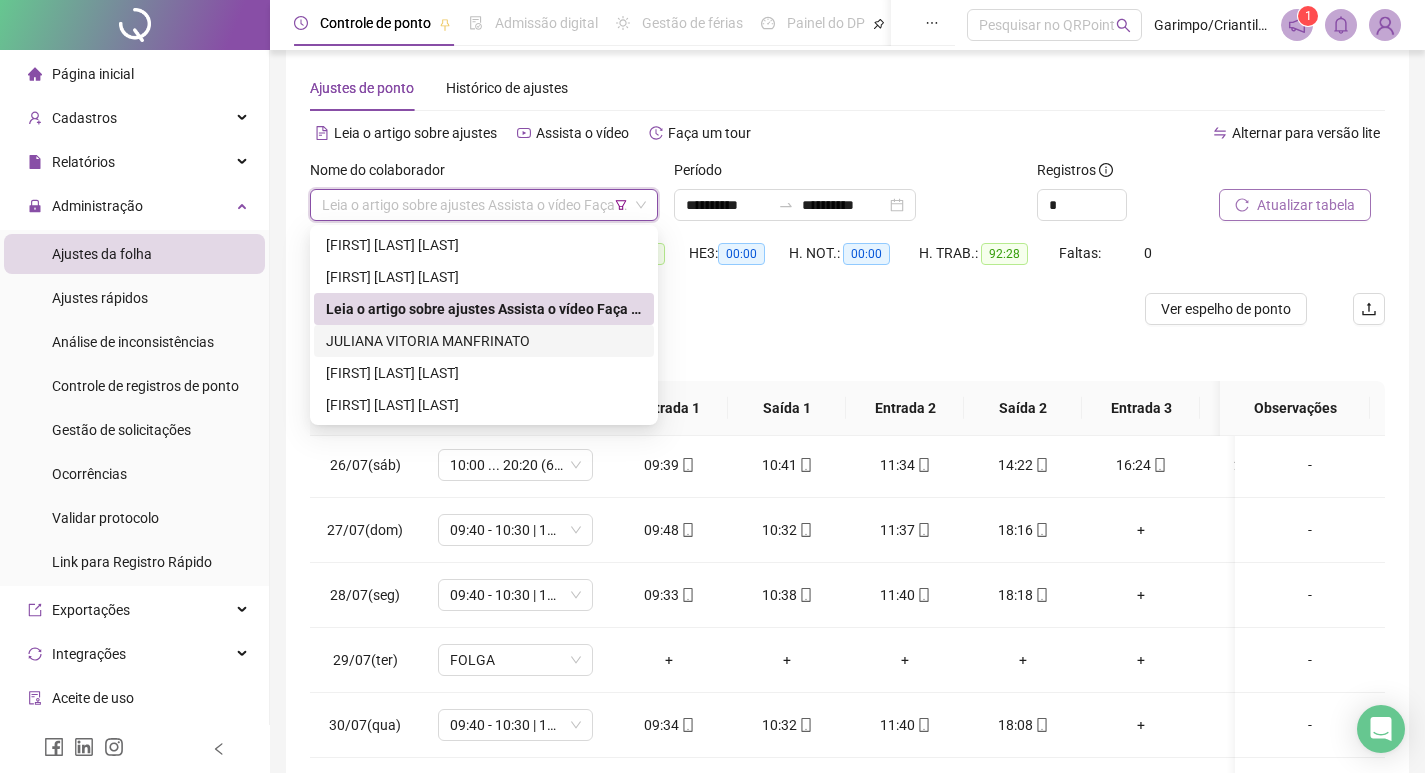 click on "JULIANA VITORIA MANFRINATO" at bounding box center [484, 341] 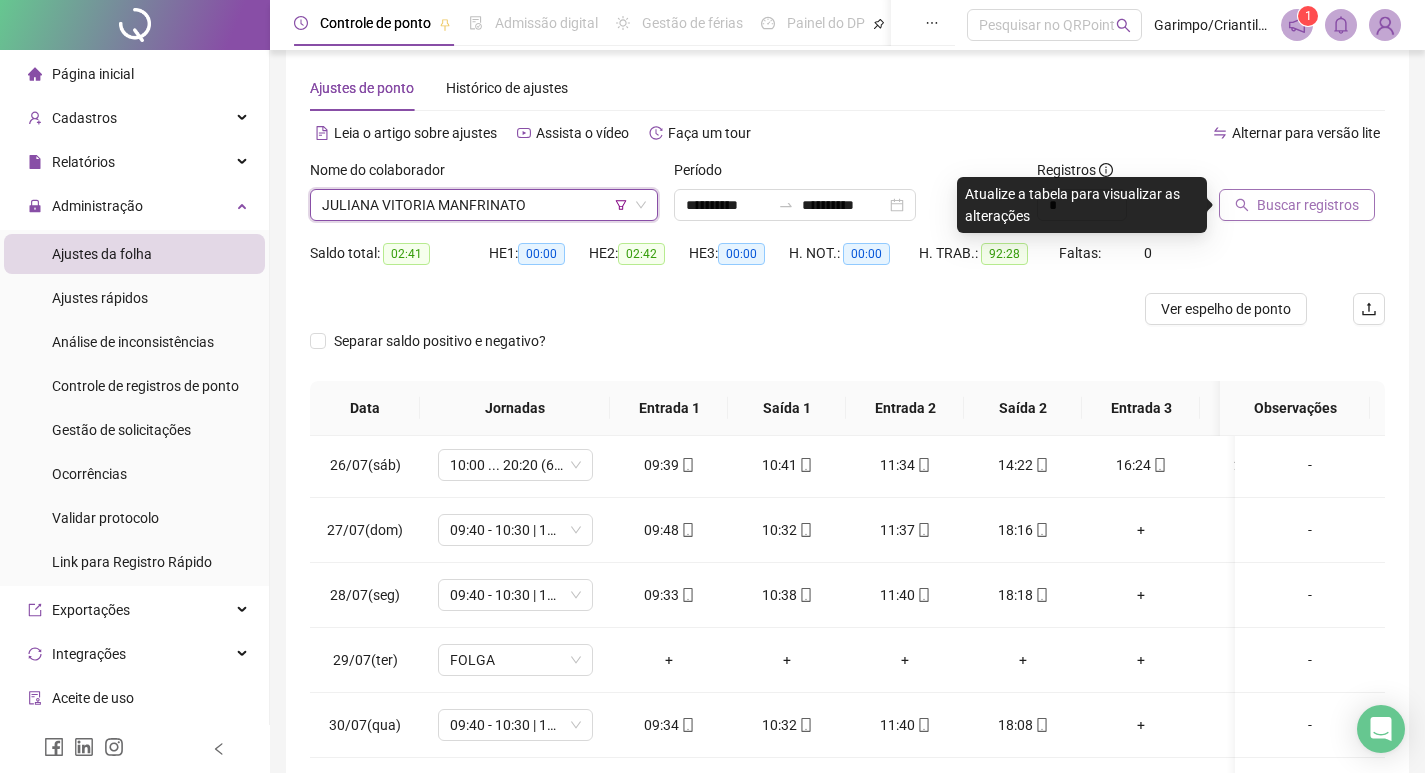 click on "Buscar registros" at bounding box center [1297, 205] 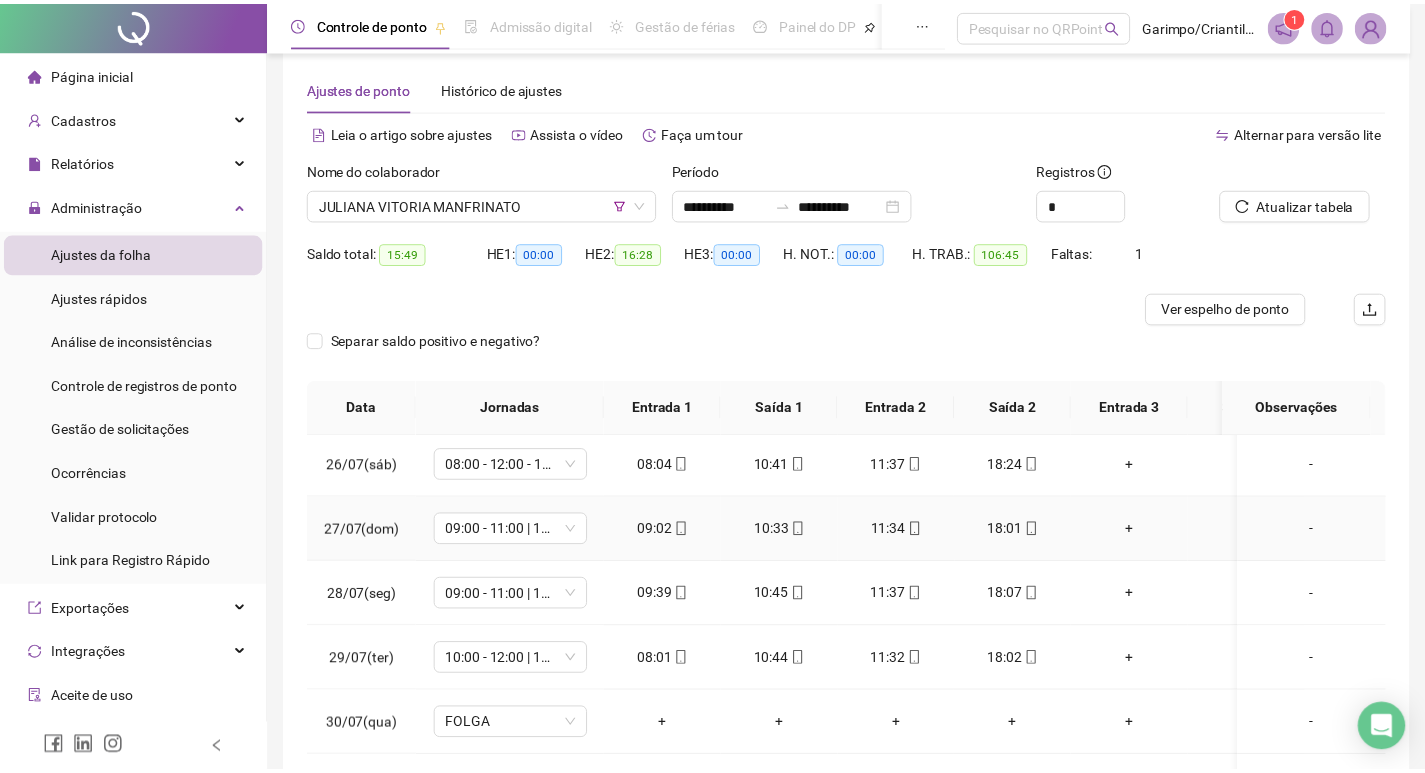scroll, scrollTop: 225, scrollLeft: 0, axis: vertical 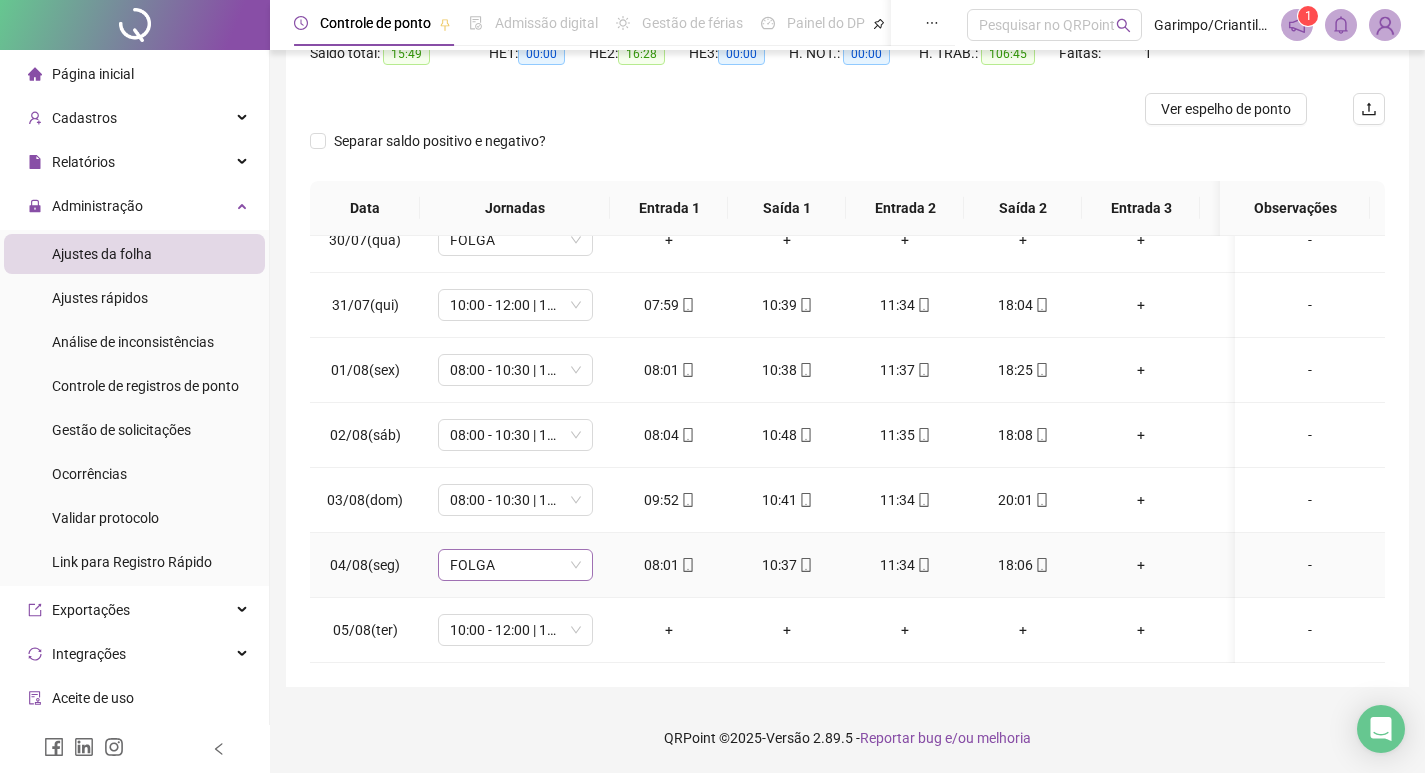 click on "FOLGA" at bounding box center (515, 565) 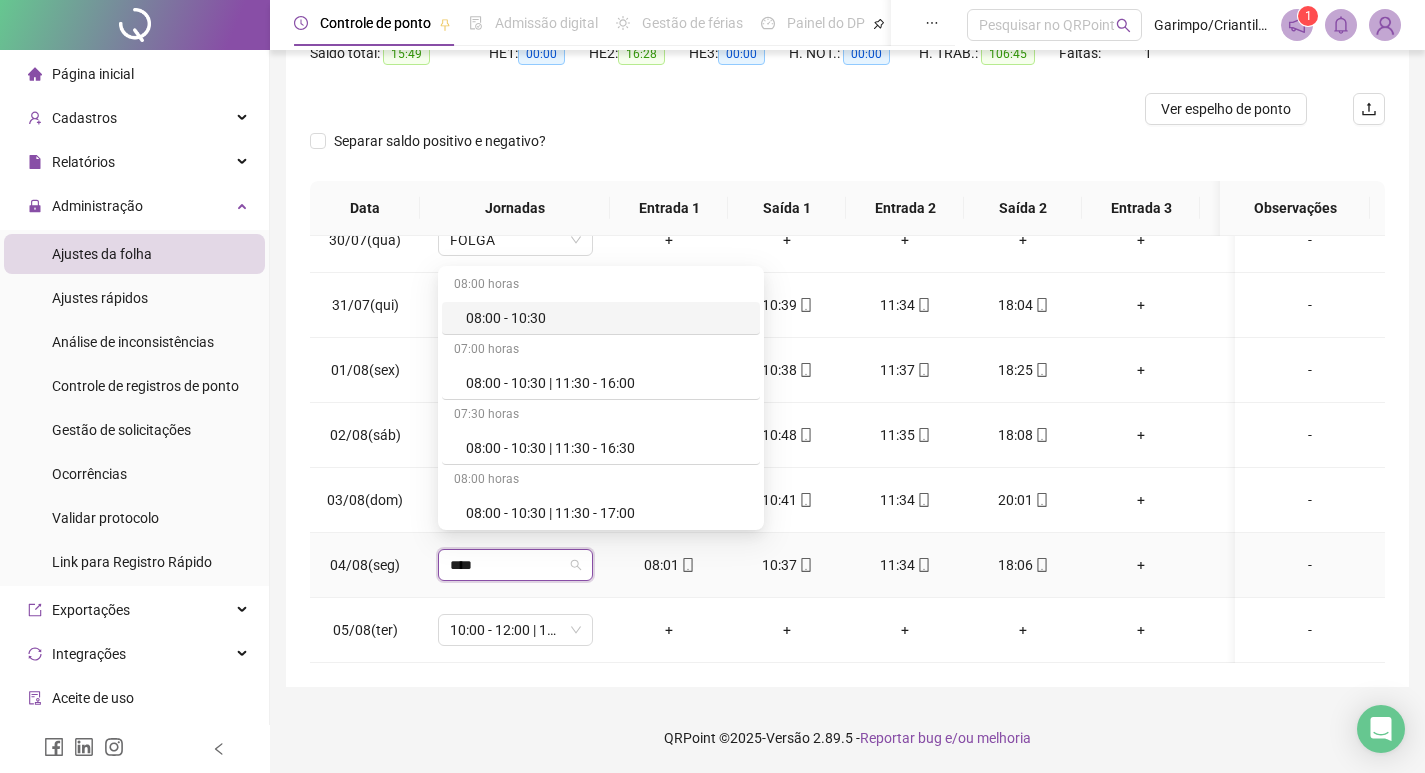 type on "*****" 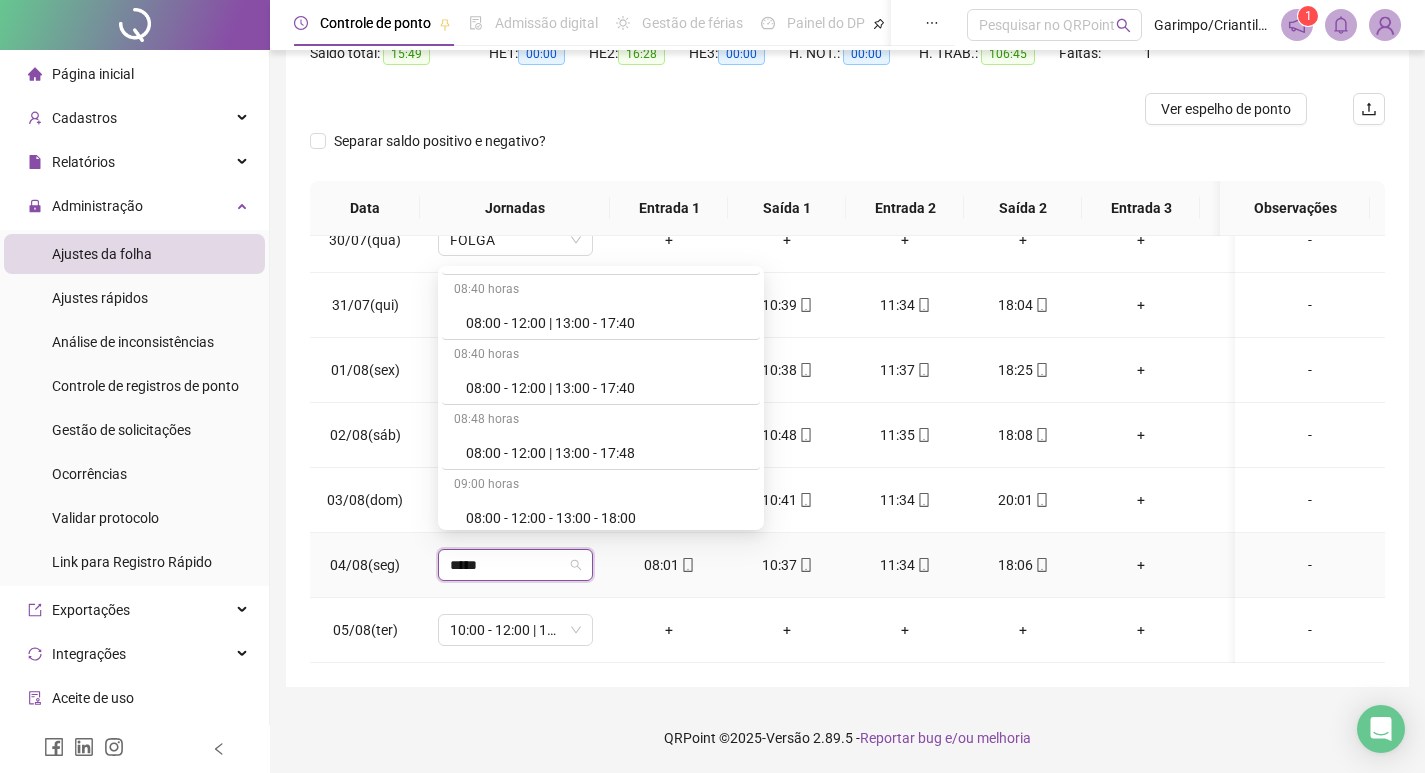scroll, scrollTop: 1300, scrollLeft: 0, axis: vertical 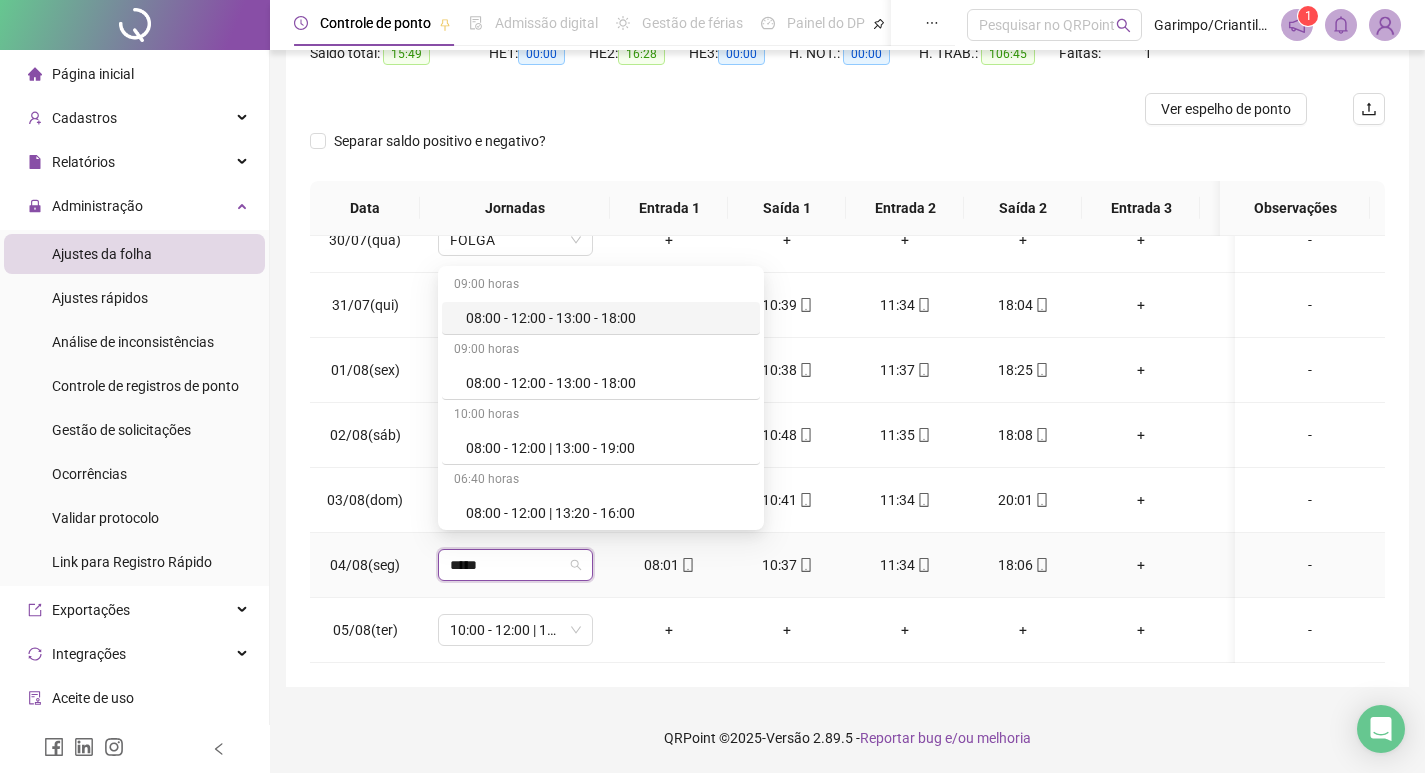 click on "08:00 - 12:00 - 13:00 - 18:00" at bounding box center (607, 318) 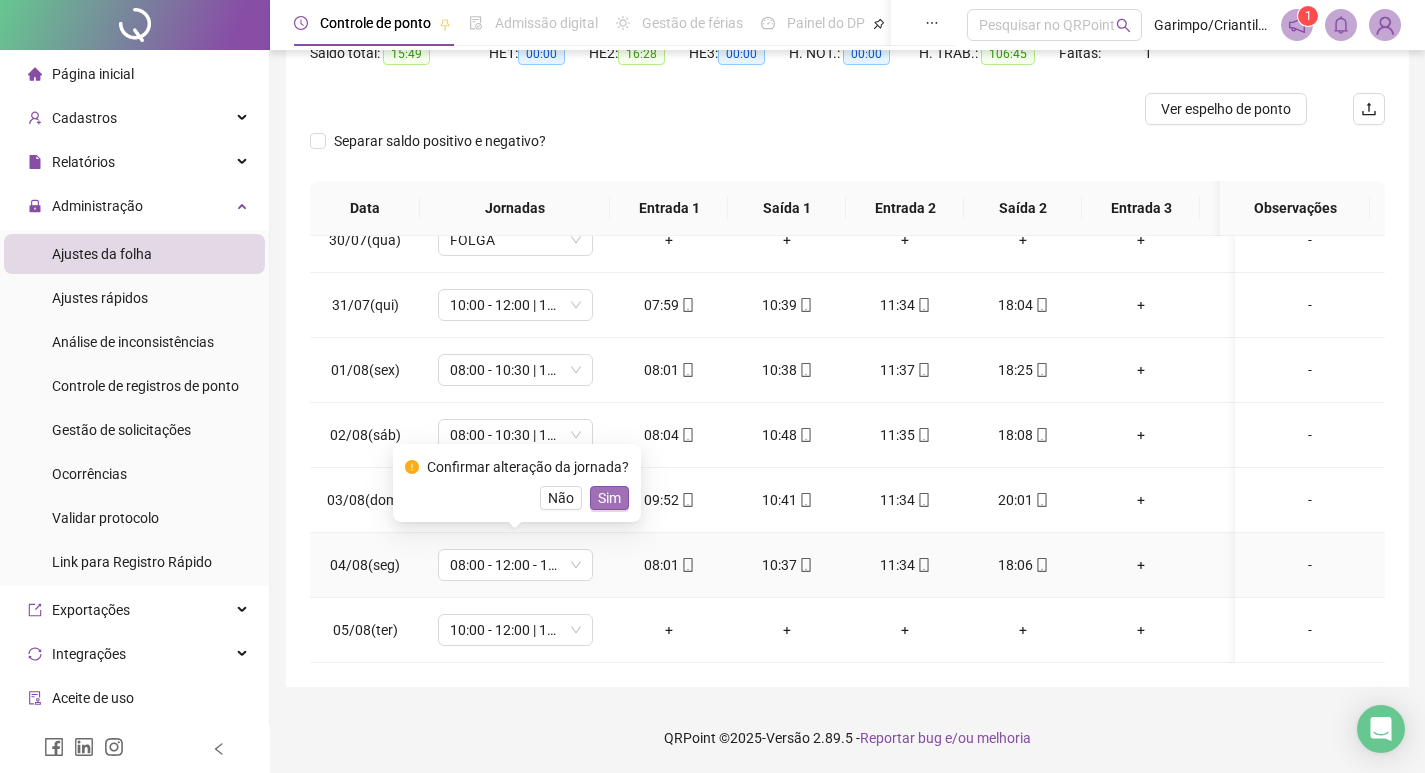 click on "Sim" at bounding box center [609, 498] 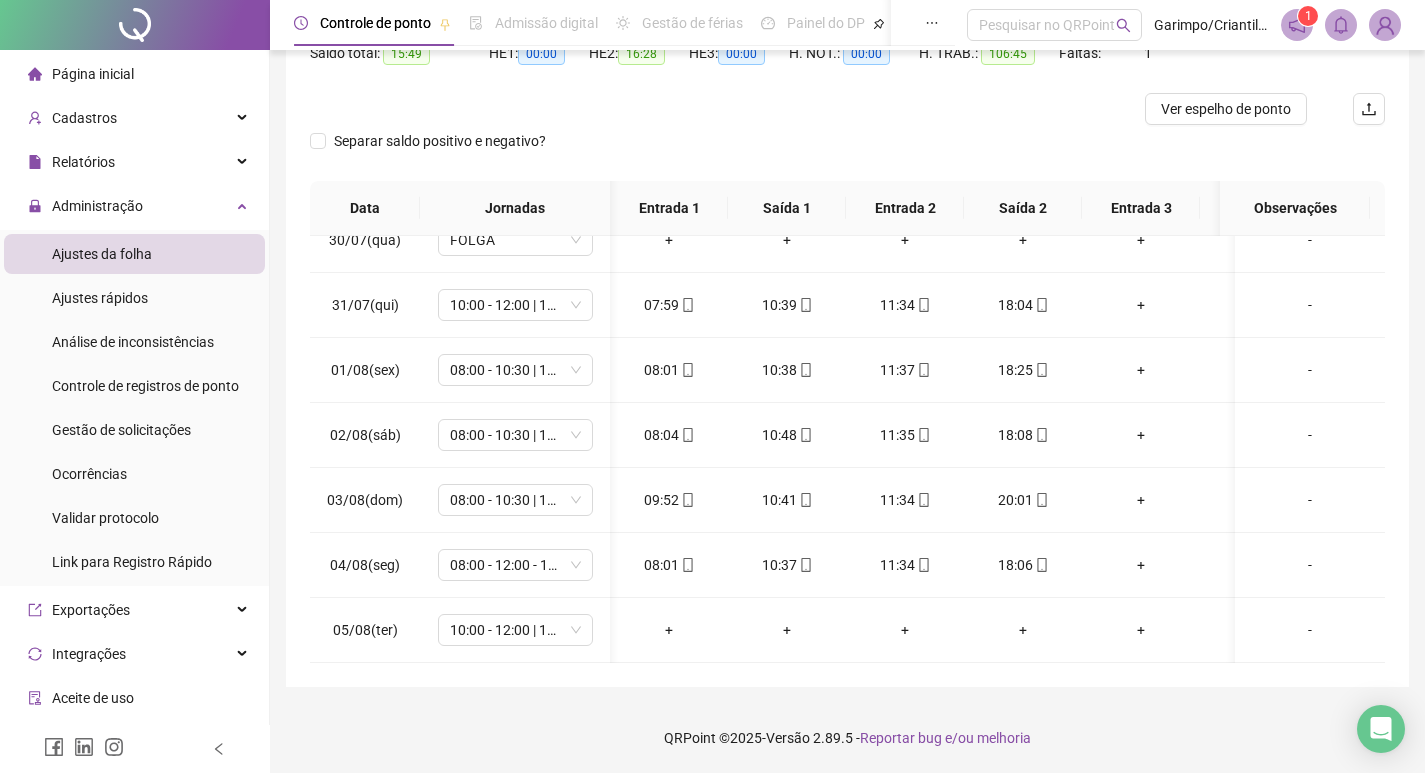scroll, scrollTop: 563, scrollLeft: 98, axis: both 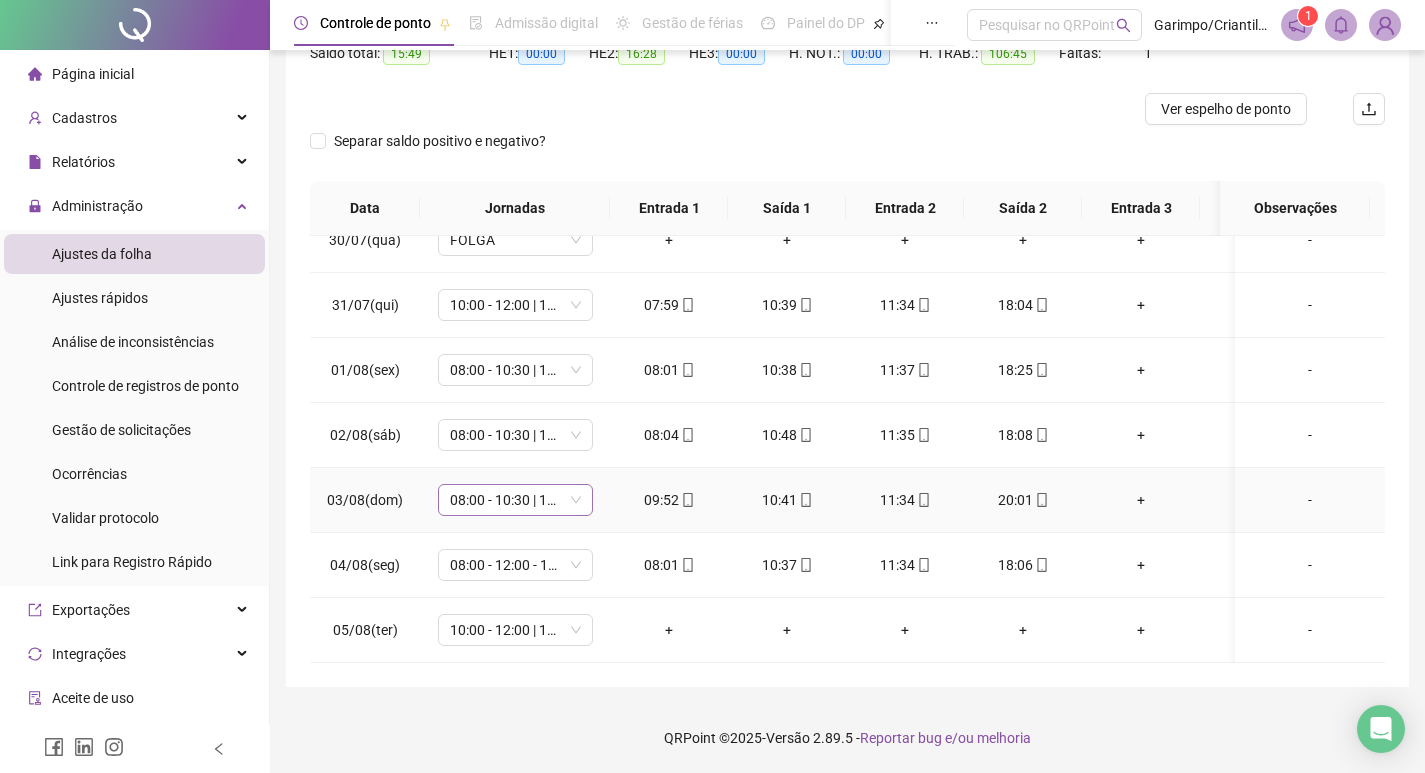 click on "08:00 - 10:30 | 11:30 - 17:20" at bounding box center [515, 500] 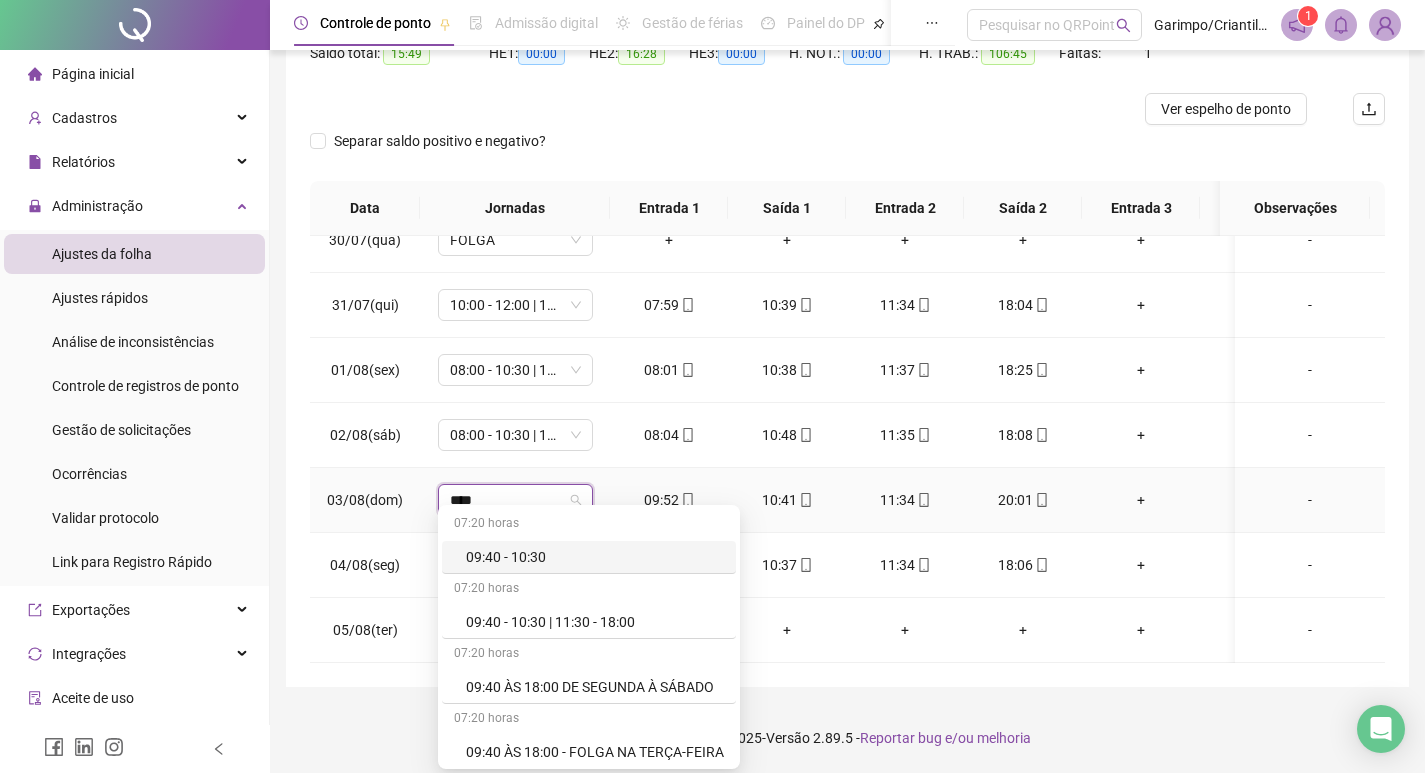 type on "*****" 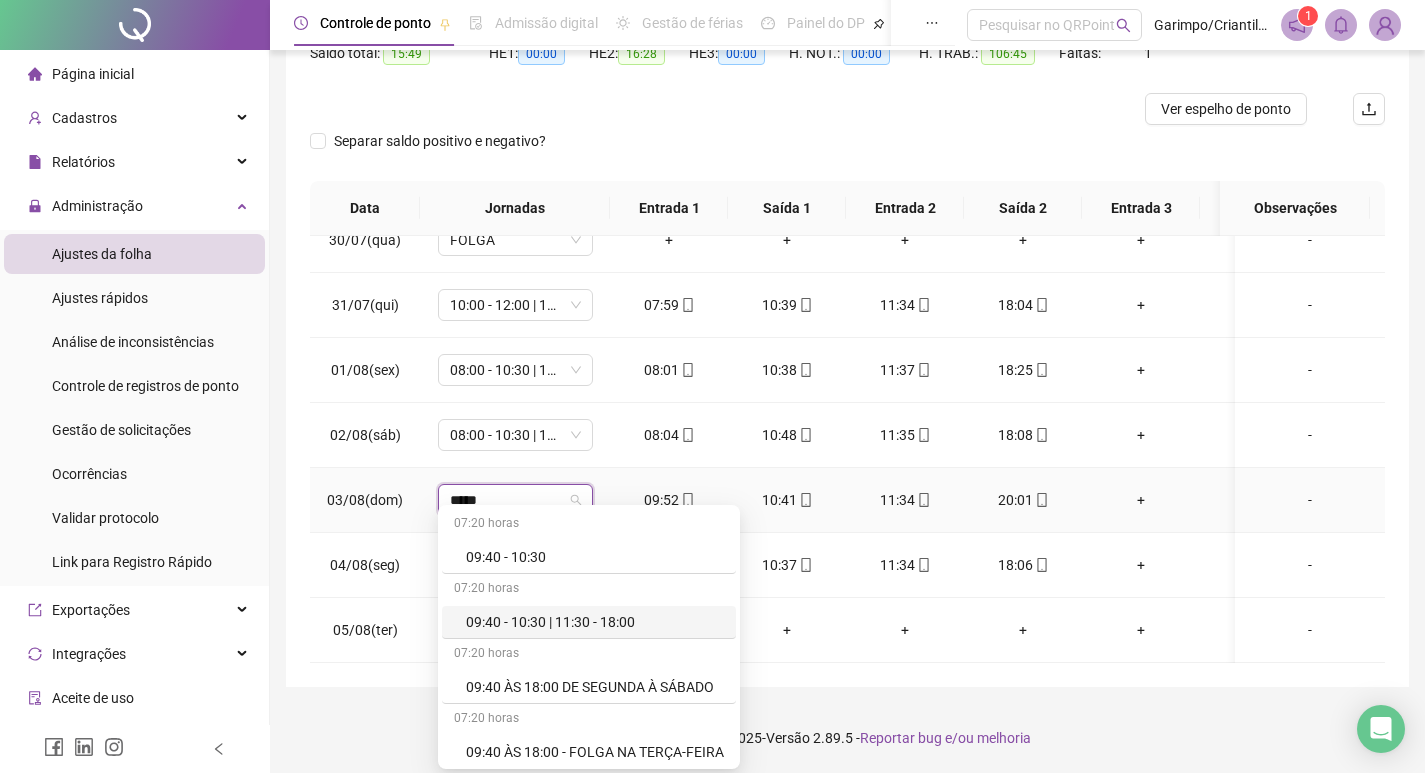 click on "09:40 - 10:30 | 11:30 - 18:00" at bounding box center (595, 622) 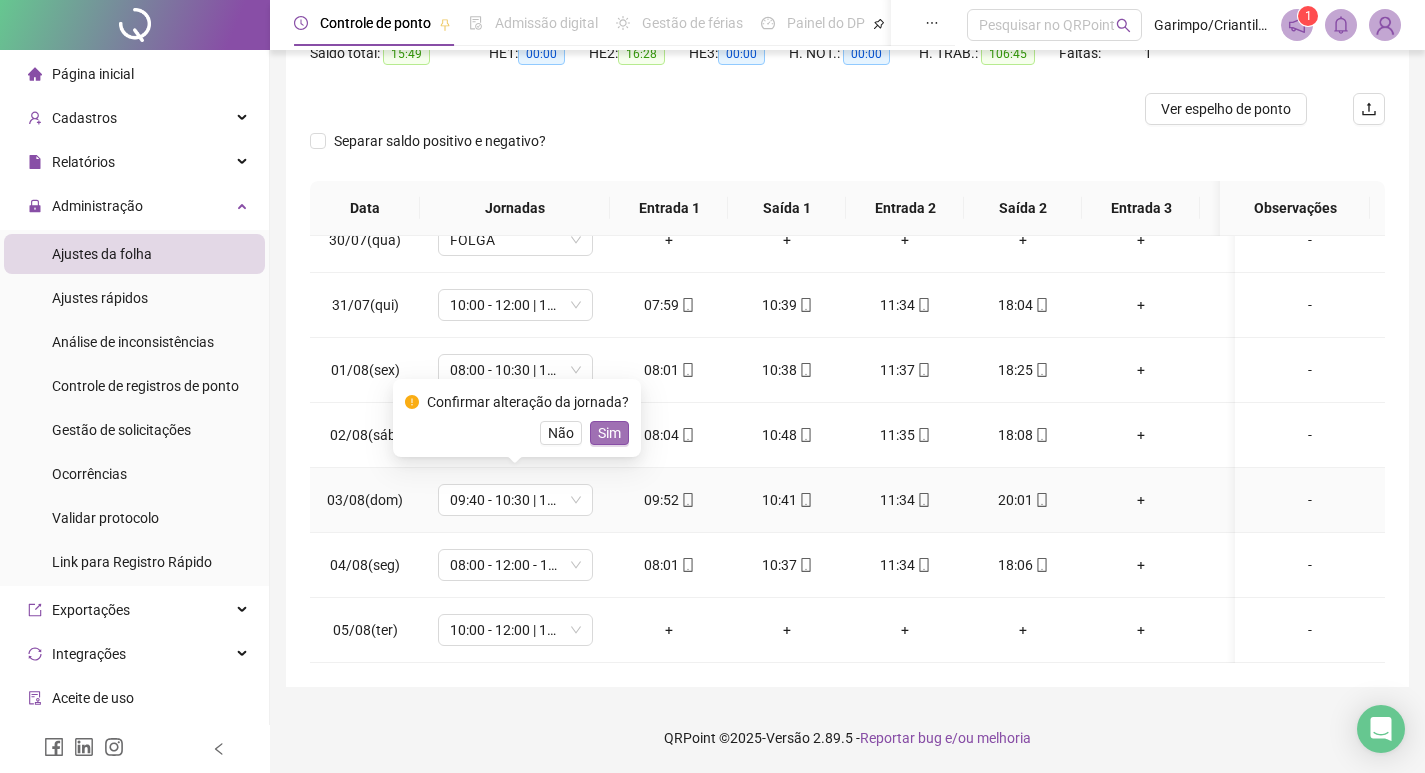 click on "Sim" at bounding box center (609, 433) 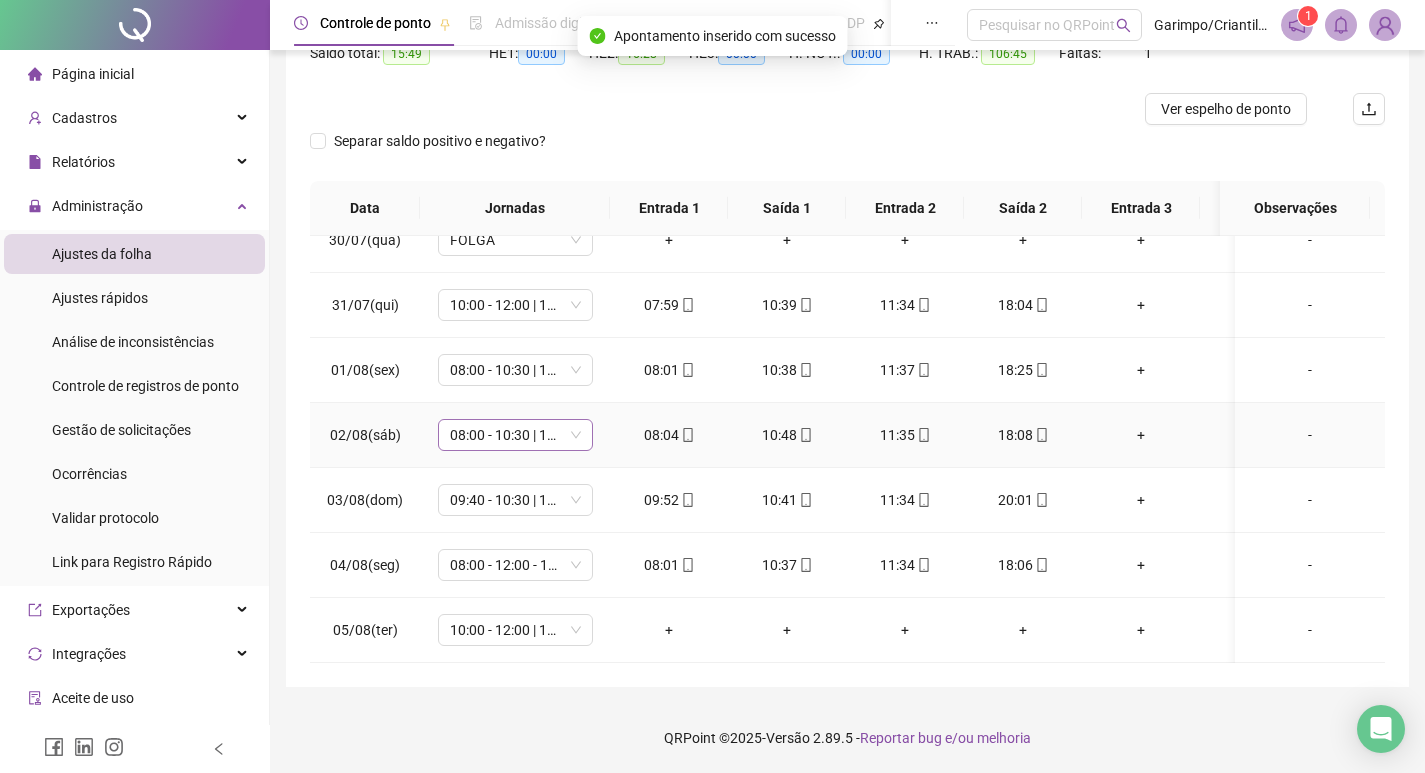 click on "08:00 - 10:30 | 11:30 - 17:20" at bounding box center [515, 435] 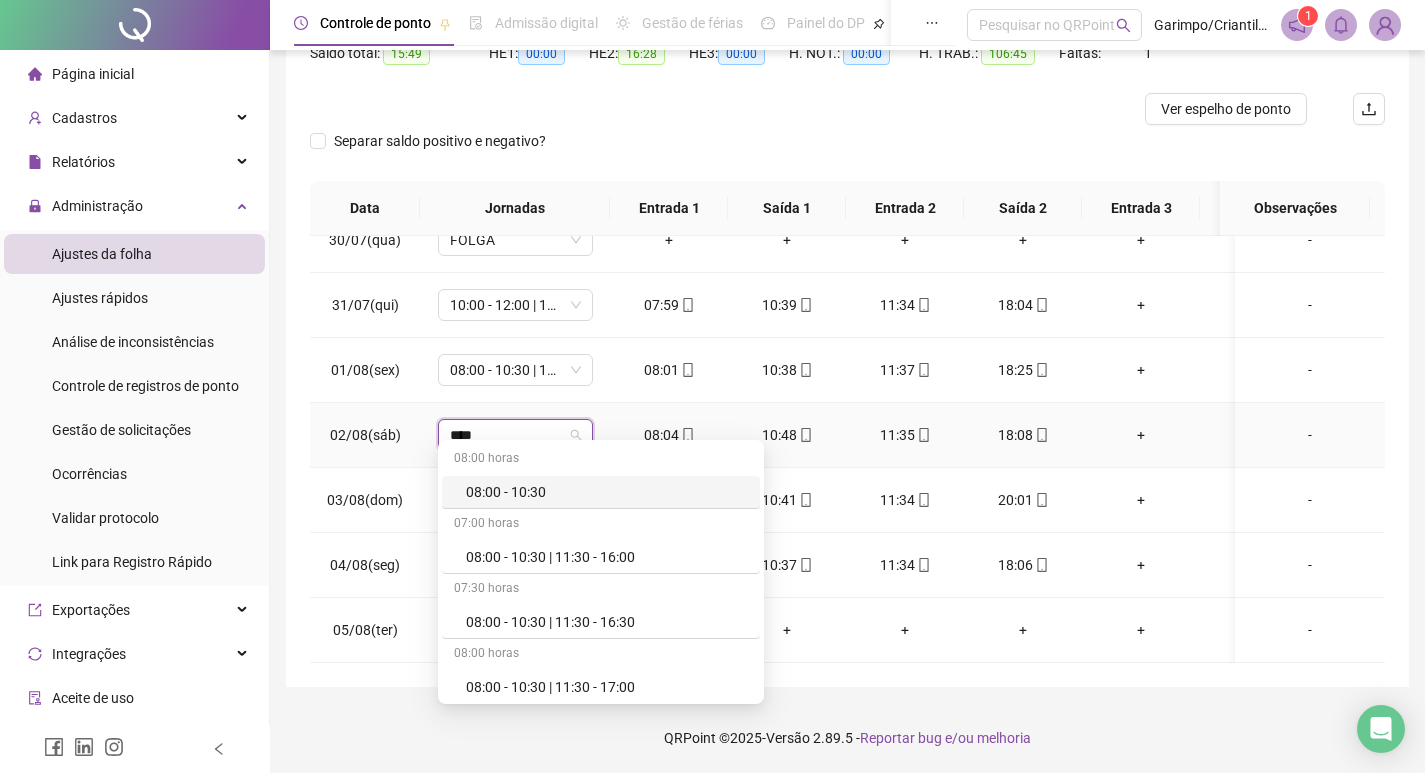 type on "*****" 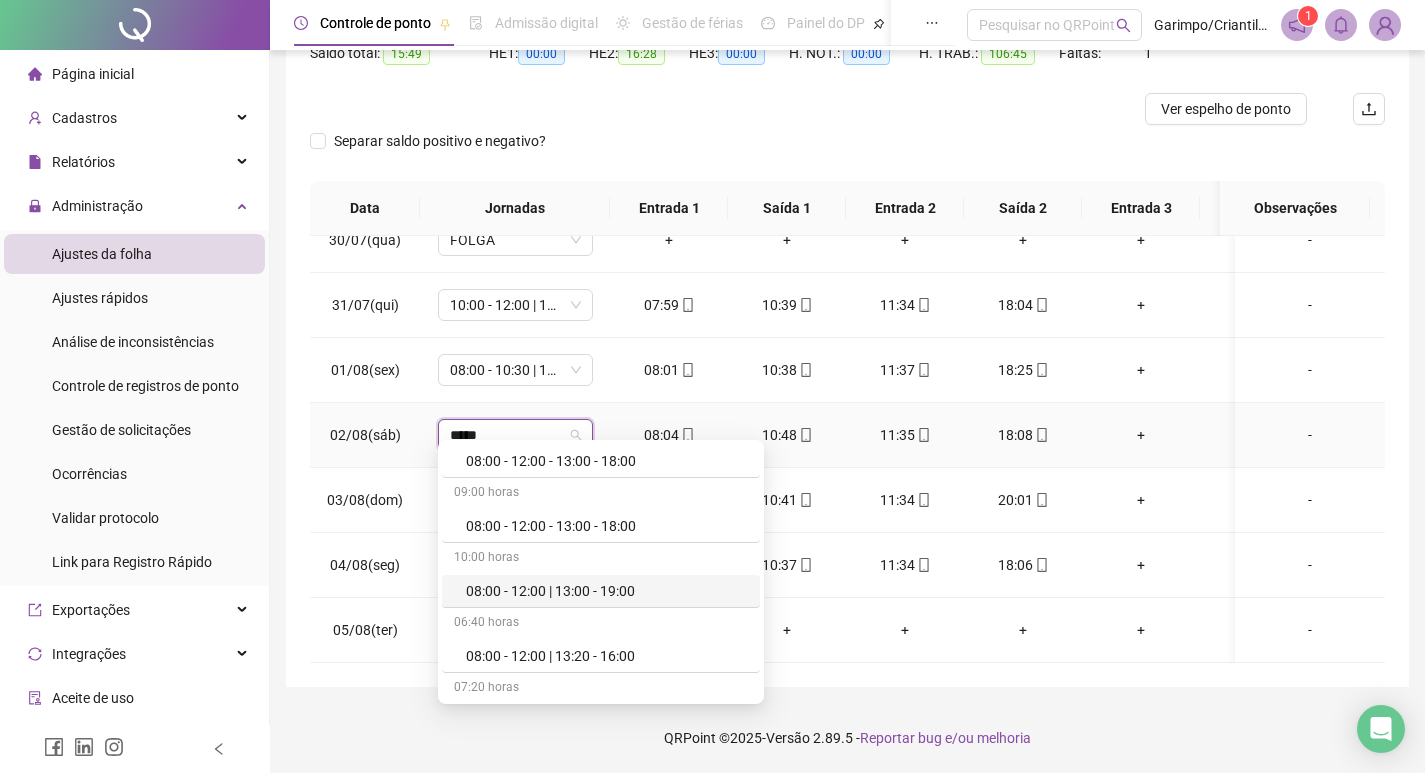 scroll, scrollTop: 1300, scrollLeft: 0, axis: vertical 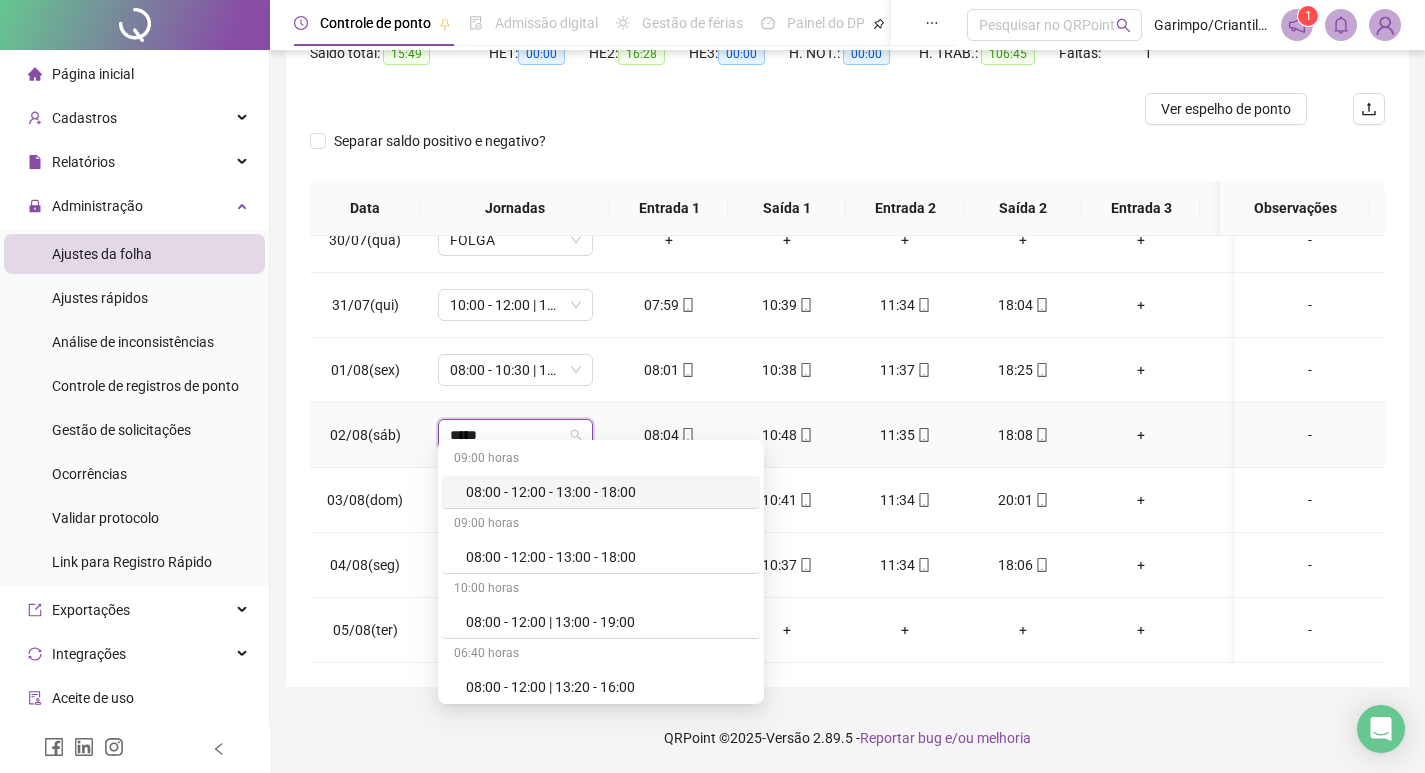 click on "08:00 - 12:00 - 13:00 - 18:00" at bounding box center [607, 492] 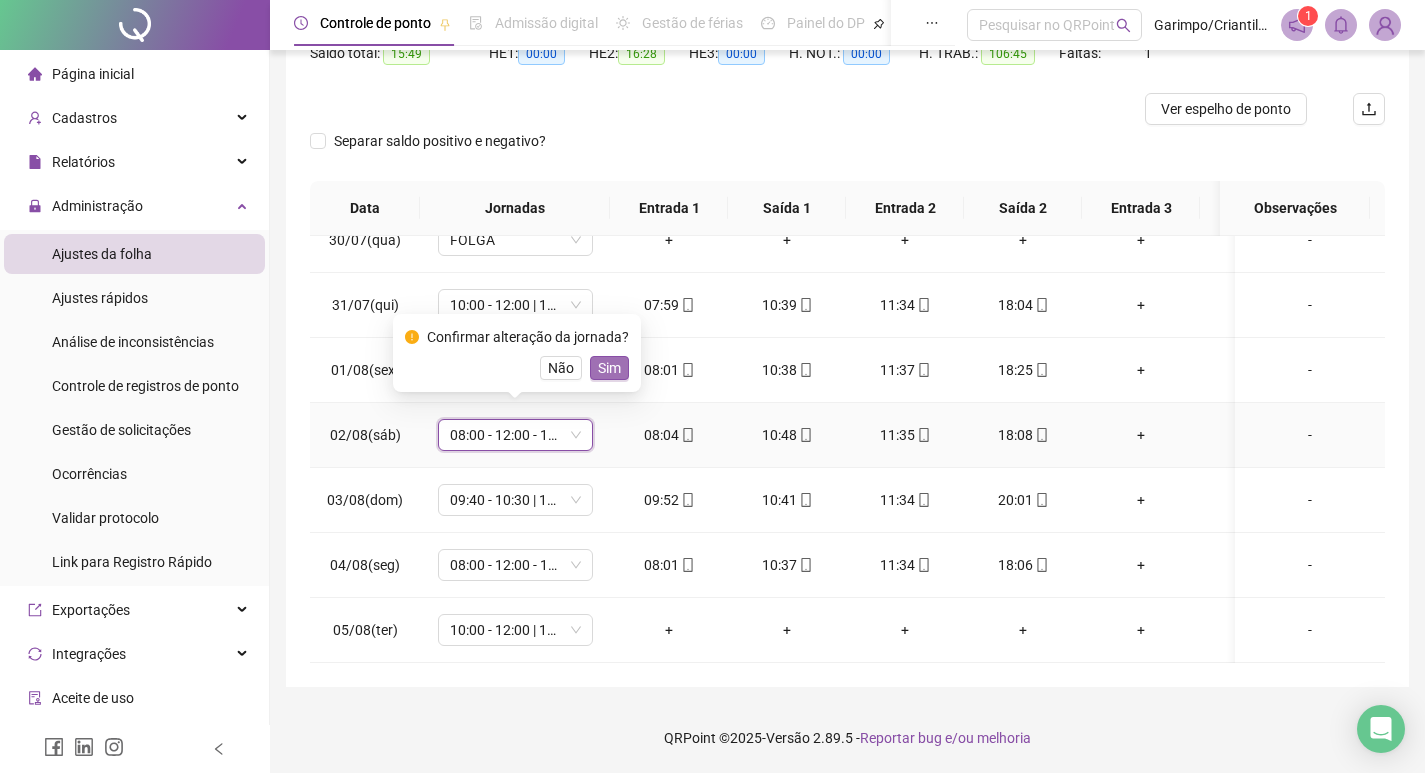 click on "Sim" at bounding box center (609, 368) 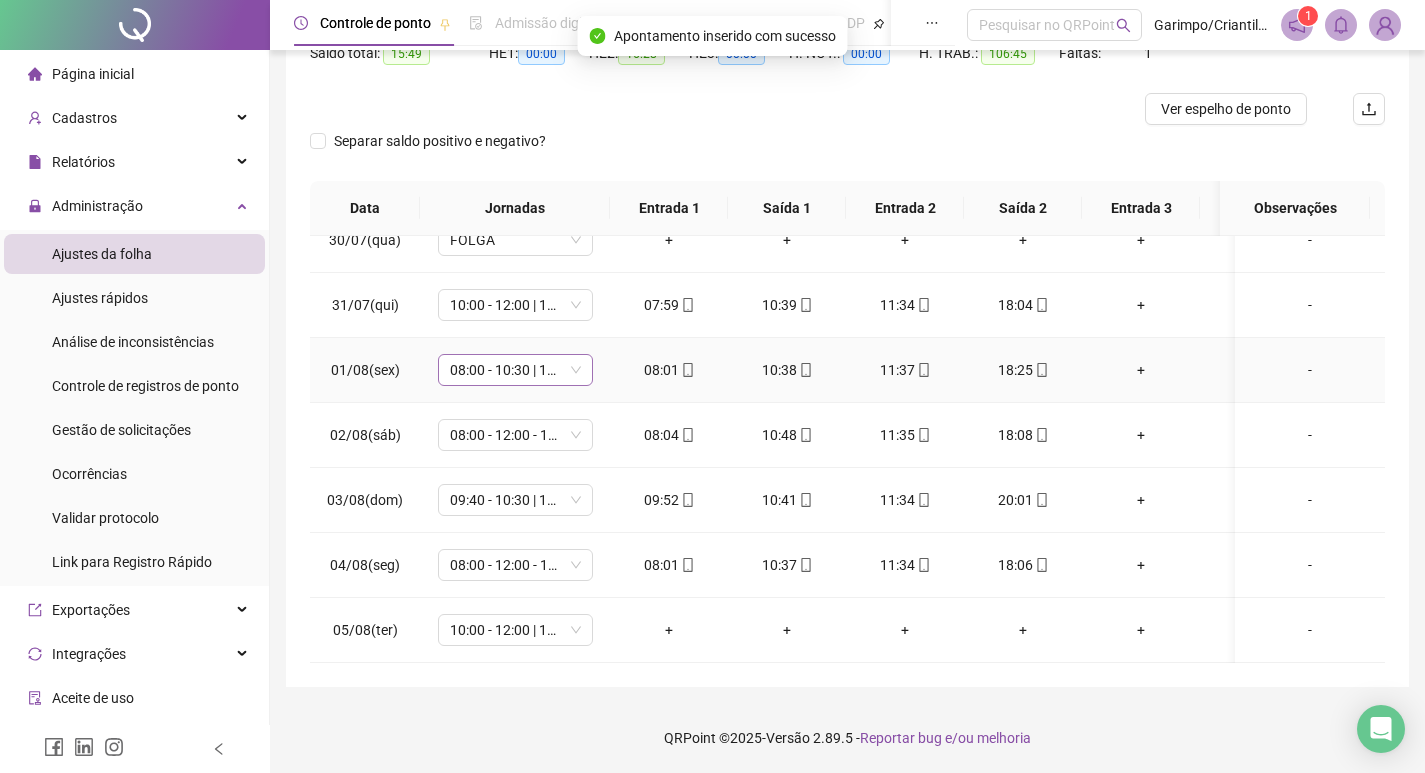 click on "08:00 - 10:30 | 11:30 - 17:20" at bounding box center [515, 370] 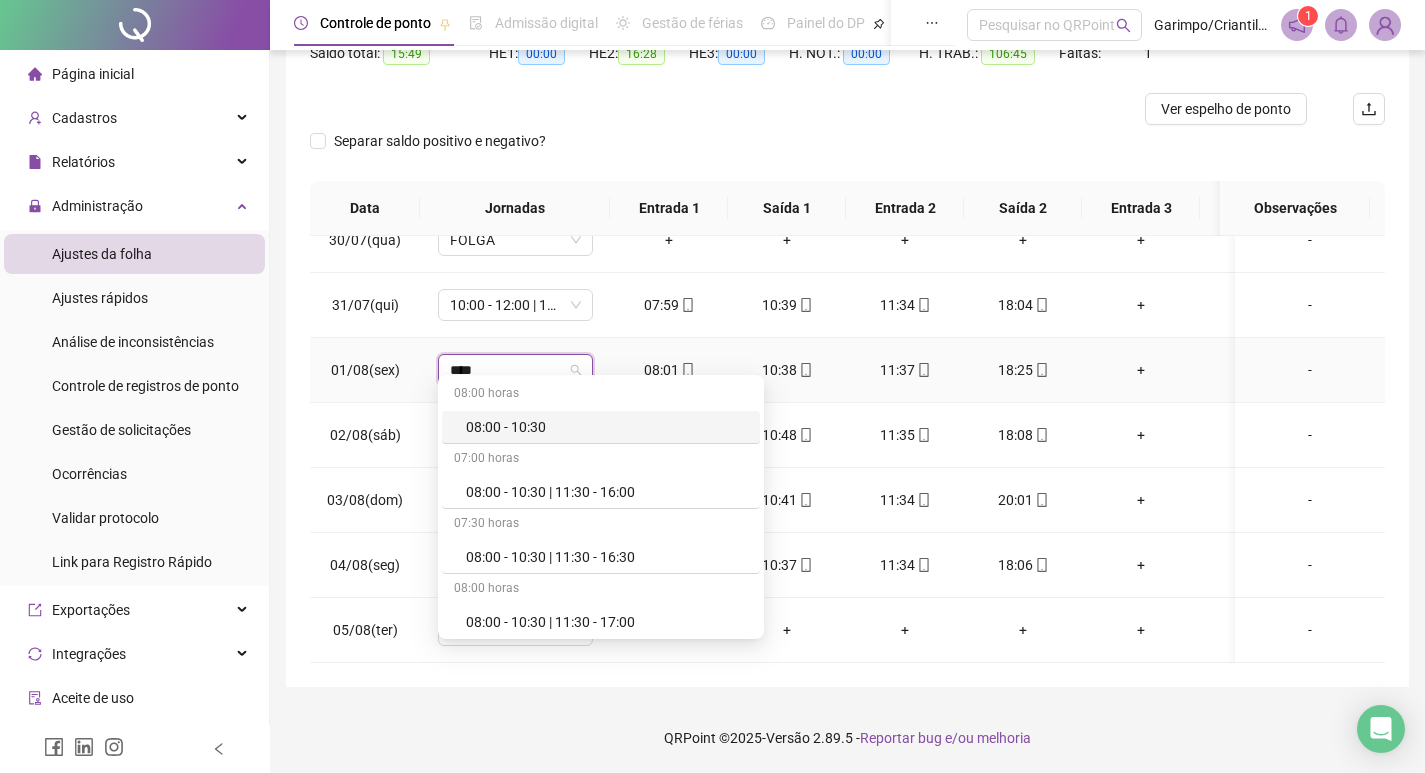 type on "*****" 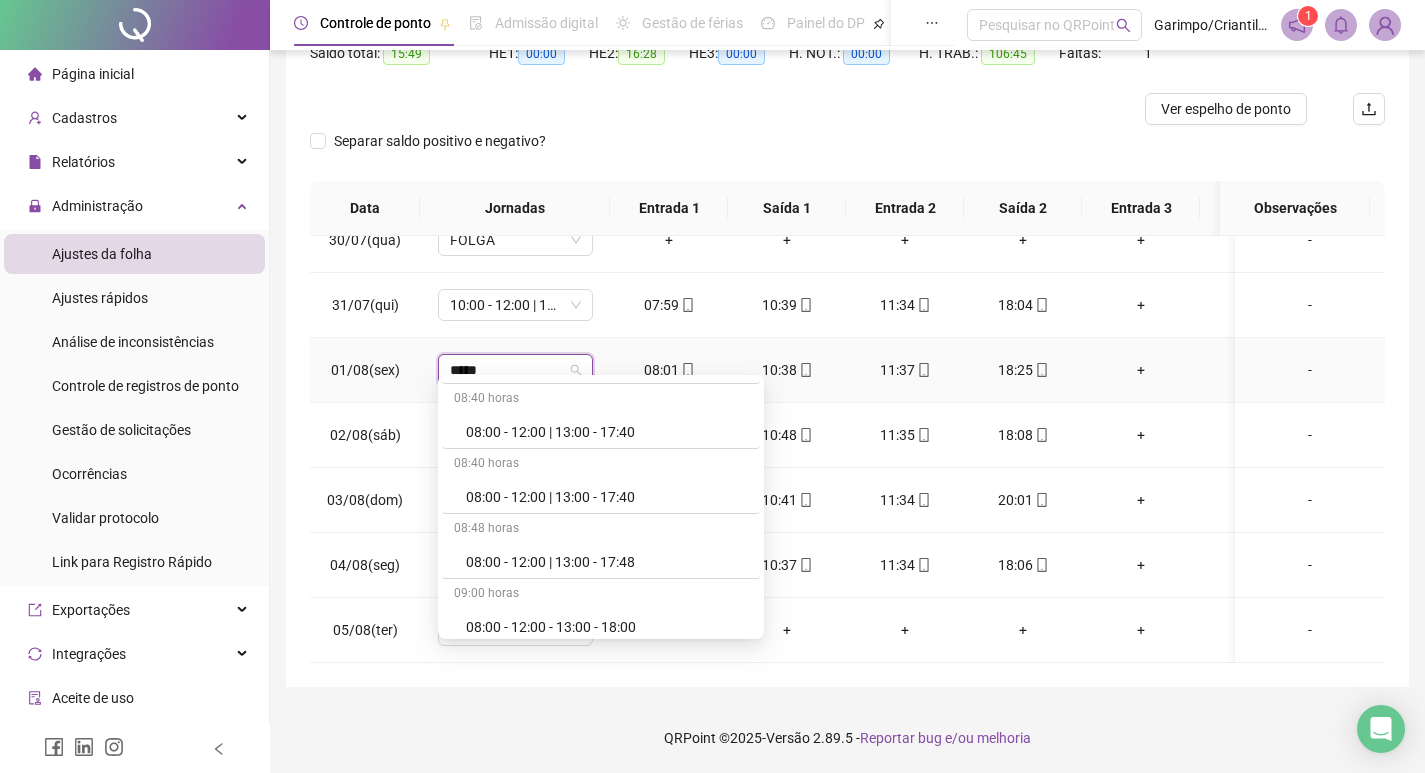 scroll, scrollTop: 1200, scrollLeft: 0, axis: vertical 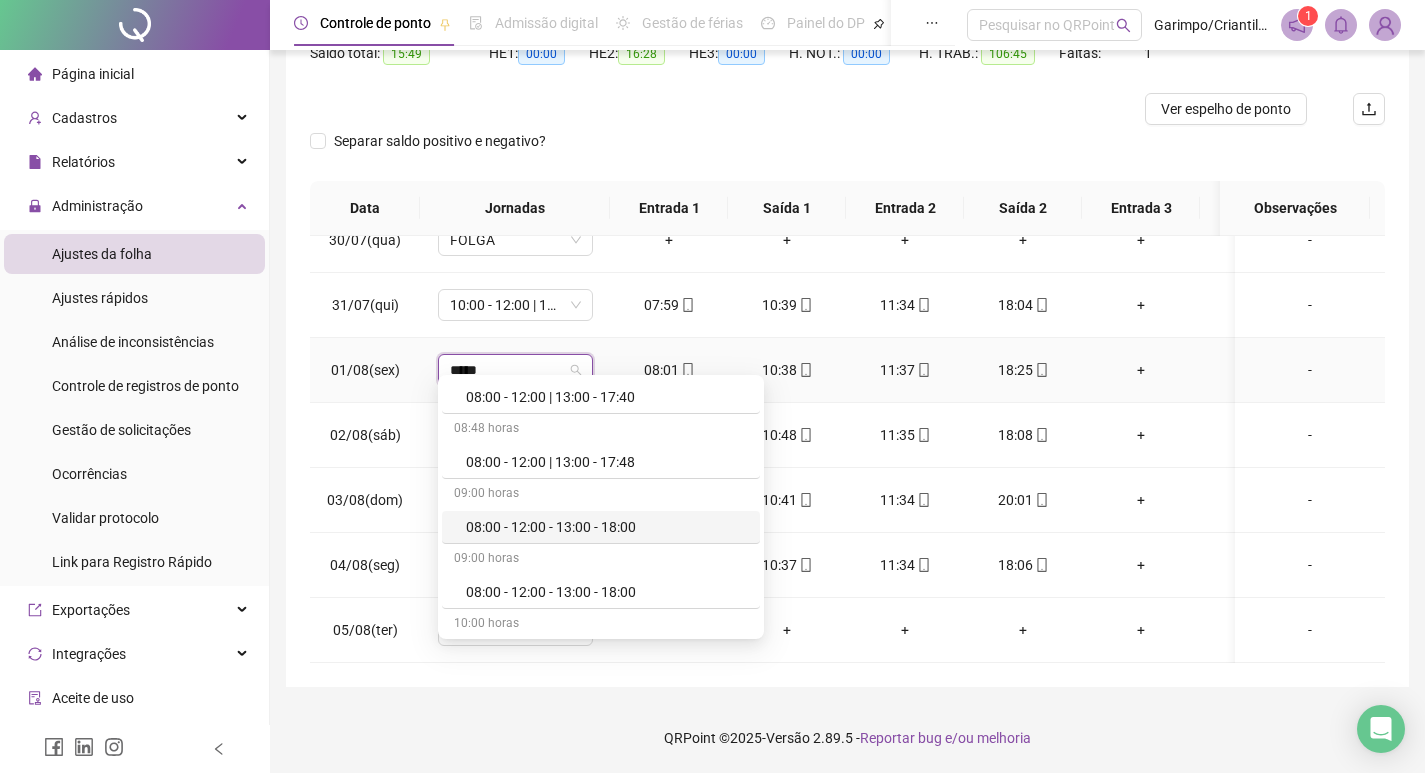 drag, startPoint x: 498, startPoint y: 536, endPoint x: 513, endPoint y: 493, distance: 45.54119 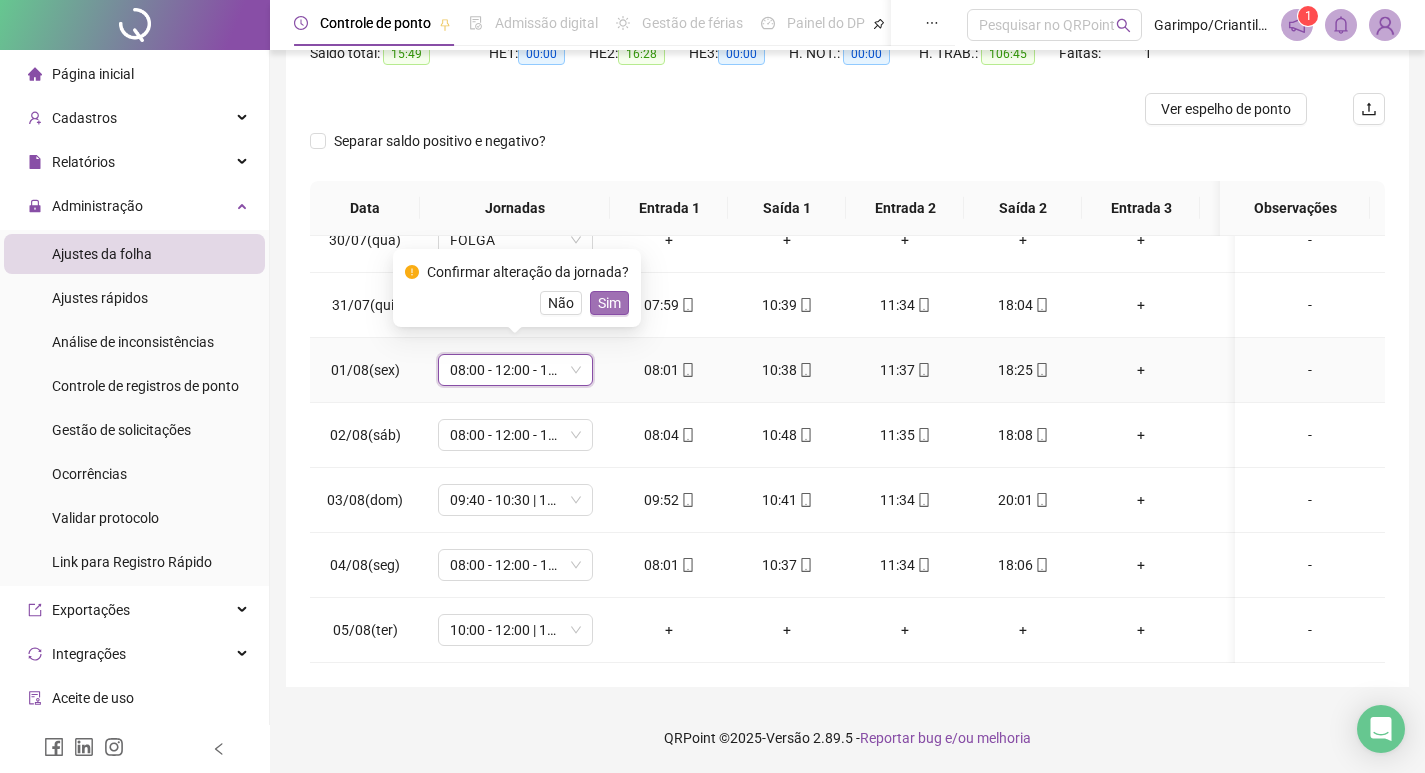 click on "Sim" at bounding box center [609, 303] 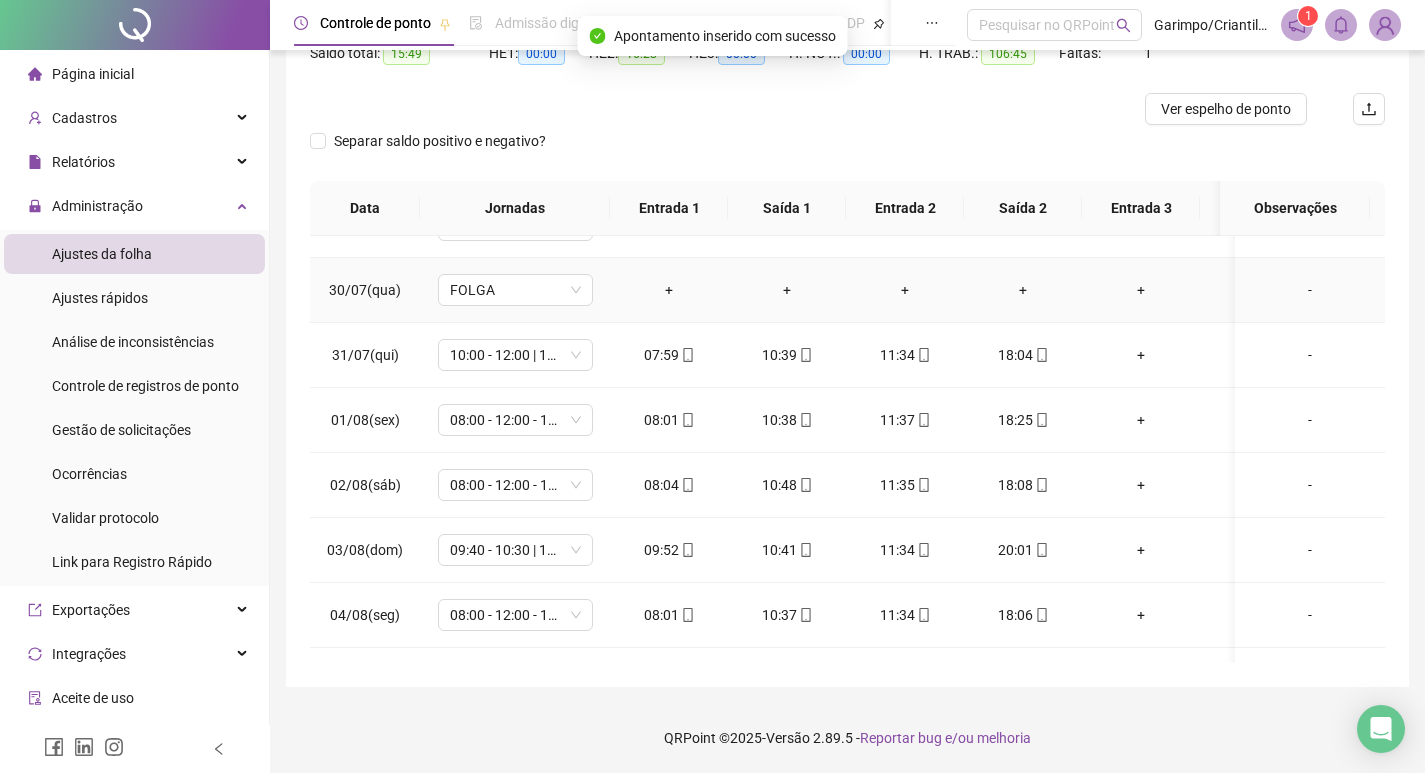 scroll, scrollTop: 463, scrollLeft: 0, axis: vertical 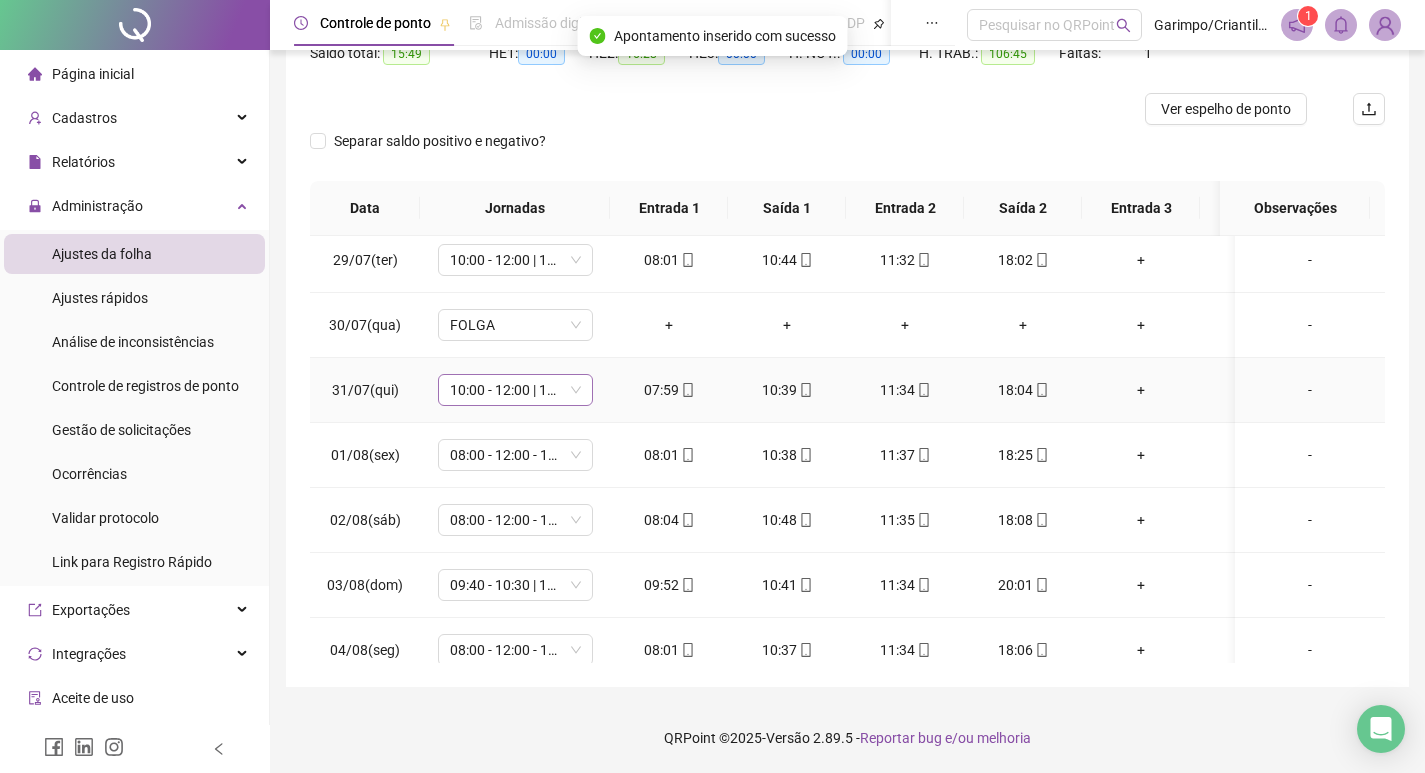 click on "10:00 - 12:00 | 13:00 - 18:20" at bounding box center [515, 390] 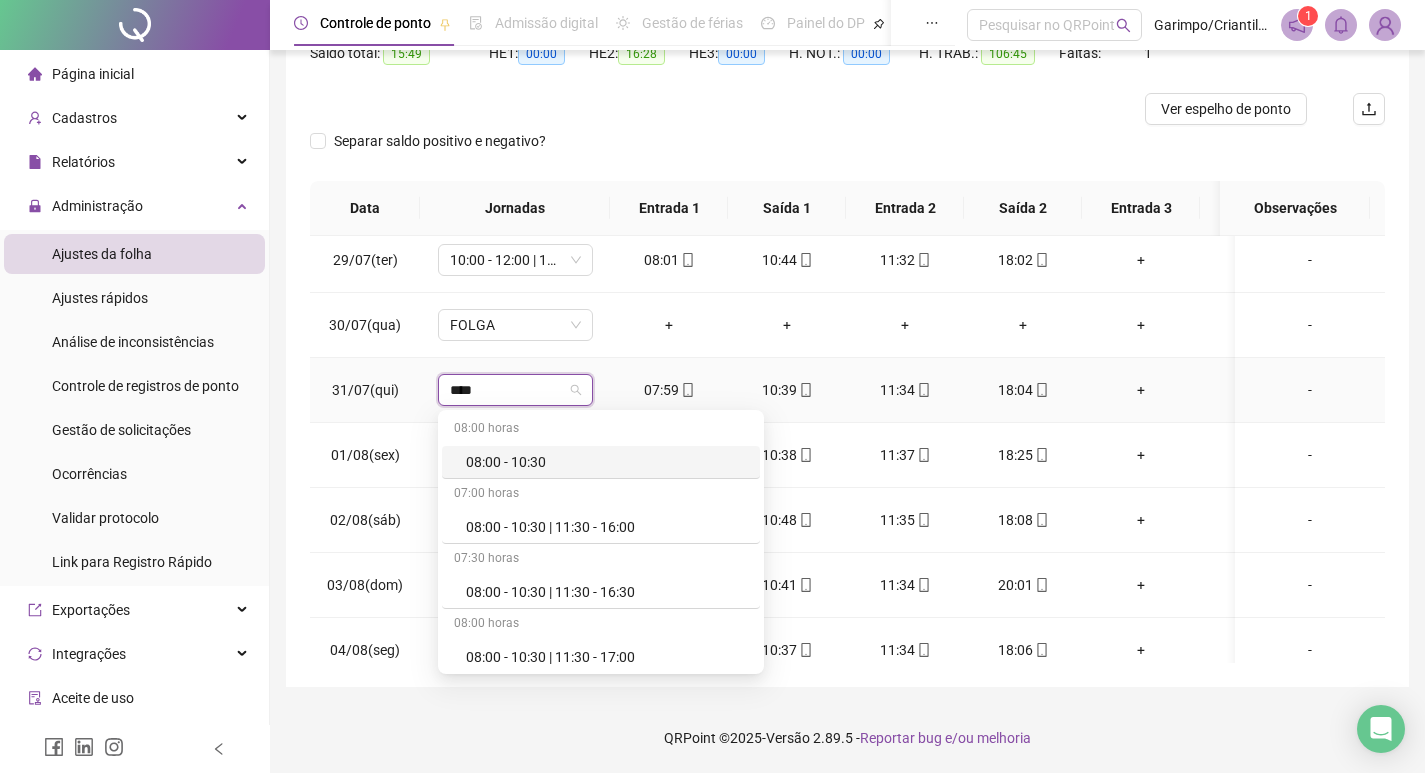 type on "*****" 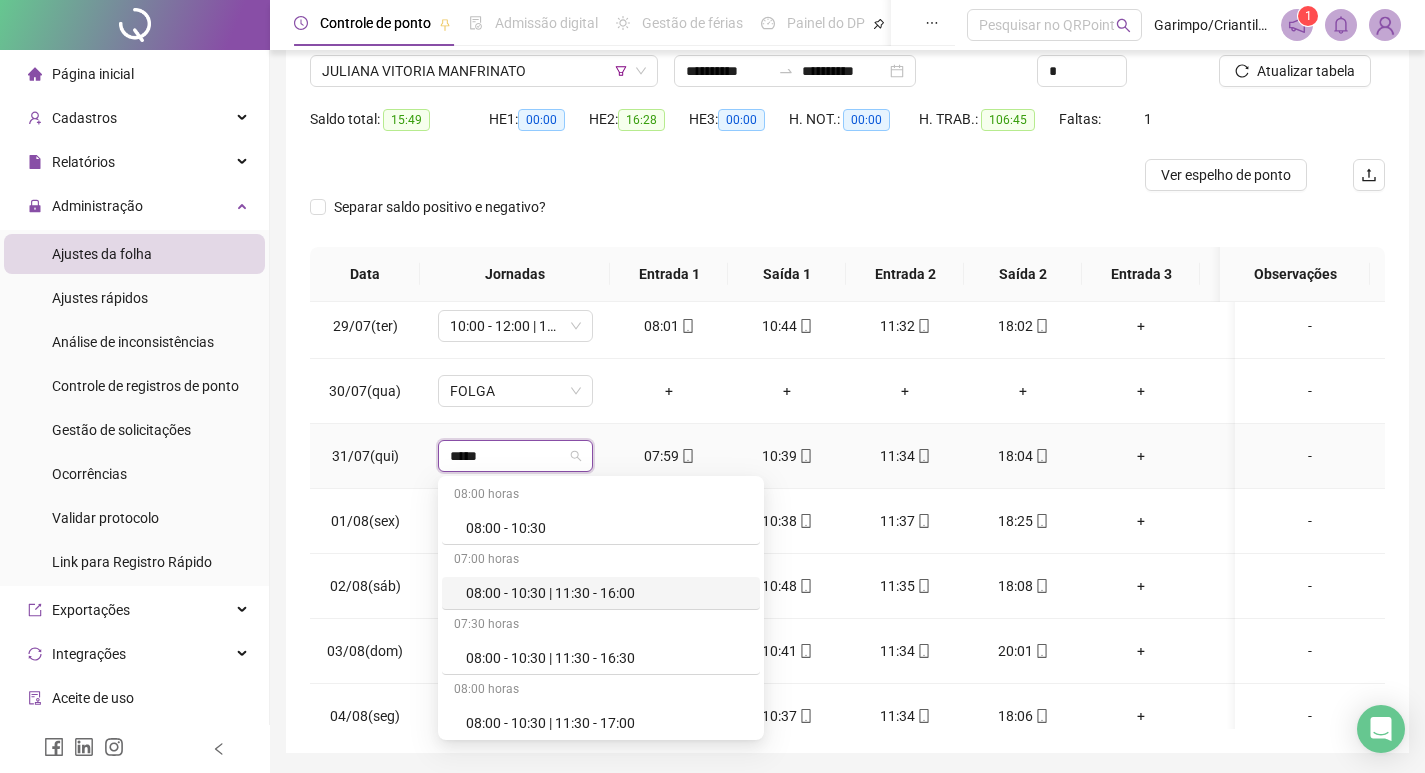 scroll, scrollTop: 125, scrollLeft: 0, axis: vertical 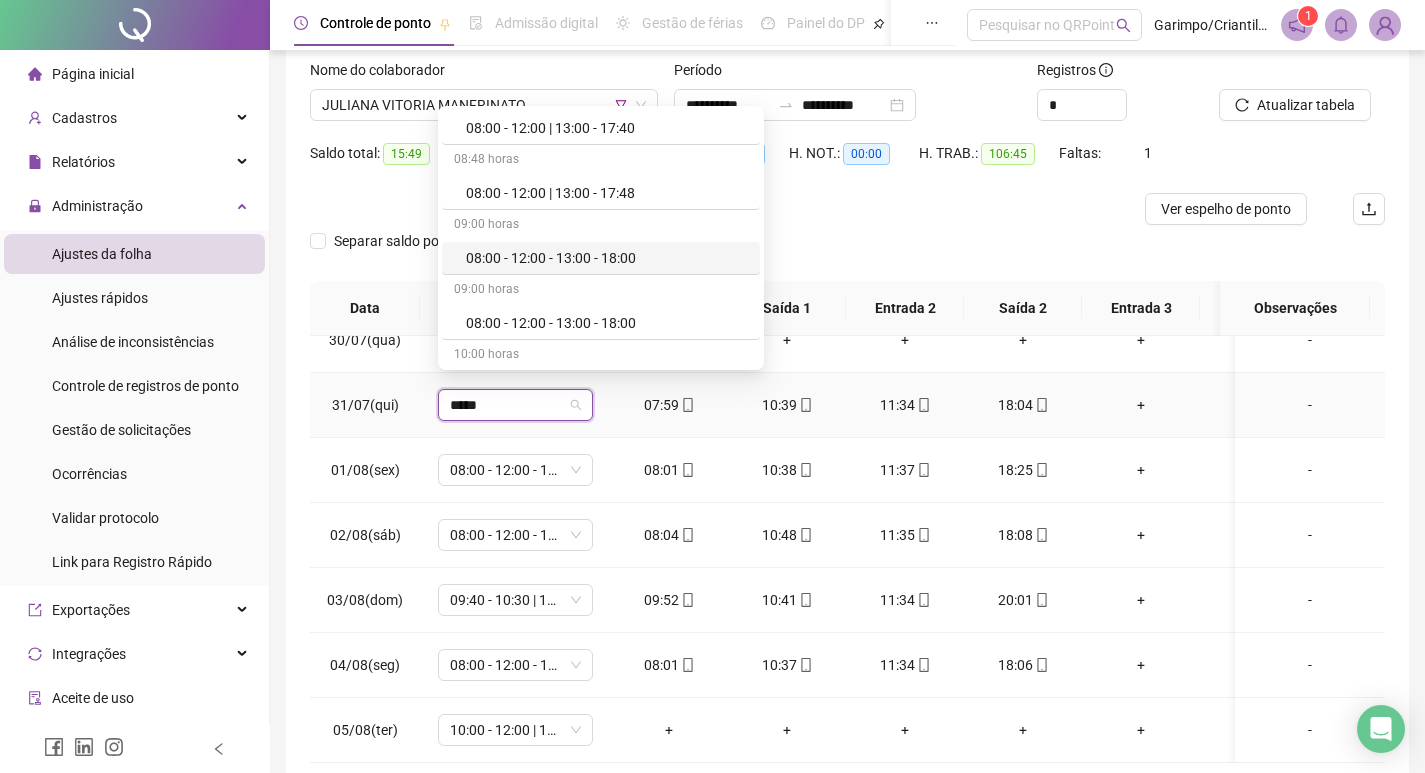 click on "08:00 - 12:00 - 13:00 - 18:00" at bounding box center (607, 258) 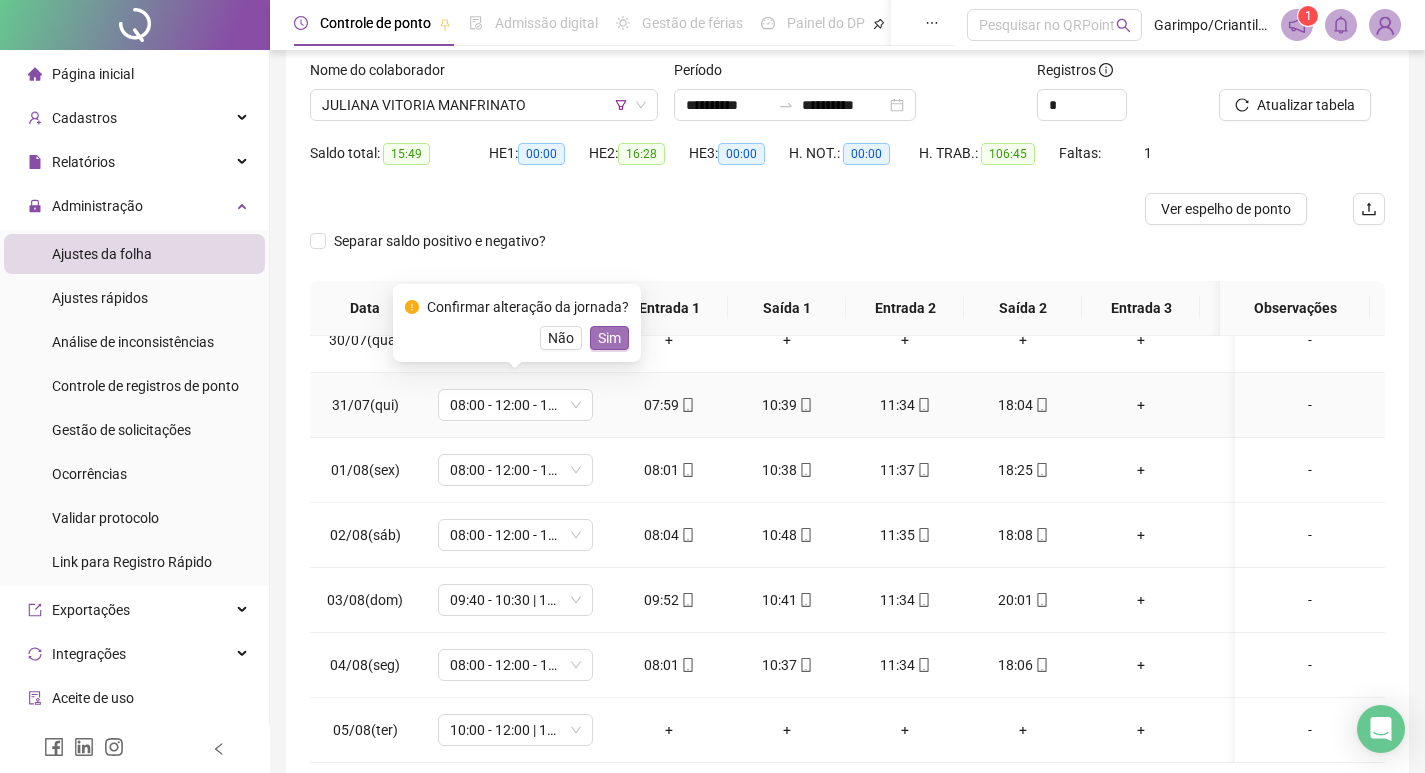 click on "Sim" at bounding box center (609, 338) 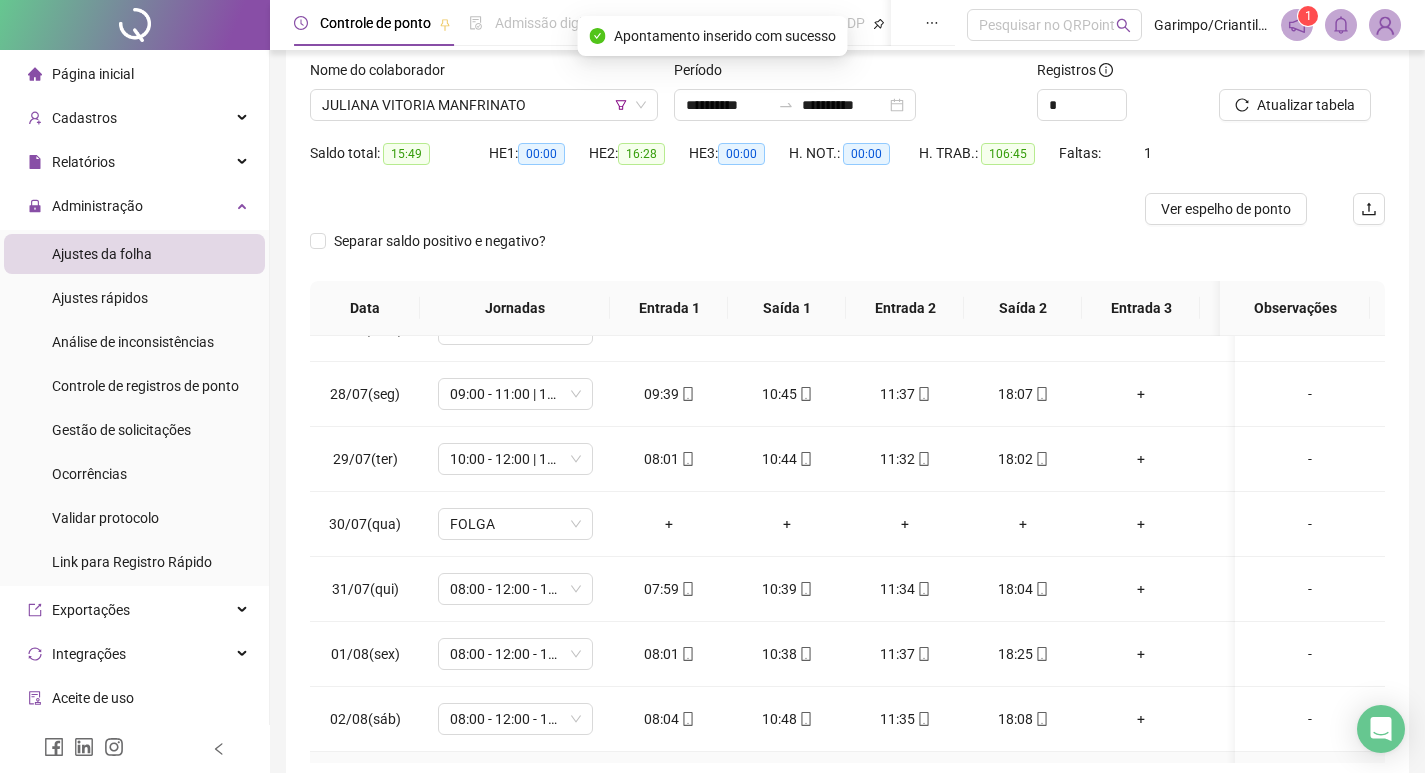 scroll, scrollTop: 363, scrollLeft: 0, axis: vertical 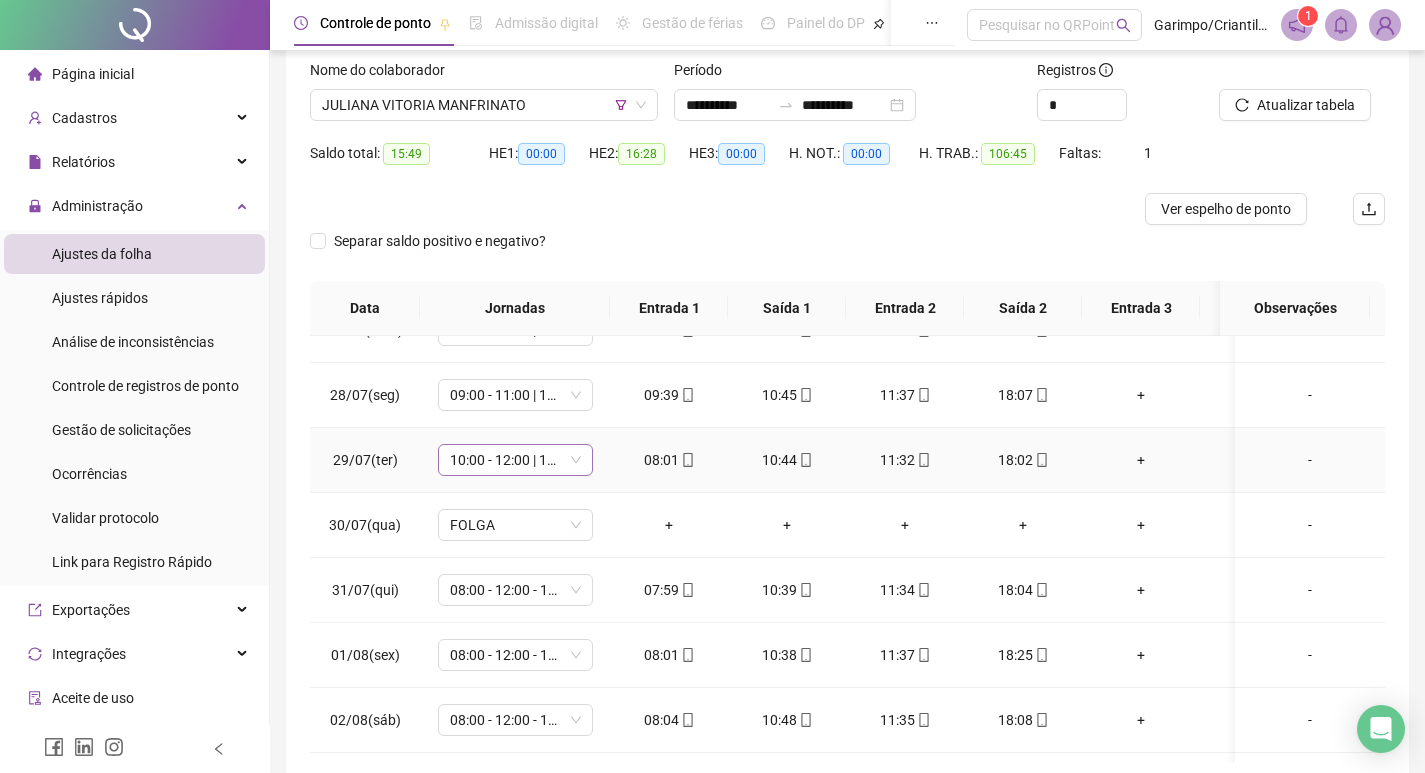 click on "10:00 - 12:00 | 13:00 - 18:20" at bounding box center (515, 460) 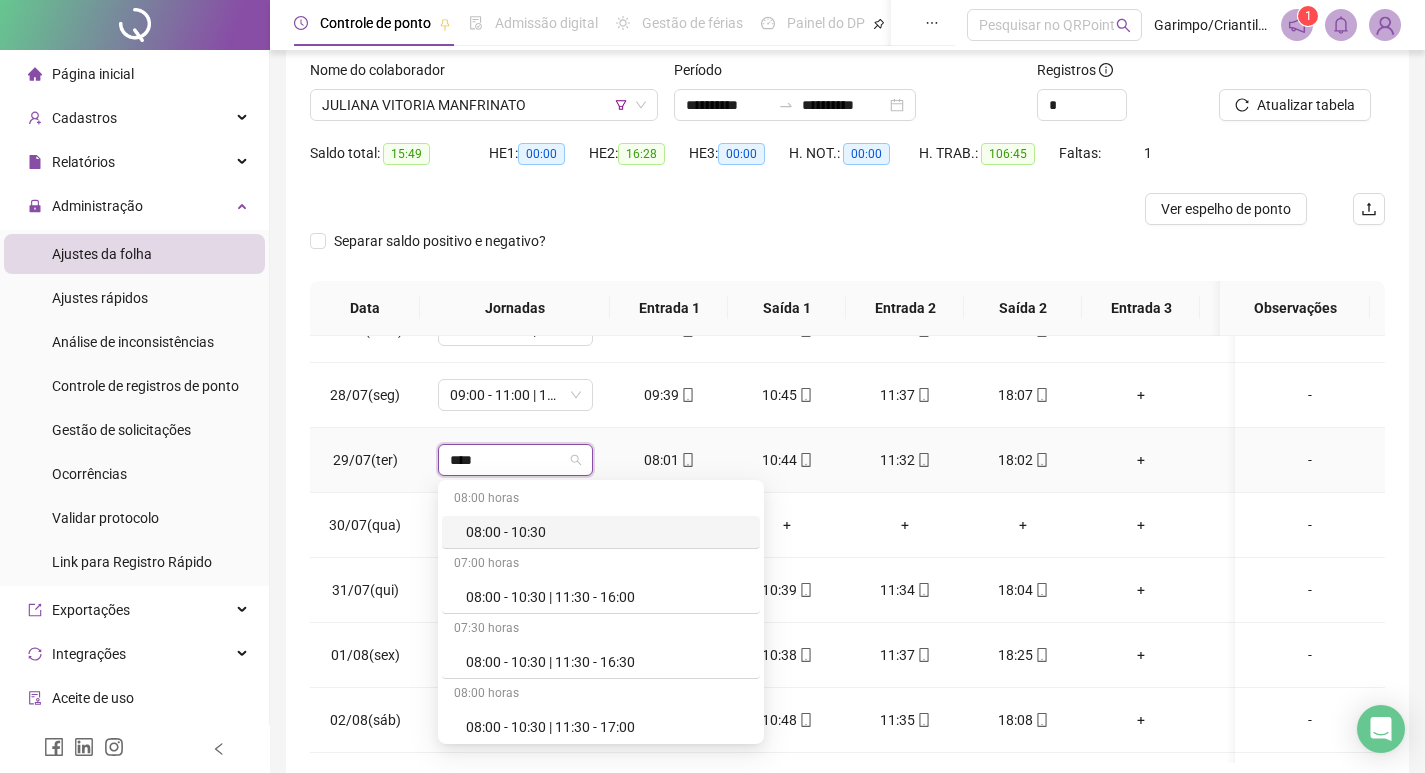 type on "*****" 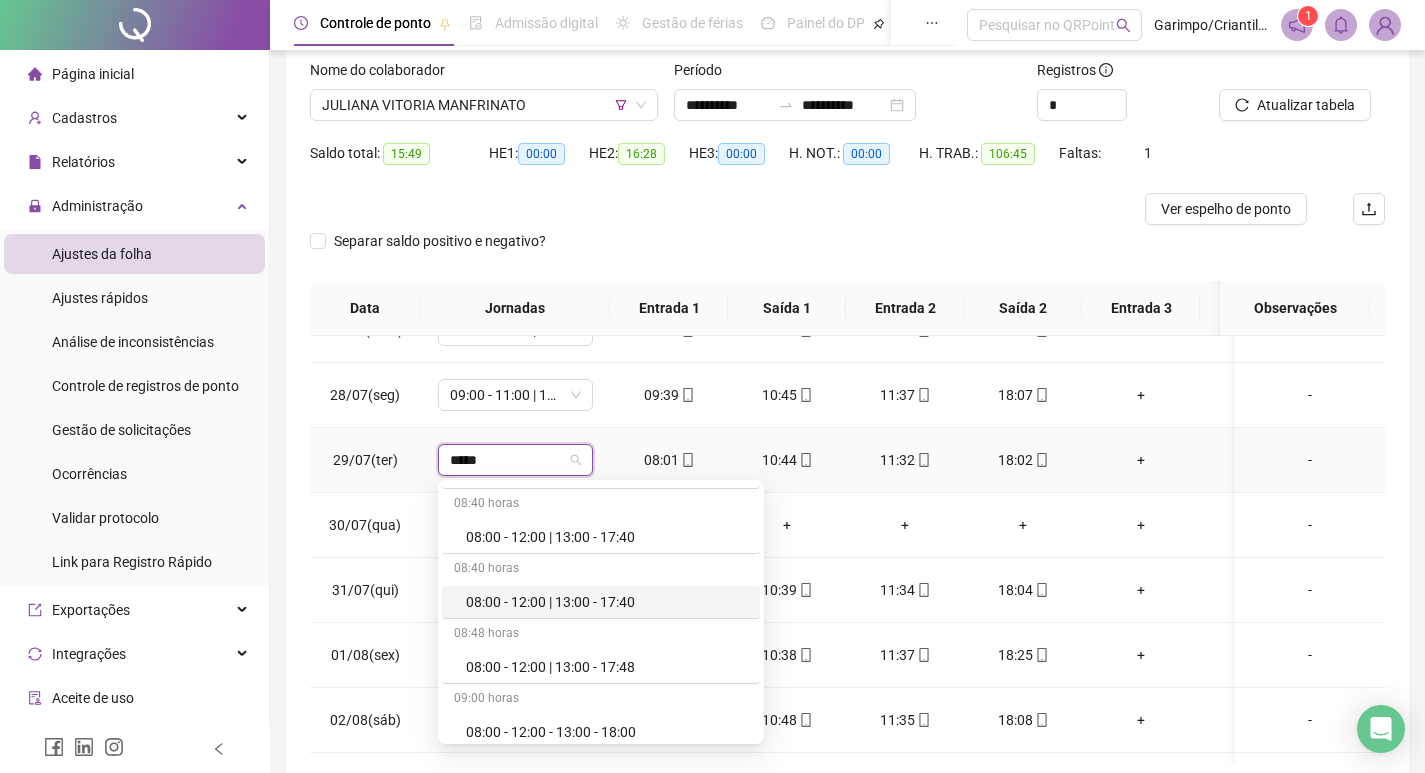 scroll, scrollTop: 1200, scrollLeft: 0, axis: vertical 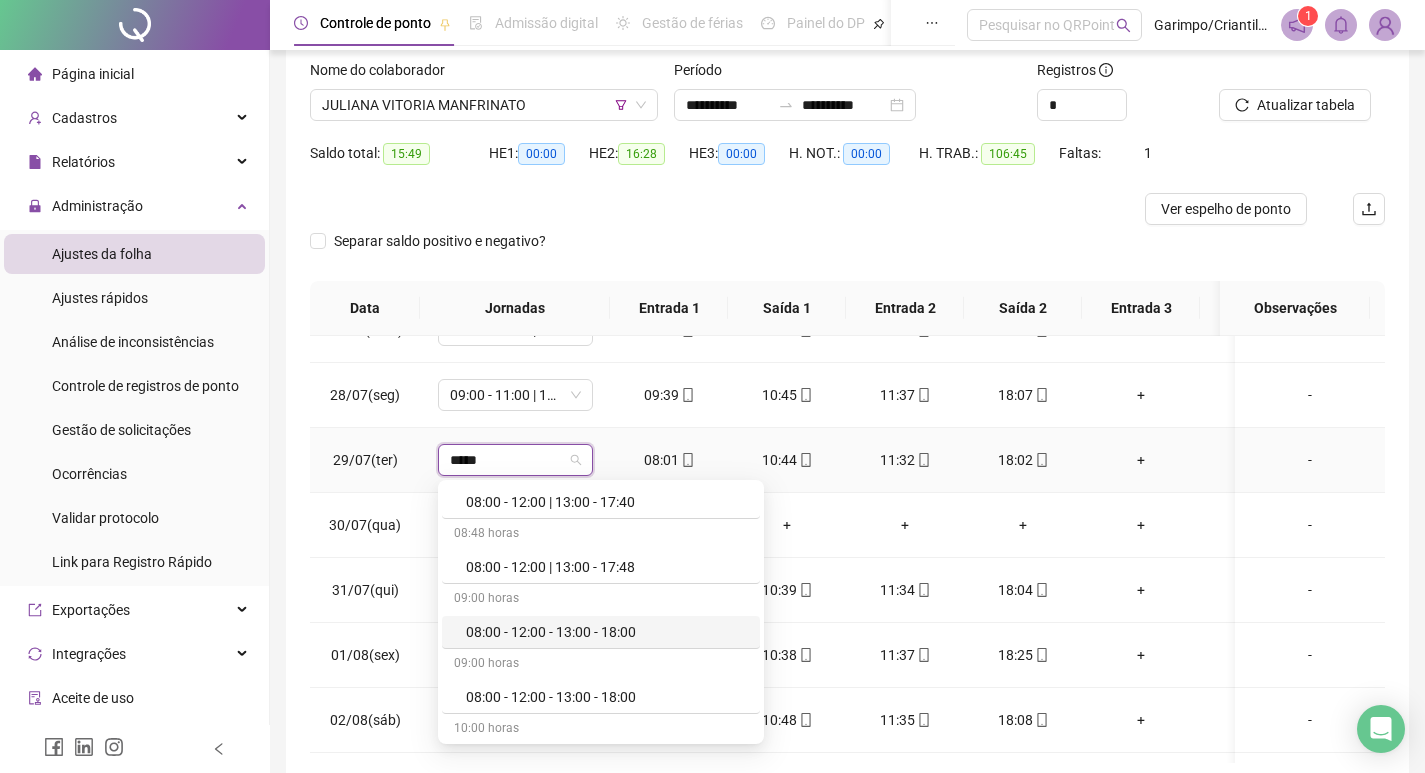 click on "08:00 - 12:00 - 13:00 - 18:00" at bounding box center (601, 632) 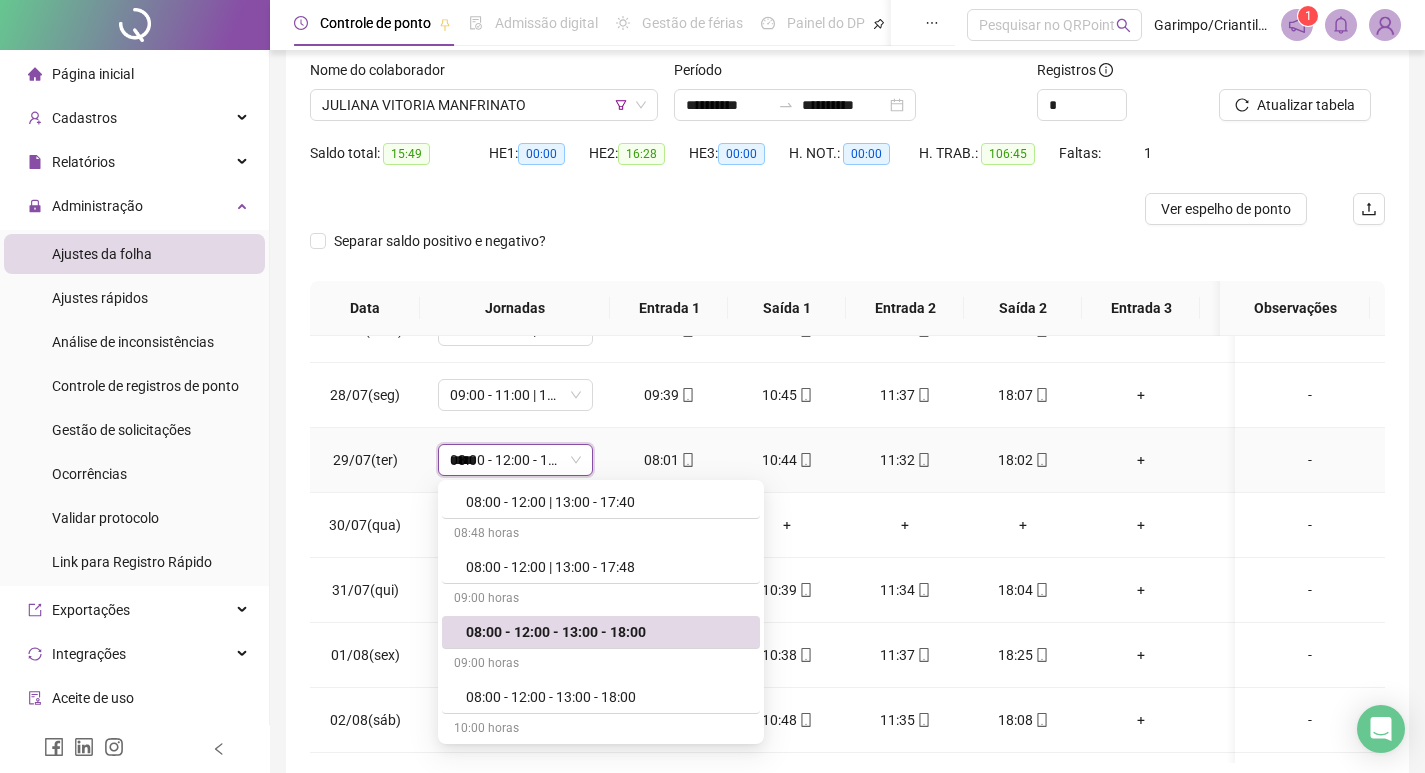 type 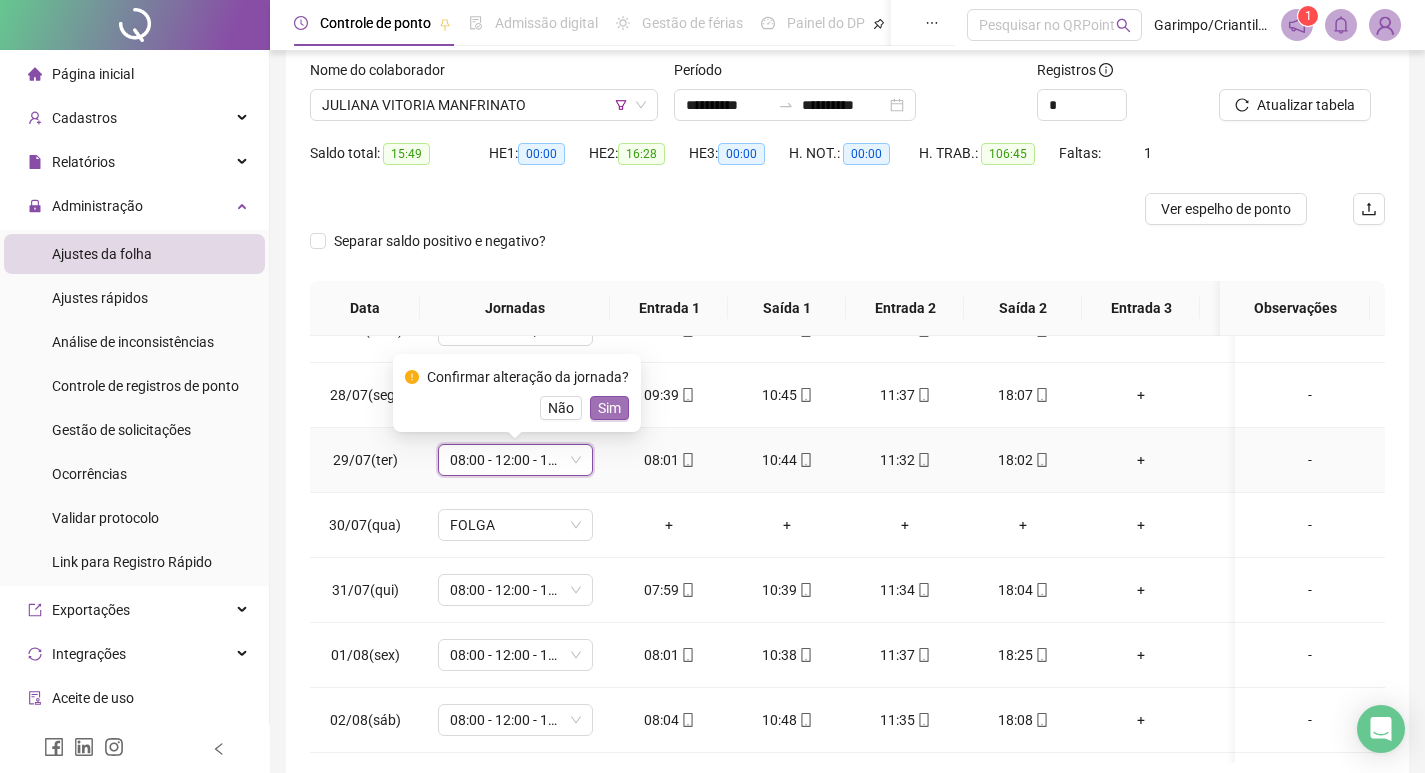 click on "Sim" at bounding box center [609, 408] 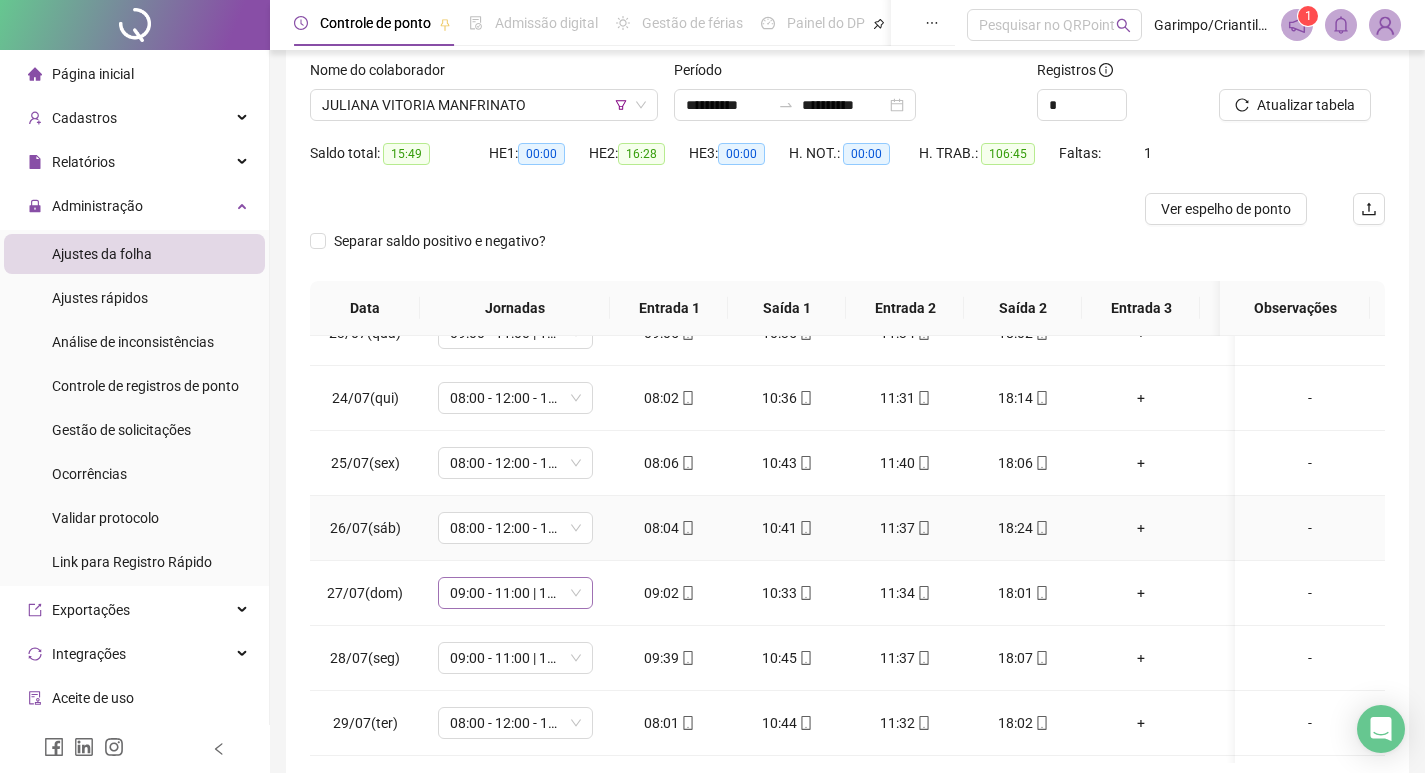 scroll, scrollTop: 0, scrollLeft: 0, axis: both 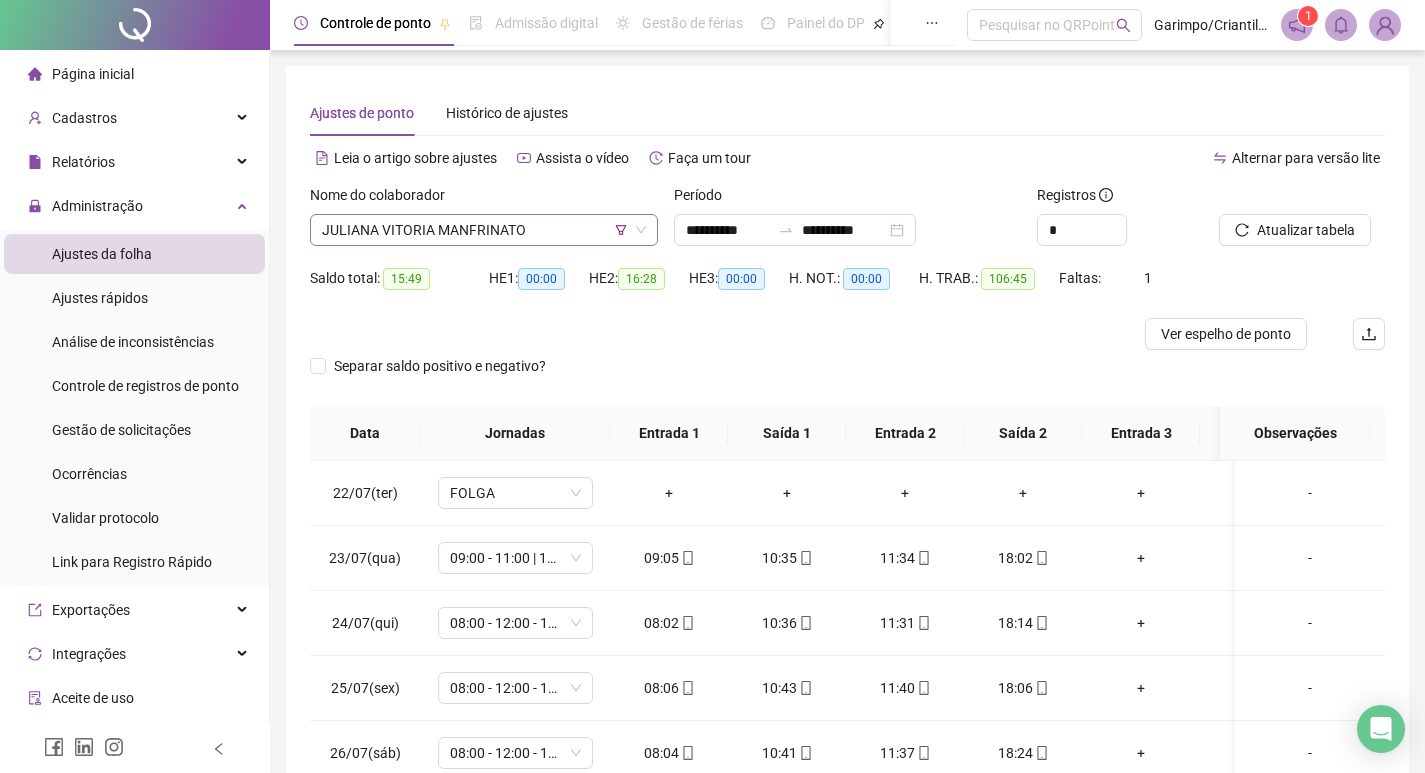 click on "JULIANA VITORIA MANFRINATO" at bounding box center [484, 230] 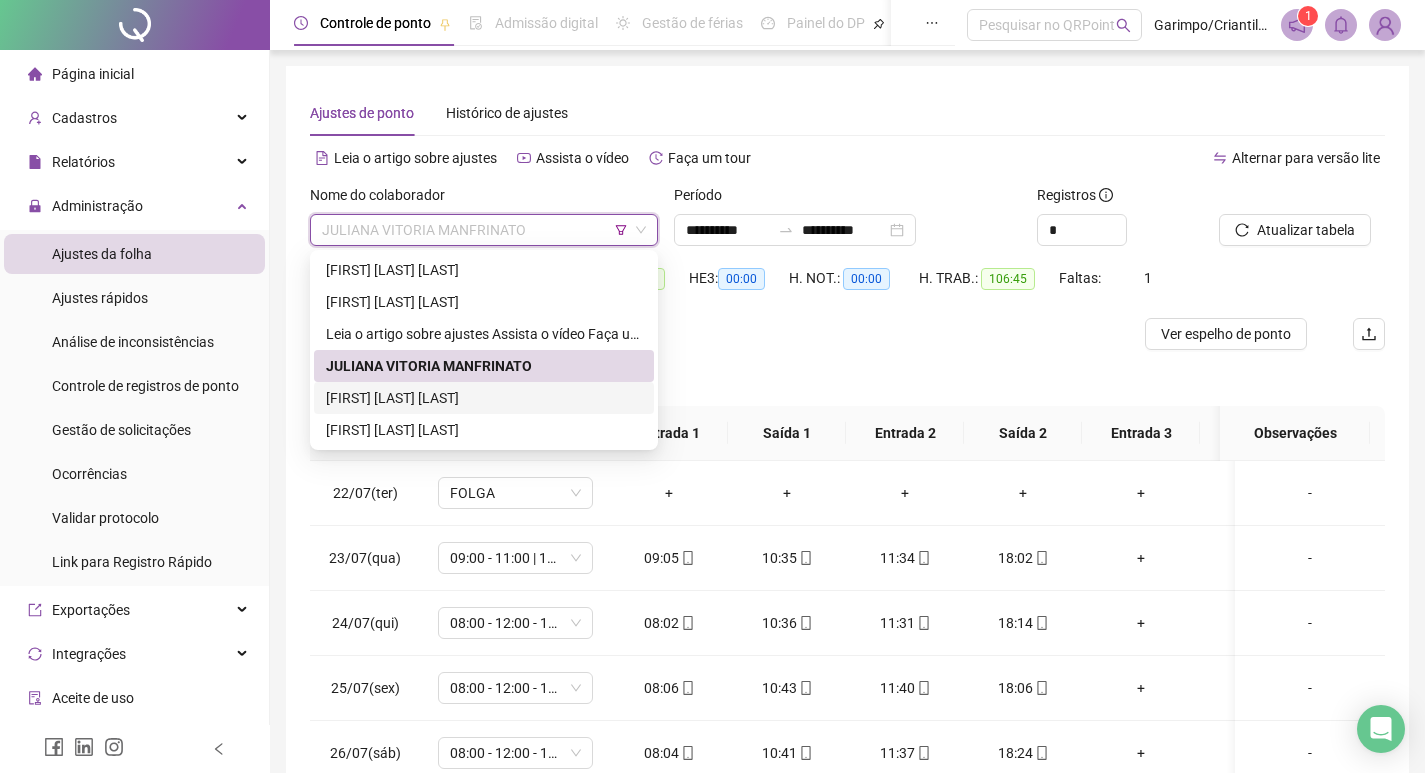 click on "[FIRST] [LAST] [LAST]" at bounding box center (484, 398) 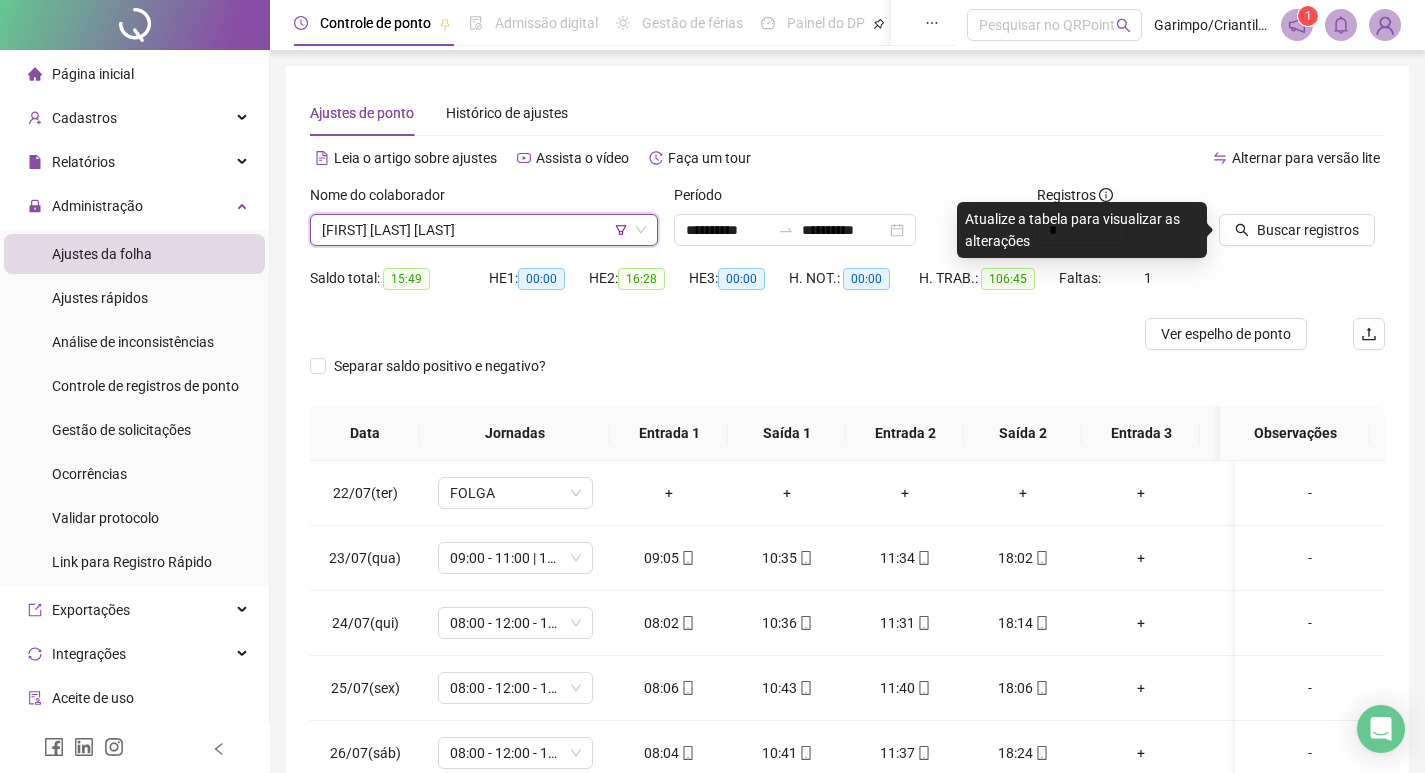 click at bounding box center (713, 334) 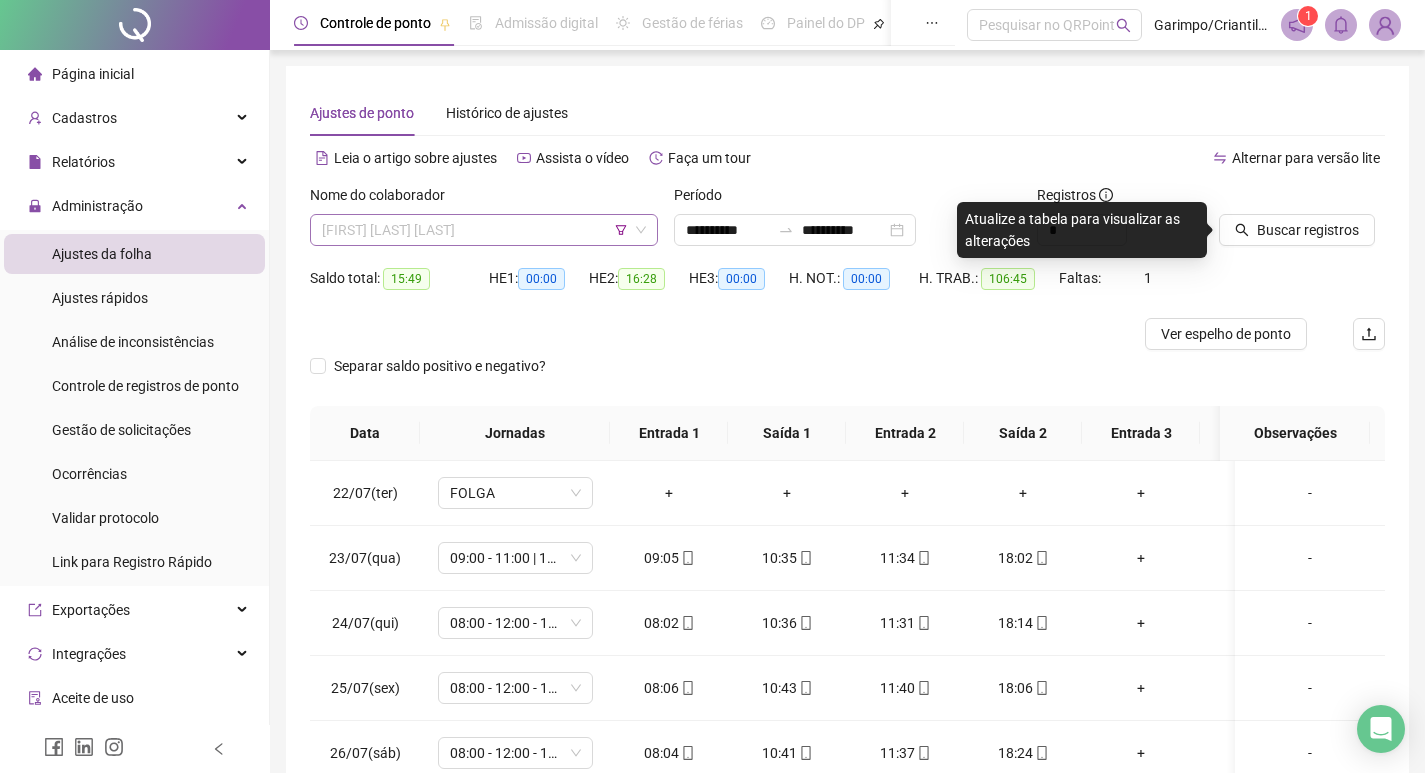 click on "[FIRST] [LAST] [LAST]" at bounding box center (484, 230) 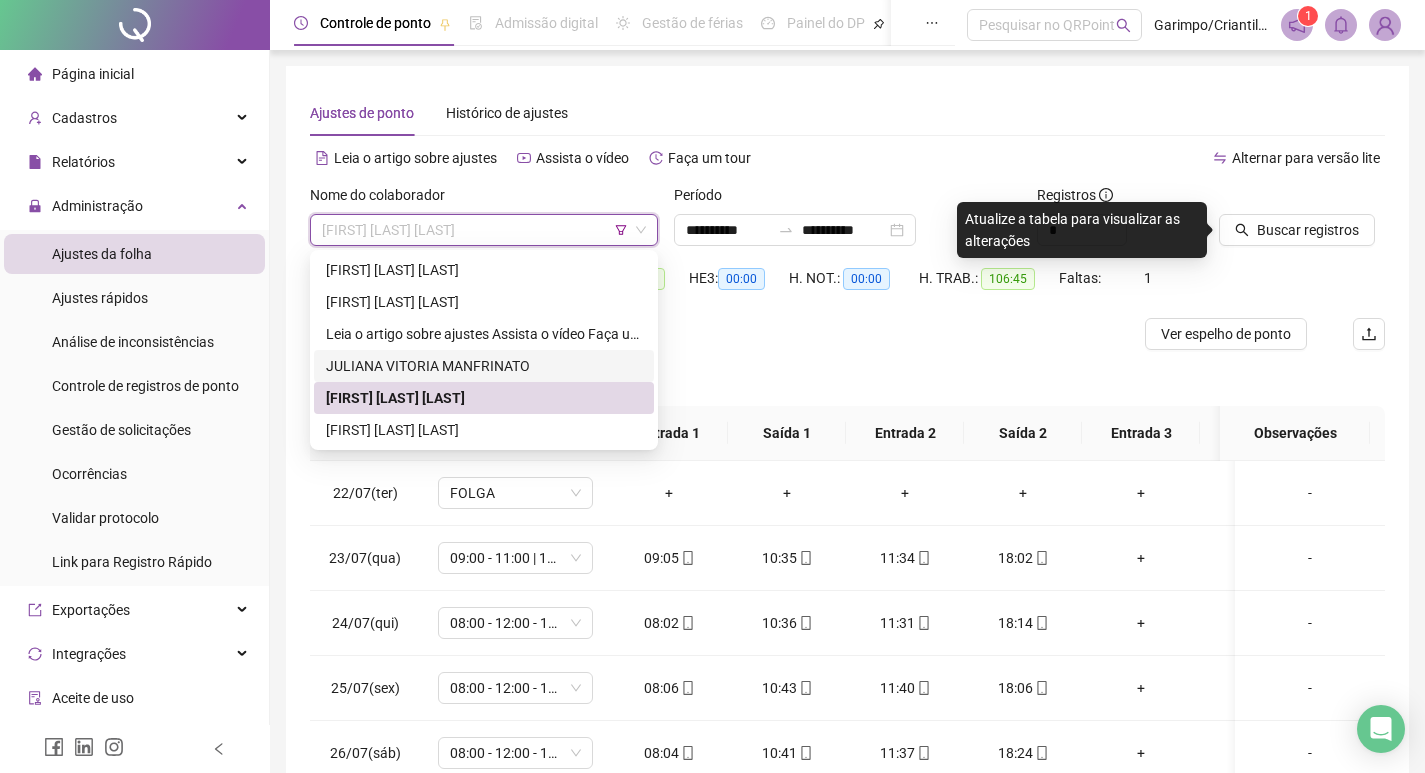 click on "JULIANA VITORIA MANFRINATO" at bounding box center [484, 366] 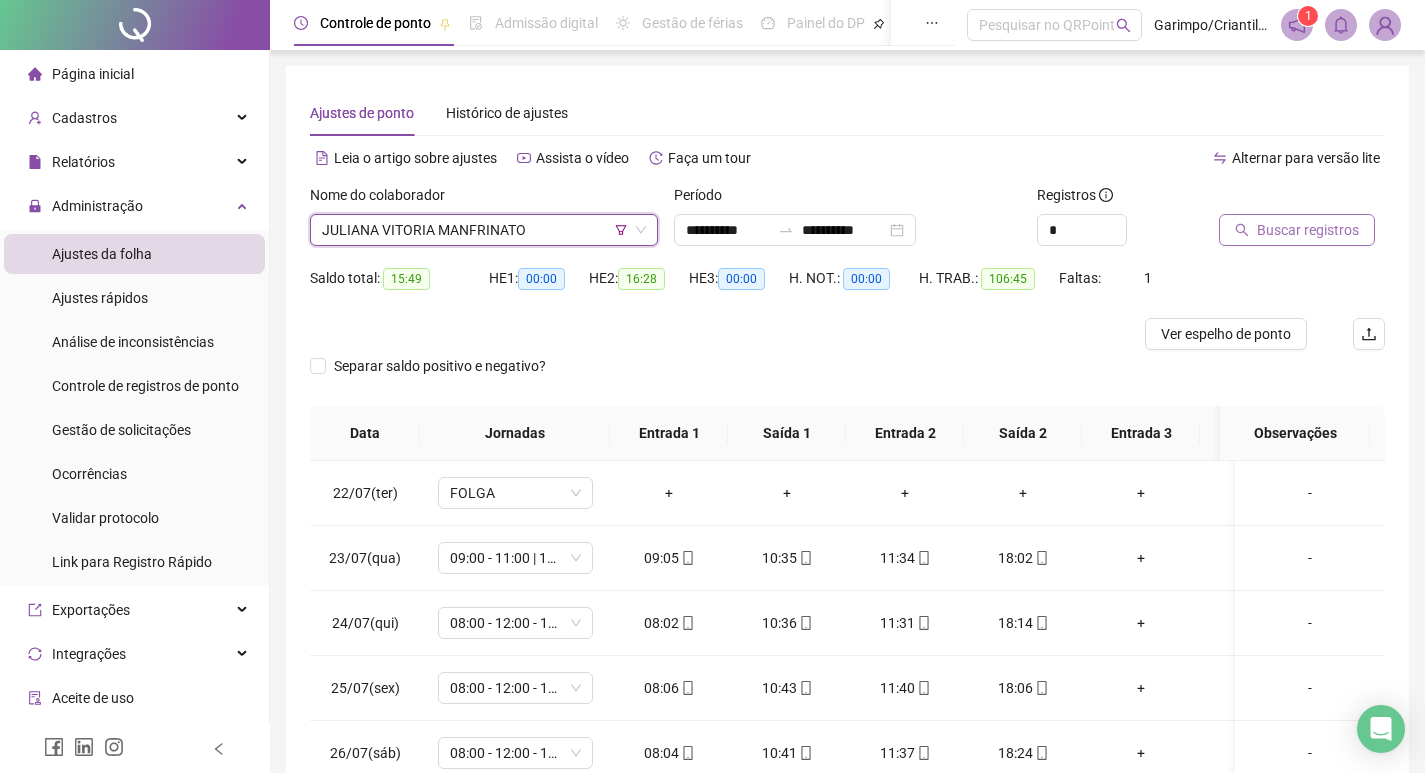 click on "Buscar registros" at bounding box center [1297, 230] 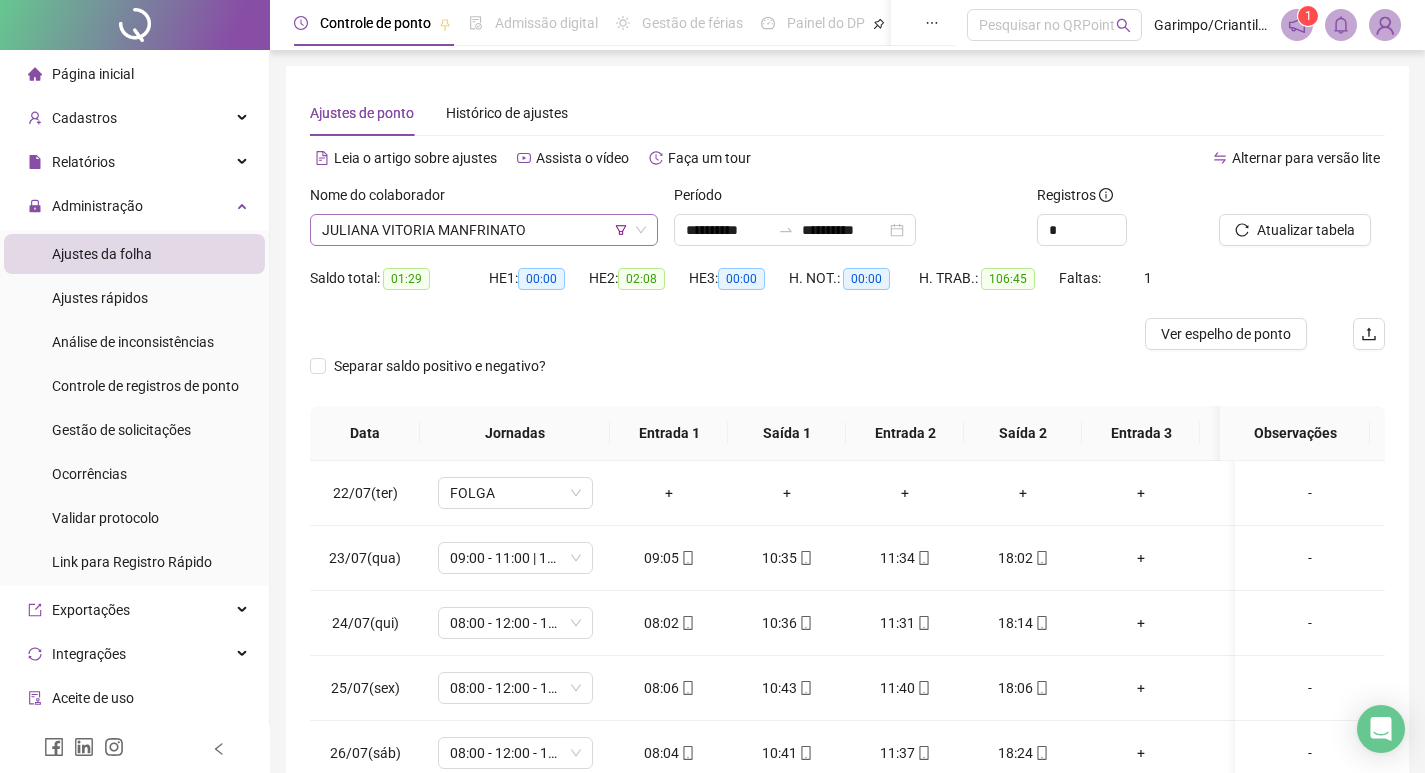 click on "JULIANA VITORIA MANFRINATO" at bounding box center (484, 230) 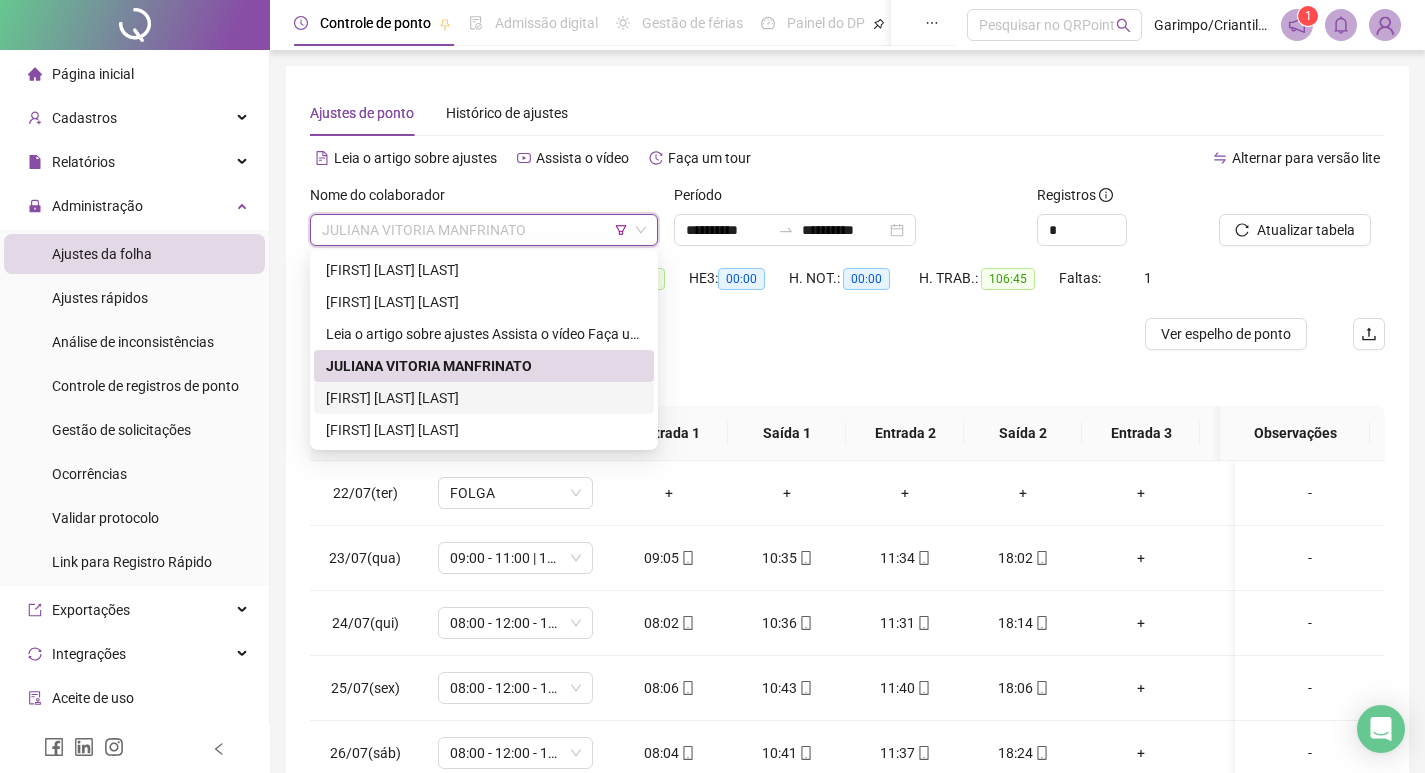 click on "[FIRST] [LAST] [LAST]" at bounding box center (484, 398) 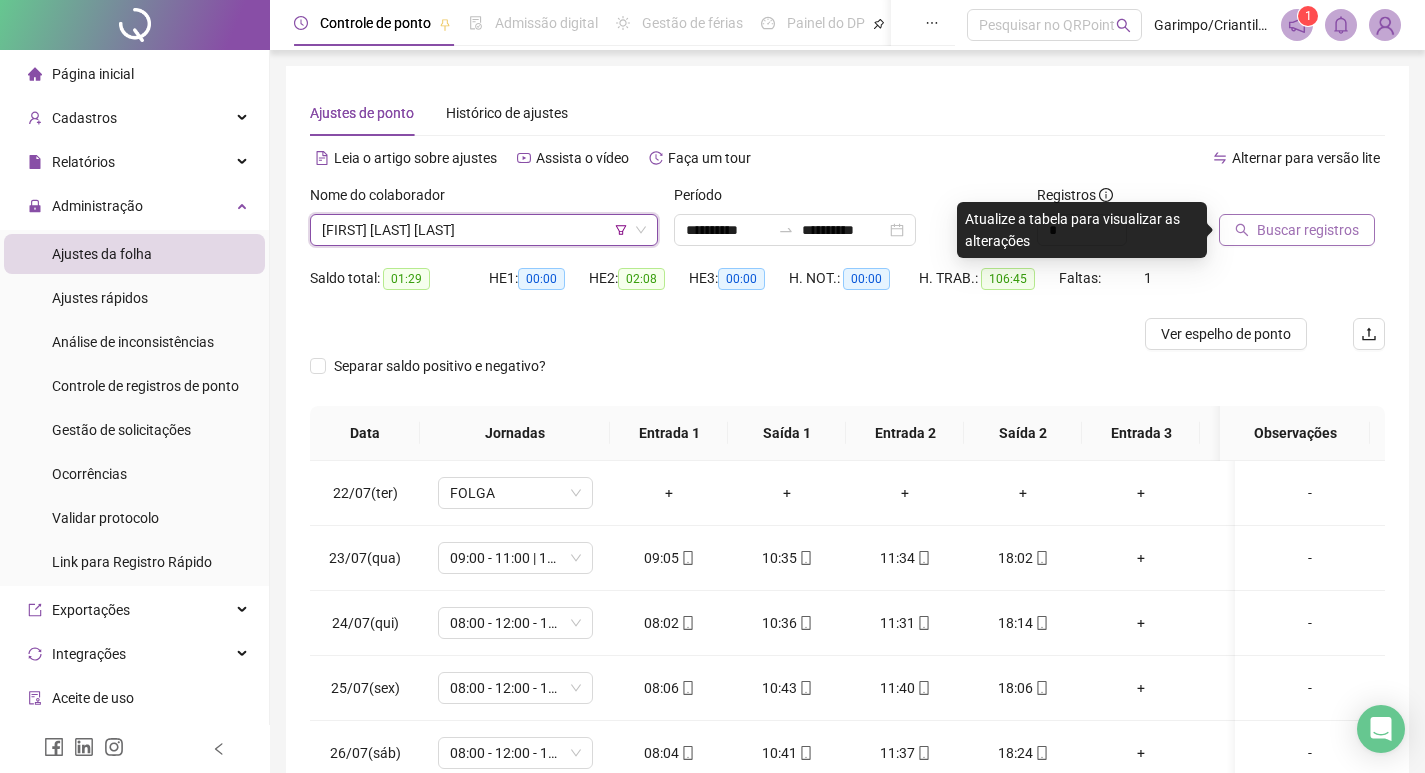 click on "Buscar registros" at bounding box center [1308, 230] 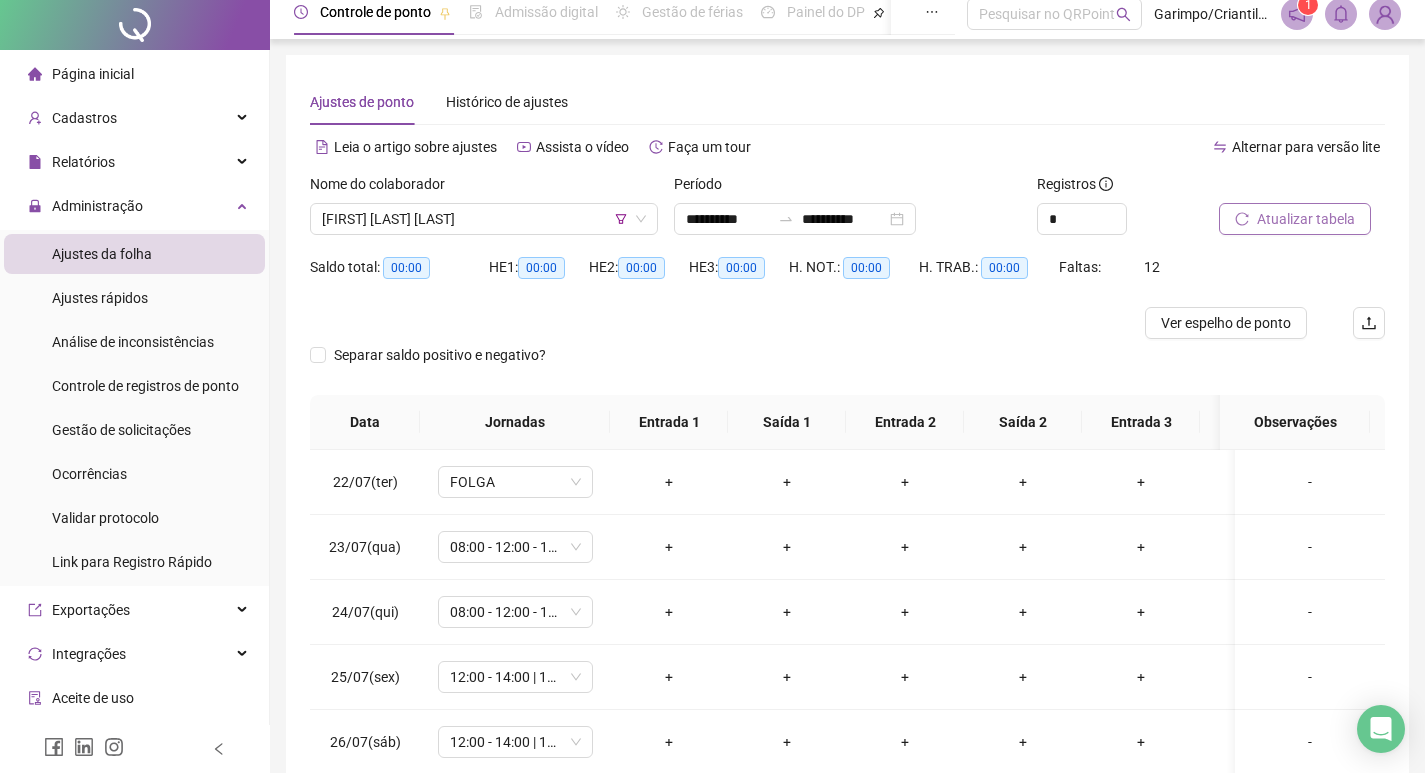 scroll, scrollTop: 0, scrollLeft: 0, axis: both 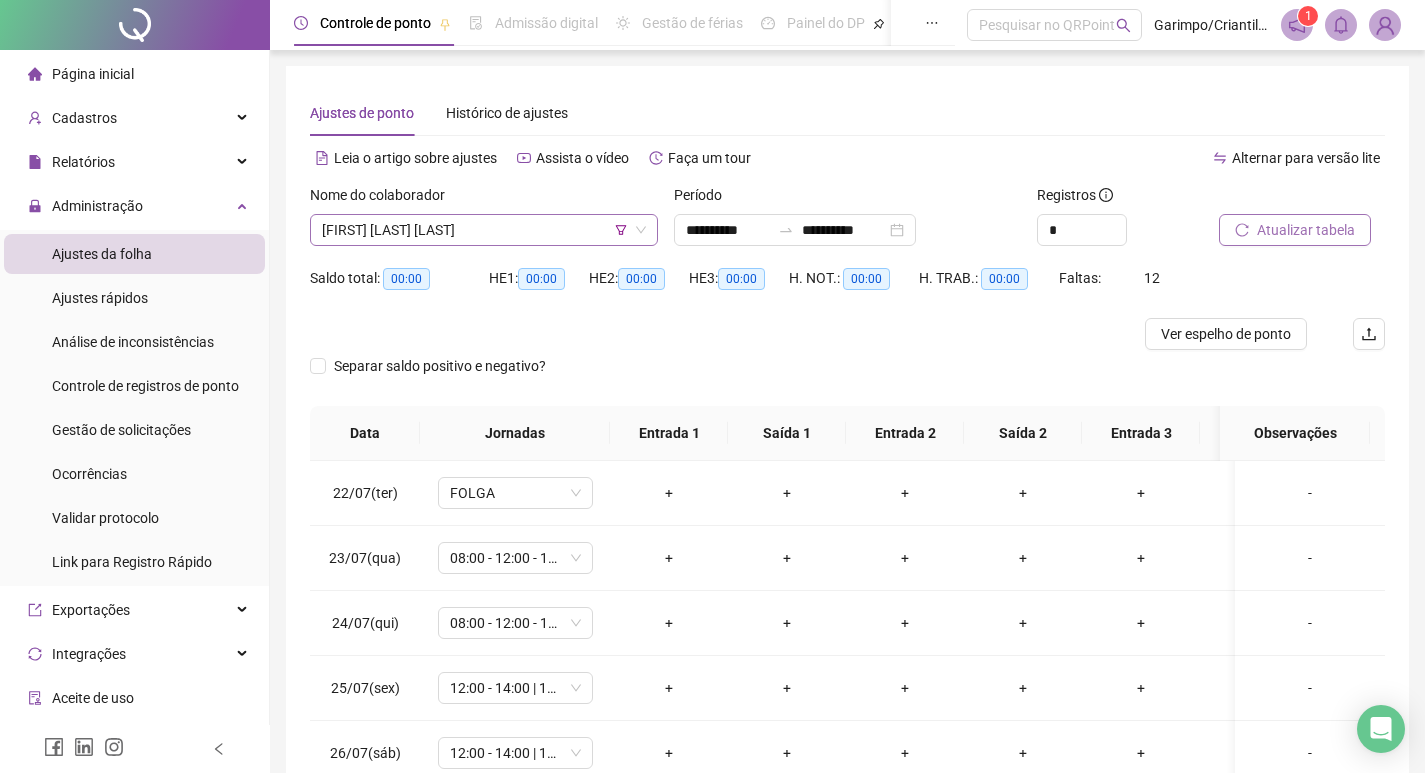 click on "[FIRST] [LAST] [LAST]" at bounding box center (484, 230) 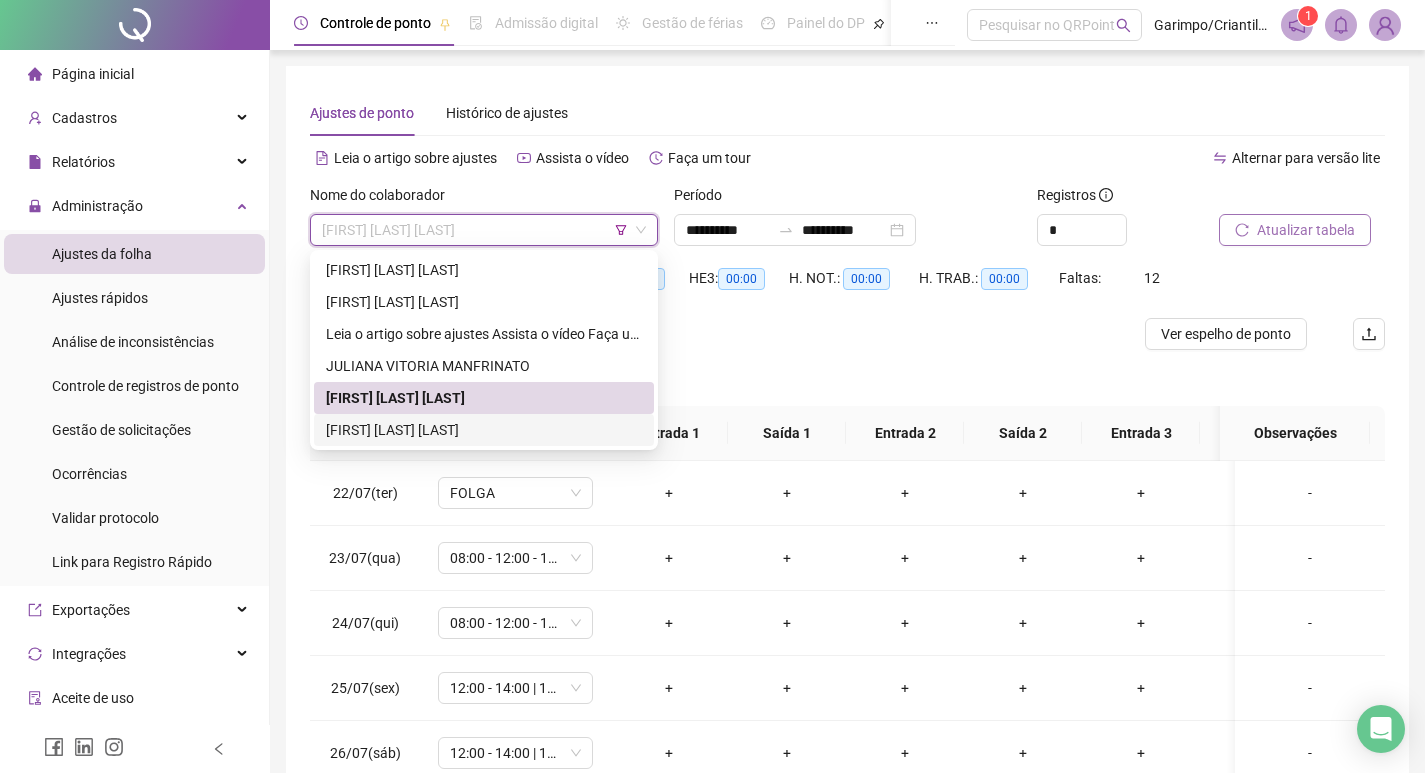 click on "[FIRST] [LAST] [LAST]" at bounding box center [484, 430] 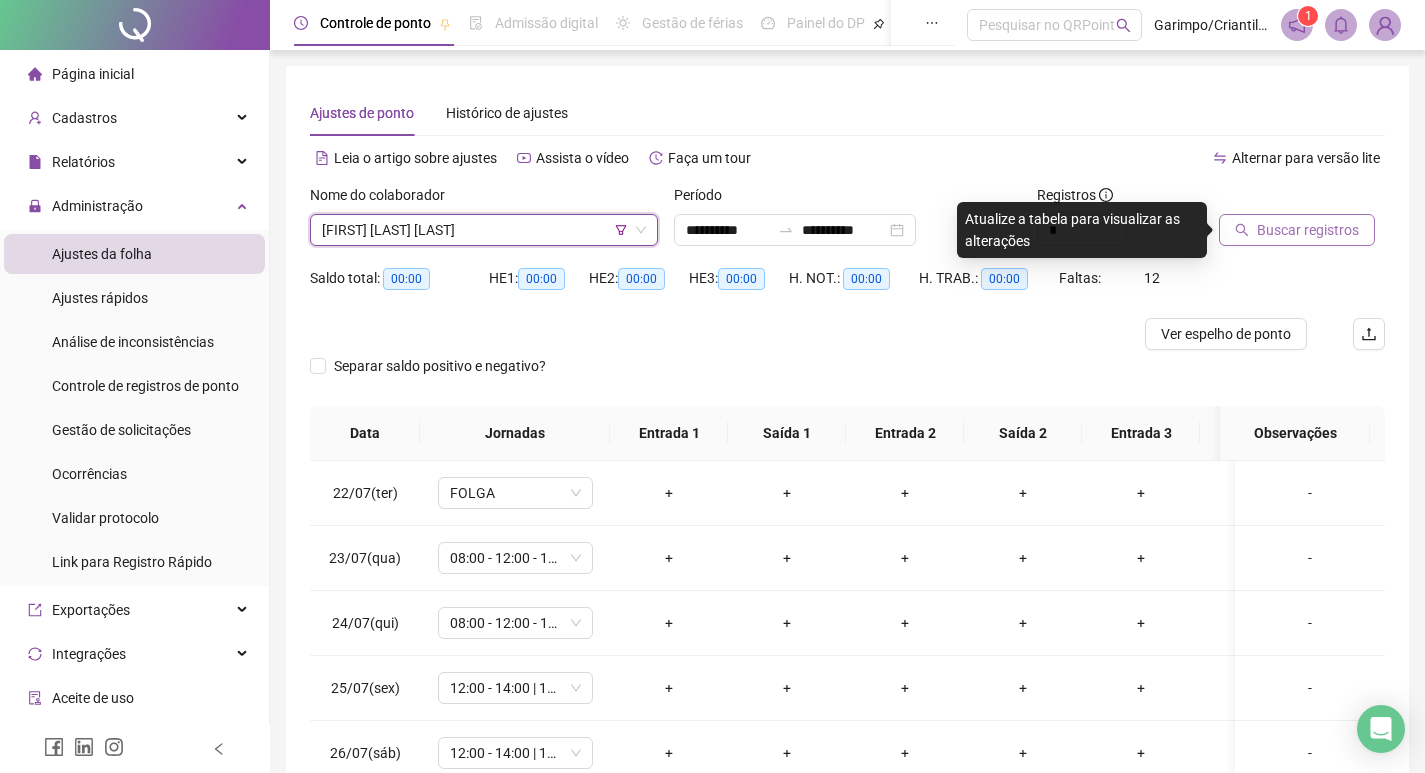 click 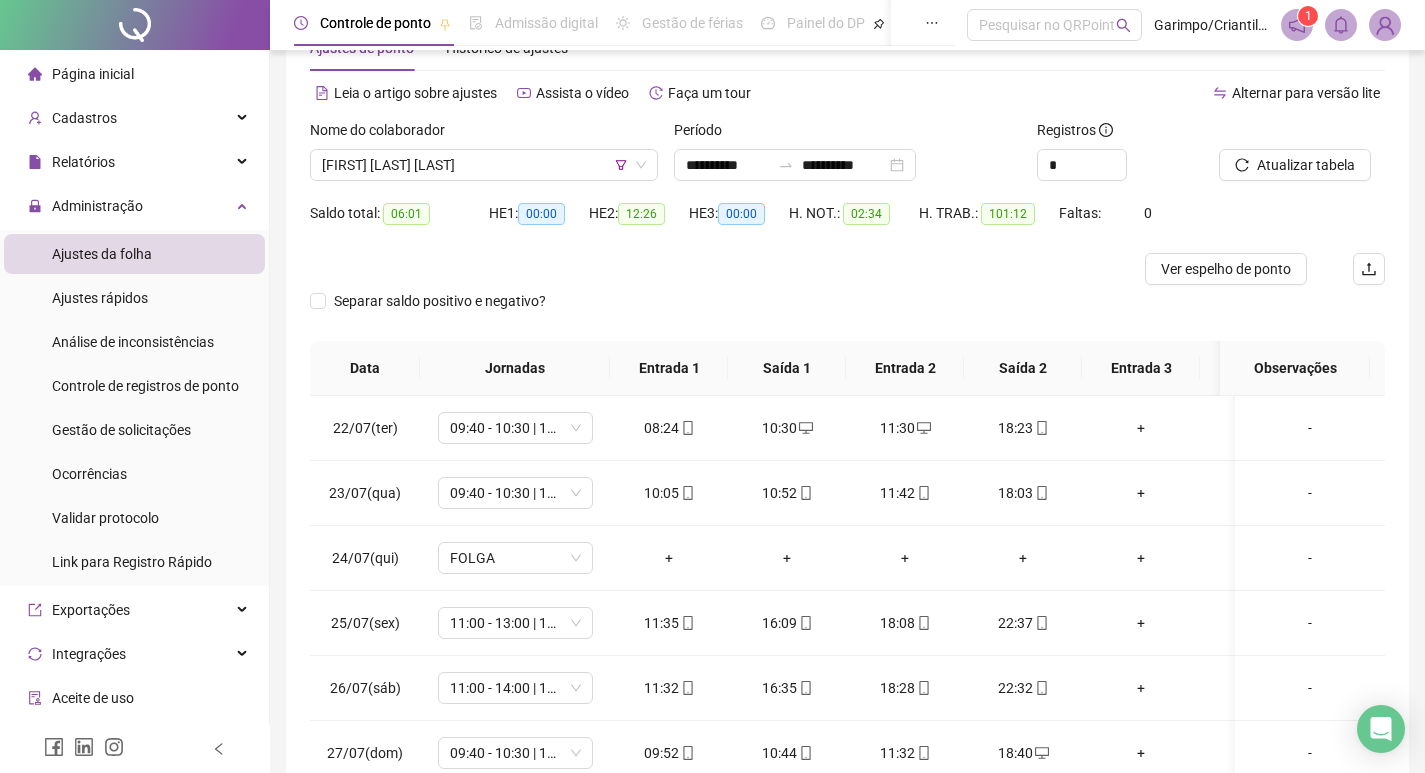 scroll, scrollTop: 100, scrollLeft: 0, axis: vertical 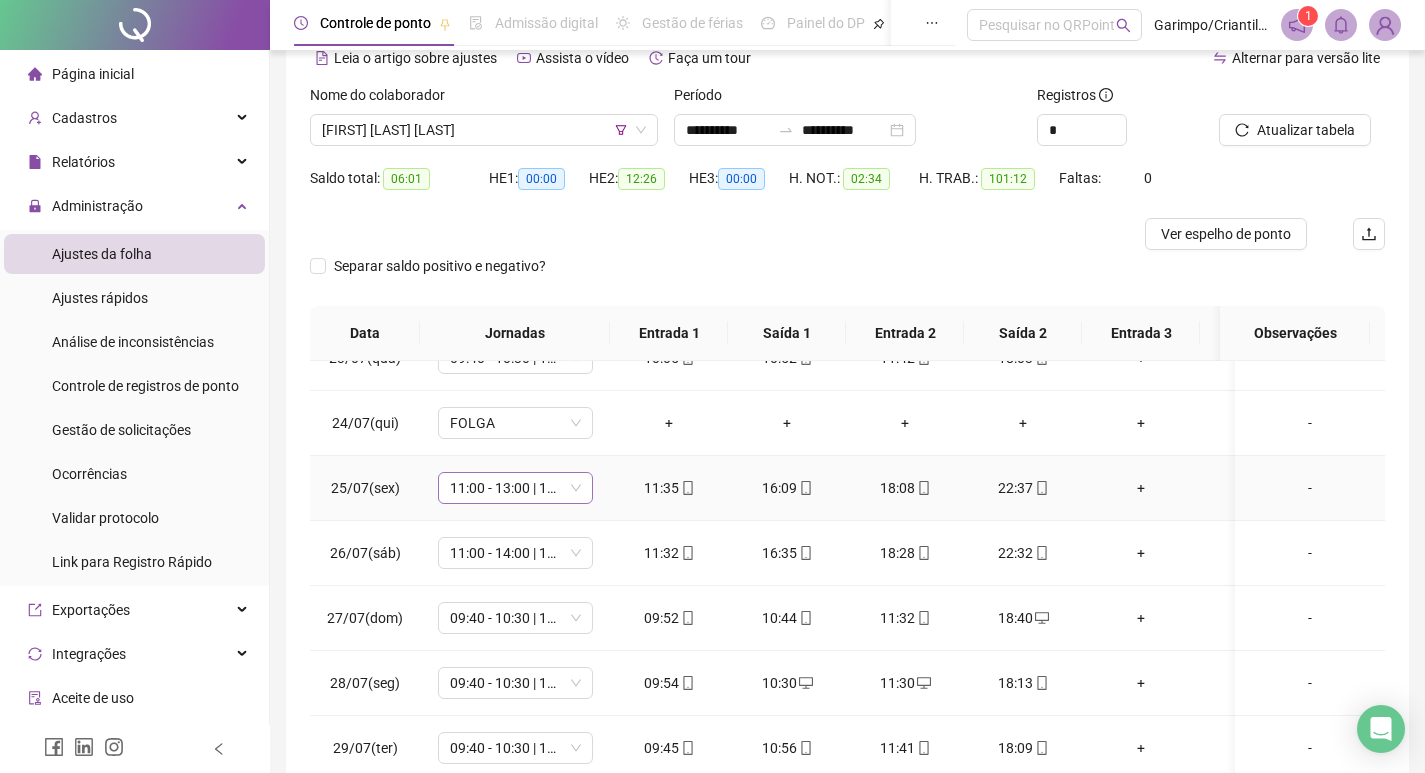 click on "11:00 - 13:00 | 15:00 - 20:20" at bounding box center (515, 488) 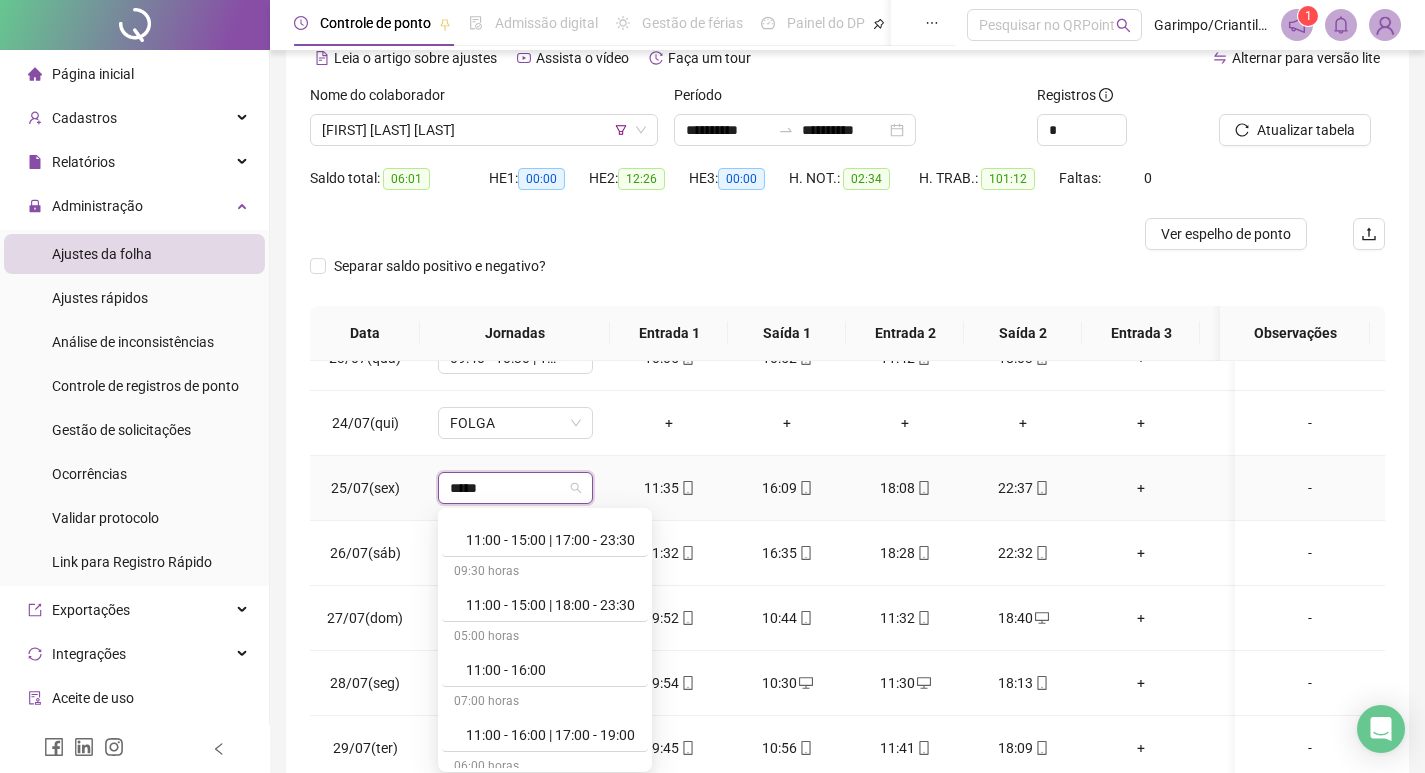 scroll, scrollTop: 1619, scrollLeft: 0, axis: vertical 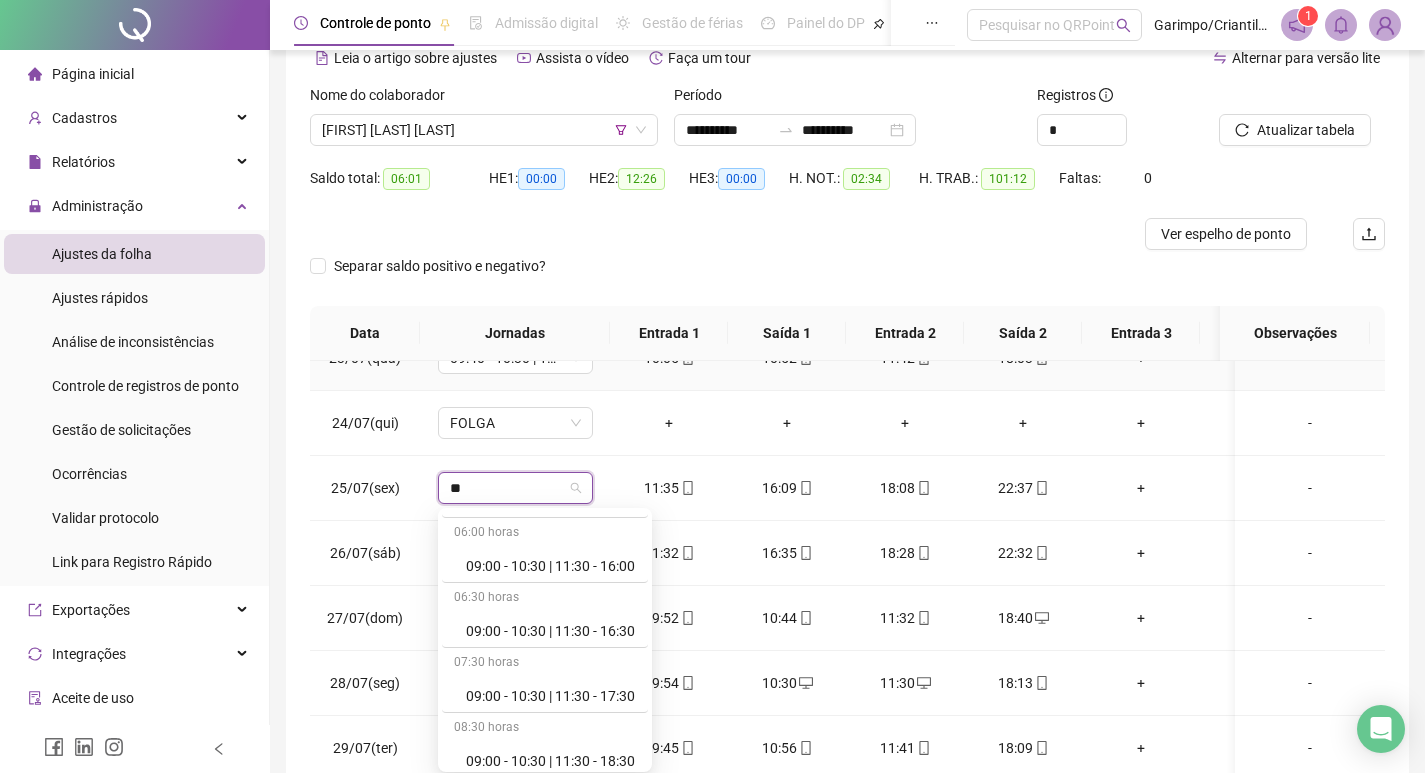 type on "**" 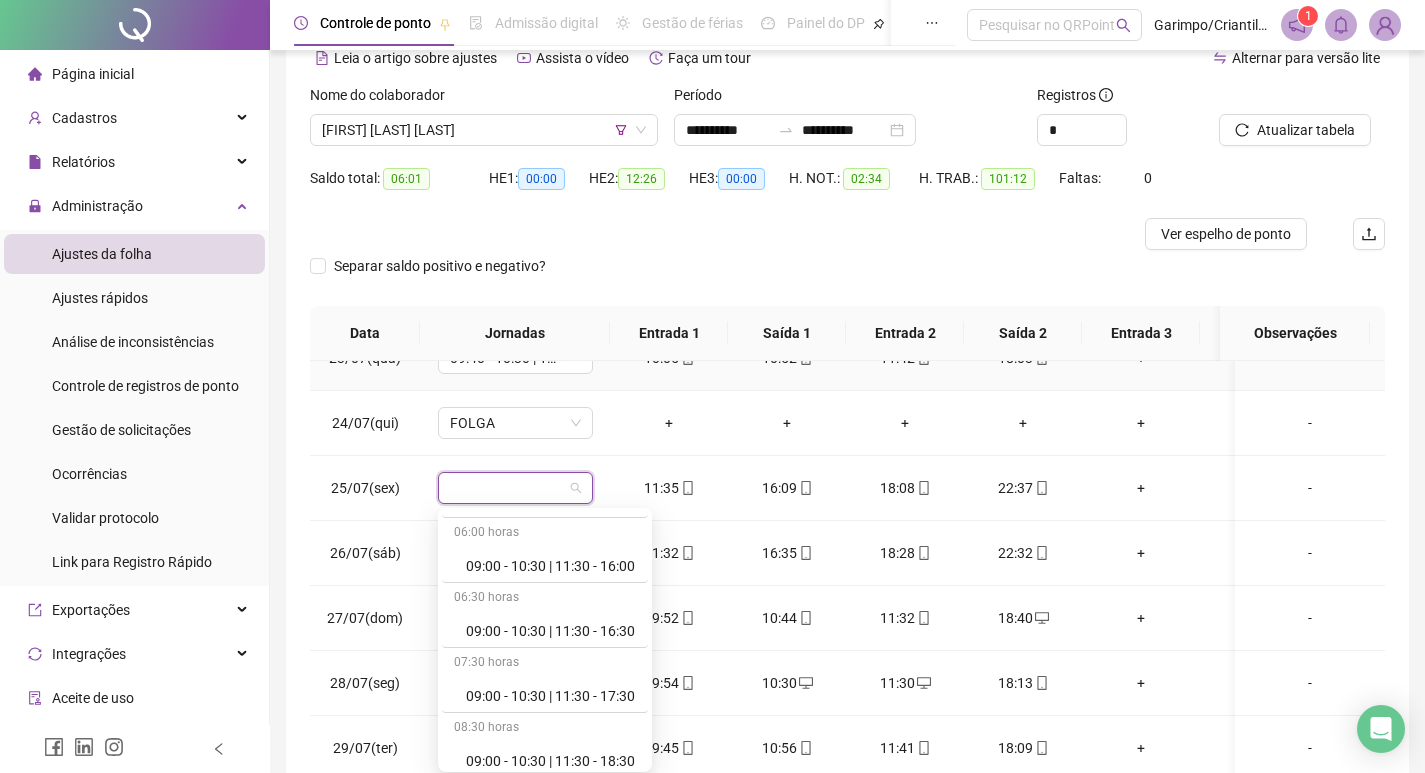 click on "10:05" at bounding box center (669, 358) 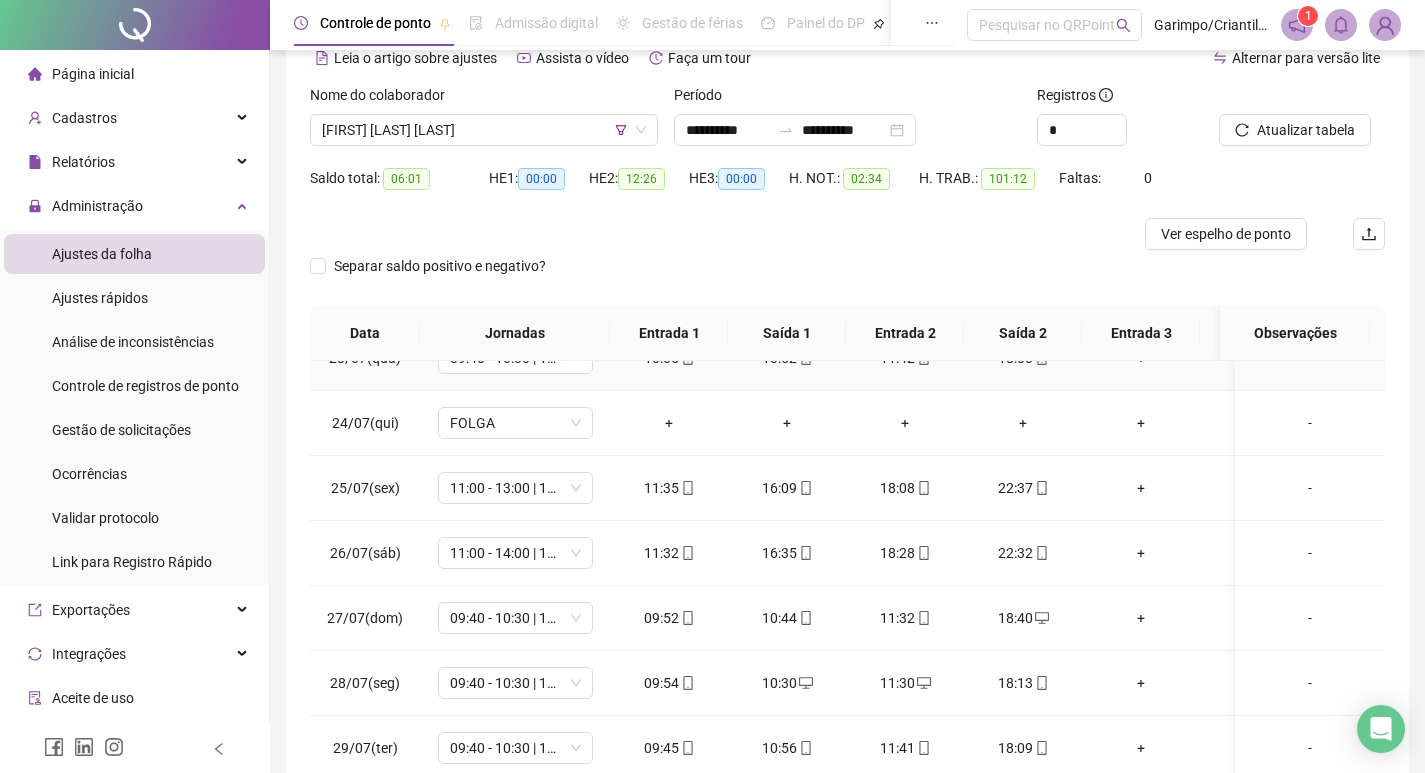 scroll, scrollTop: 0, scrollLeft: 0, axis: both 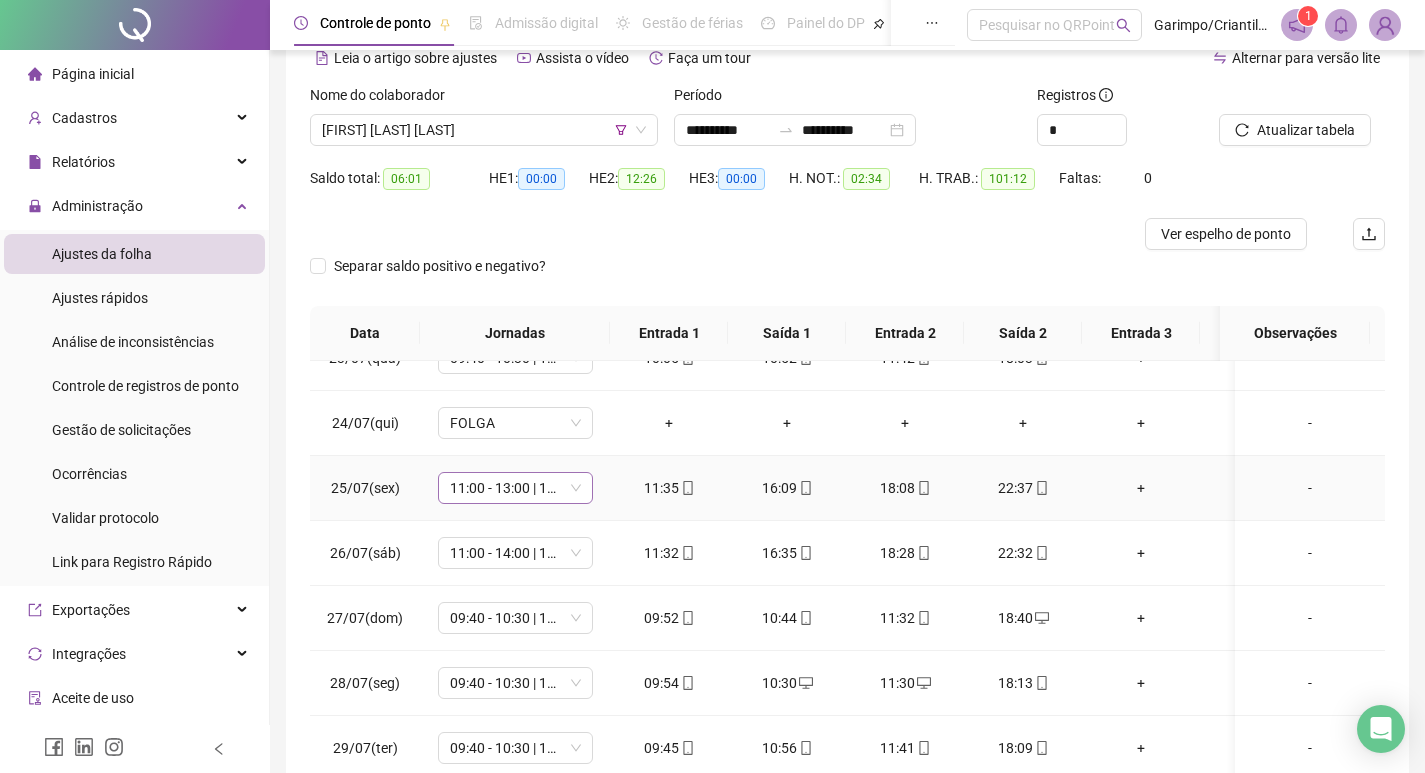click on "11:00 - 13:00 | 15:00 - 20:20" at bounding box center (515, 488) 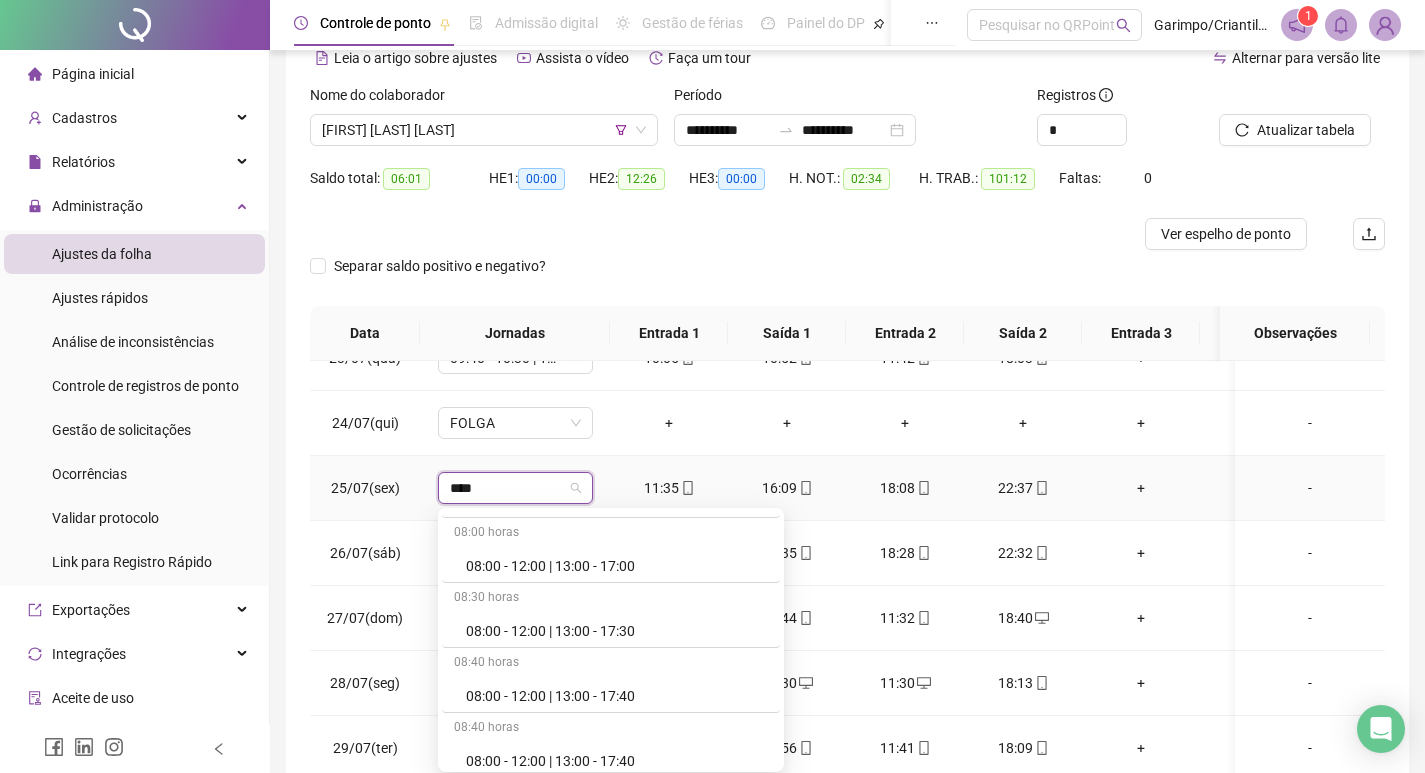 type on "*****" 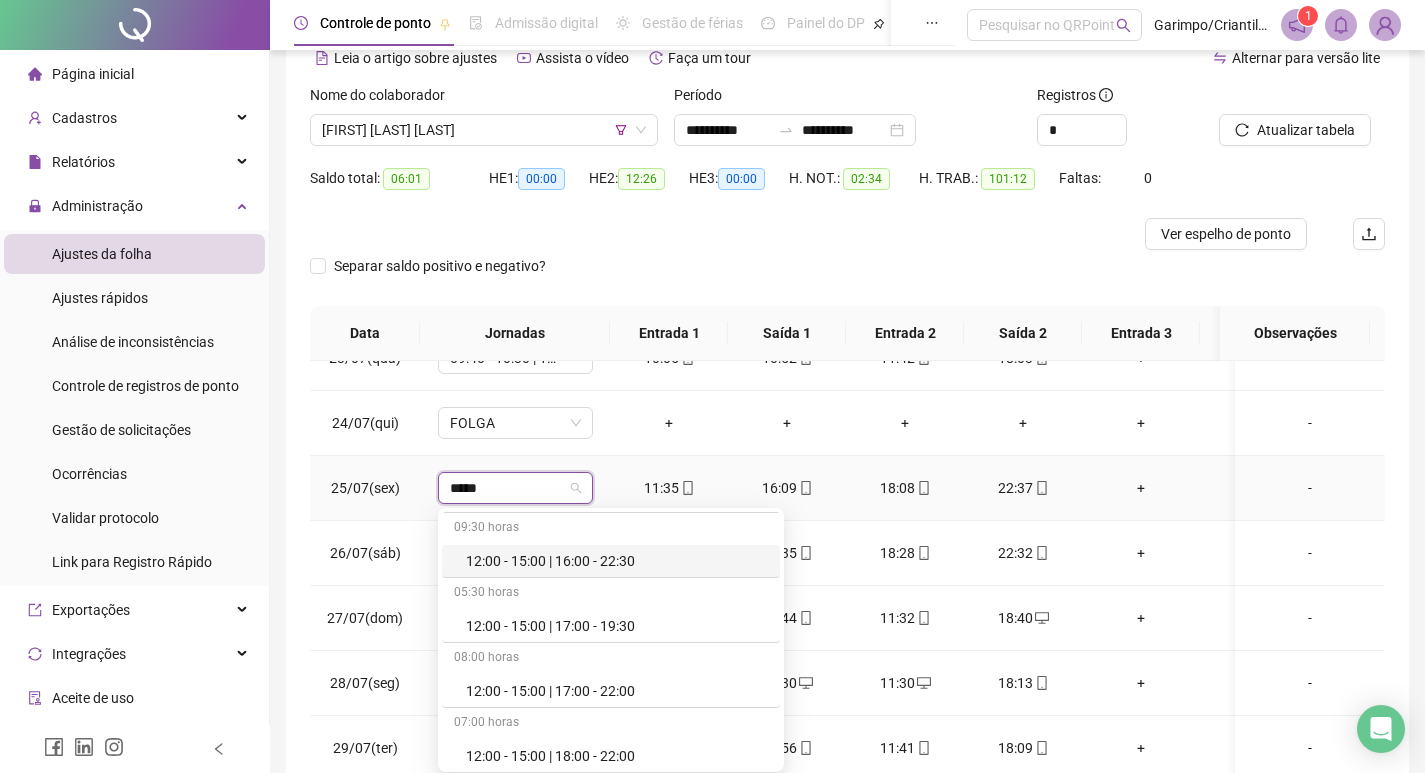scroll, scrollTop: 4319, scrollLeft: 0, axis: vertical 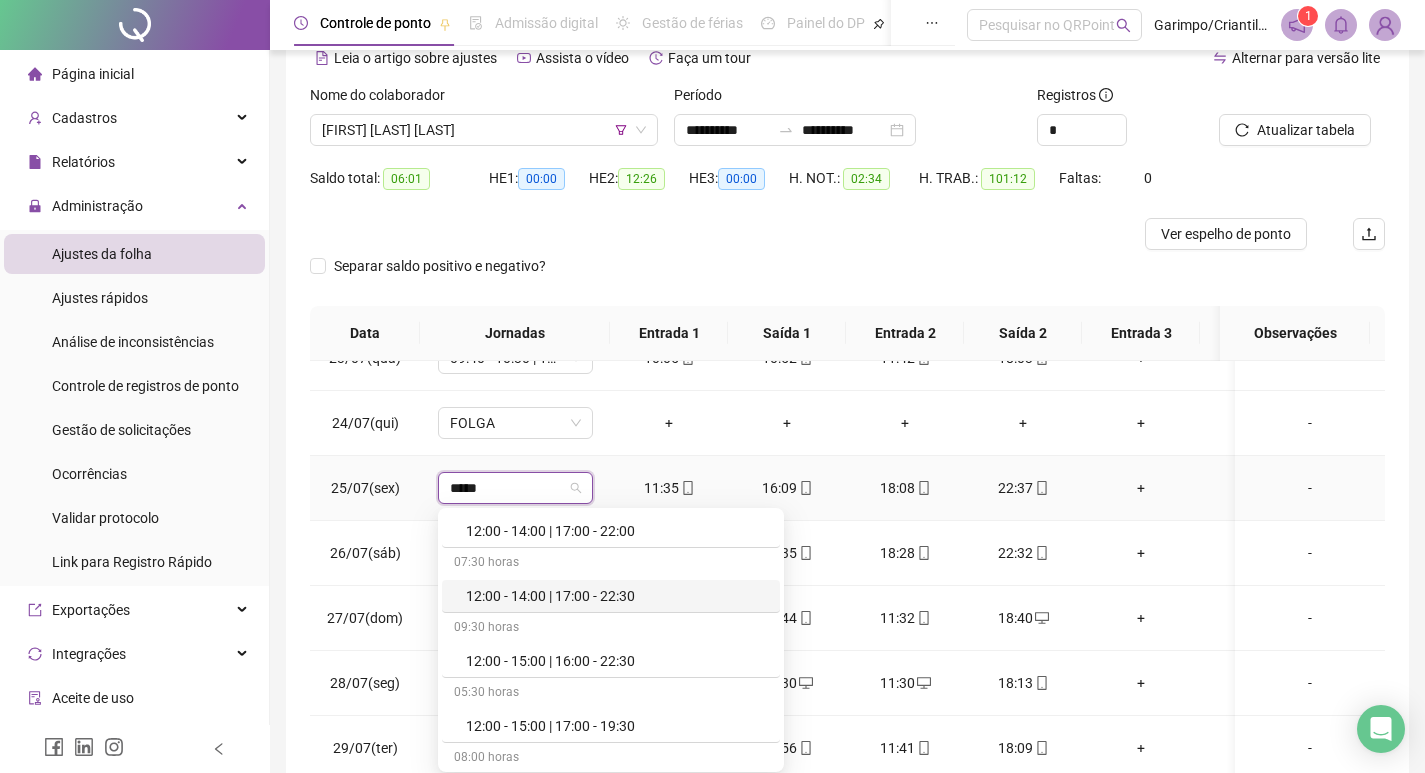 click on "12:00 - 14:00 | 17:00 - 22:30" at bounding box center (617, 596) 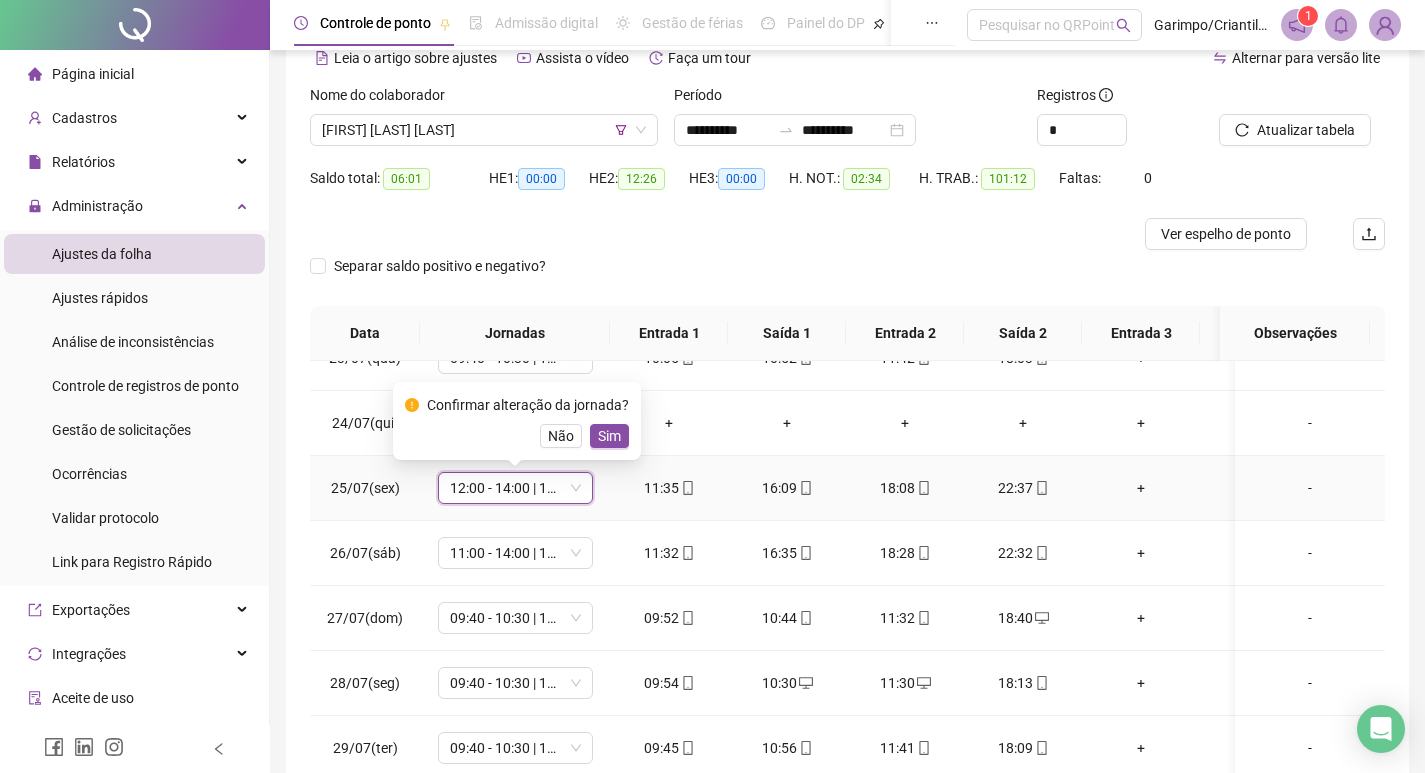 click on "12:00 - 14:00 | 17:00 - 22:30" at bounding box center [515, 488] 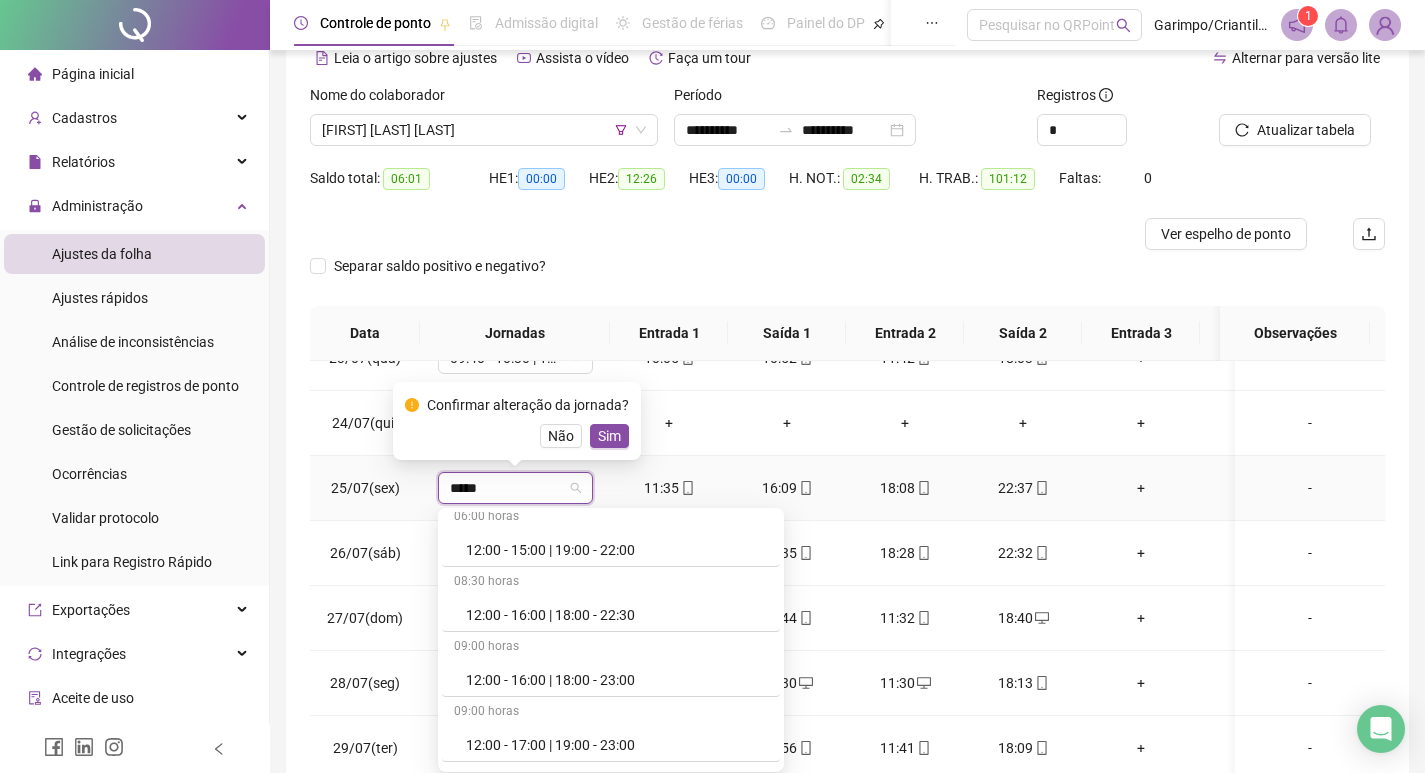 scroll, scrollTop: 4787, scrollLeft: 0, axis: vertical 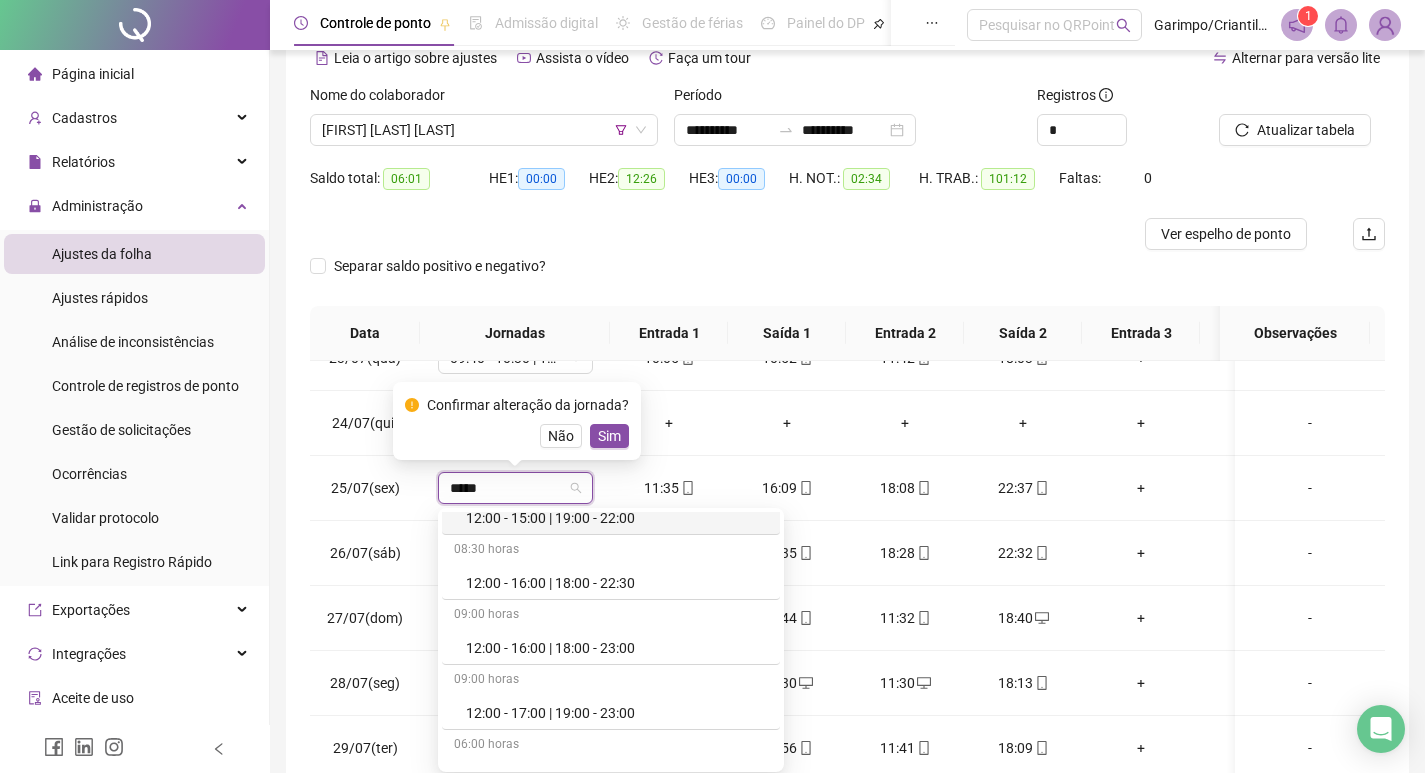 type on "*****" 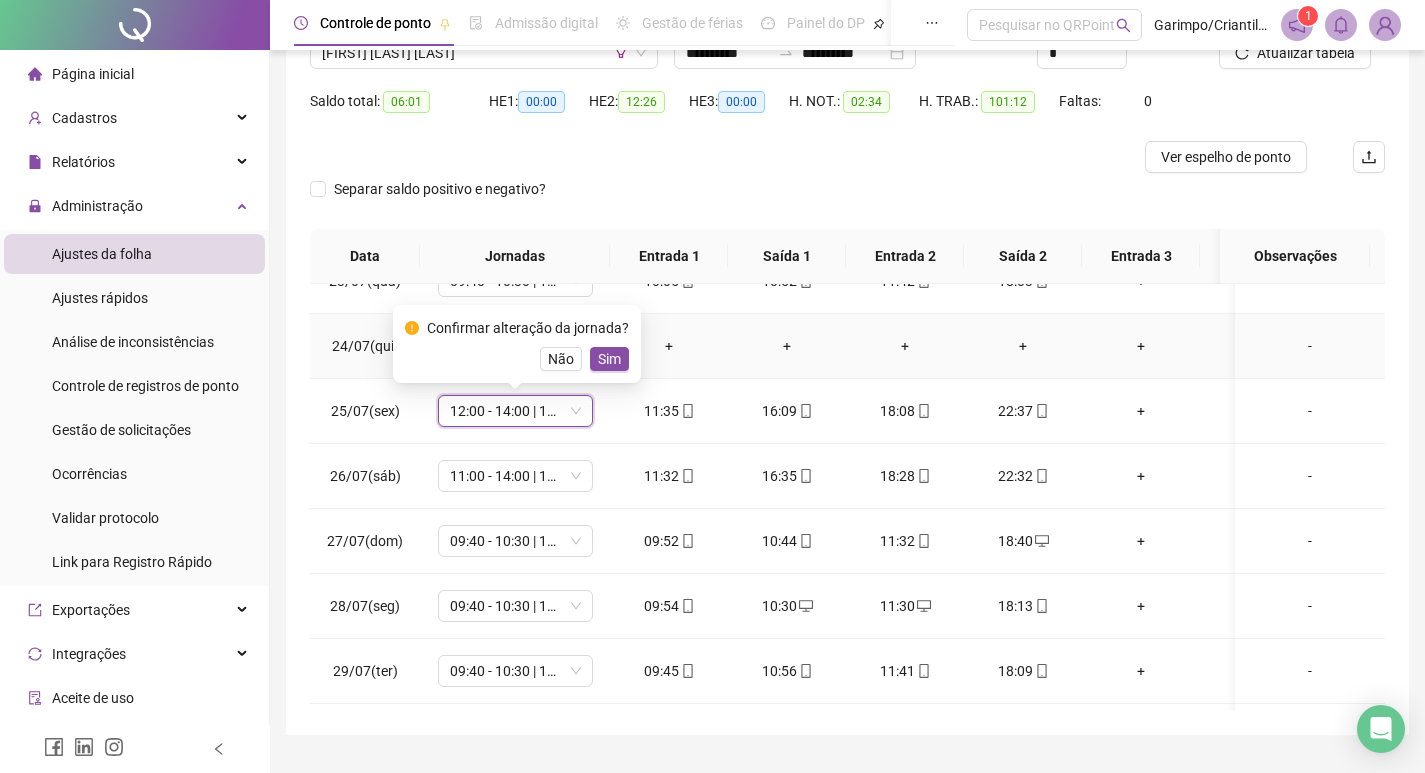 scroll, scrollTop: 200, scrollLeft: 0, axis: vertical 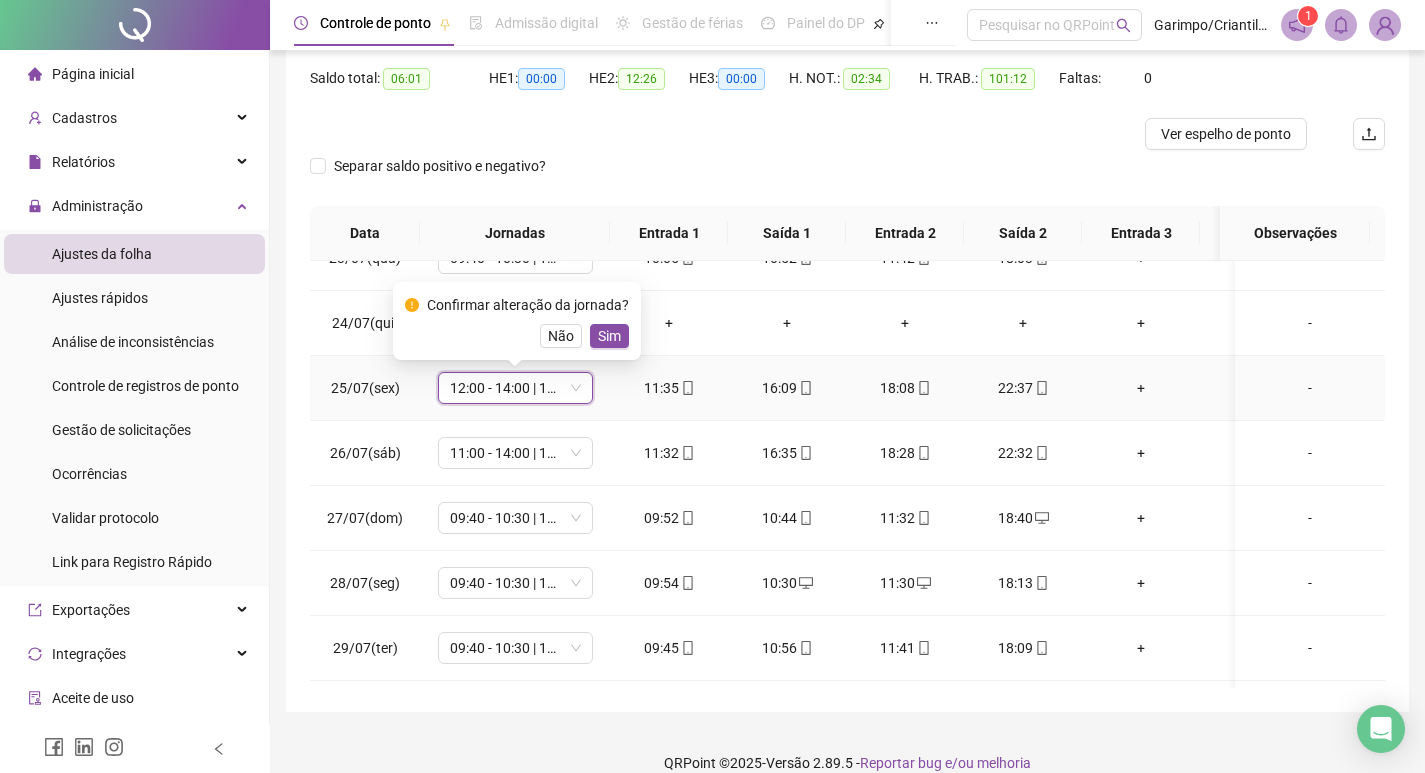 click on "12:00 - 14:00 | 17:00 - 22:30" at bounding box center (515, 388) 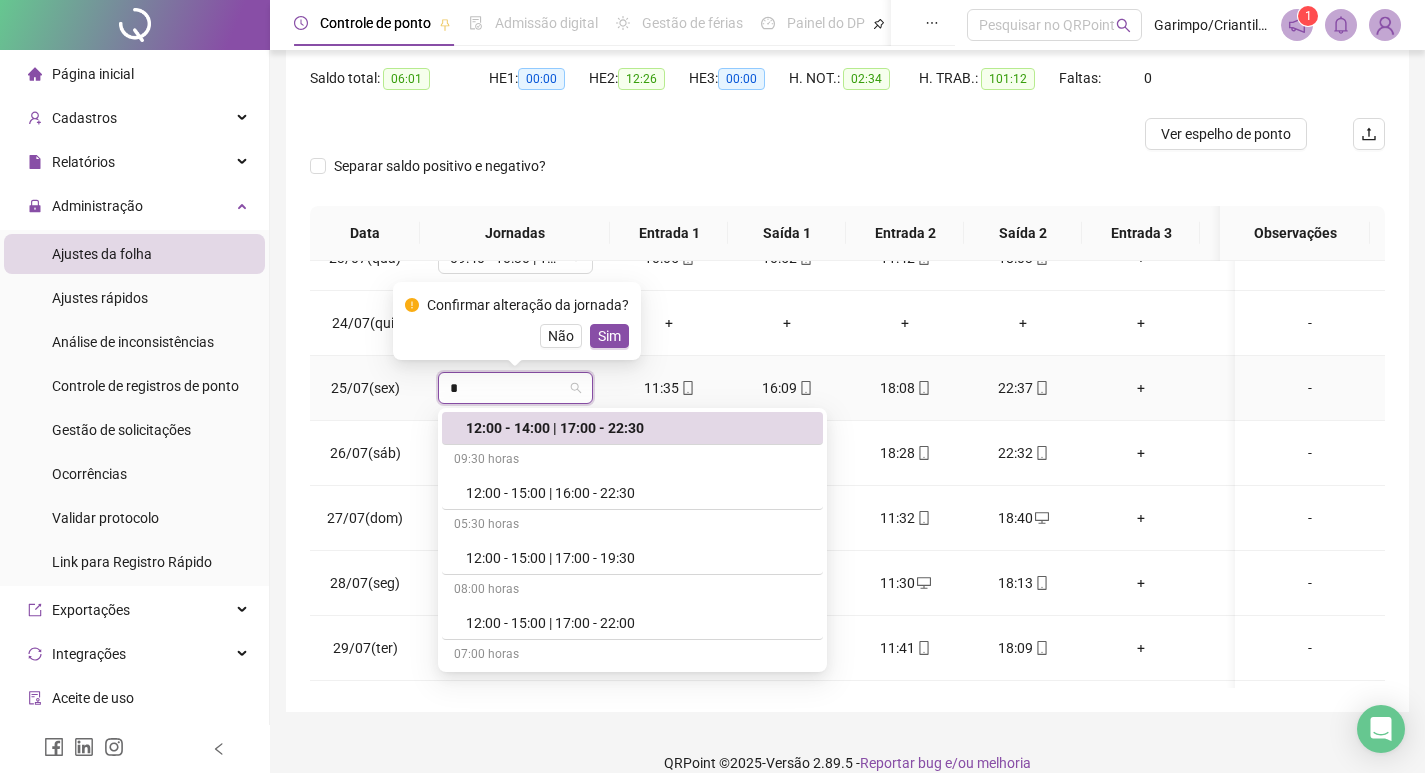 type on "**" 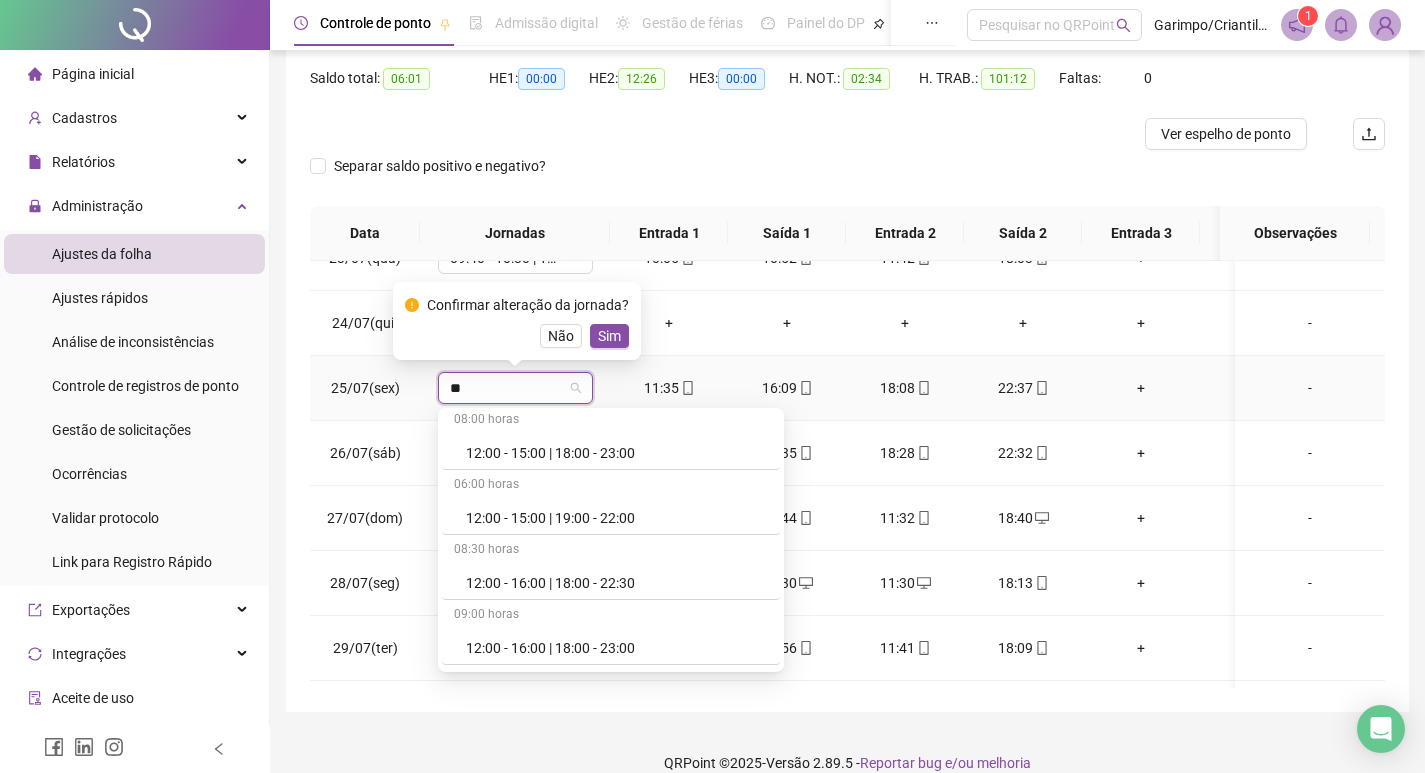 scroll, scrollTop: 5697, scrollLeft: 0, axis: vertical 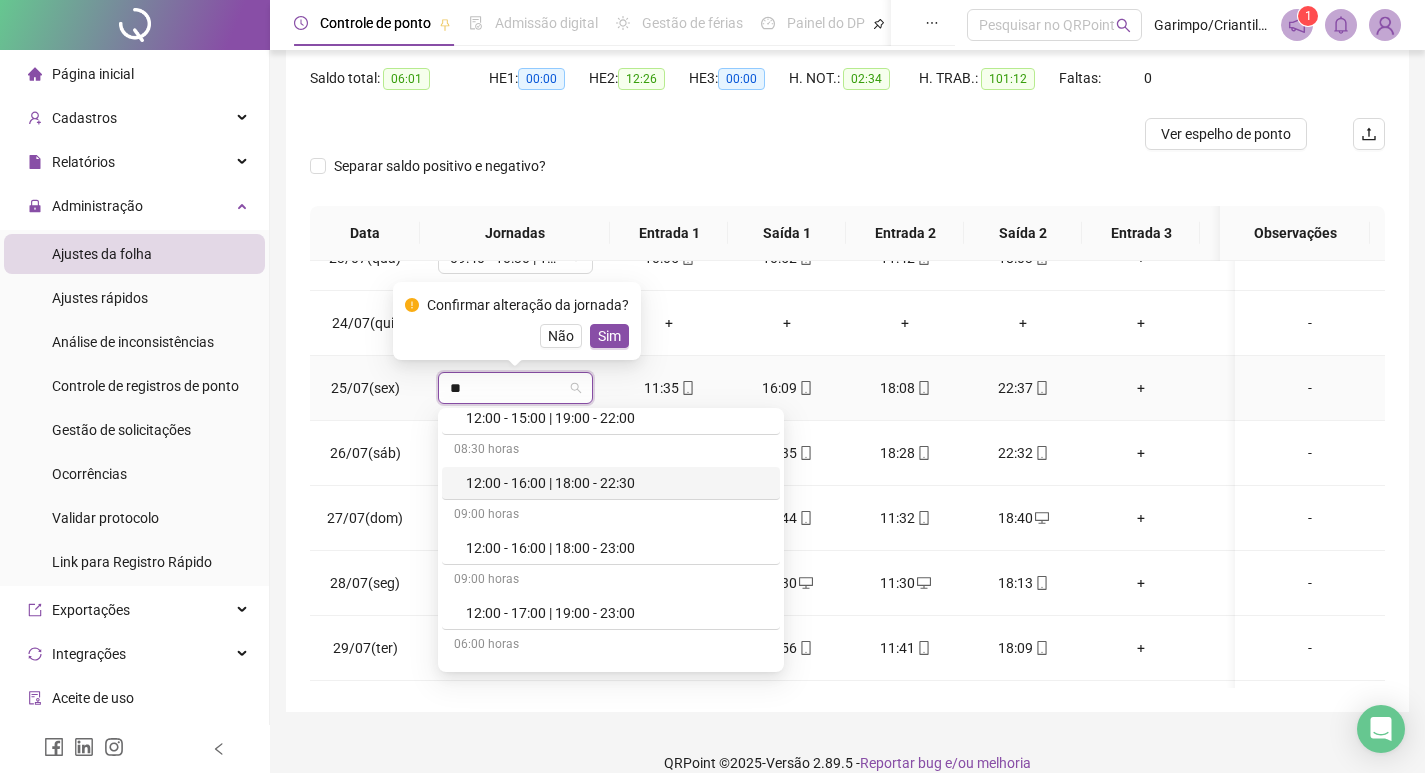 click on "12:00 - 16:00 | 18:00 - 22:30" at bounding box center (617, 483) 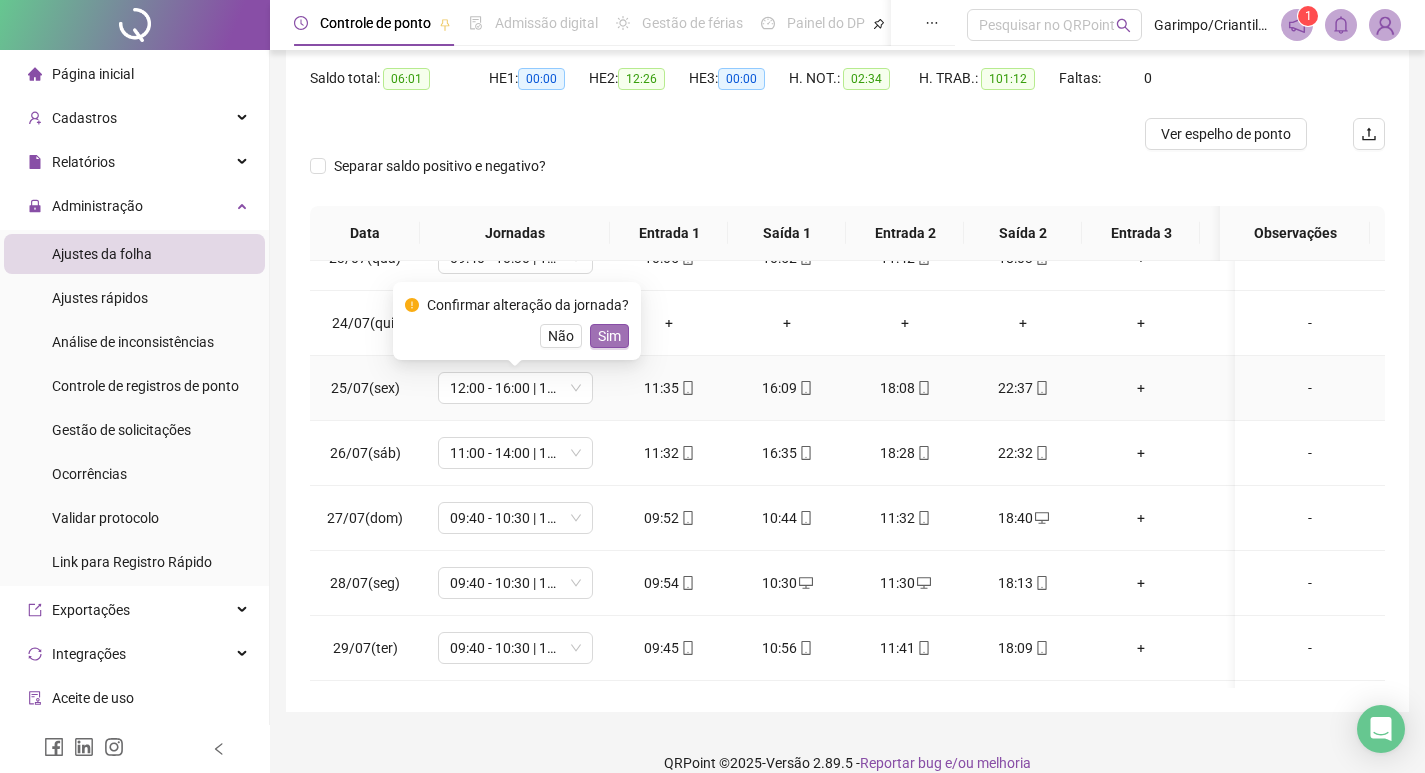 click on "Sim" at bounding box center [609, 336] 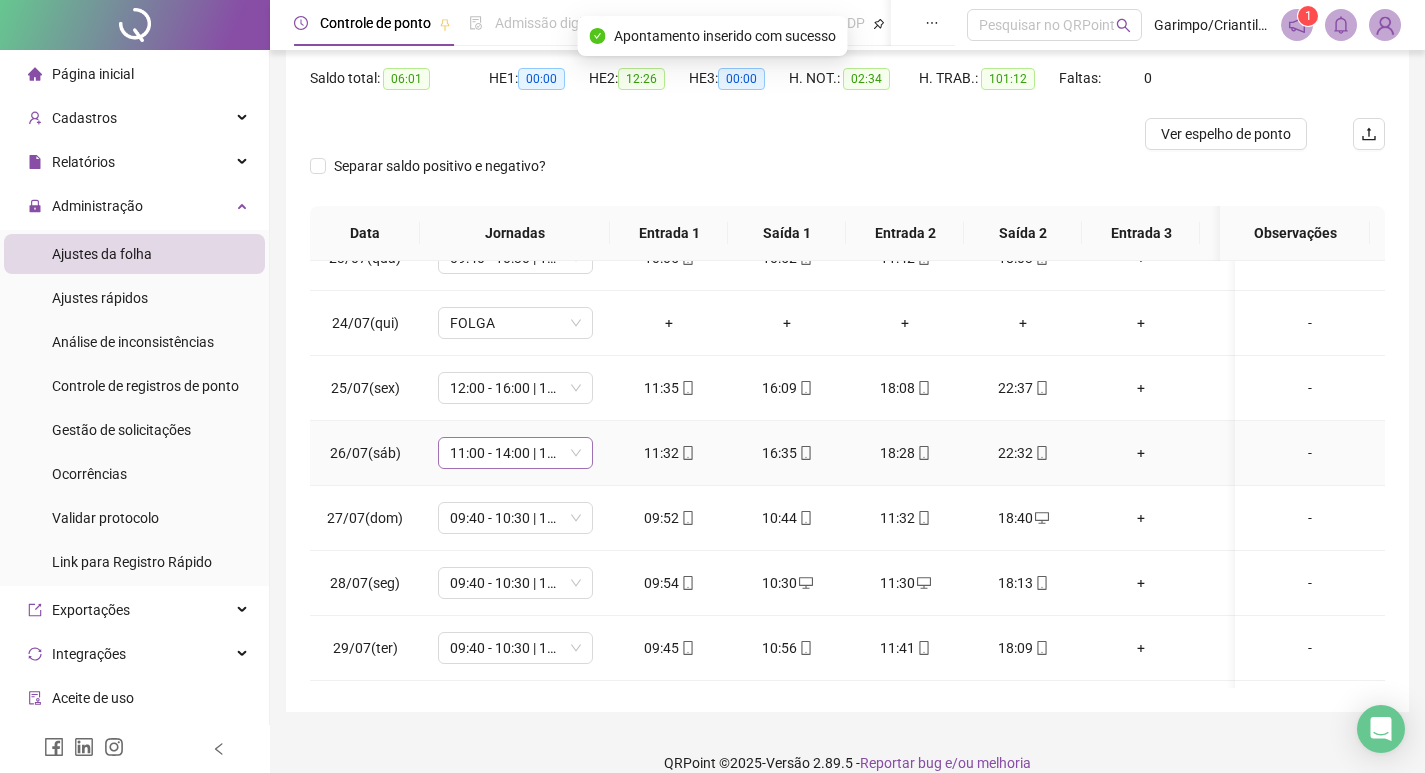 click on "11:00 - 14:00 | 16:00 - 20:20" at bounding box center (515, 453) 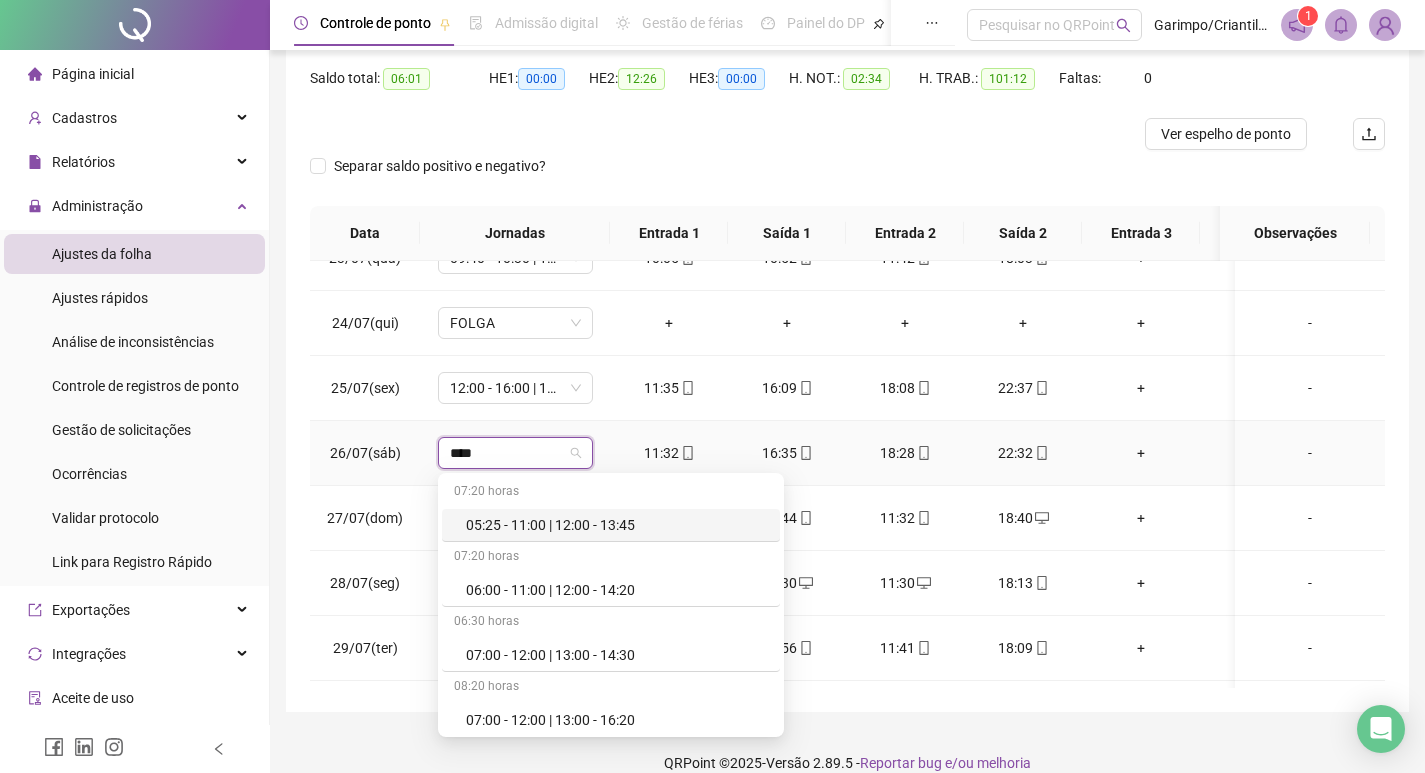 type on "*****" 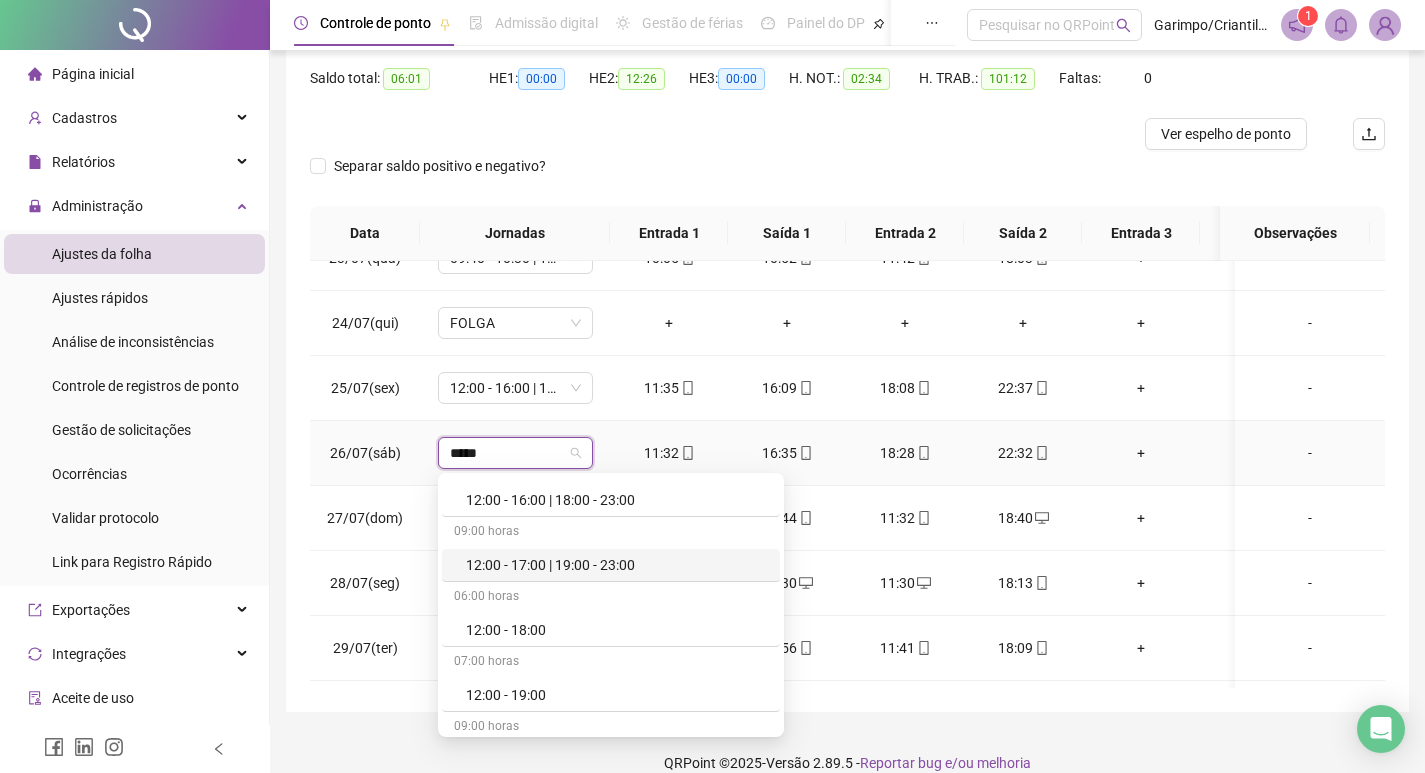 scroll, scrollTop: 4800, scrollLeft: 0, axis: vertical 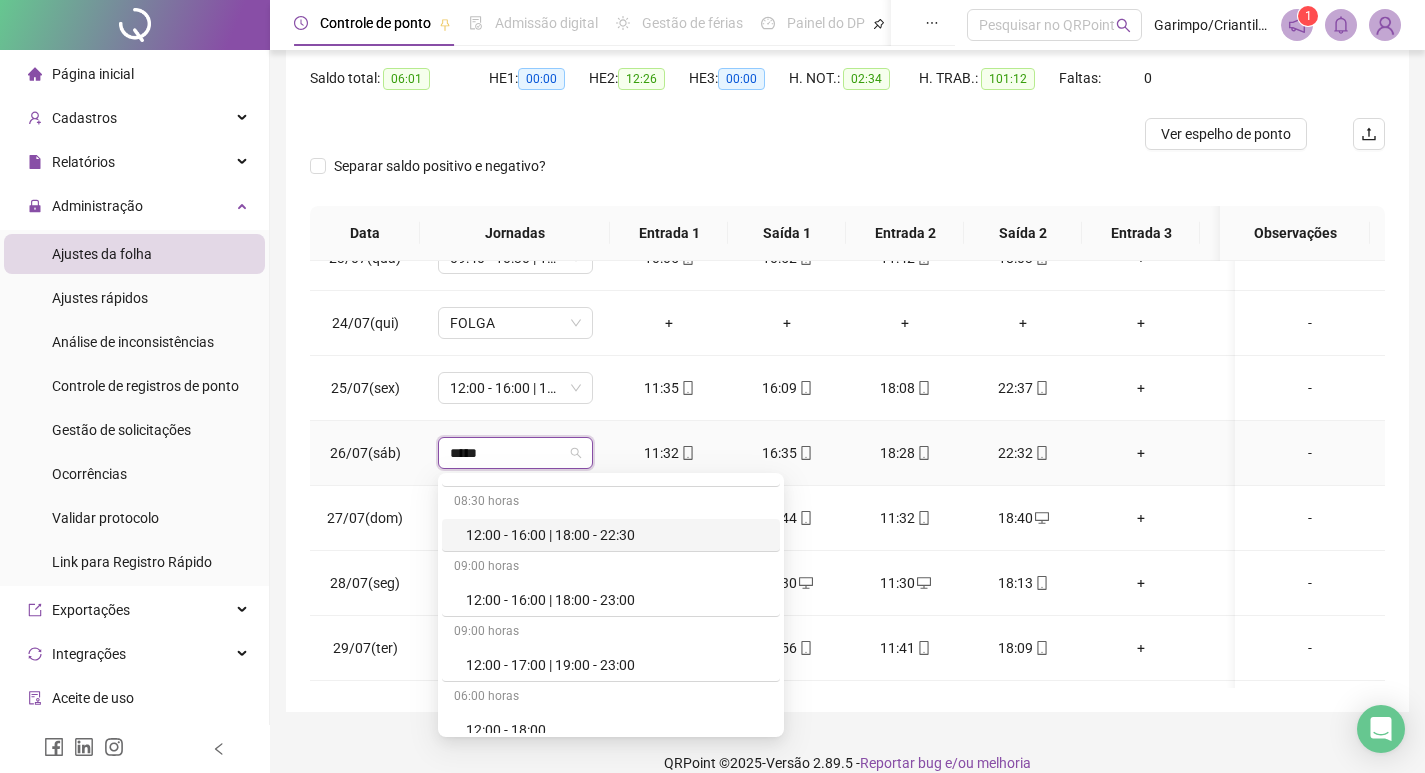 click on "12:00 - 16:00 | 18:00 - 22:30" at bounding box center (617, 535) 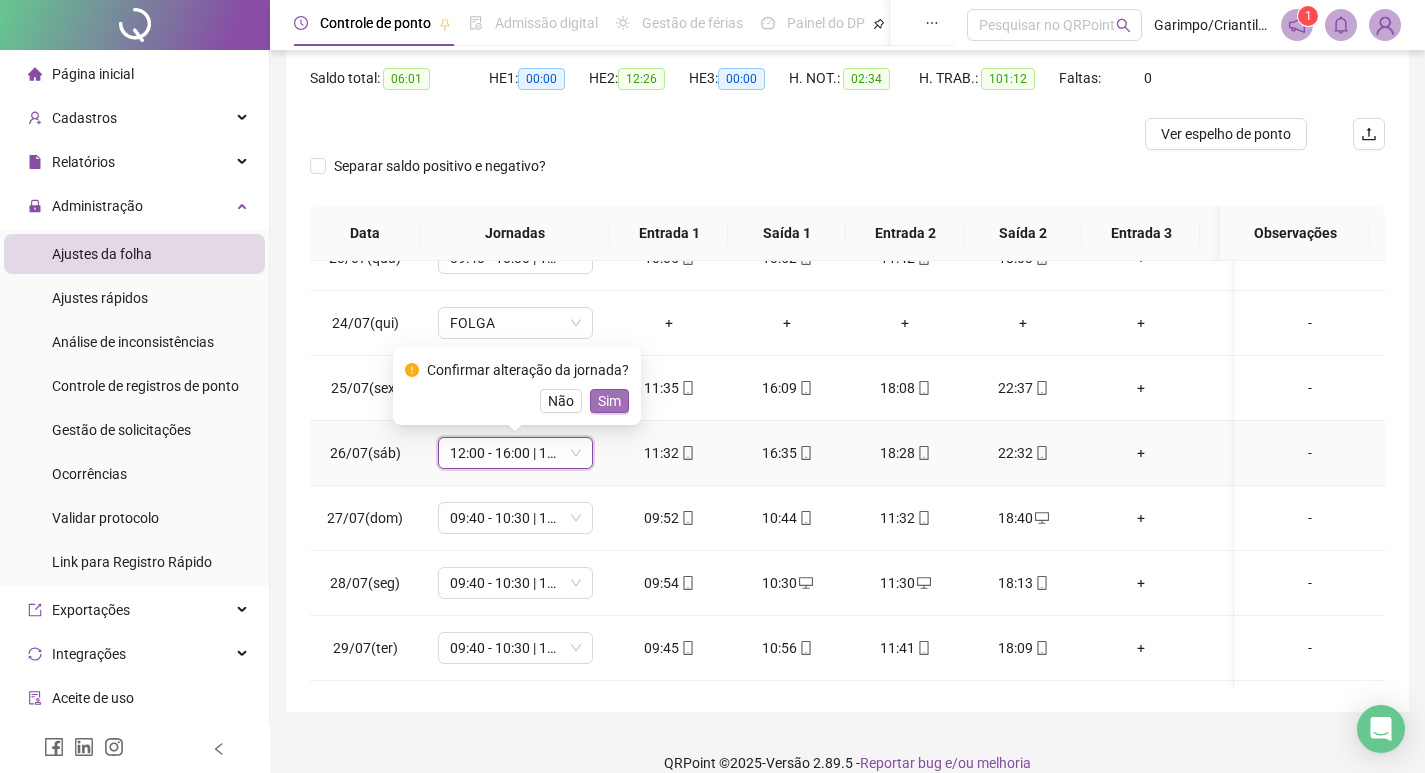 click on "Sim" at bounding box center [609, 401] 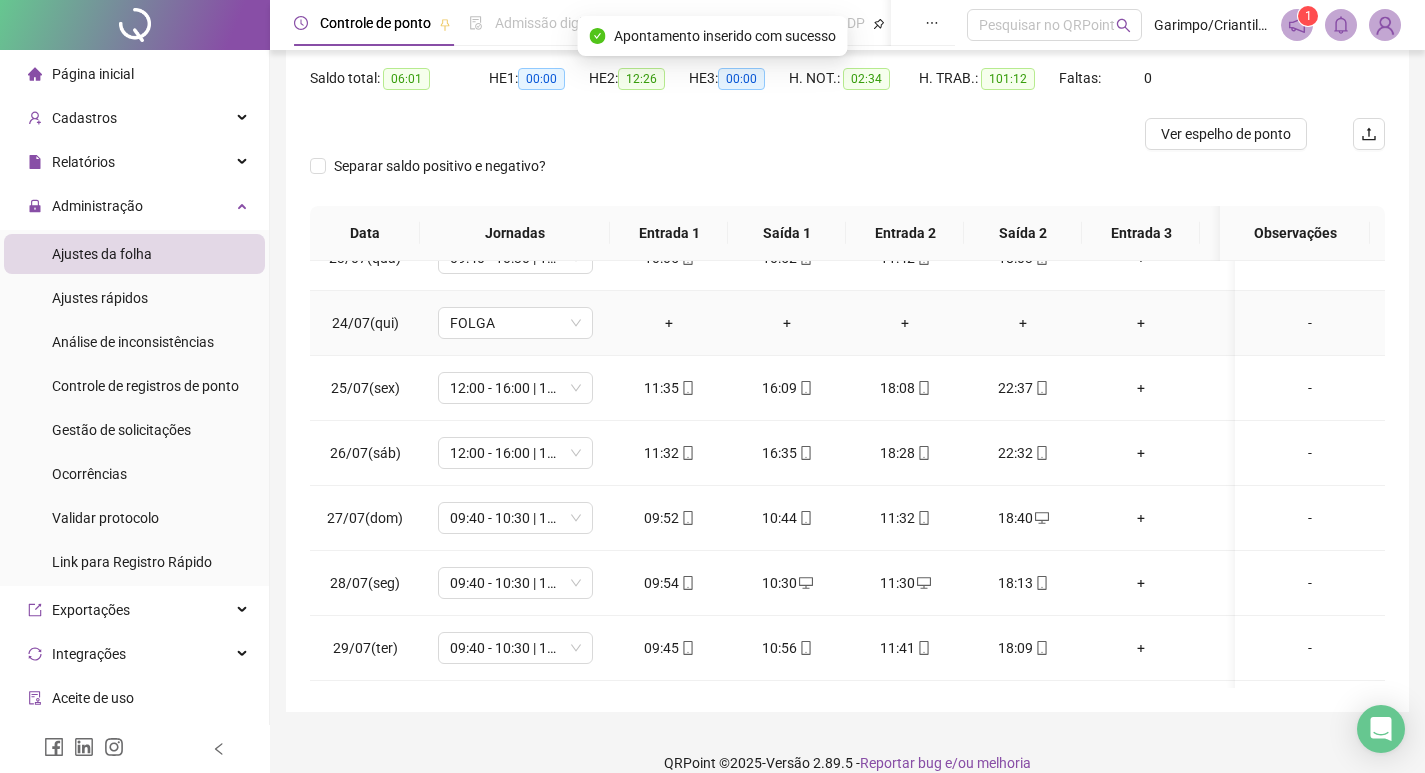 scroll, scrollTop: 0, scrollLeft: 0, axis: both 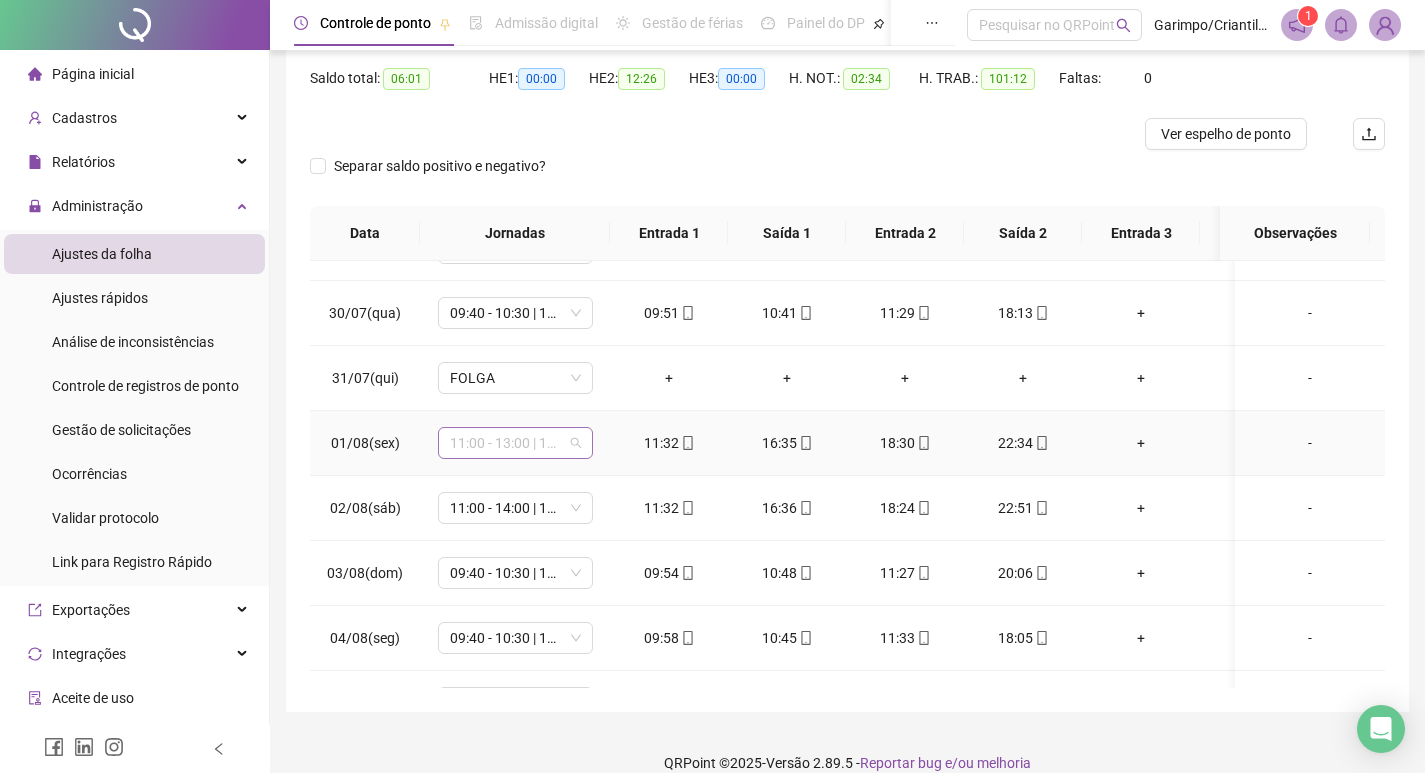 click on "11:00 - 13:00 | 15:00 - 20:20" at bounding box center [515, 443] 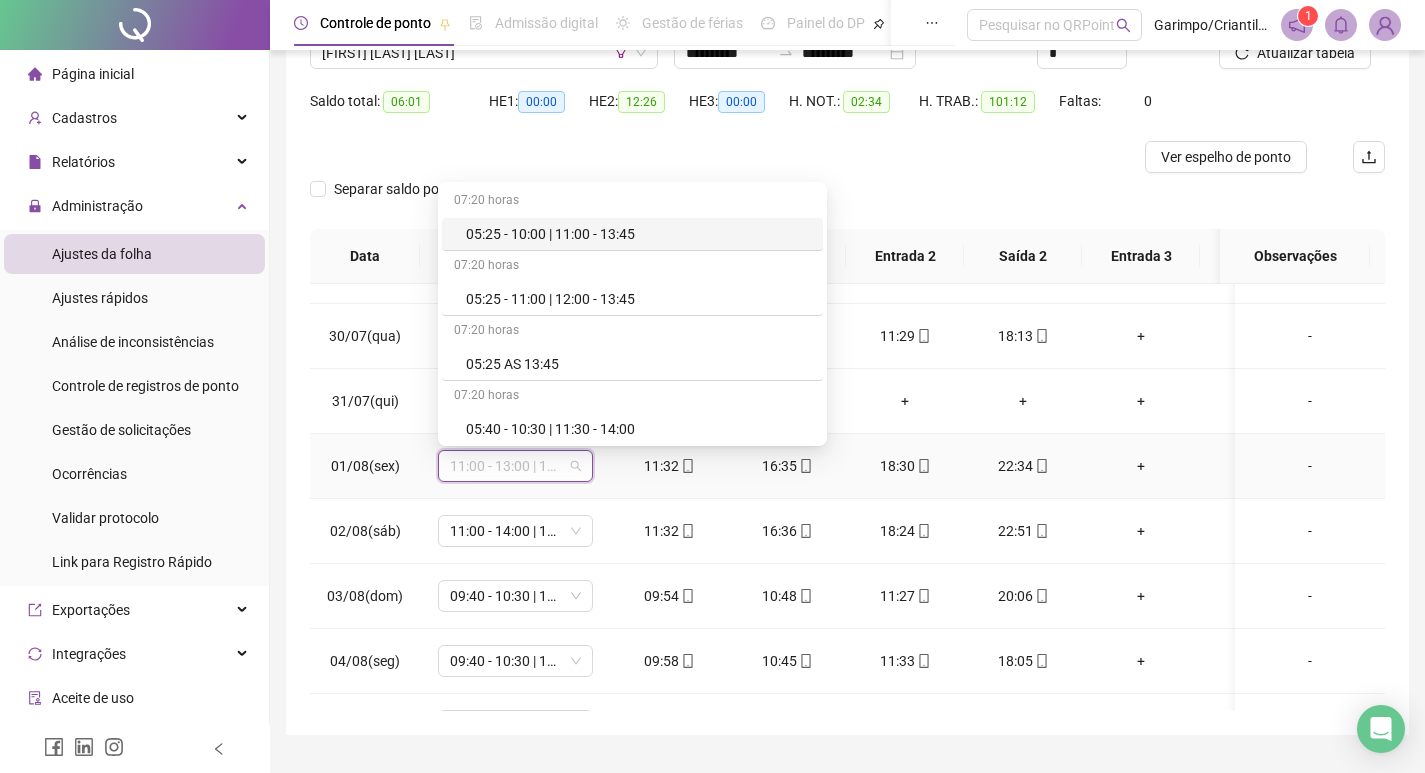scroll, scrollTop: 200, scrollLeft: 0, axis: vertical 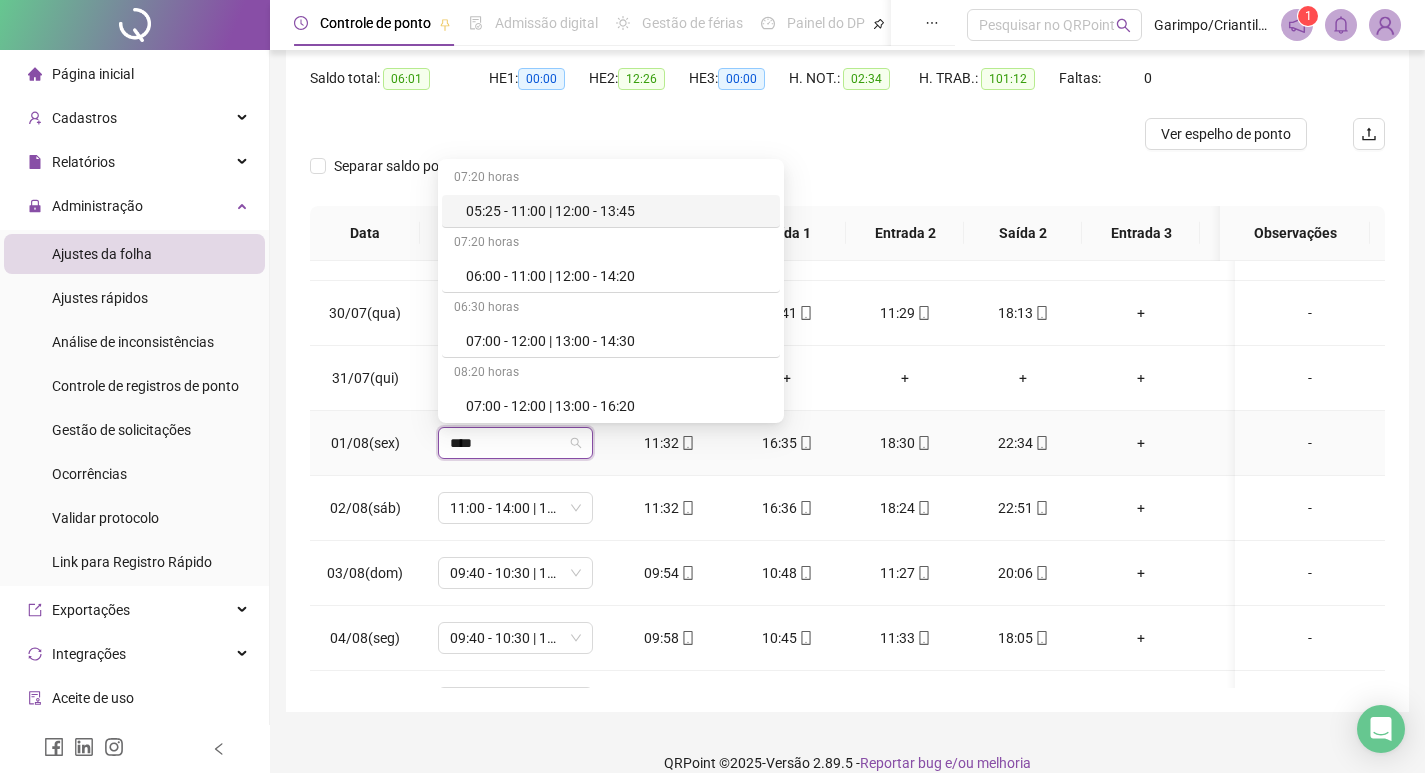 type on "*****" 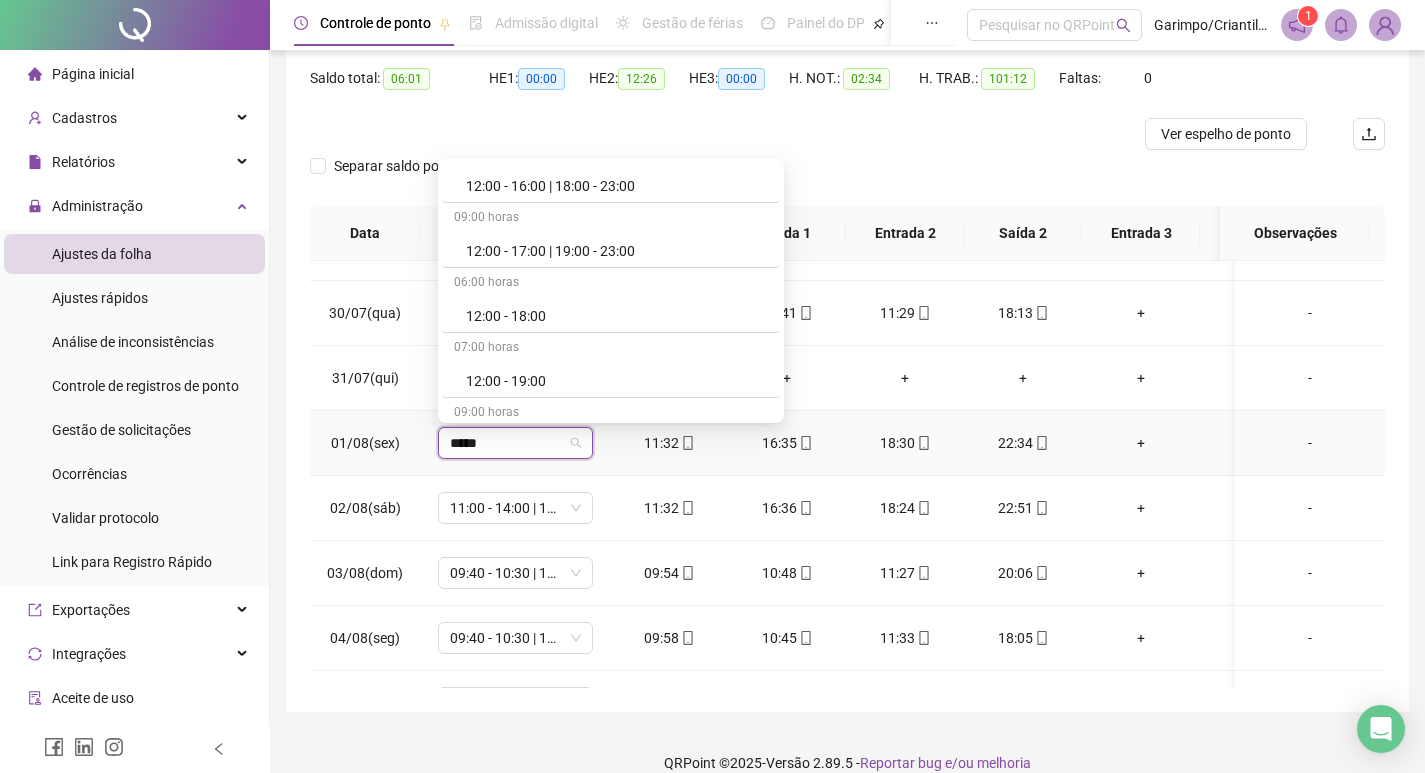 scroll, scrollTop: 4800, scrollLeft: 0, axis: vertical 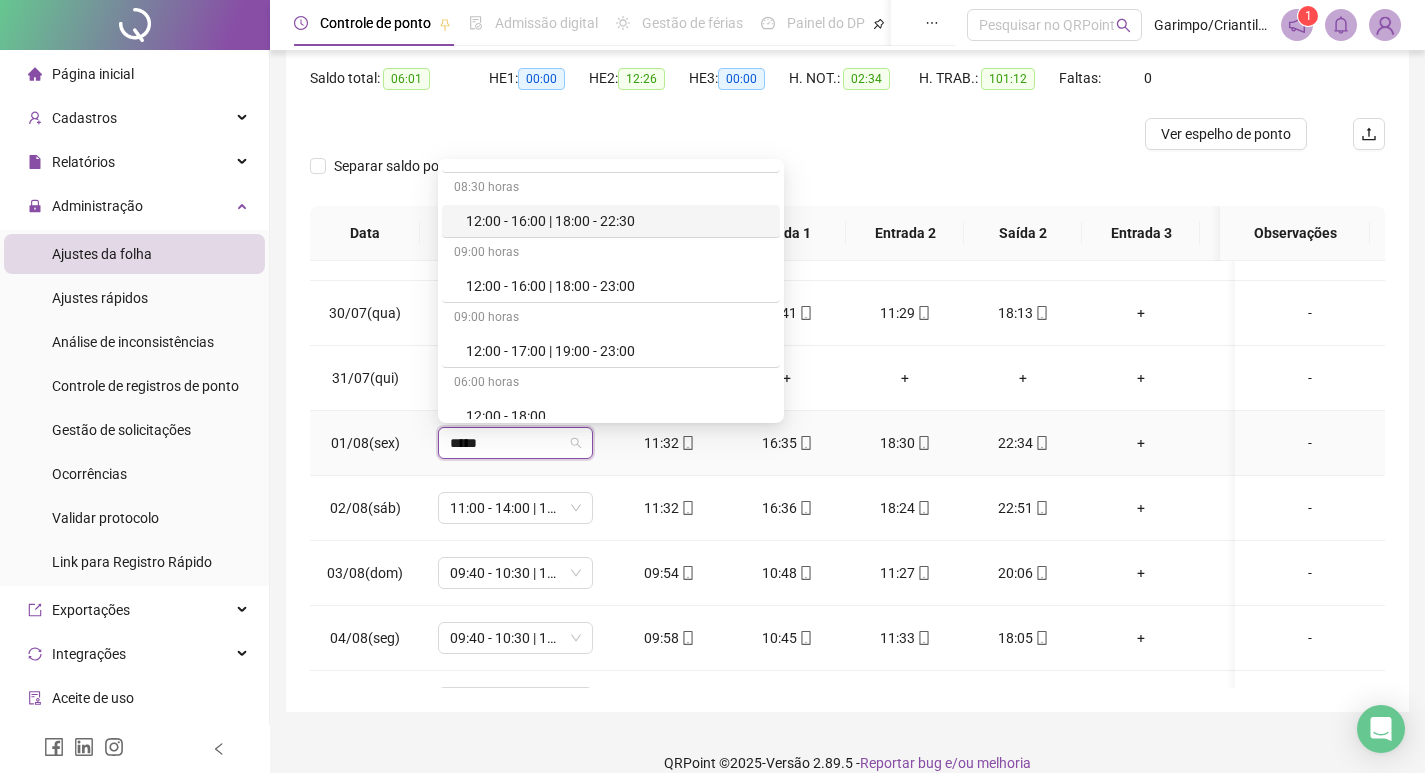 click on "12:00 - 16:00 | 18:00 - 22:30" at bounding box center [617, 221] 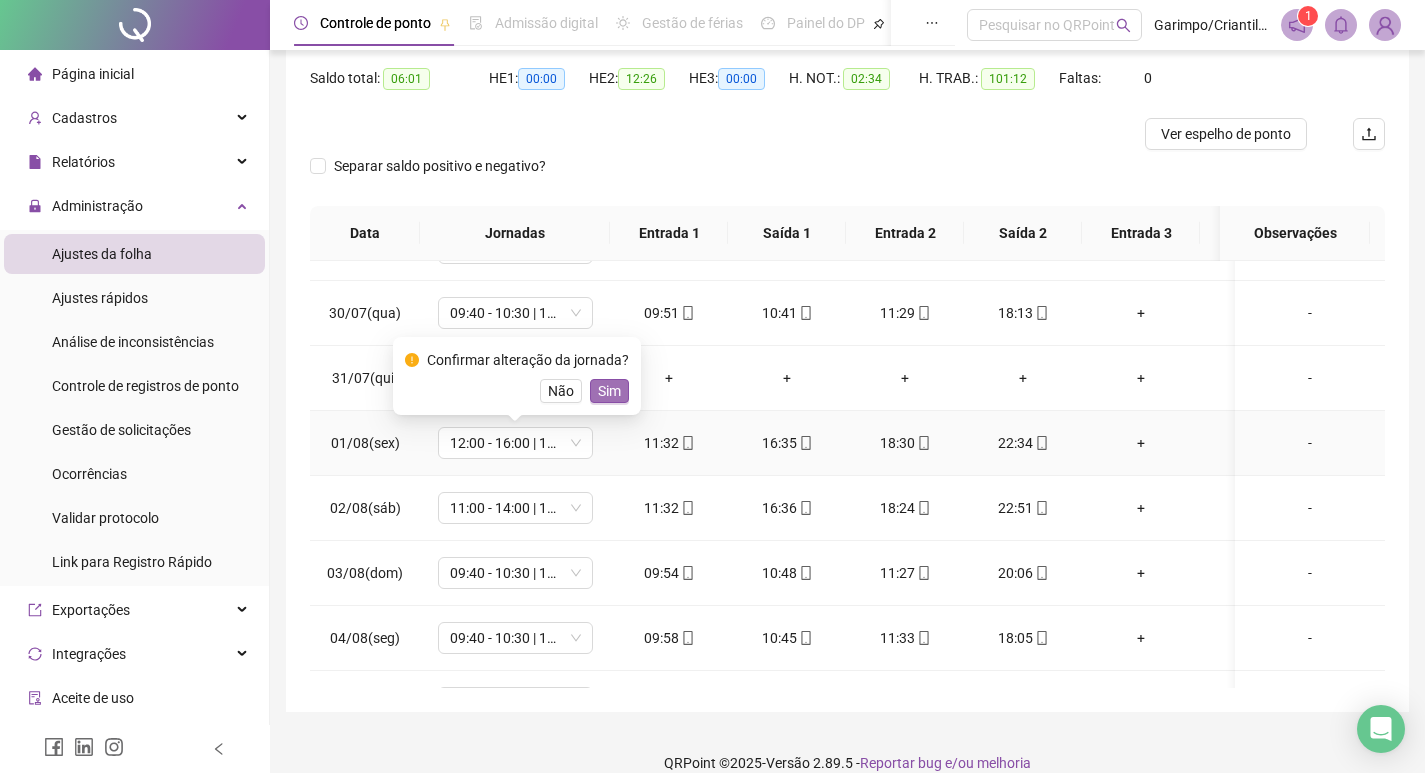 click on "Sim" at bounding box center (609, 391) 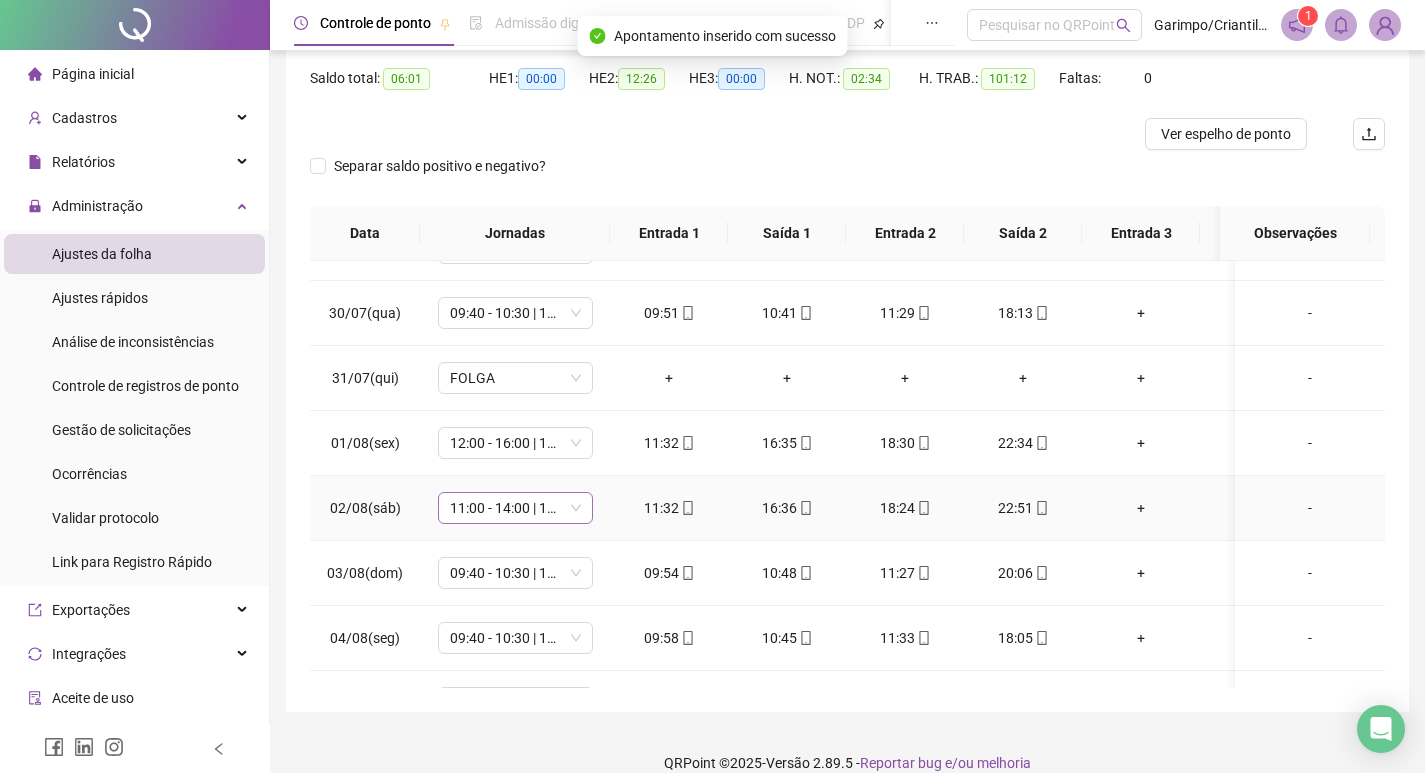 click on "11:00 - 14:00 | 16:00 - 20:20" at bounding box center [515, 508] 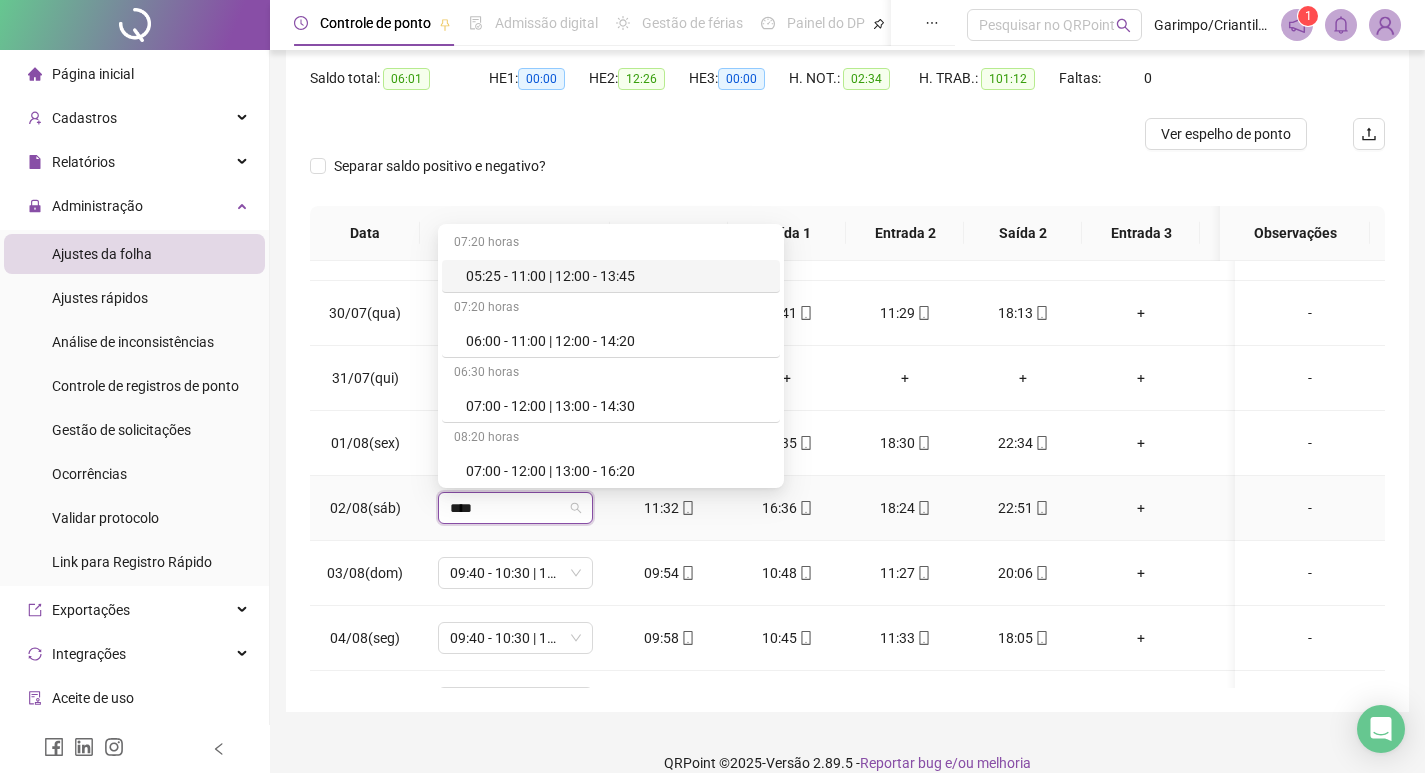 type on "*****" 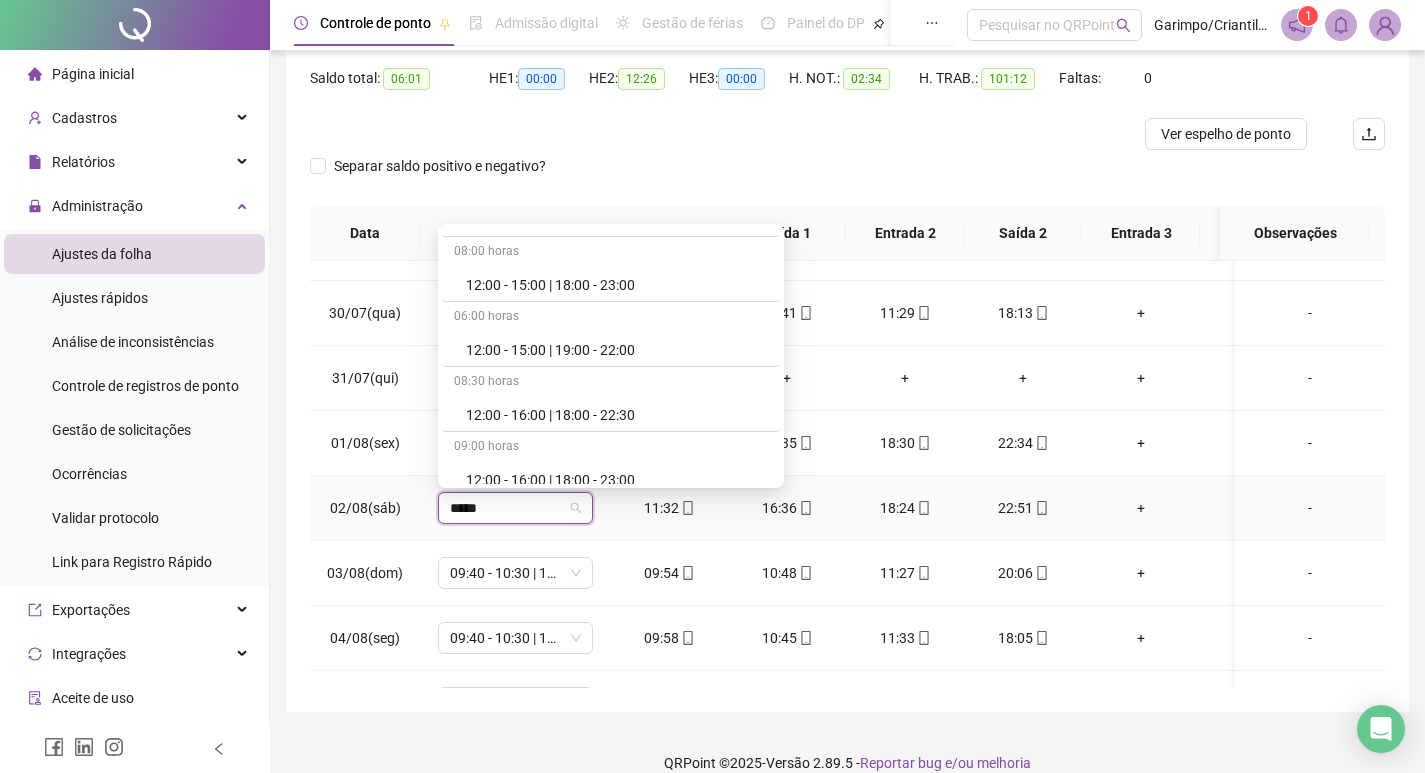 scroll, scrollTop: 4700, scrollLeft: 0, axis: vertical 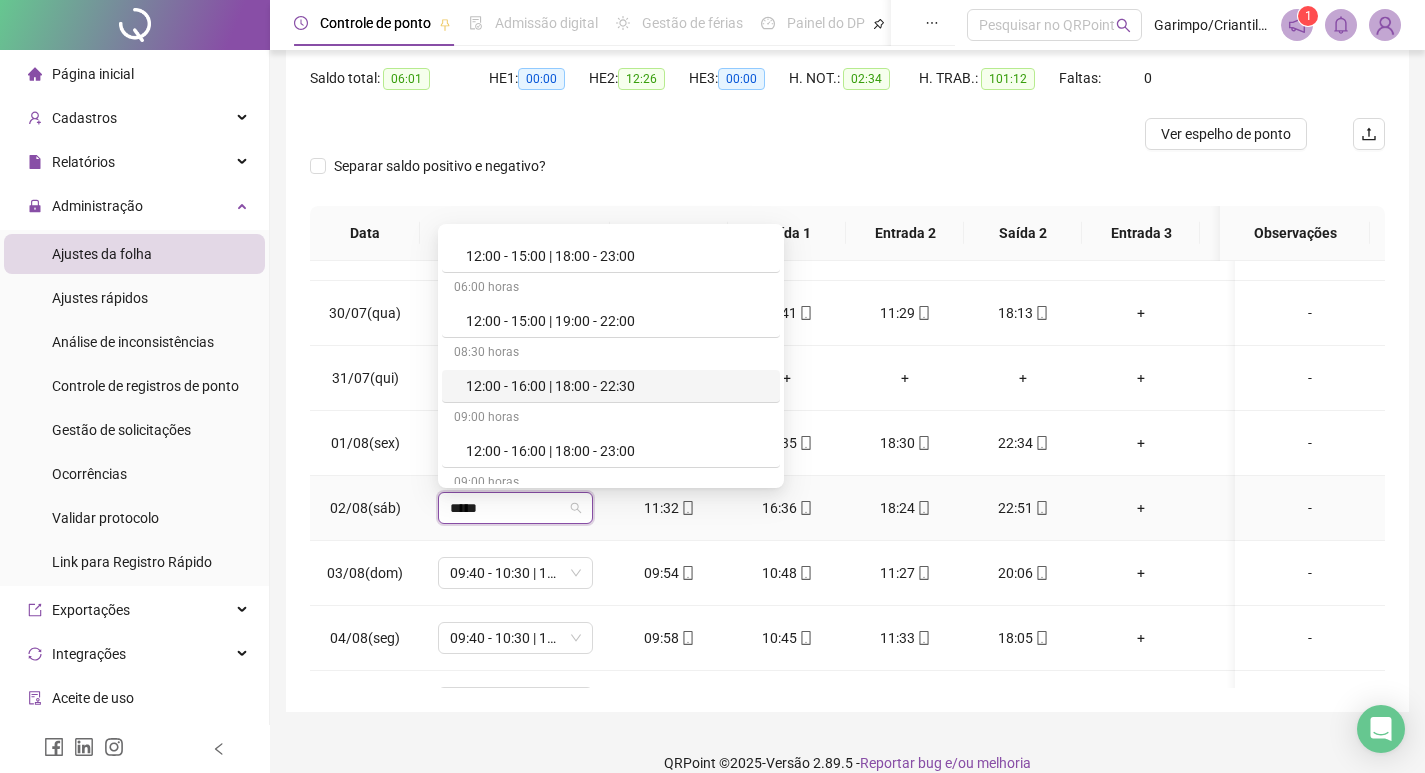 click on "12:00 - 16:00 | 18:00 - 22:30" at bounding box center (617, 386) 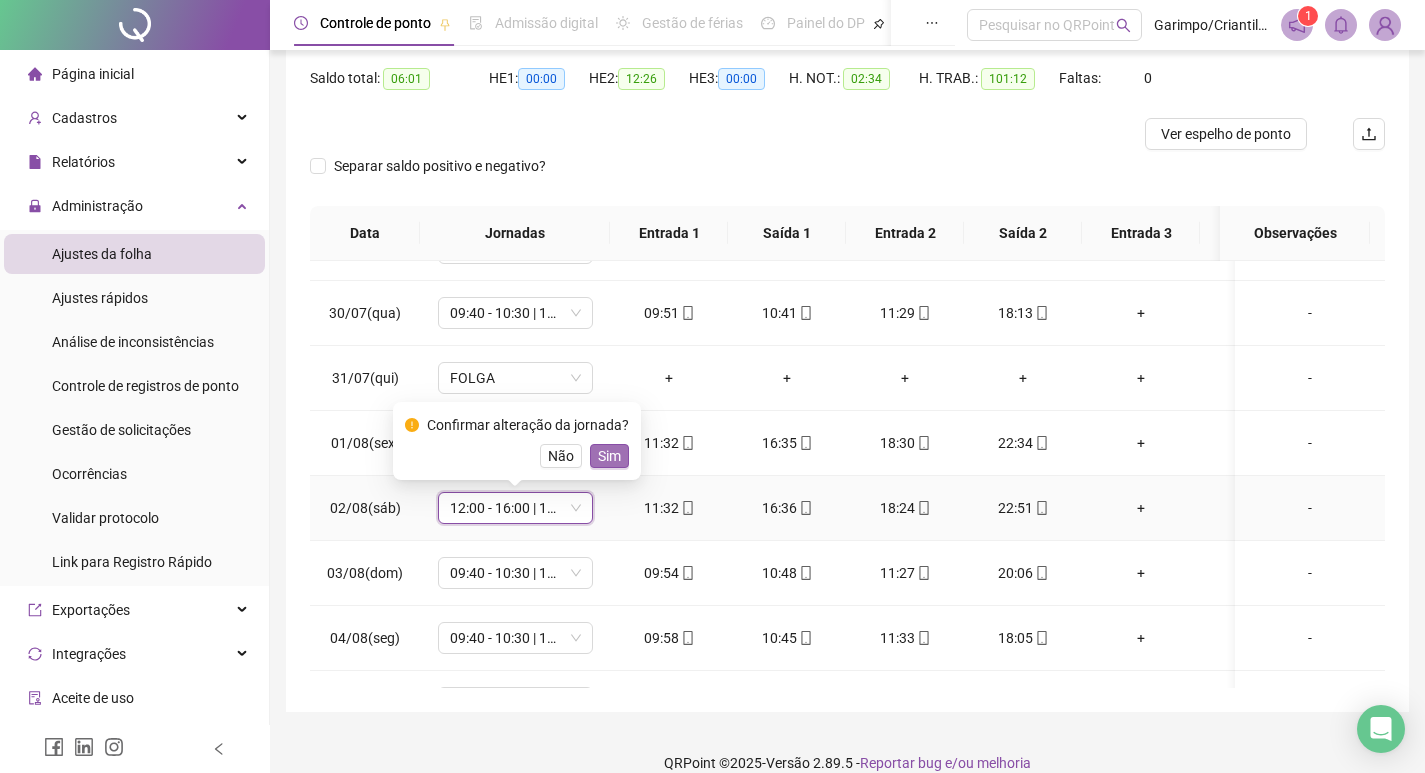 click on "Sim" at bounding box center [609, 456] 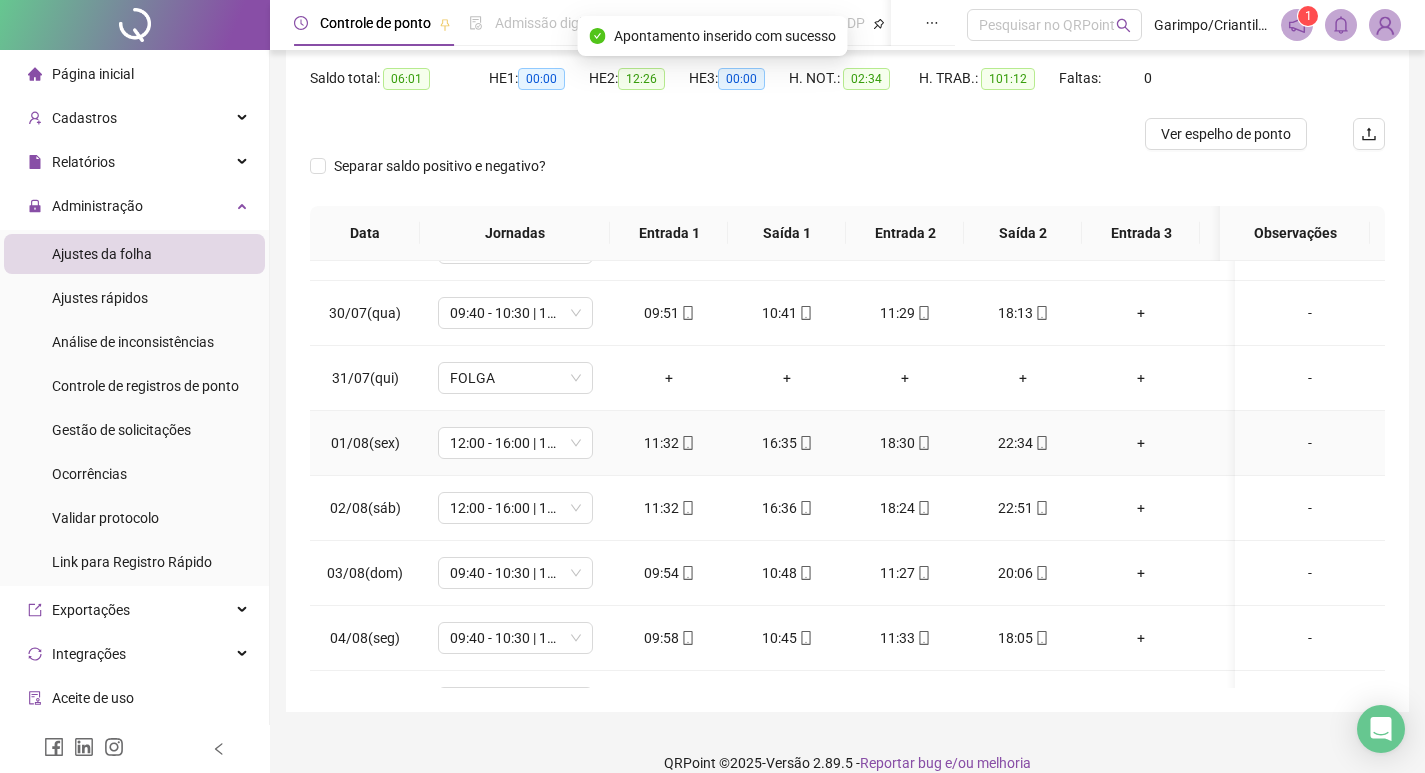 scroll, scrollTop: 563, scrollLeft: 0, axis: vertical 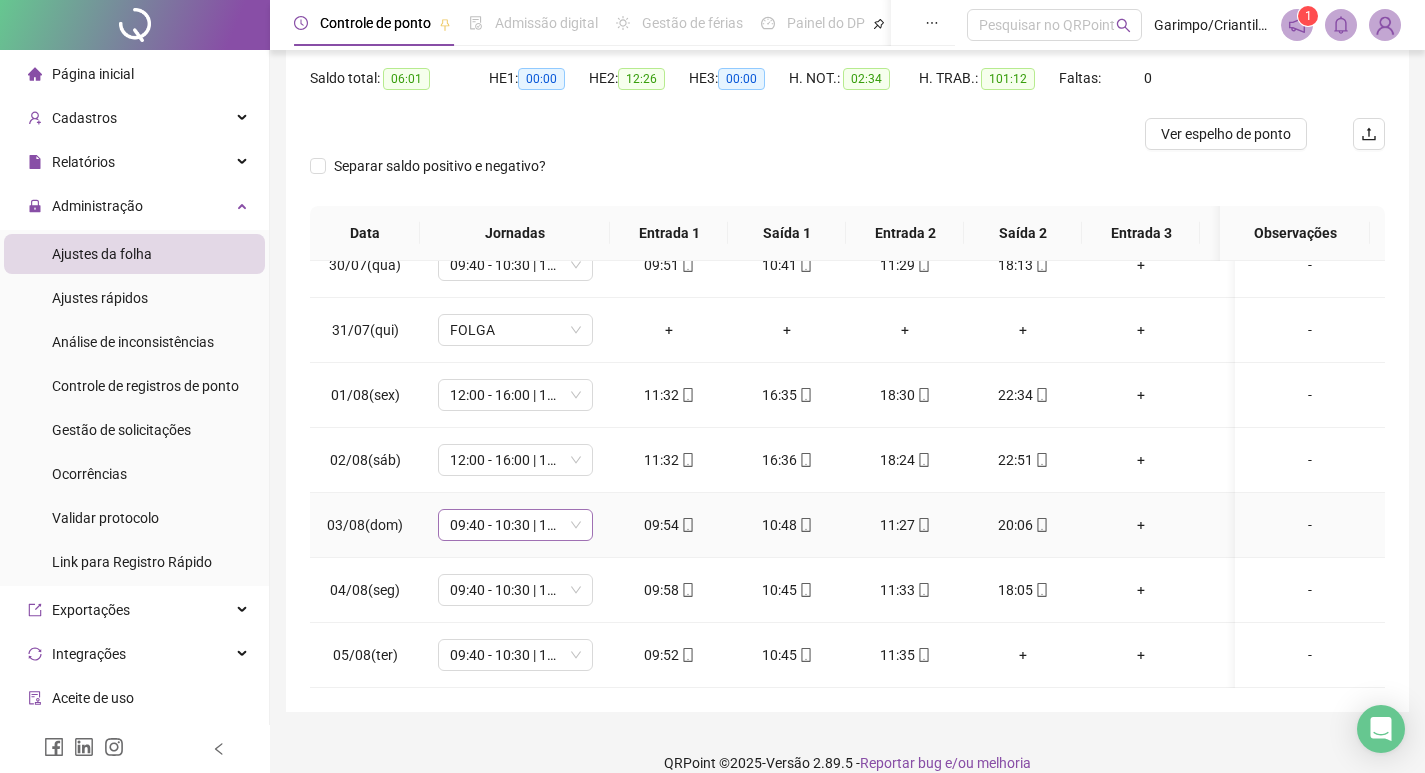 click on "09:40 - 10:30 | 11:30 - 18:00" at bounding box center (515, 525) 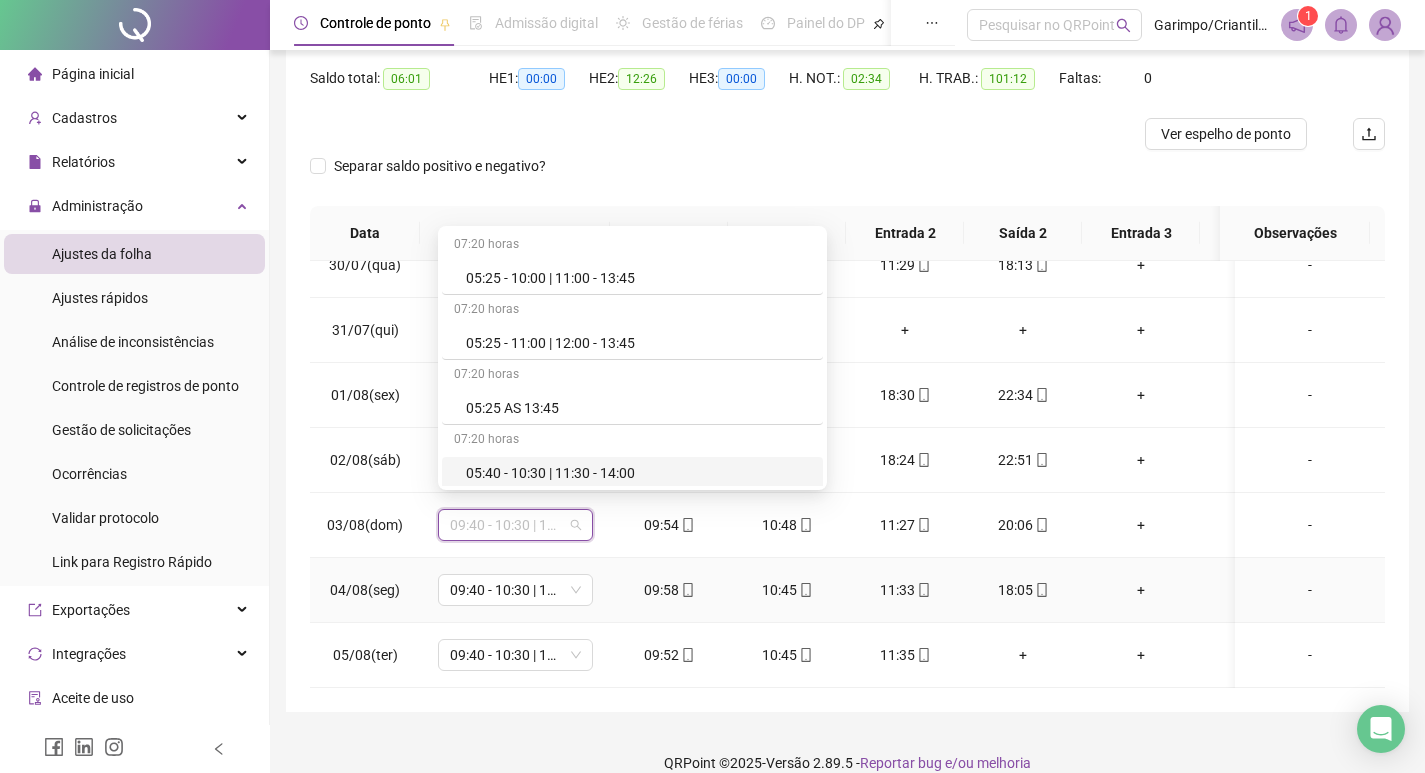 click on "09:40 - 10:30 | 11:30 - 18:00" at bounding box center (515, 590) 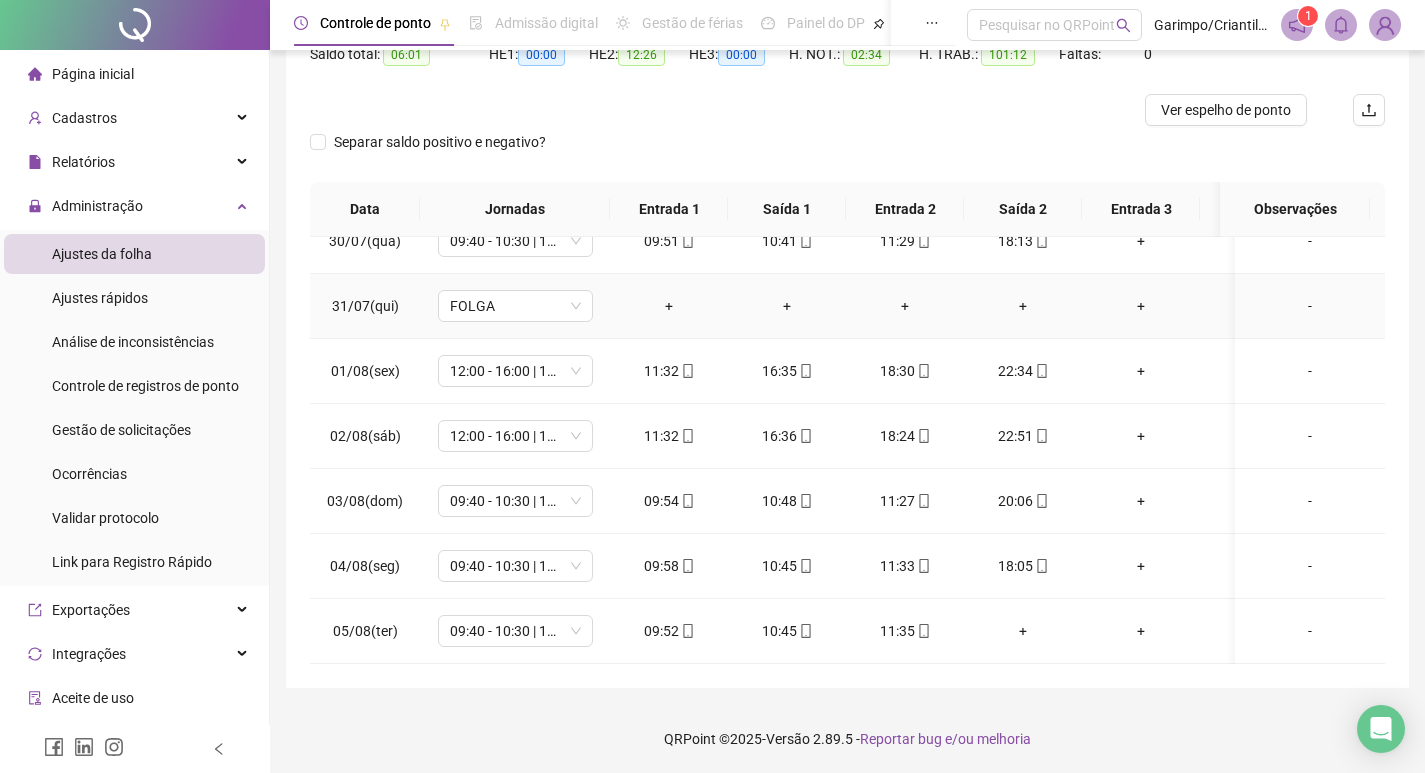 scroll, scrollTop: 225, scrollLeft: 0, axis: vertical 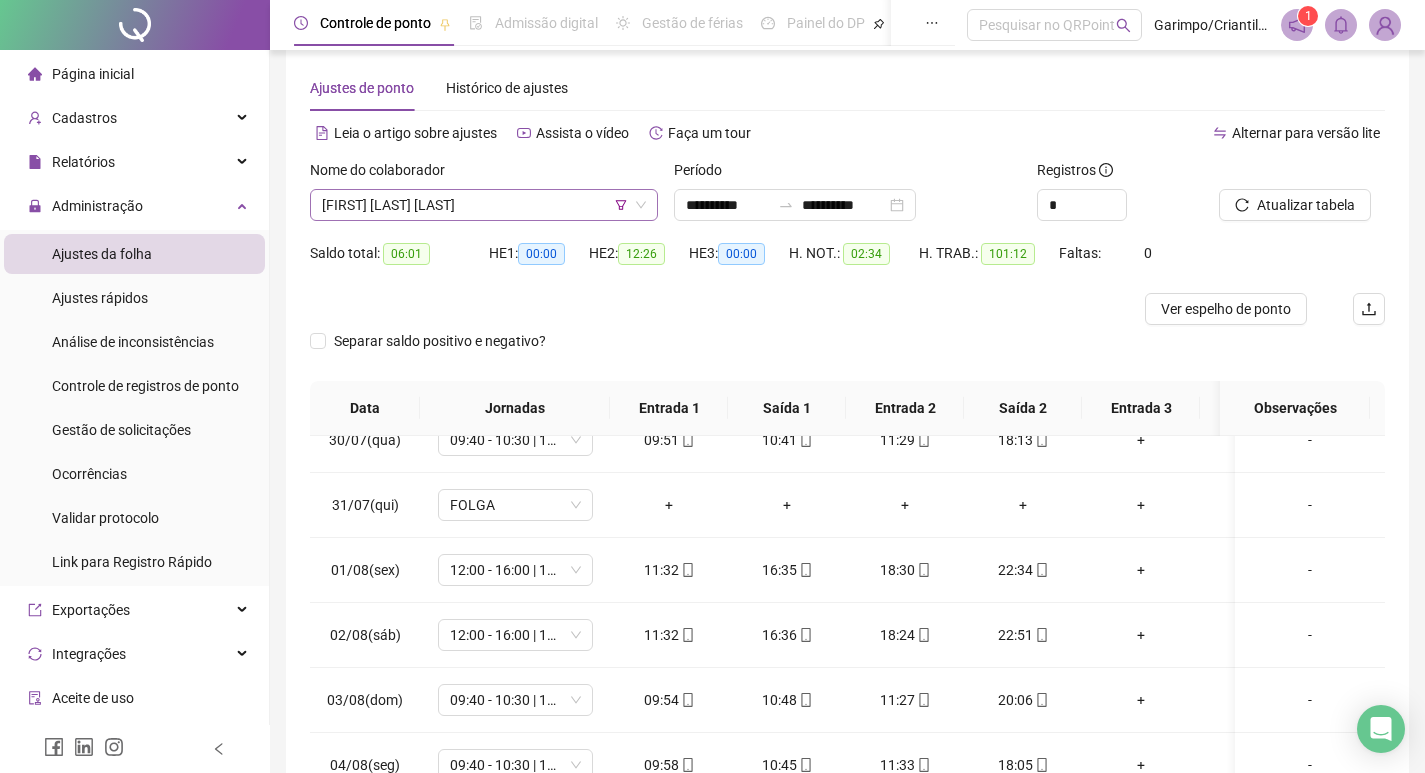 click on "[FIRST] [LAST] [LAST]" at bounding box center (484, 205) 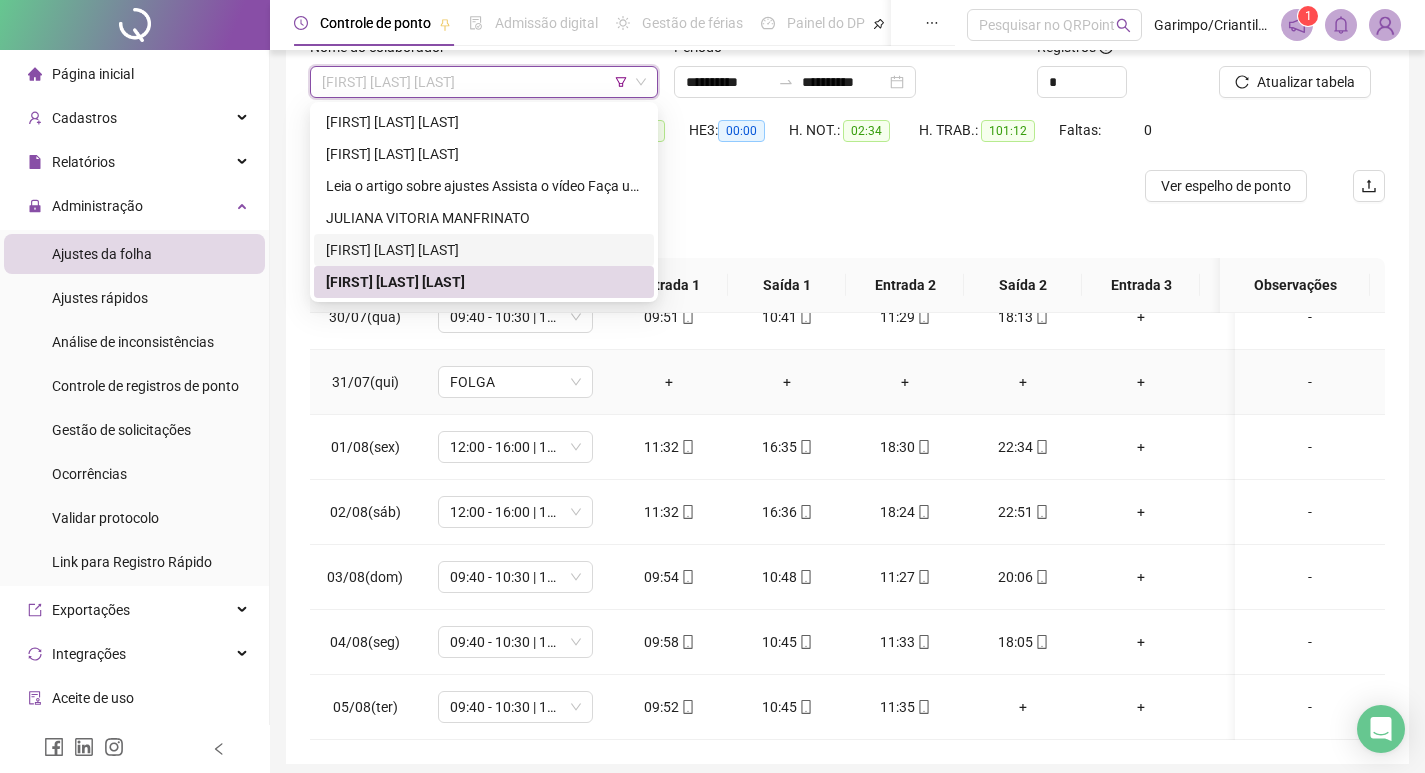 scroll, scrollTop: 225, scrollLeft: 0, axis: vertical 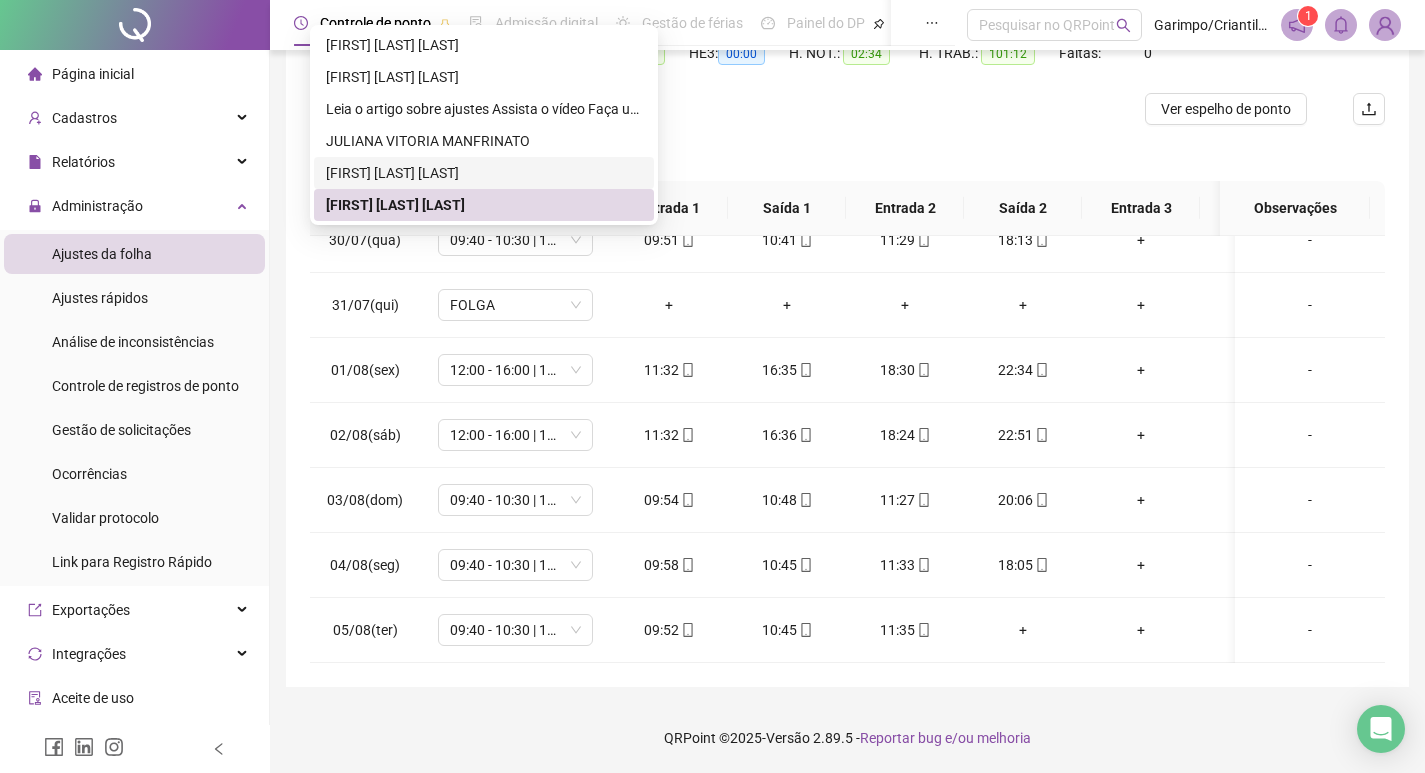 click on "Separar saldo positivo e negativo?" at bounding box center (847, 153) 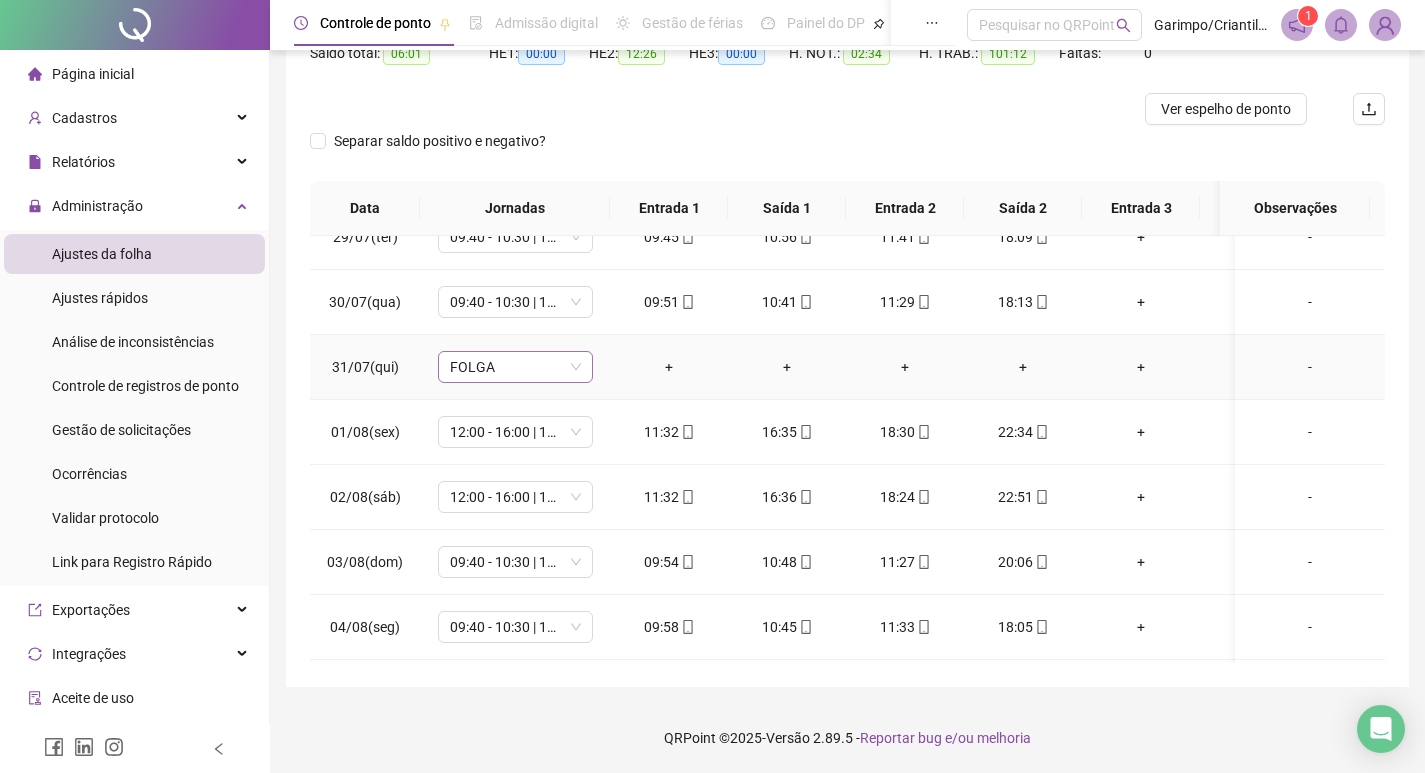 scroll, scrollTop: 363, scrollLeft: 0, axis: vertical 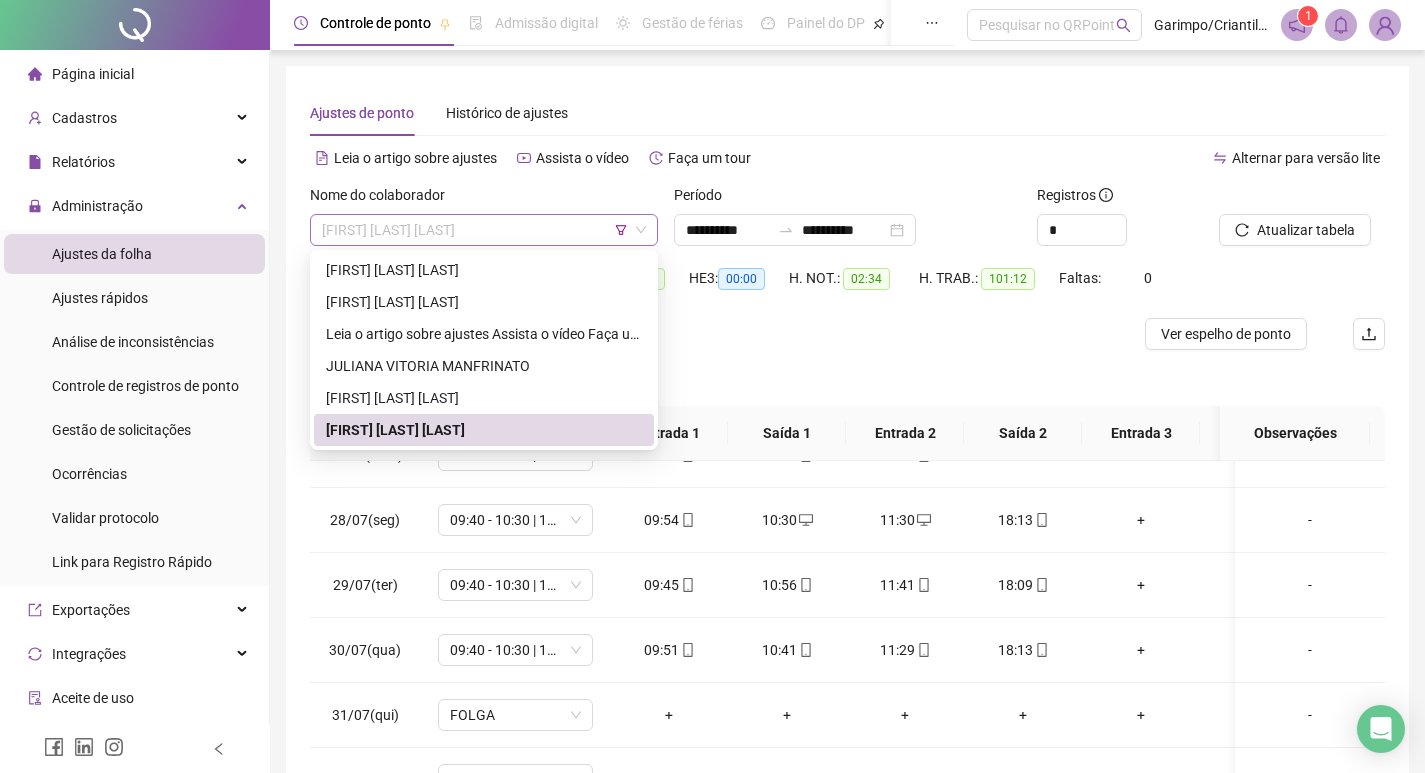 click on "[FIRST] [LAST] [LAST]" at bounding box center [484, 230] 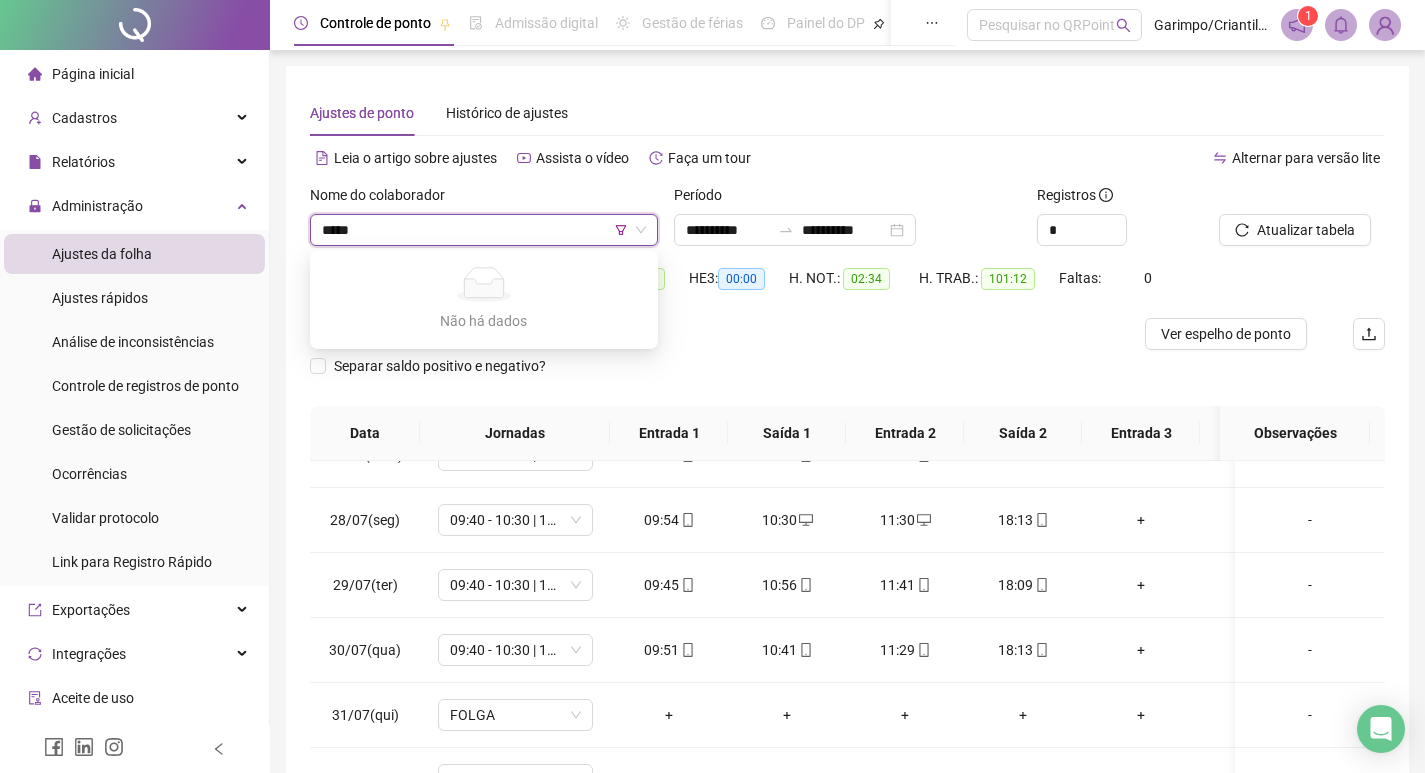type on "******" 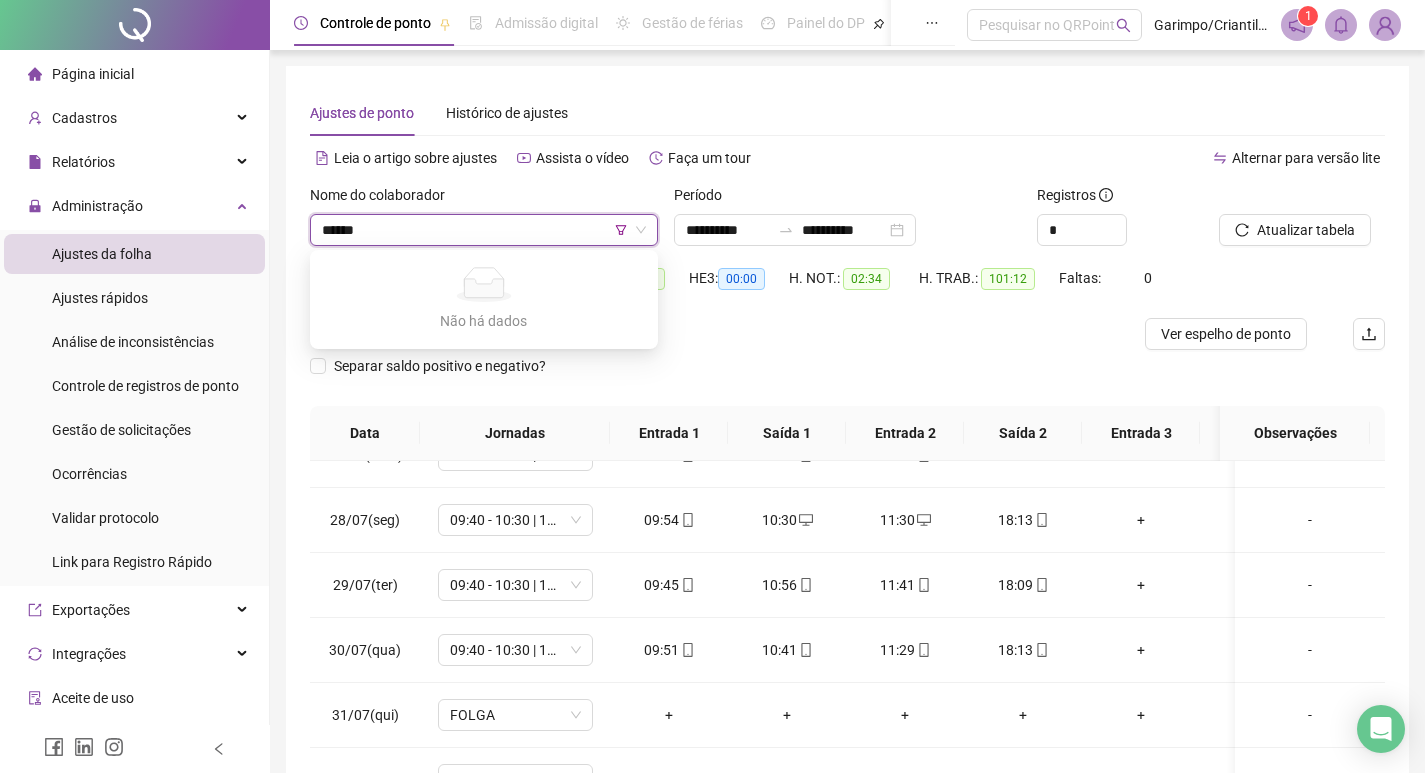 type 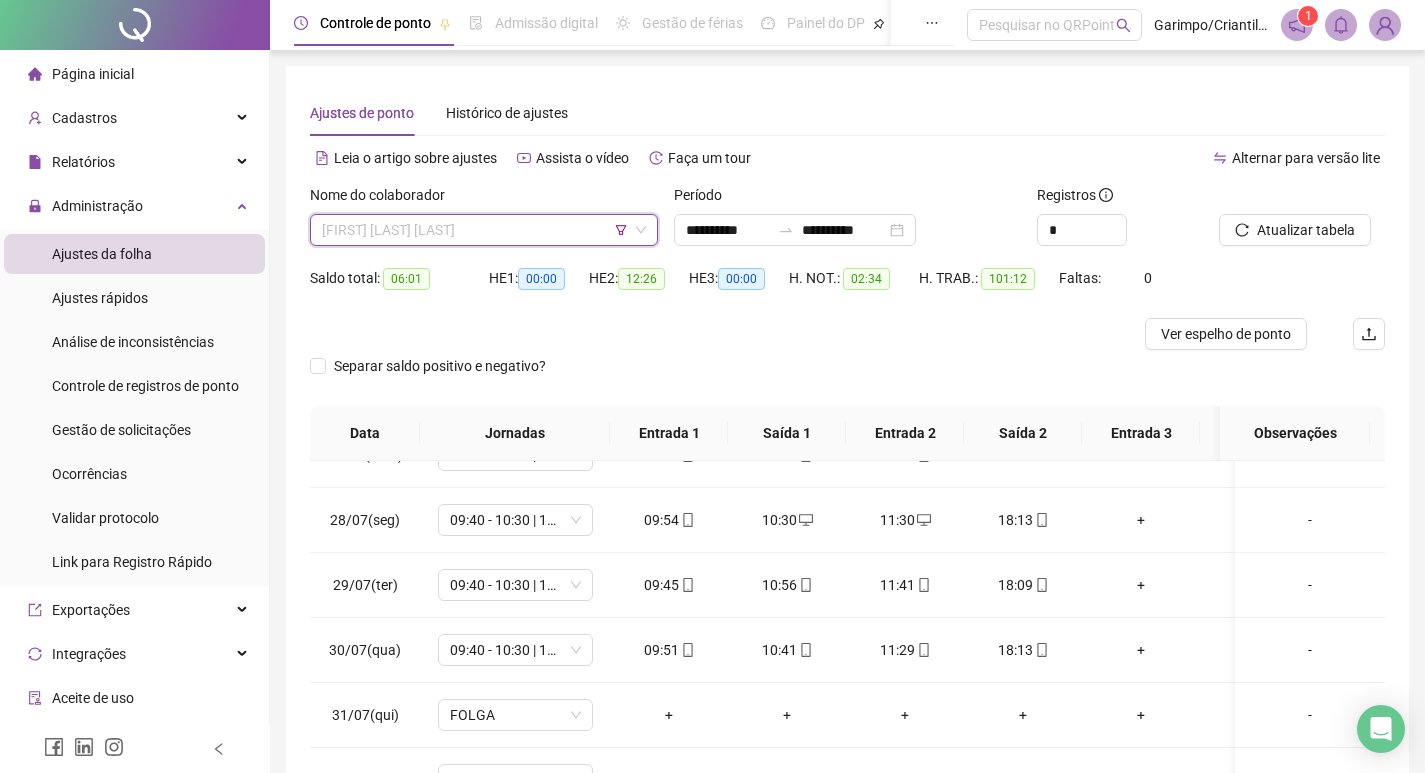 click on "[FIRST] [LAST] [LAST]" at bounding box center [484, 230] 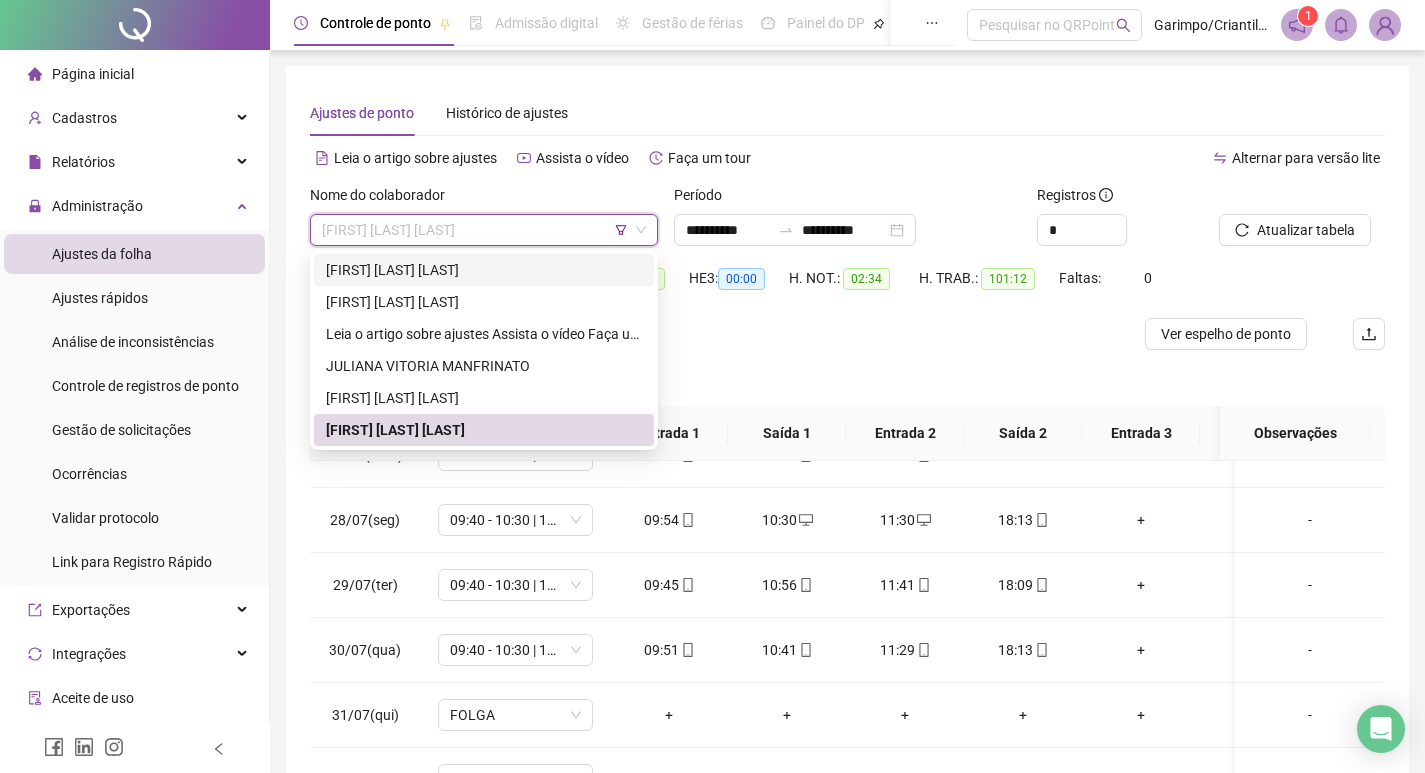 click 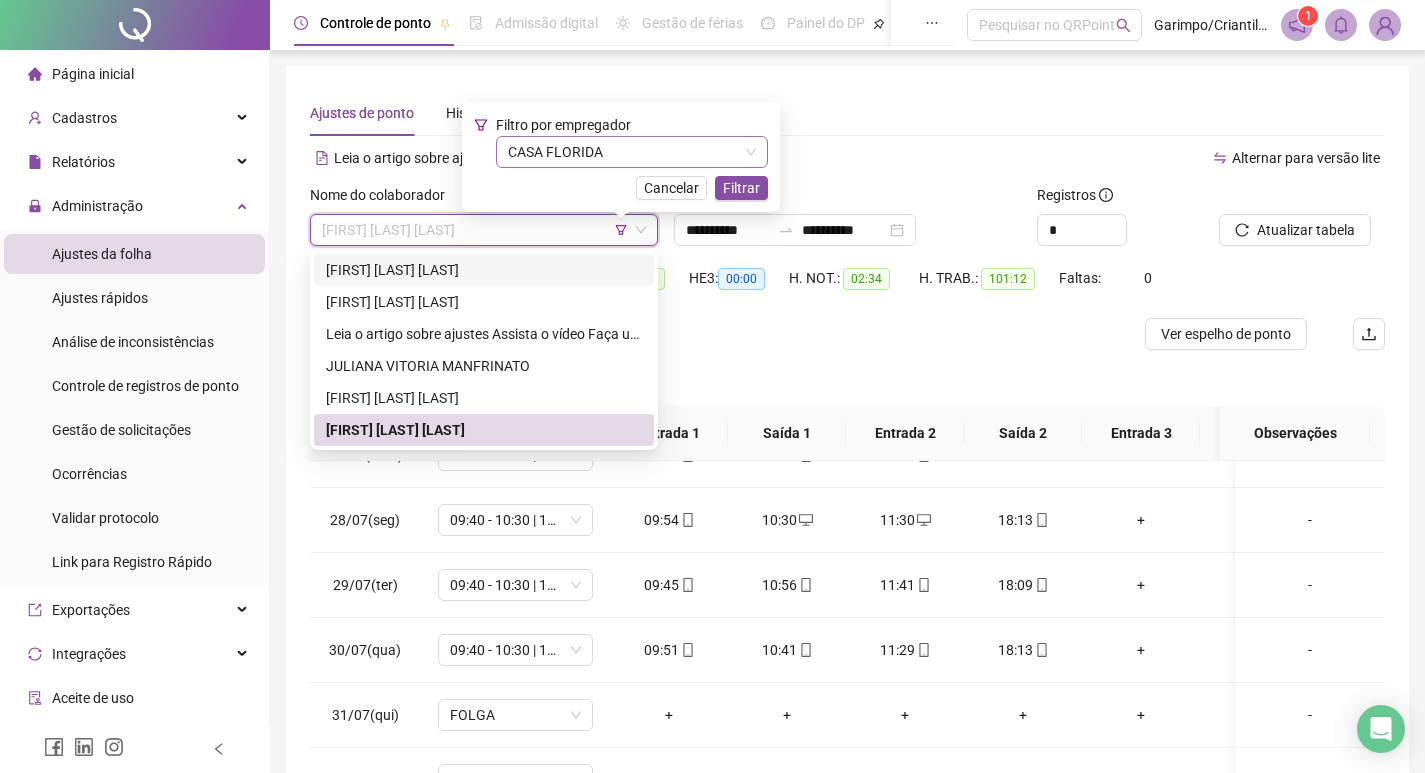click on "CASA FLORIDA" at bounding box center (632, 152) 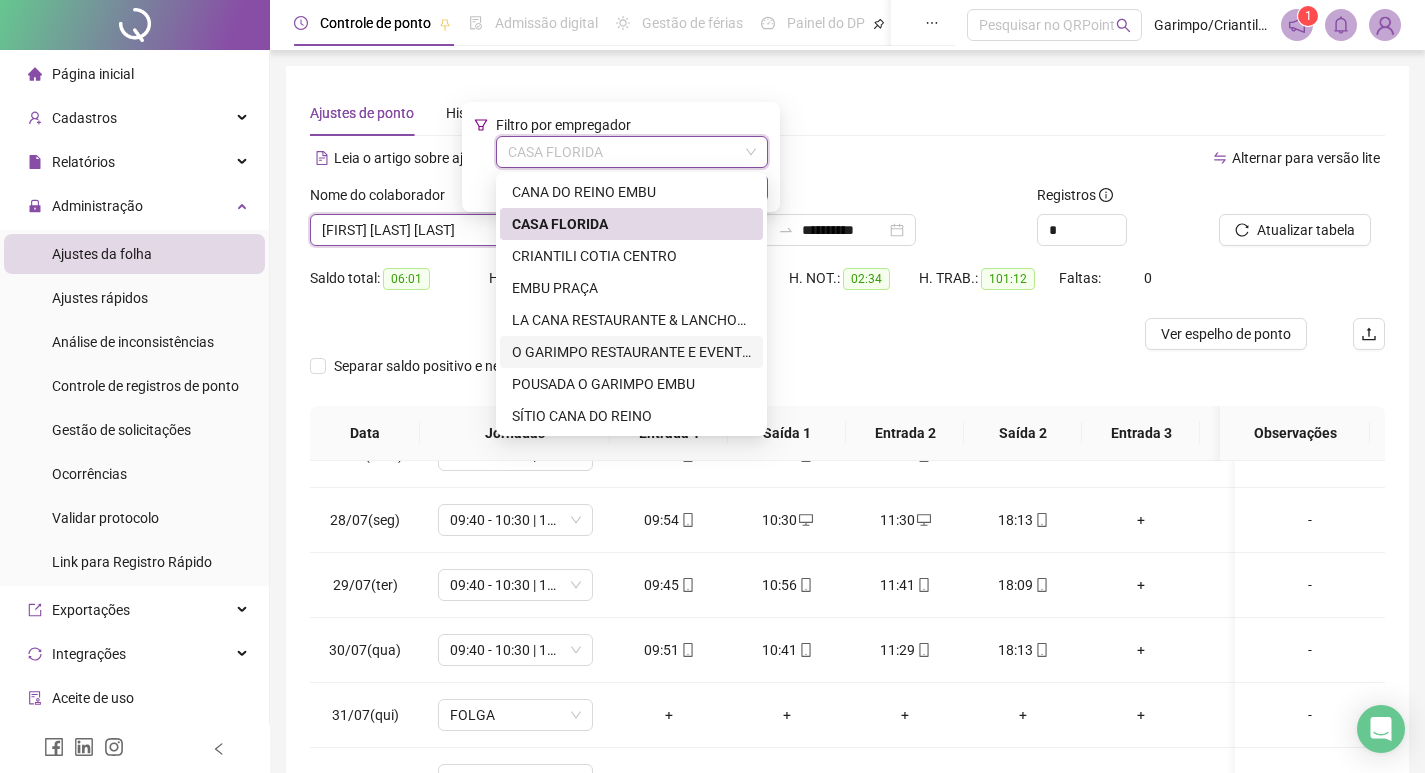 click on "O GARIMPO RESTAURANTE E EVENTOS LTDA" at bounding box center [631, 352] 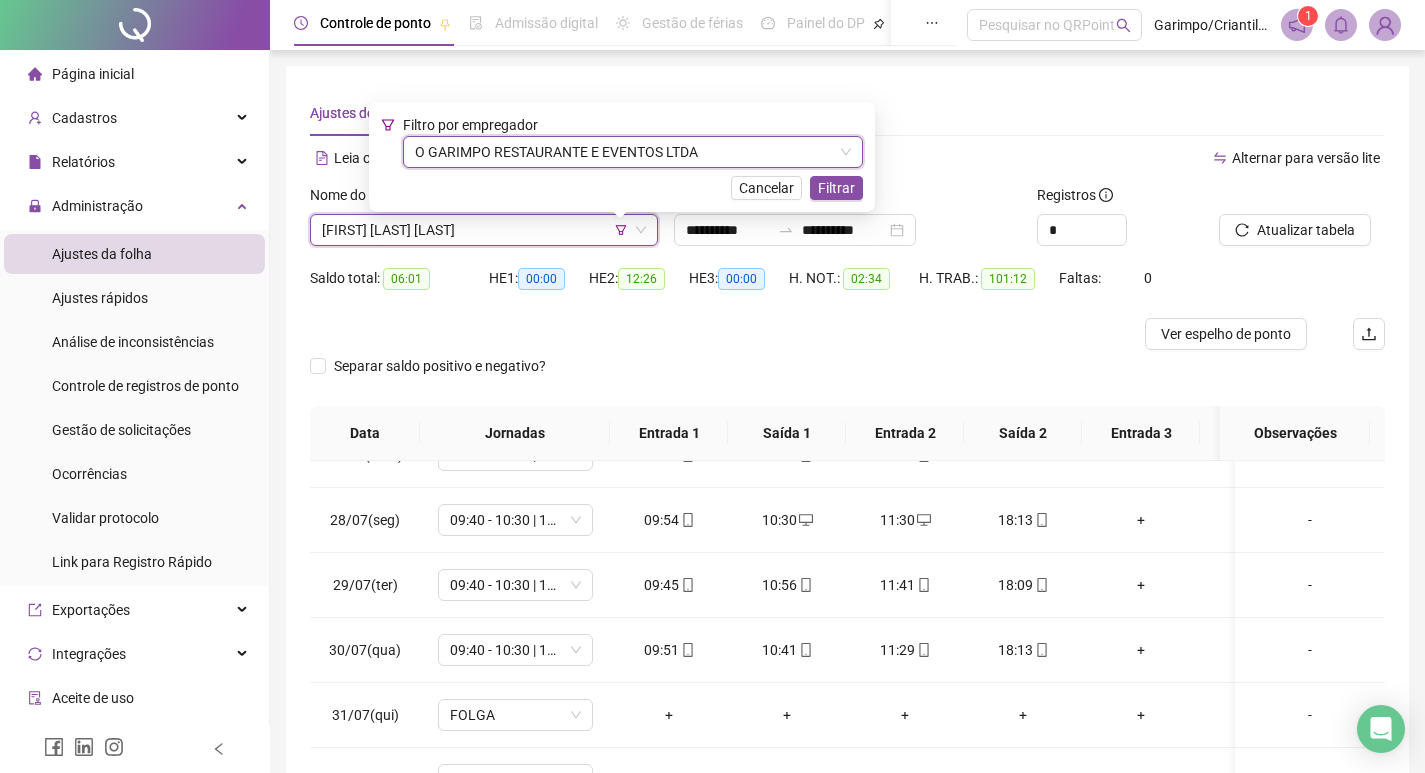 click on "Filtrar" at bounding box center (836, 188) 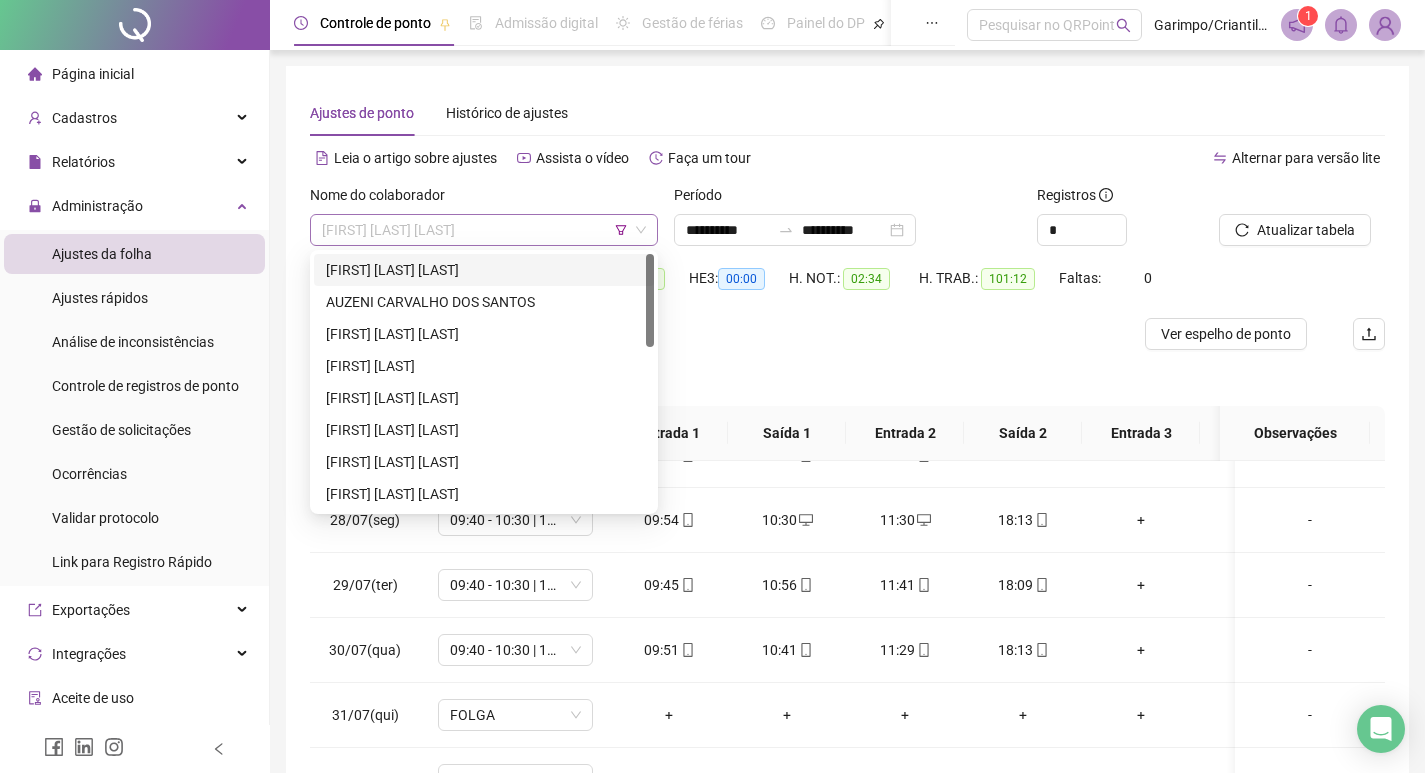 click on "[FIRST] [LAST] [LAST]" at bounding box center (484, 230) 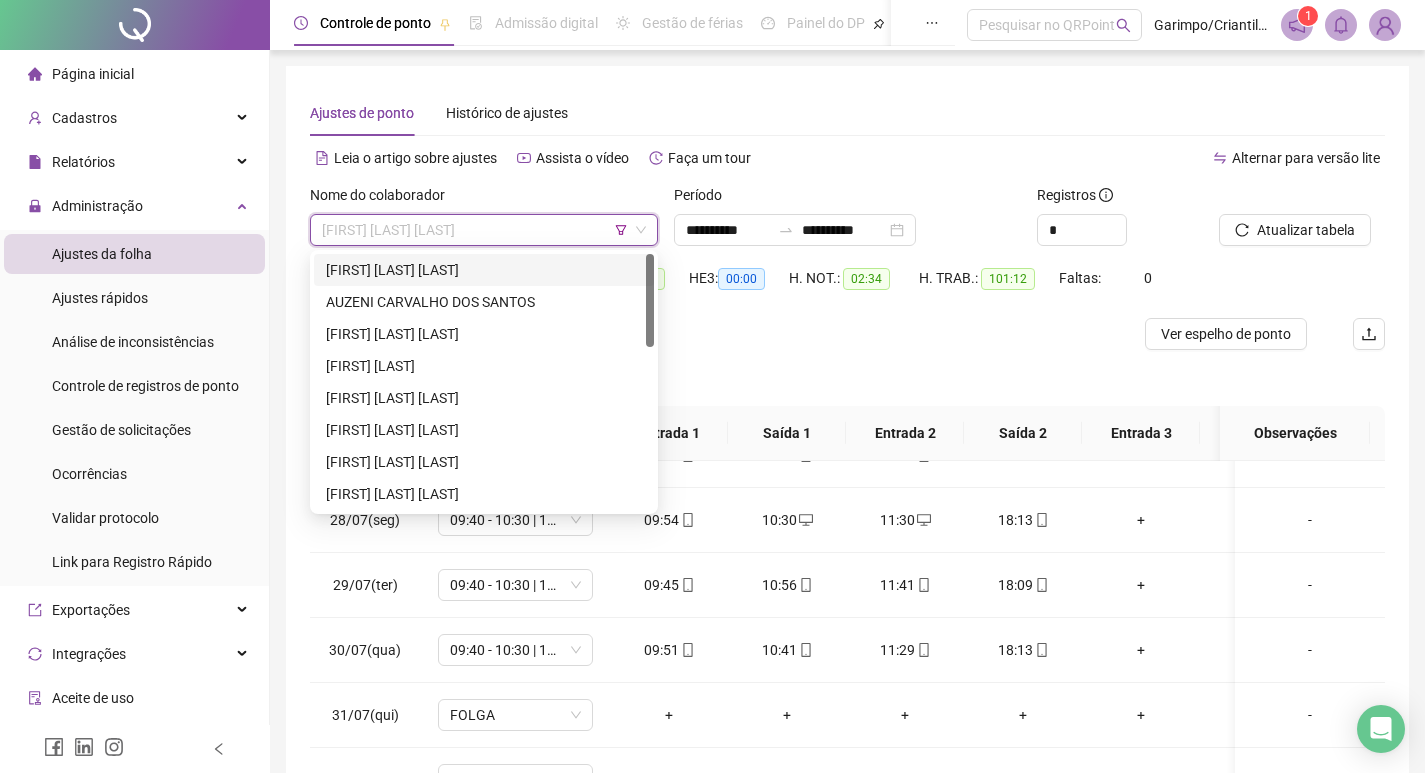 scroll, scrollTop: 200, scrollLeft: 0, axis: vertical 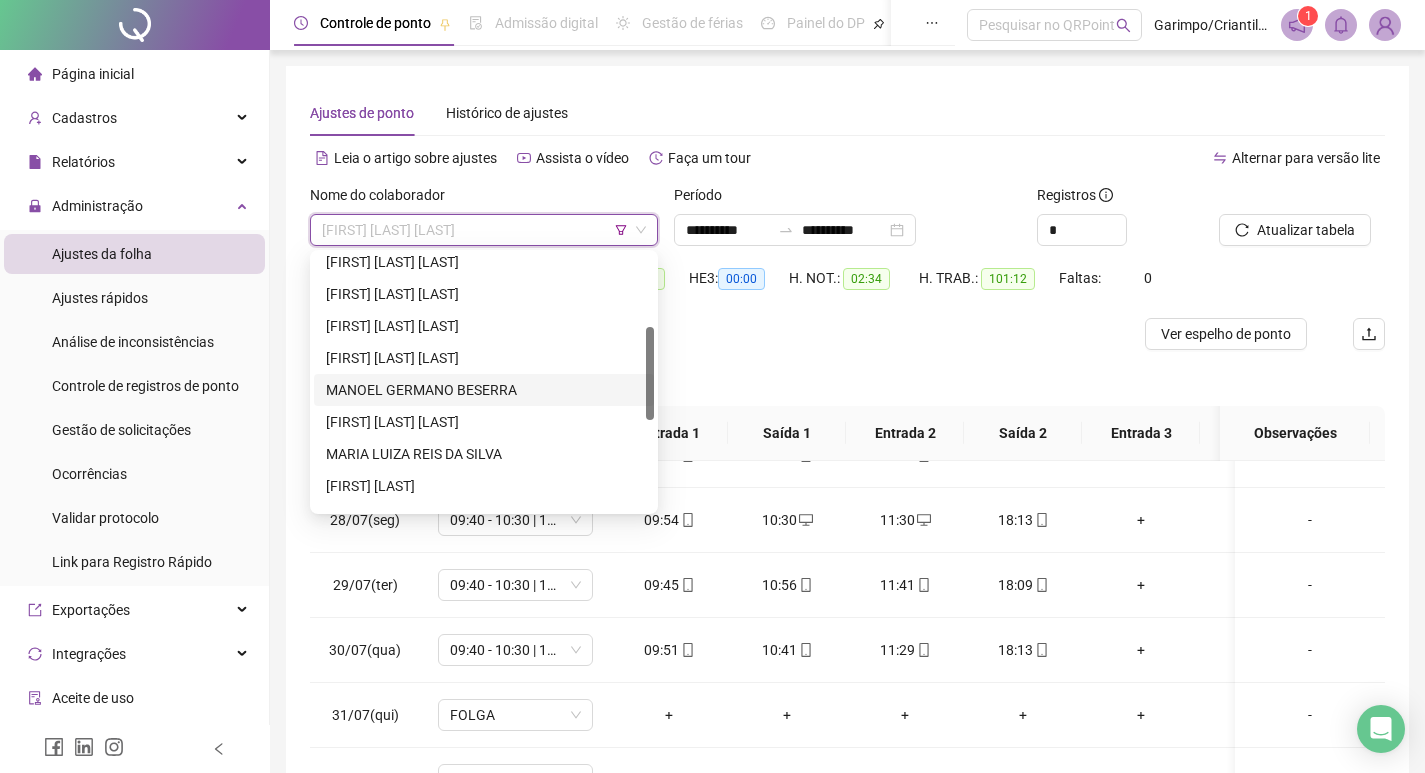 click on "MANOEL GERMANO BESERRA" at bounding box center [484, 390] 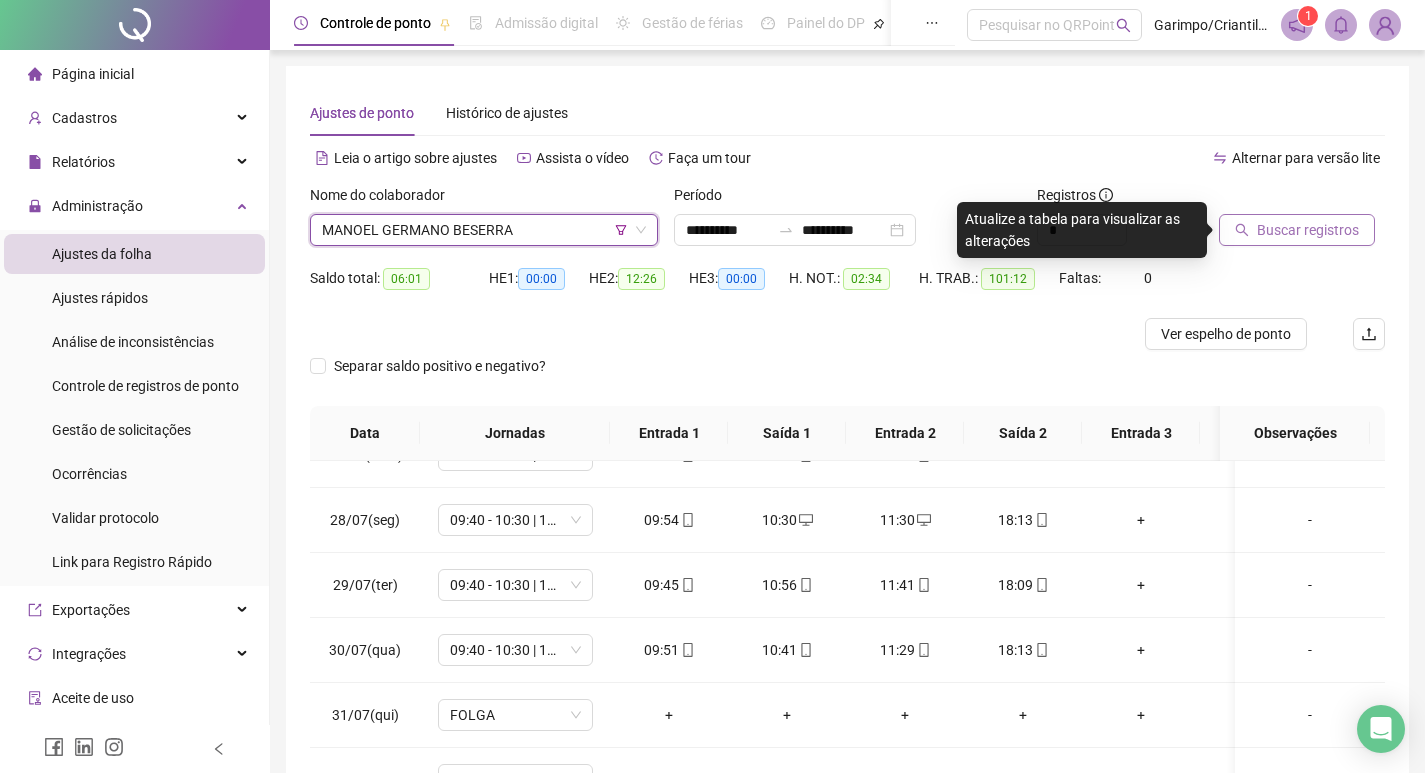 click on "Buscar registros" at bounding box center (1297, 230) 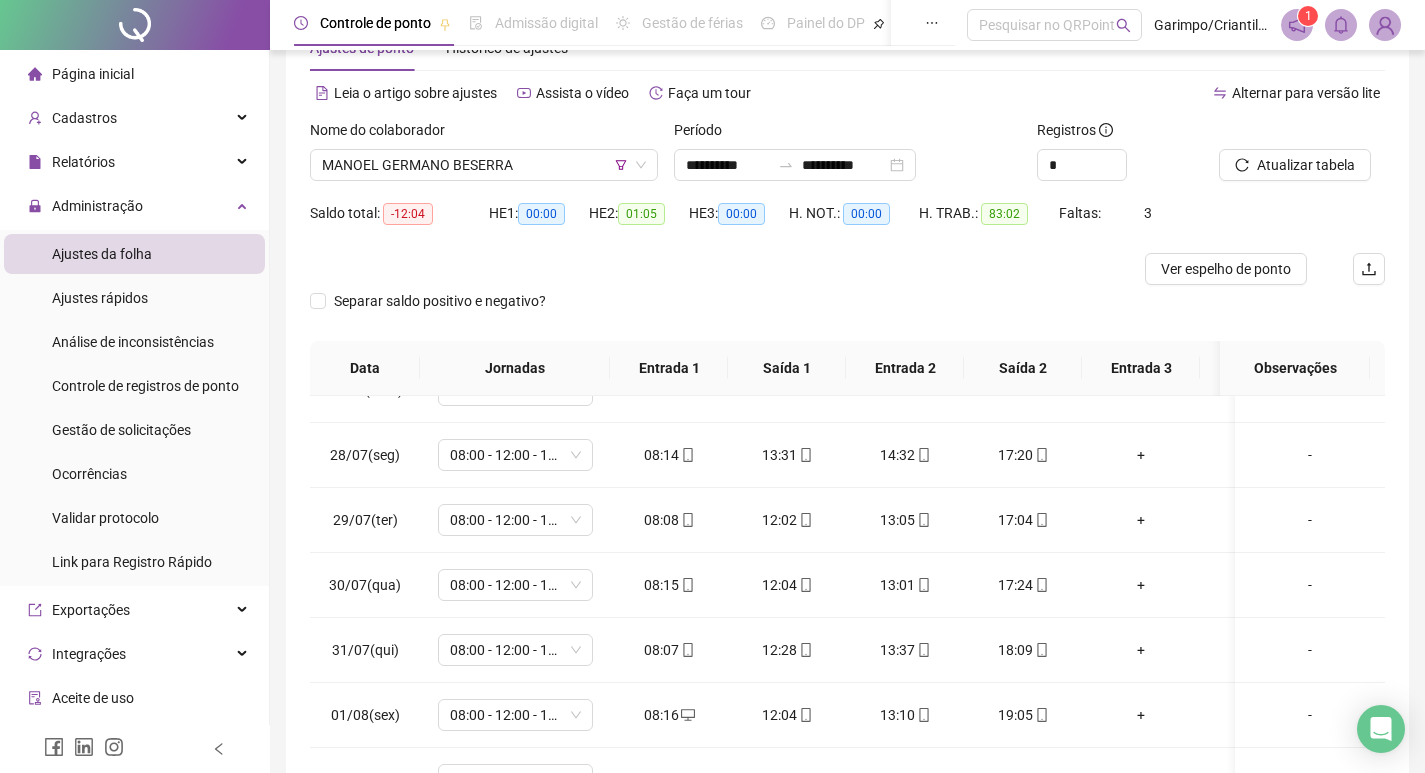 scroll, scrollTop: 100, scrollLeft: 0, axis: vertical 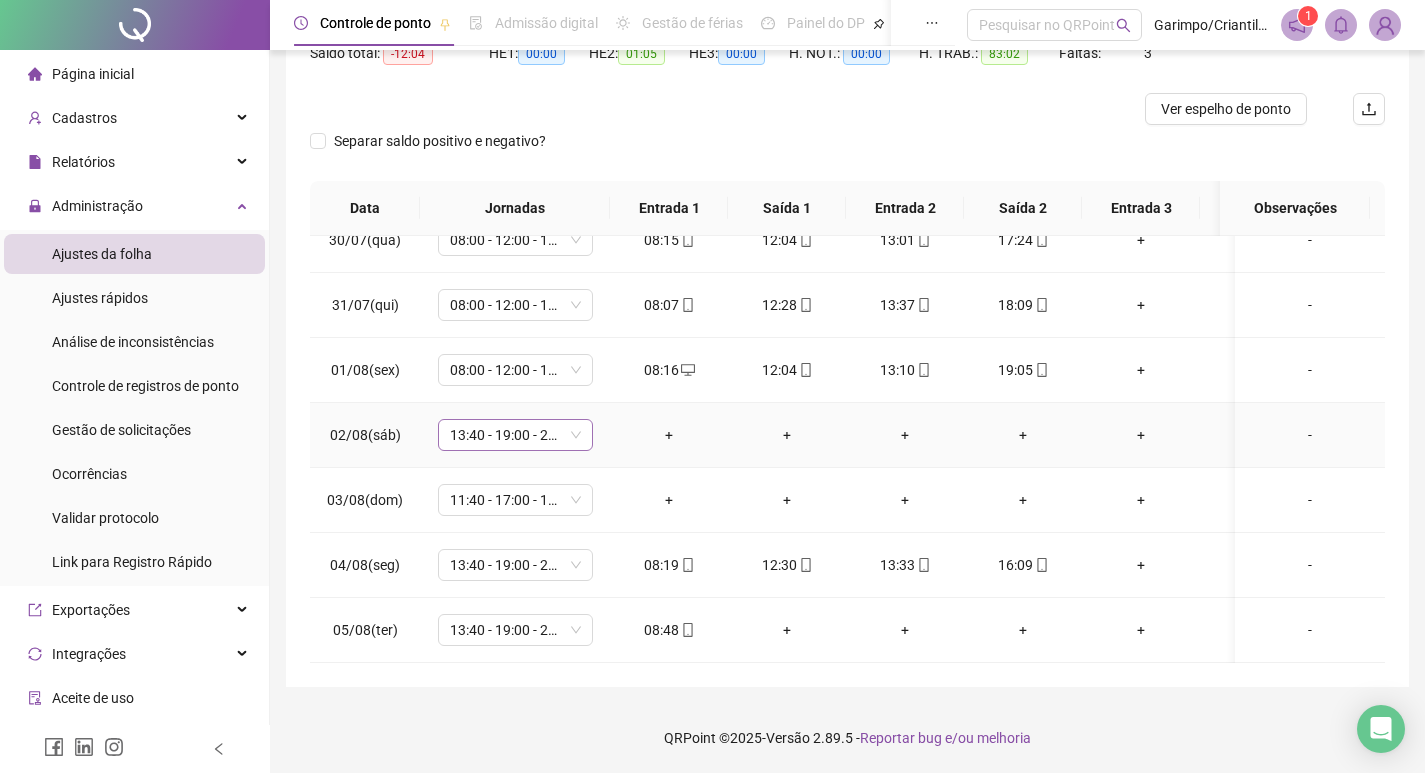 click on "13:40 - 19:00 - 20:00 - 22:00" at bounding box center (515, 435) 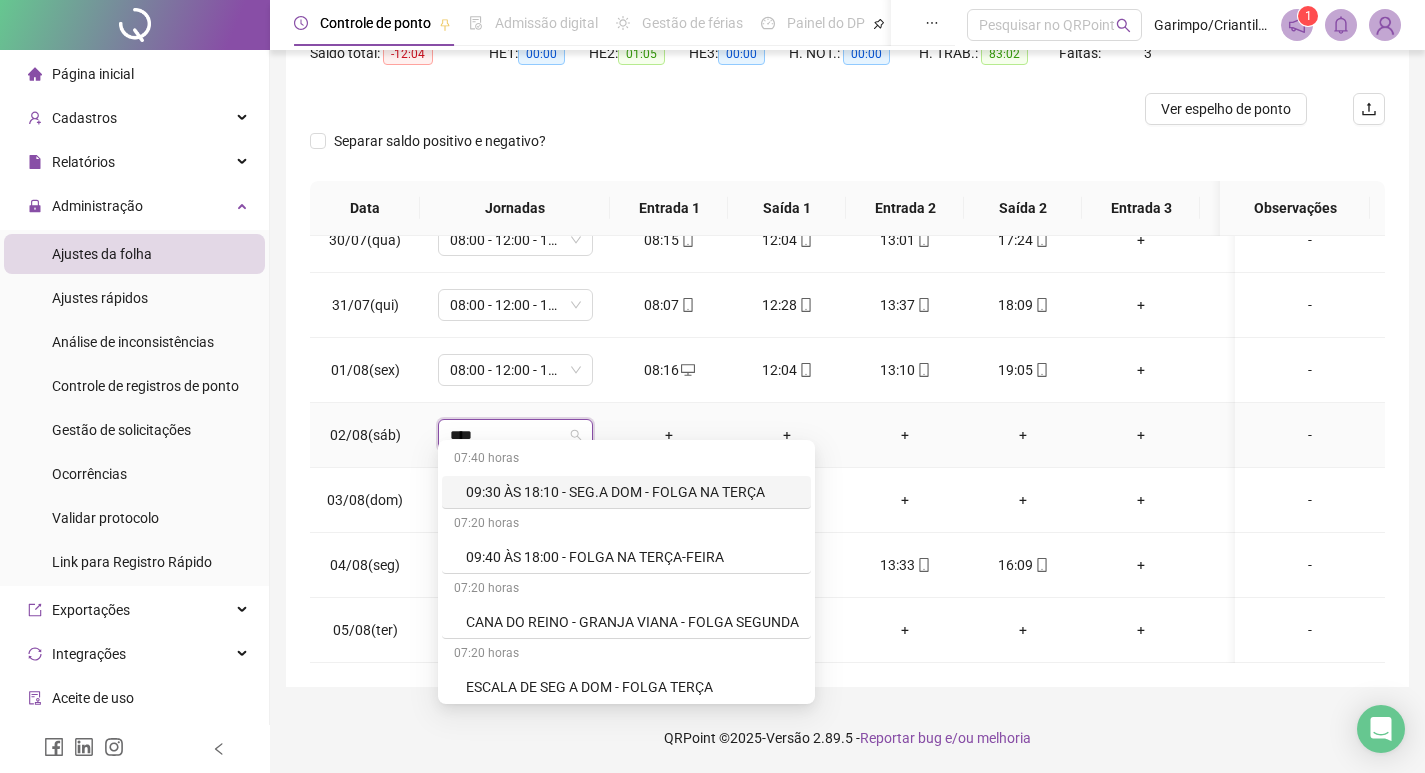 type on "*****" 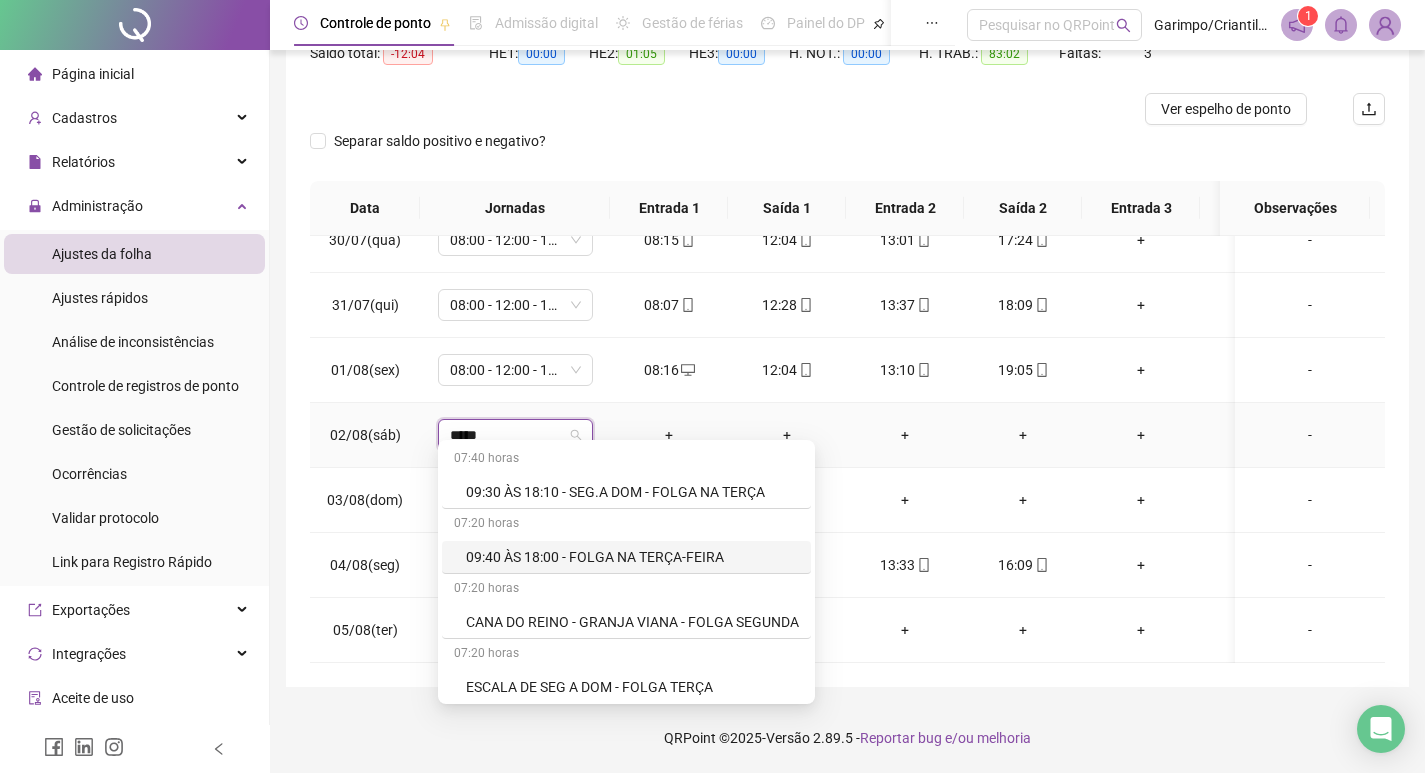 scroll, scrollTop: 200, scrollLeft: 0, axis: vertical 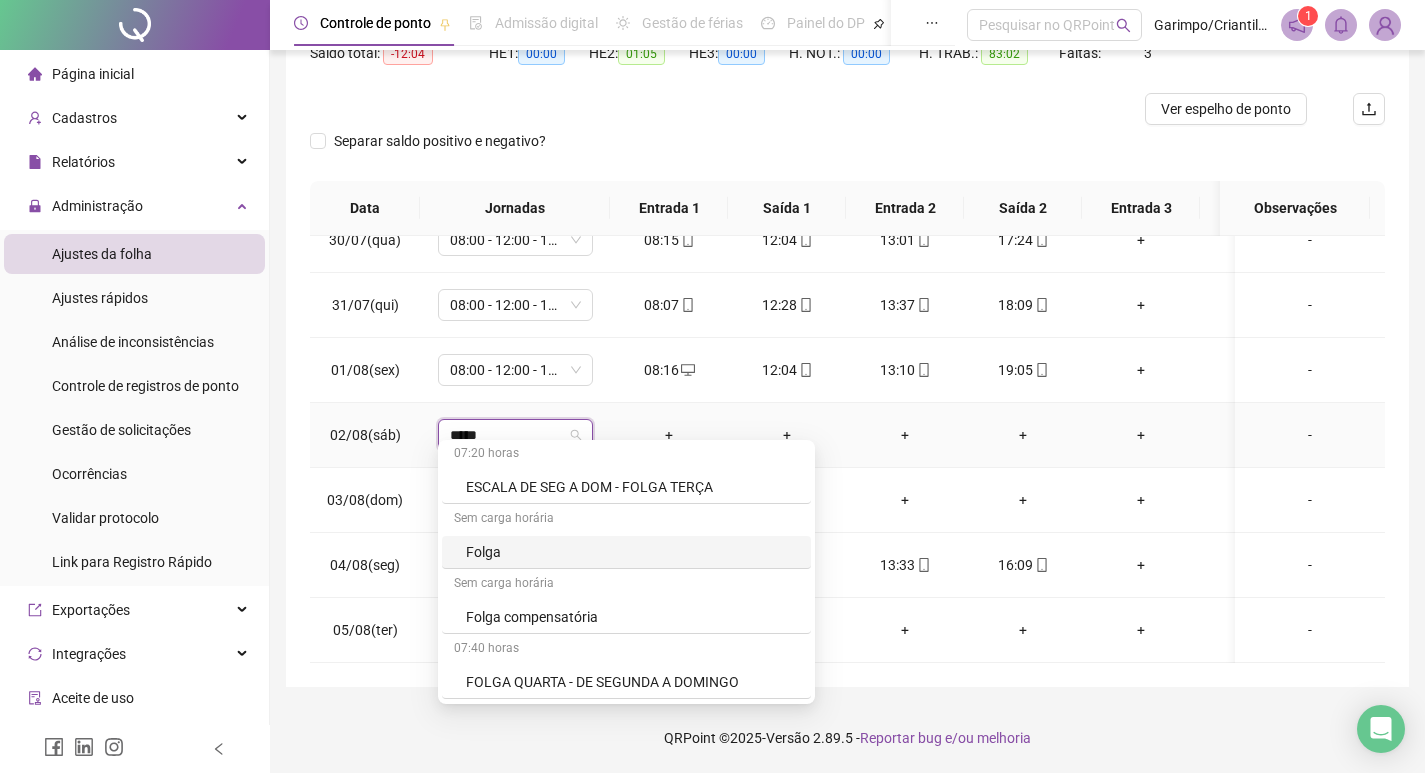 click on "Folga" at bounding box center (626, 552) 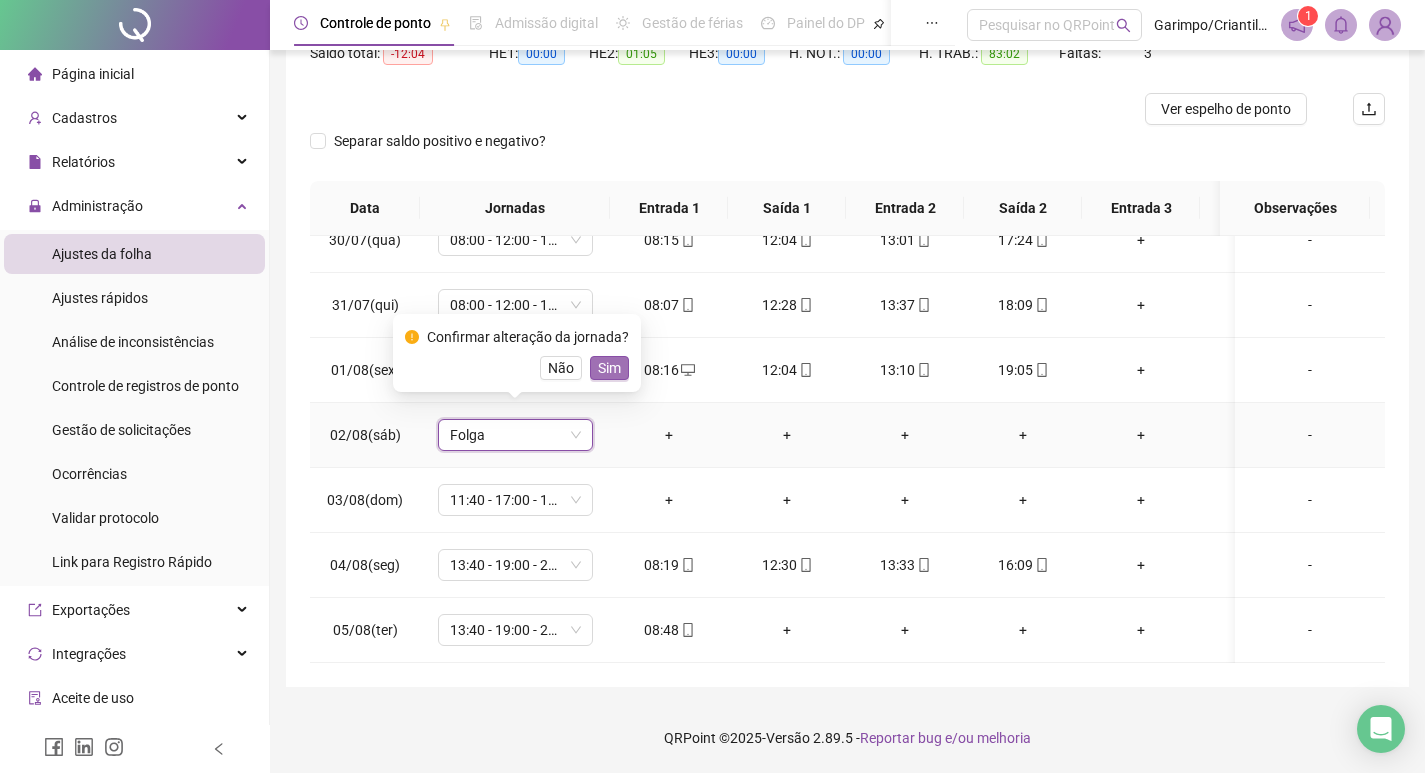 click on "Sim" at bounding box center [609, 368] 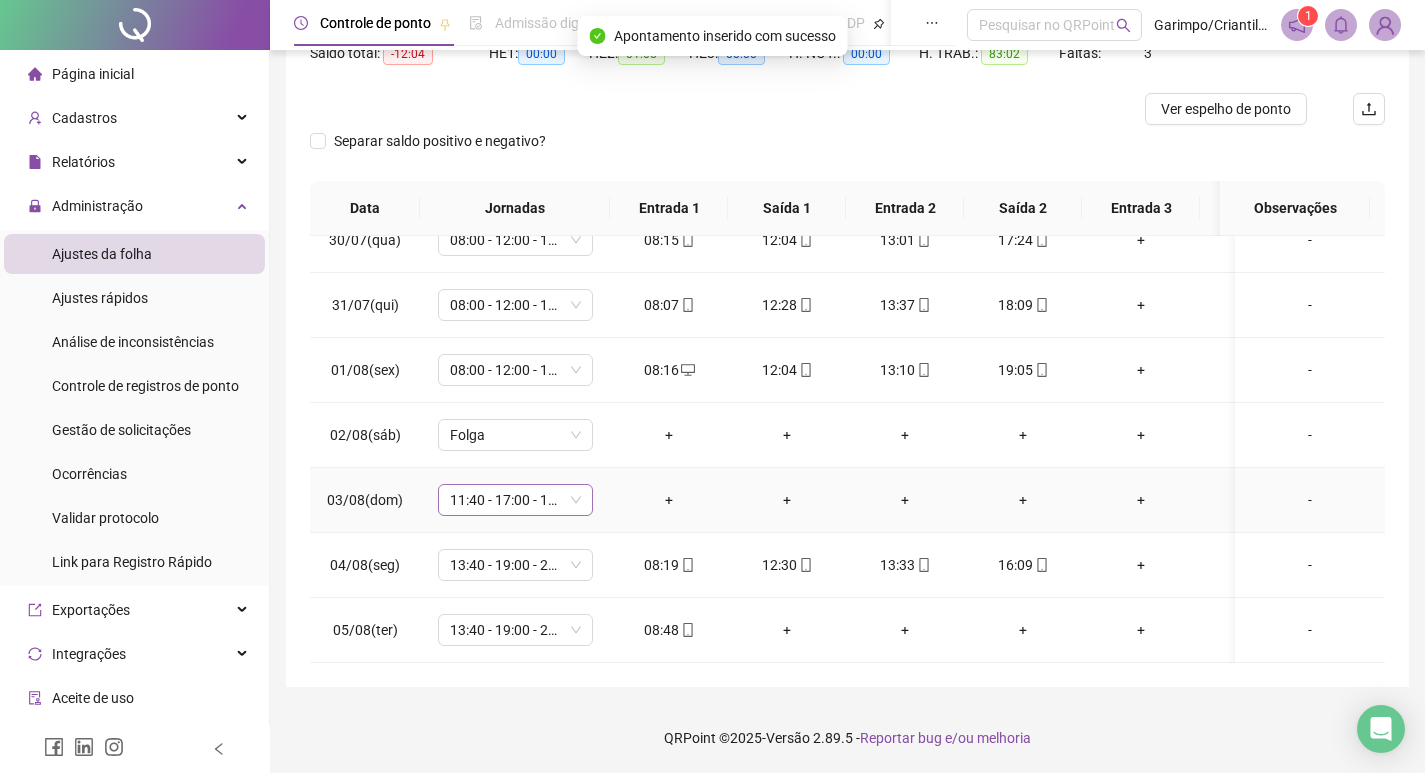 click on "11:40 - 17:00 - 18:00 - 20:00" at bounding box center (515, 500) 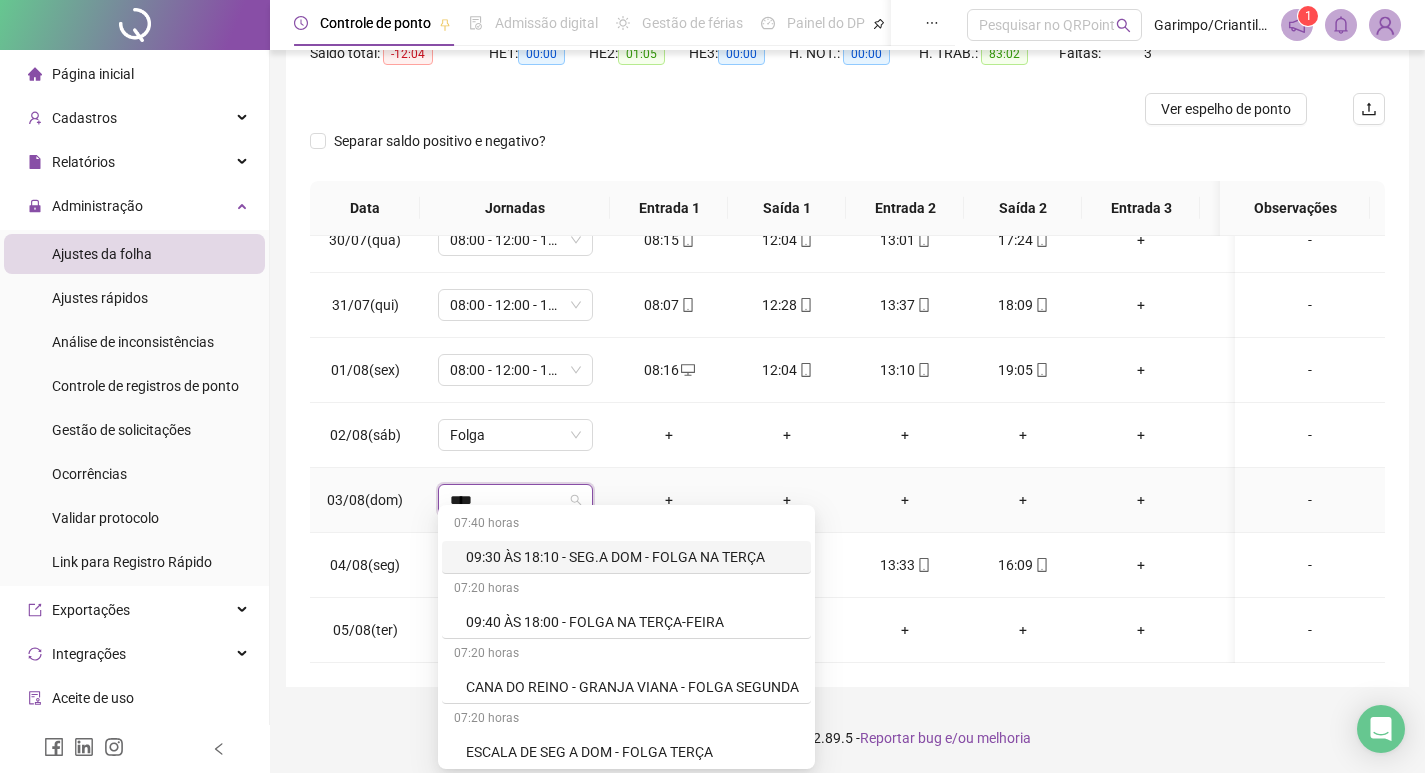 type on "*****" 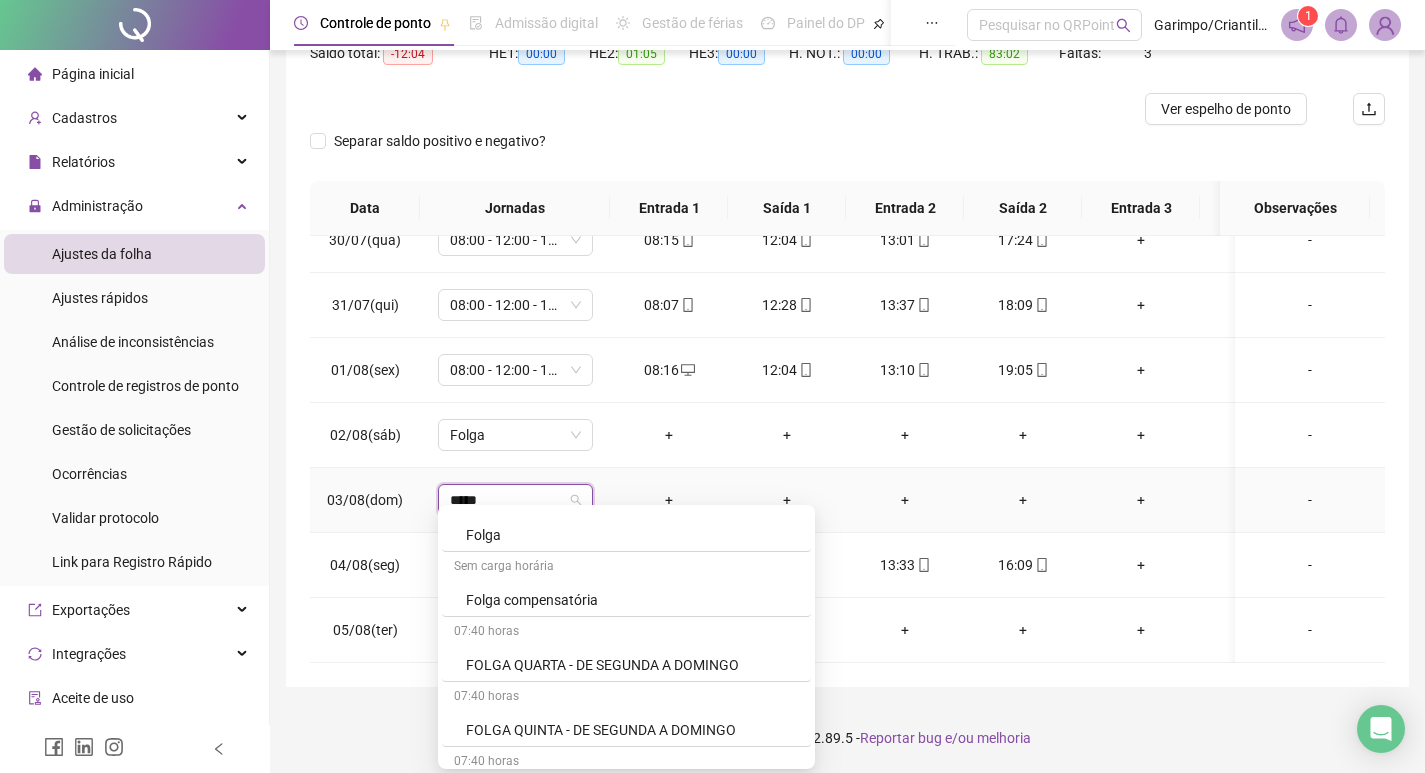 scroll, scrollTop: 300, scrollLeft: 0, axis: vertical 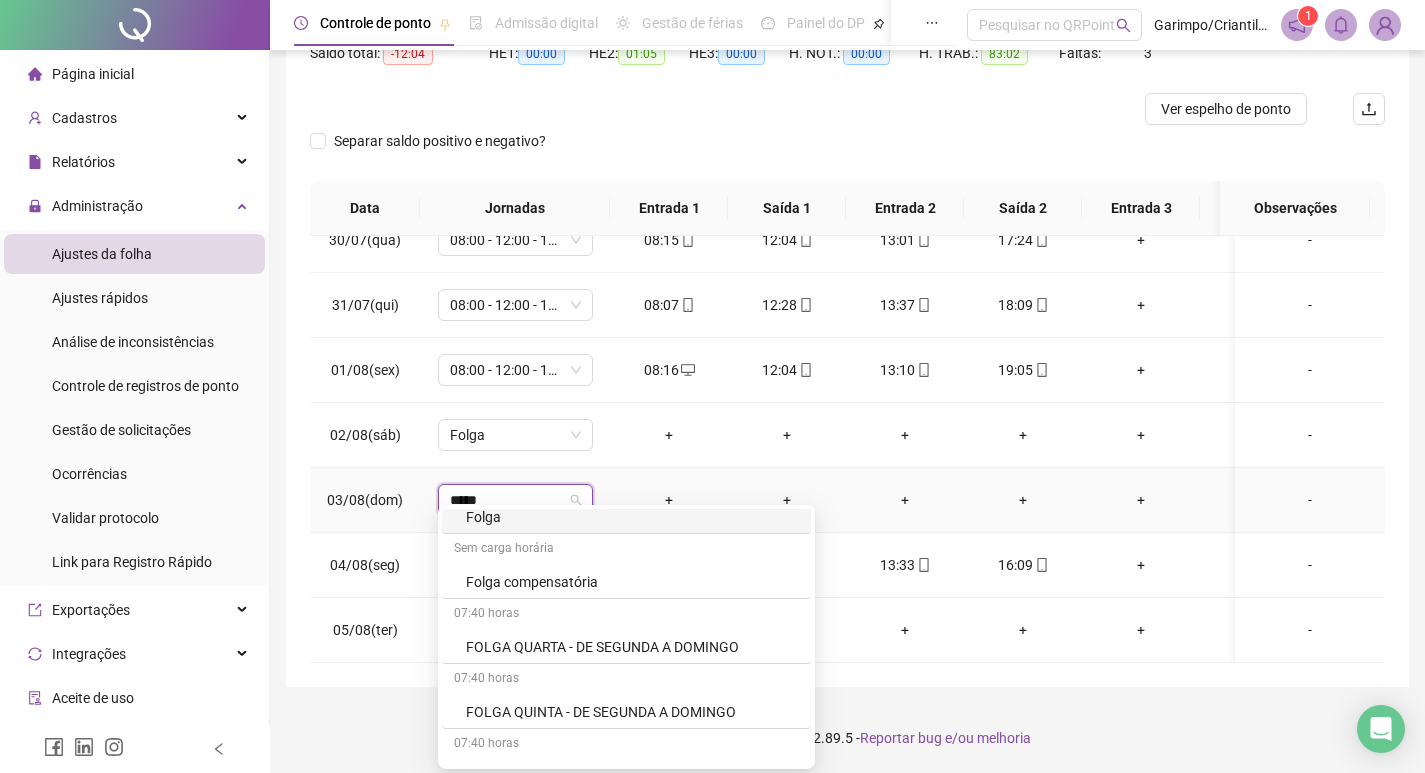 click on "Folga" at bounding box center (632, 517) 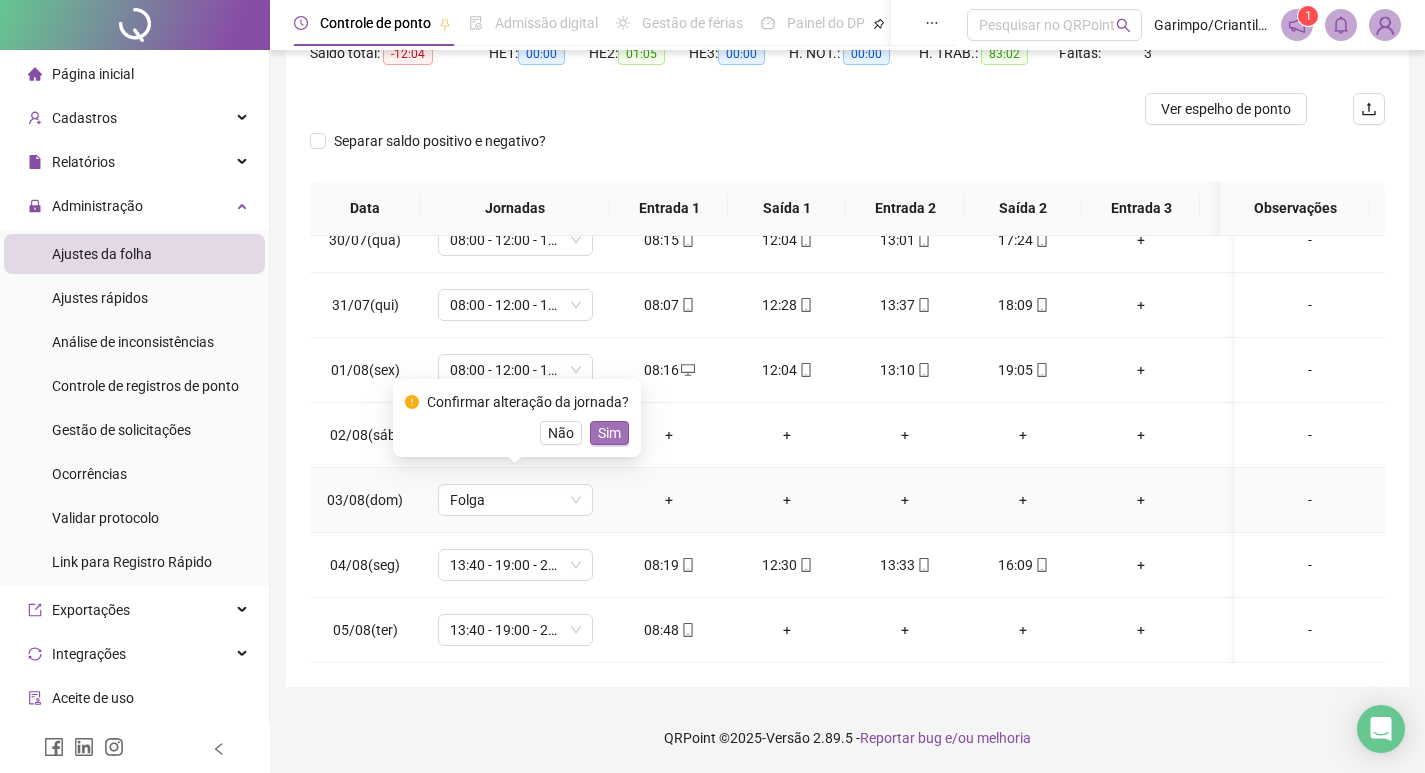 click on "Sim" at bounding box center (609, 433) 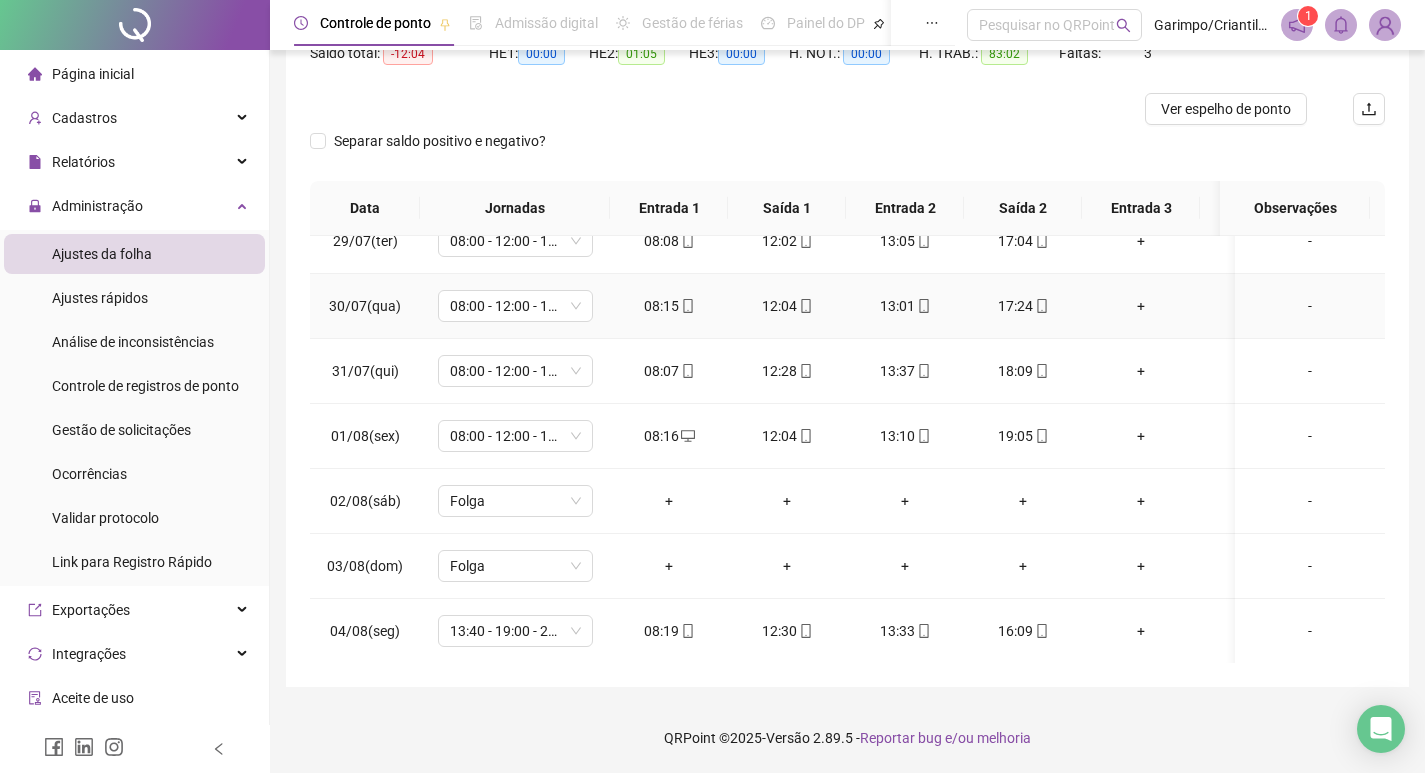 scroll, scrollTop: 563, scrollLeft: 0, axis: vertical 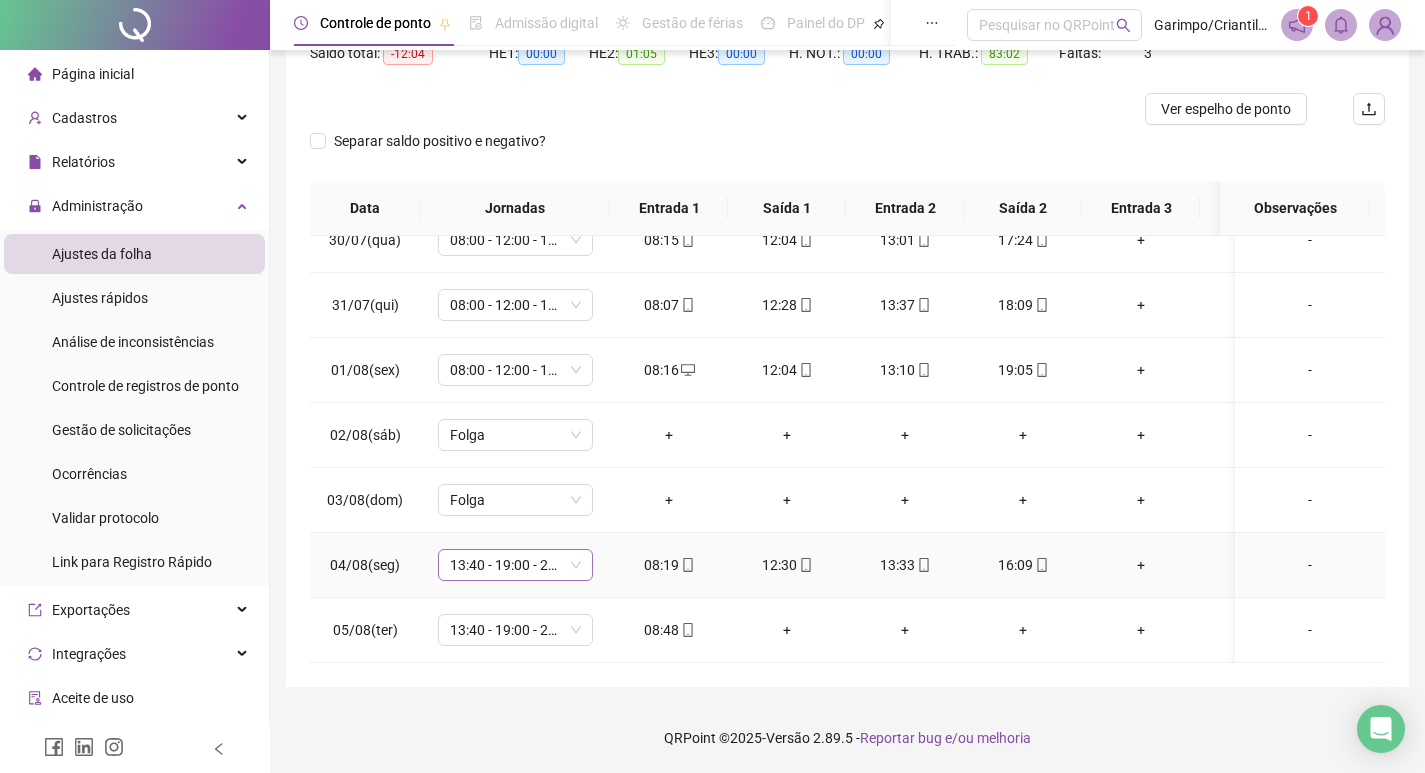 click on "13:40 - 19:00 - 20:00 - 22:00" at bounding box center [515, 565] 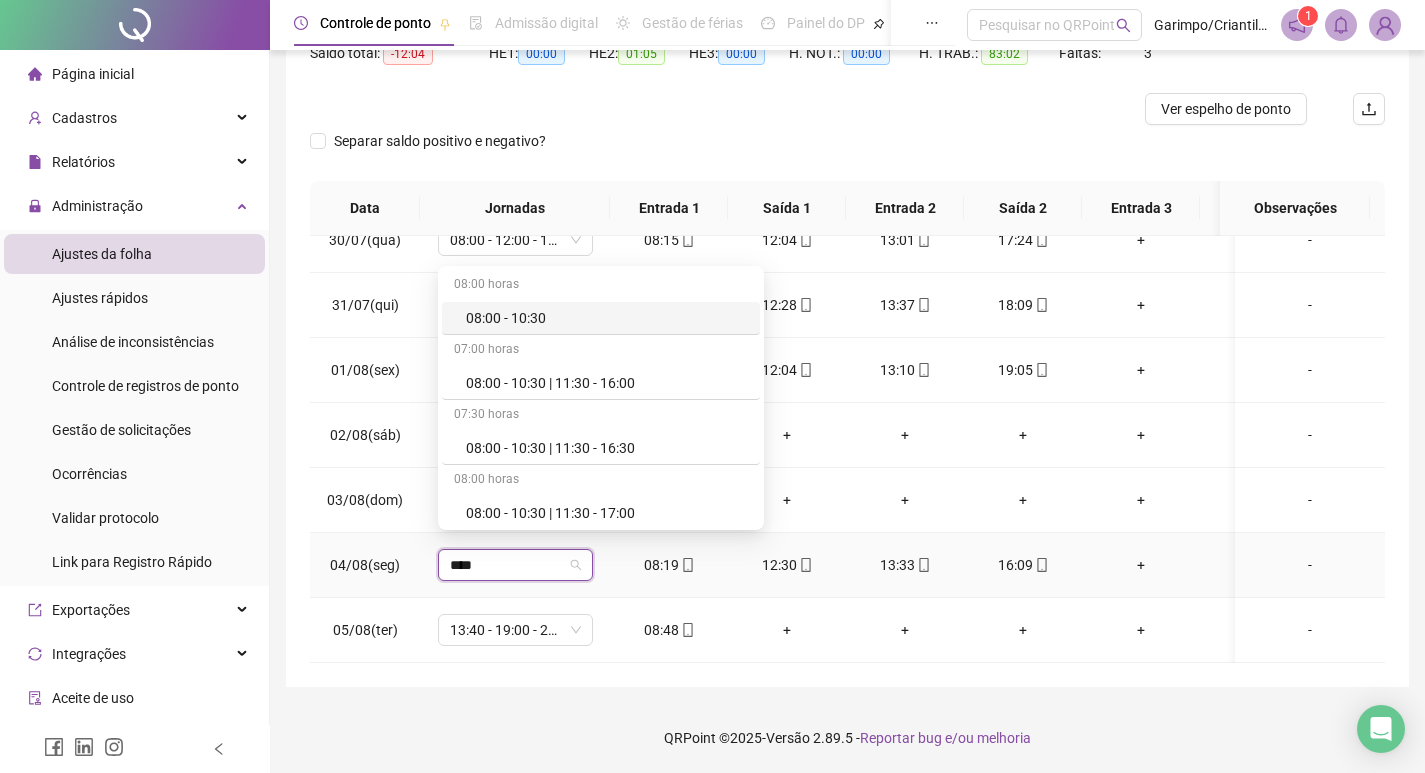 type on "*****" 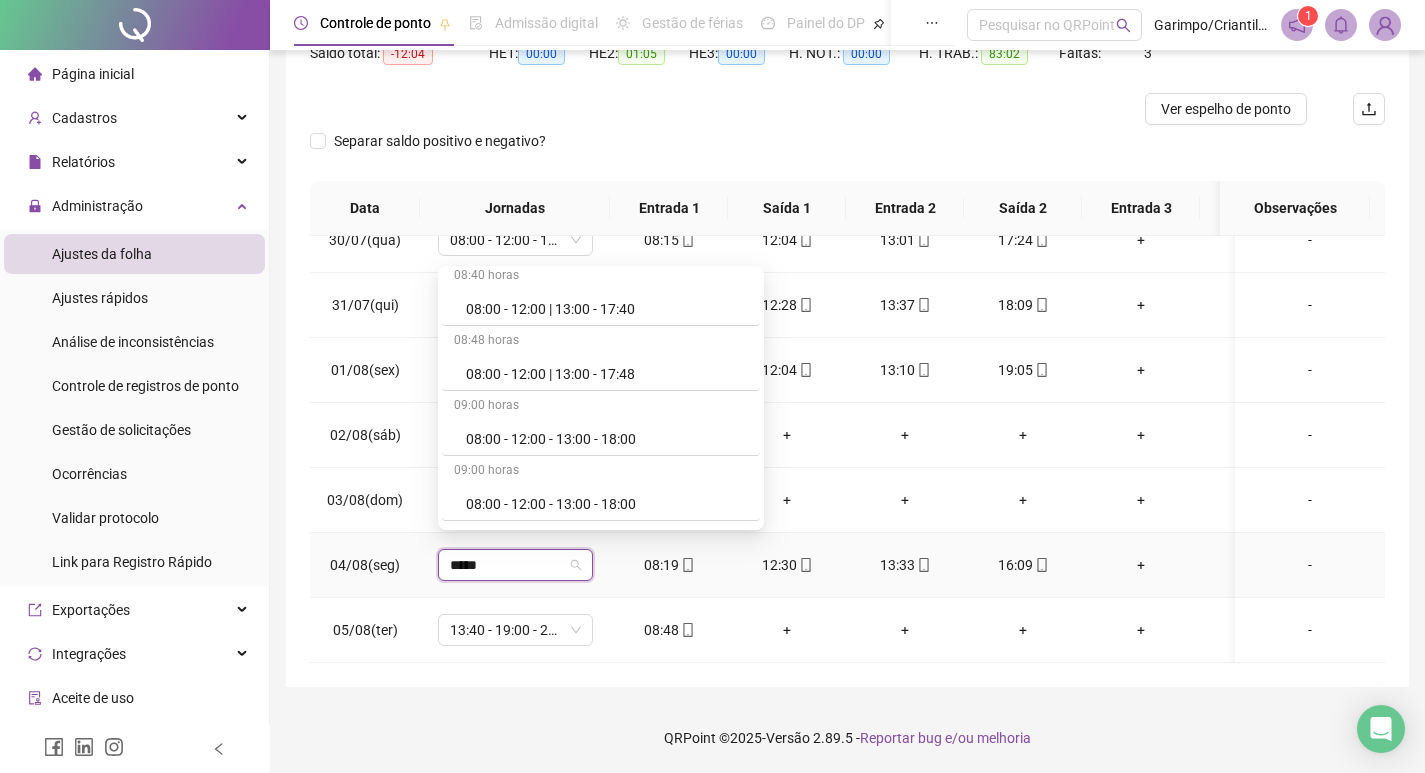 scroll, scrollTop: 1200, scrollLeft: 0, axis: vertical 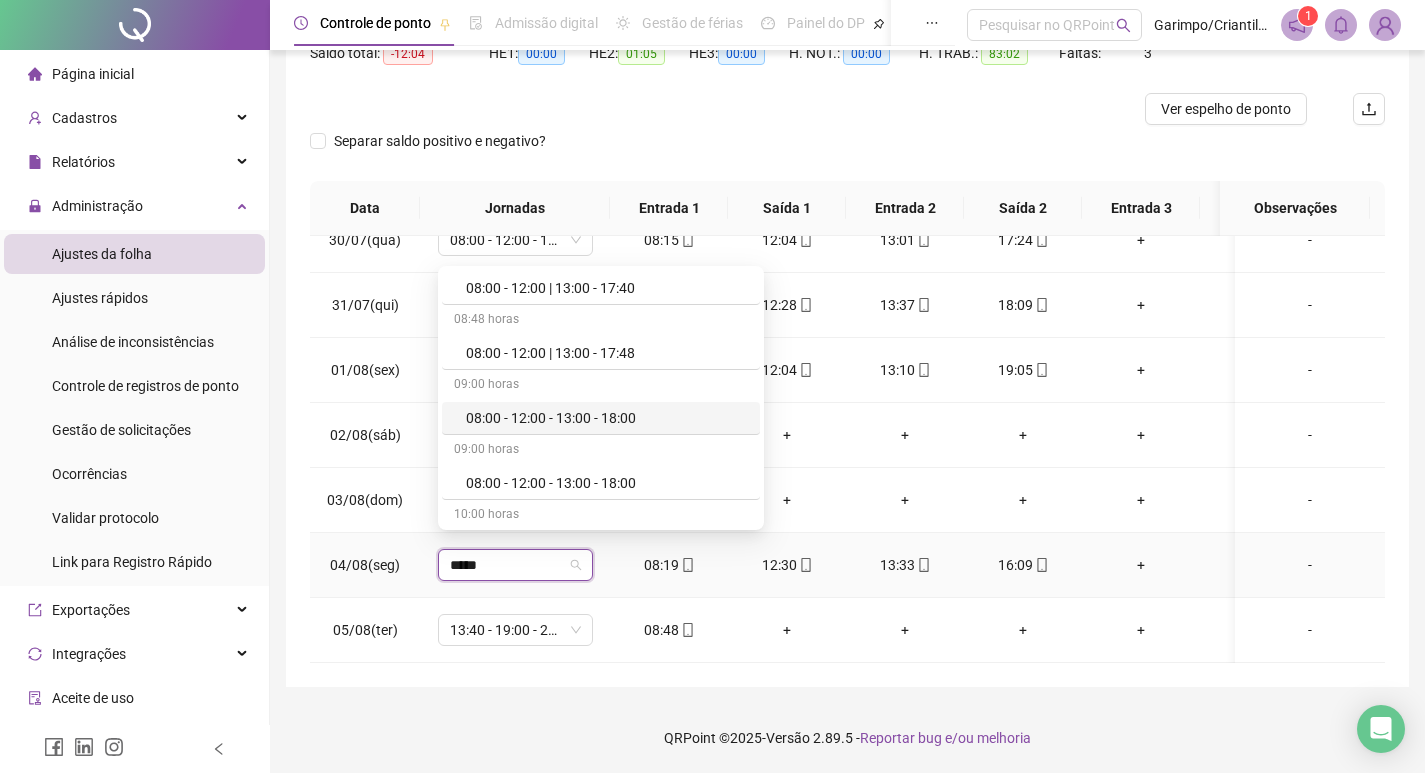 click on "08:00 - 12:00 - 13:00 - 18:00" at bounding box center (607, 418) 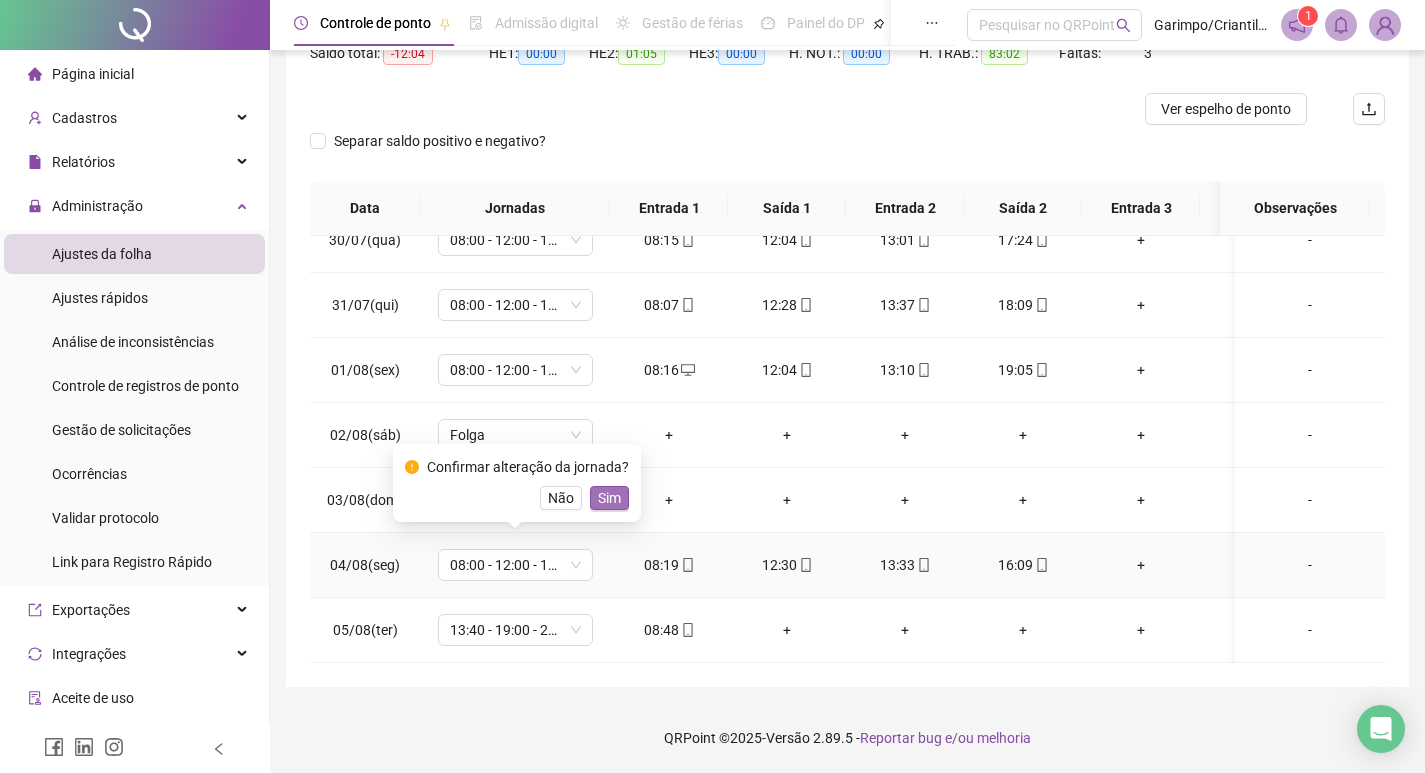 click on "Sim" at bounding box center [609, 498] 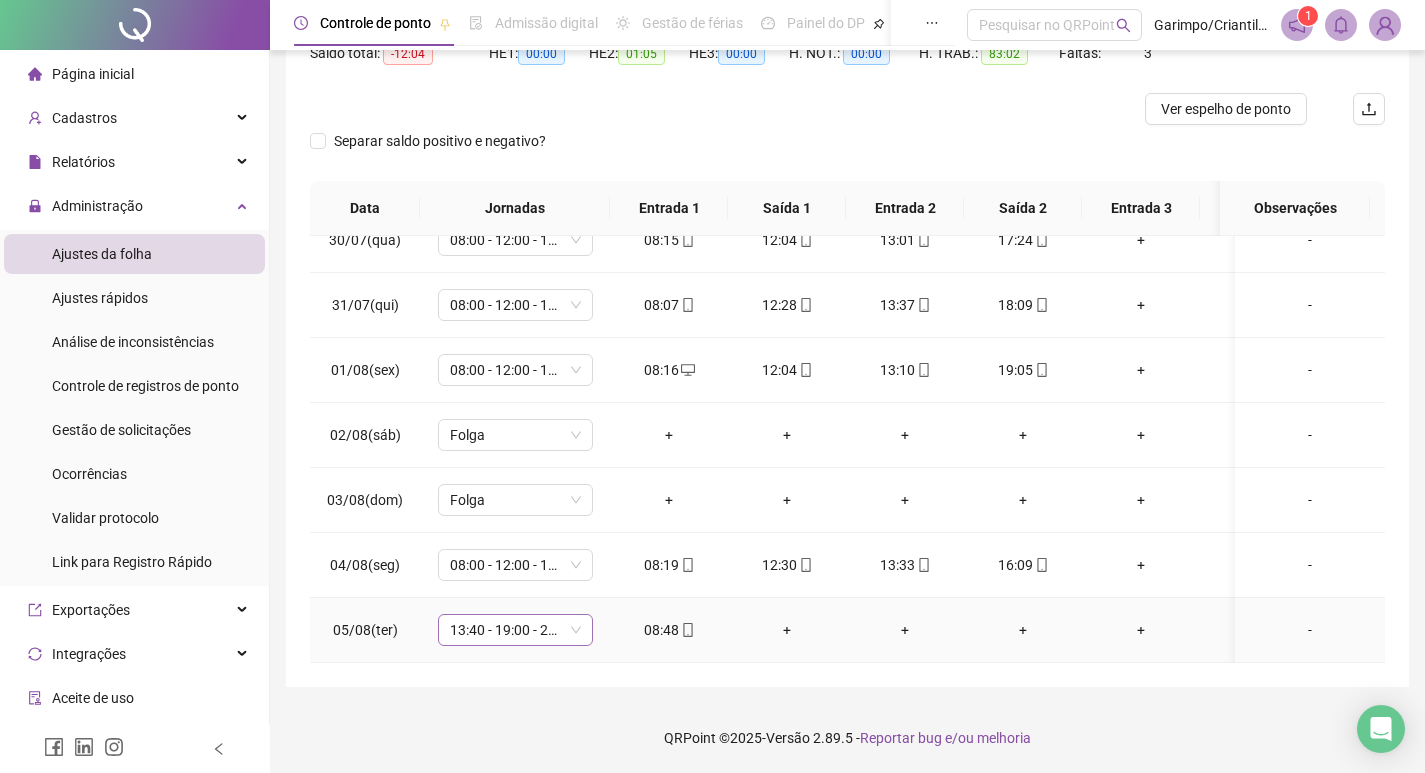 click on "13:40 - 19:00 - 20:00 - 22:00" at bounding box center [515, 630] 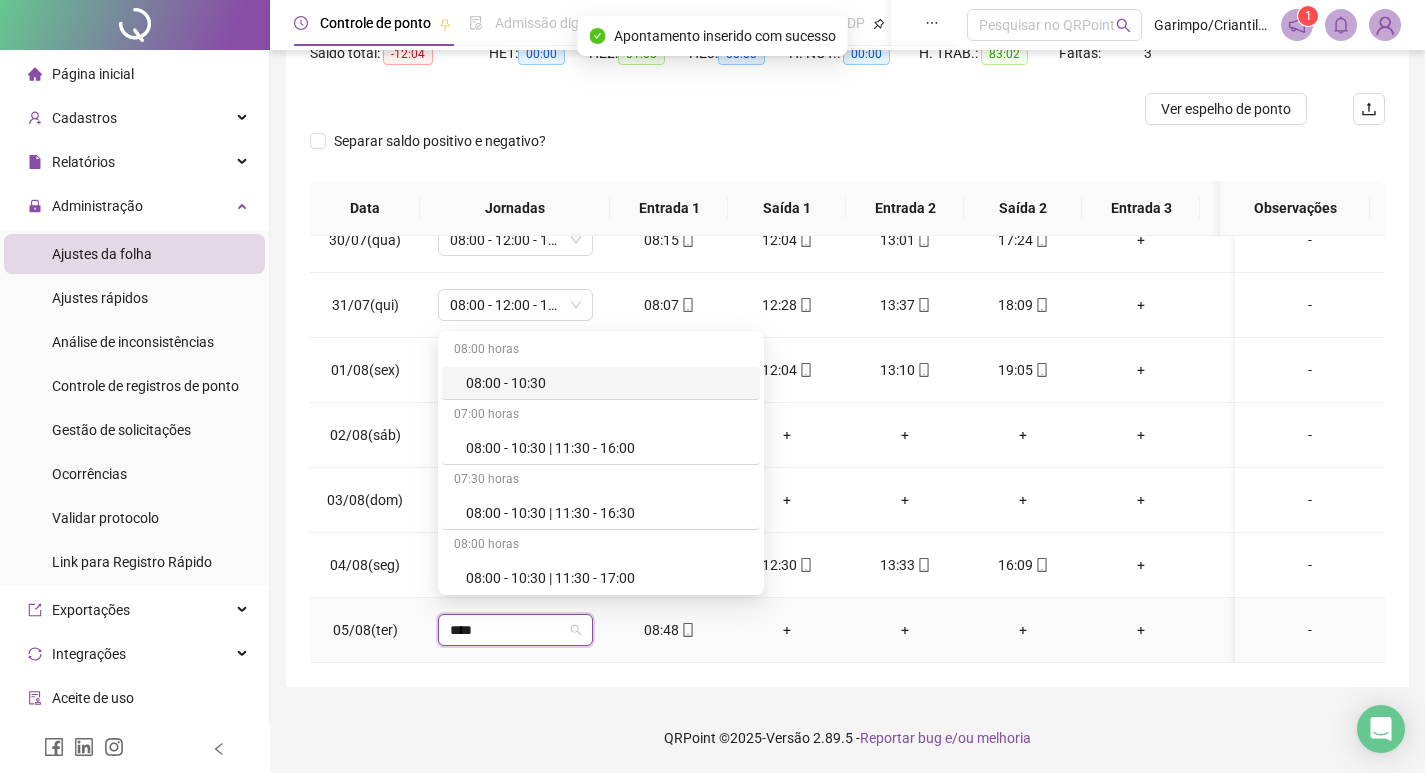 type on "*****" 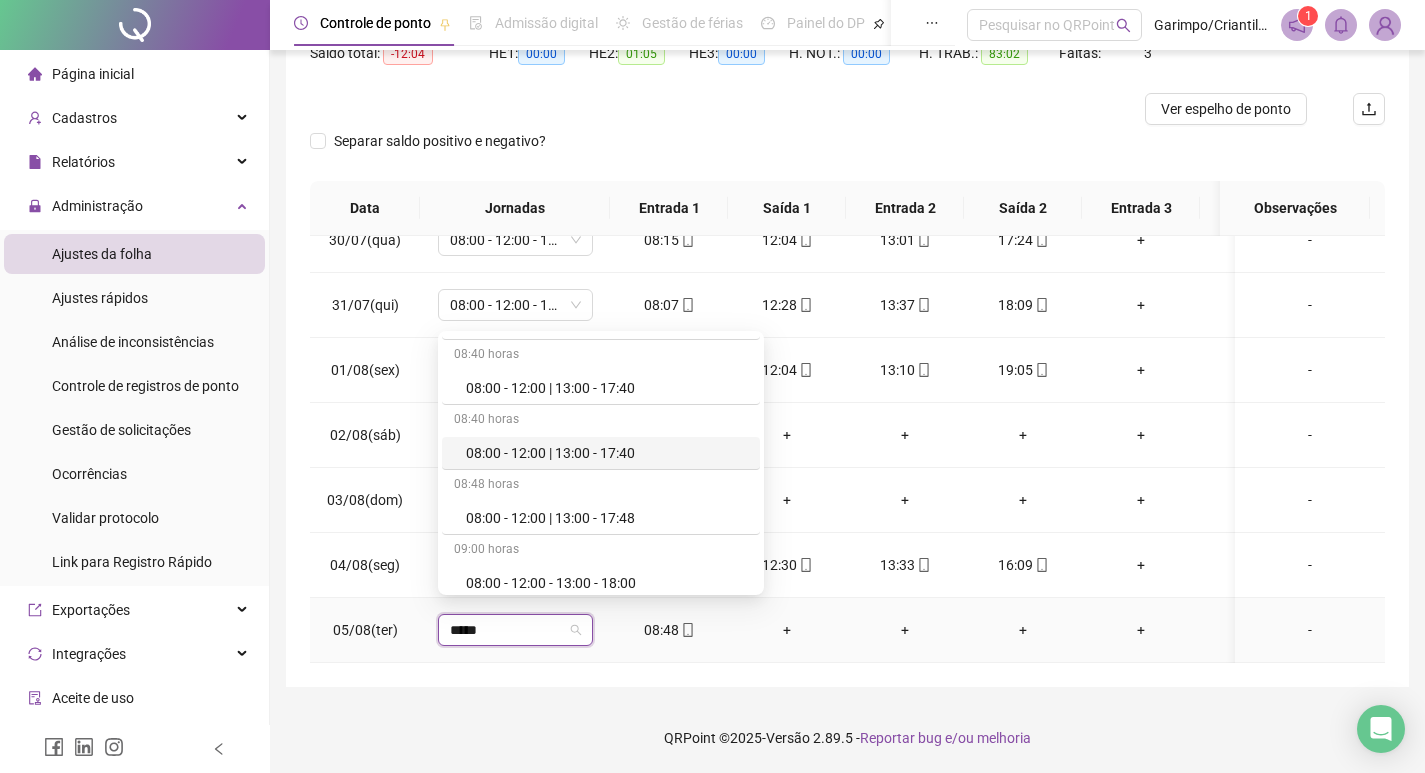 scroll, scrollTop: 1200, scrollLeft: 0, axis: vertical 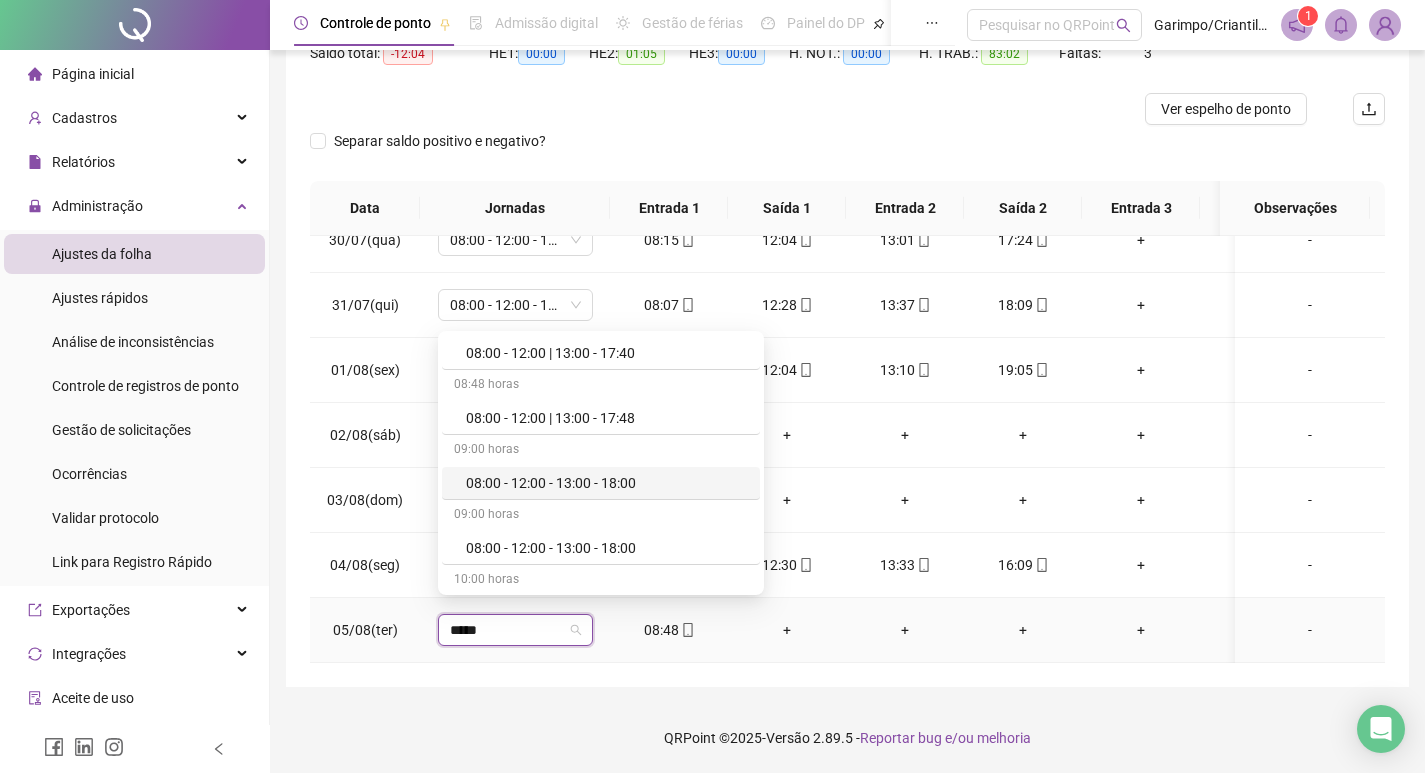 click on "08:00 - 12:00 - 13:00 - 18:00" at bounding box center [607, 483] 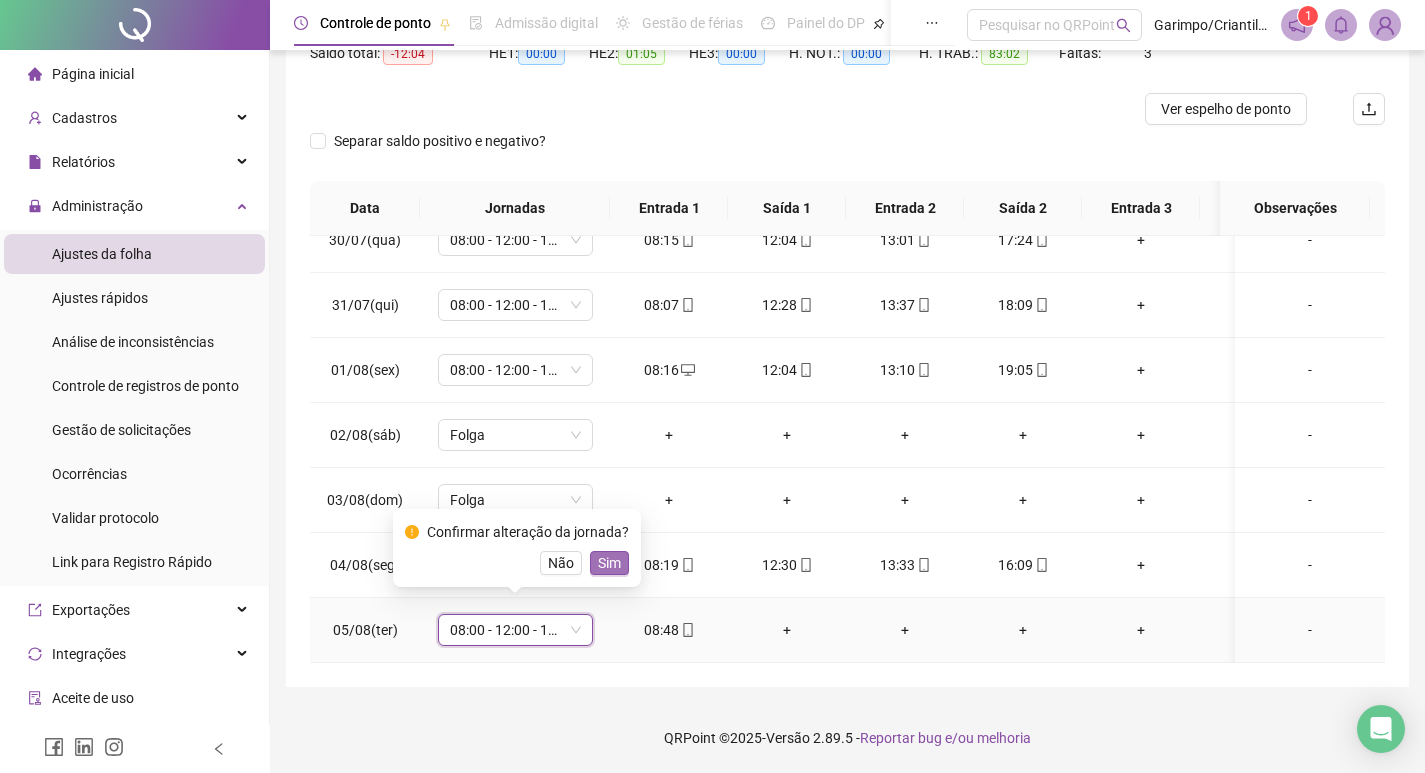 click on "Sim" at bounding box center (609, 563) 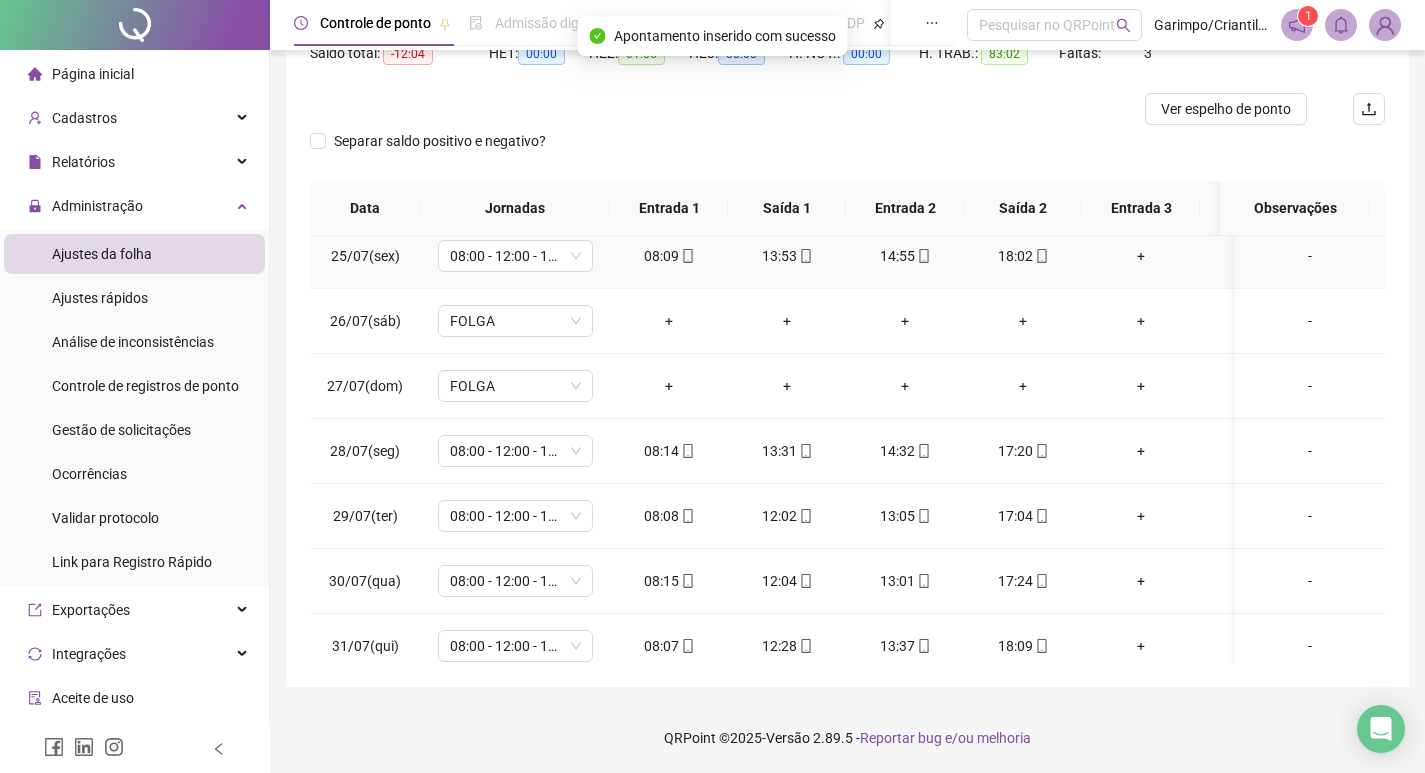 scroll, scrollTop: 163, scrollLeft: 0, axis: vertical 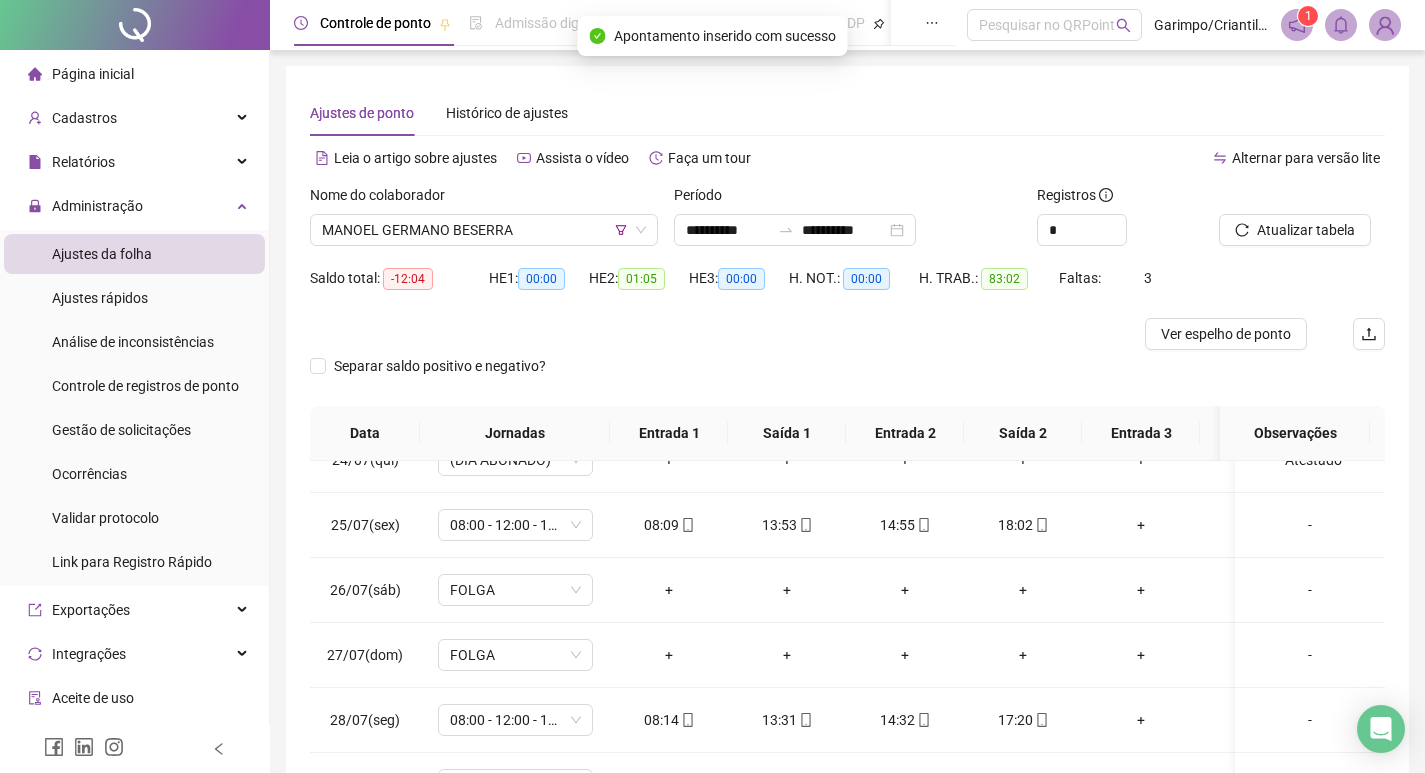 click on "Nome do colaborador" at bounding box center (484, 199) 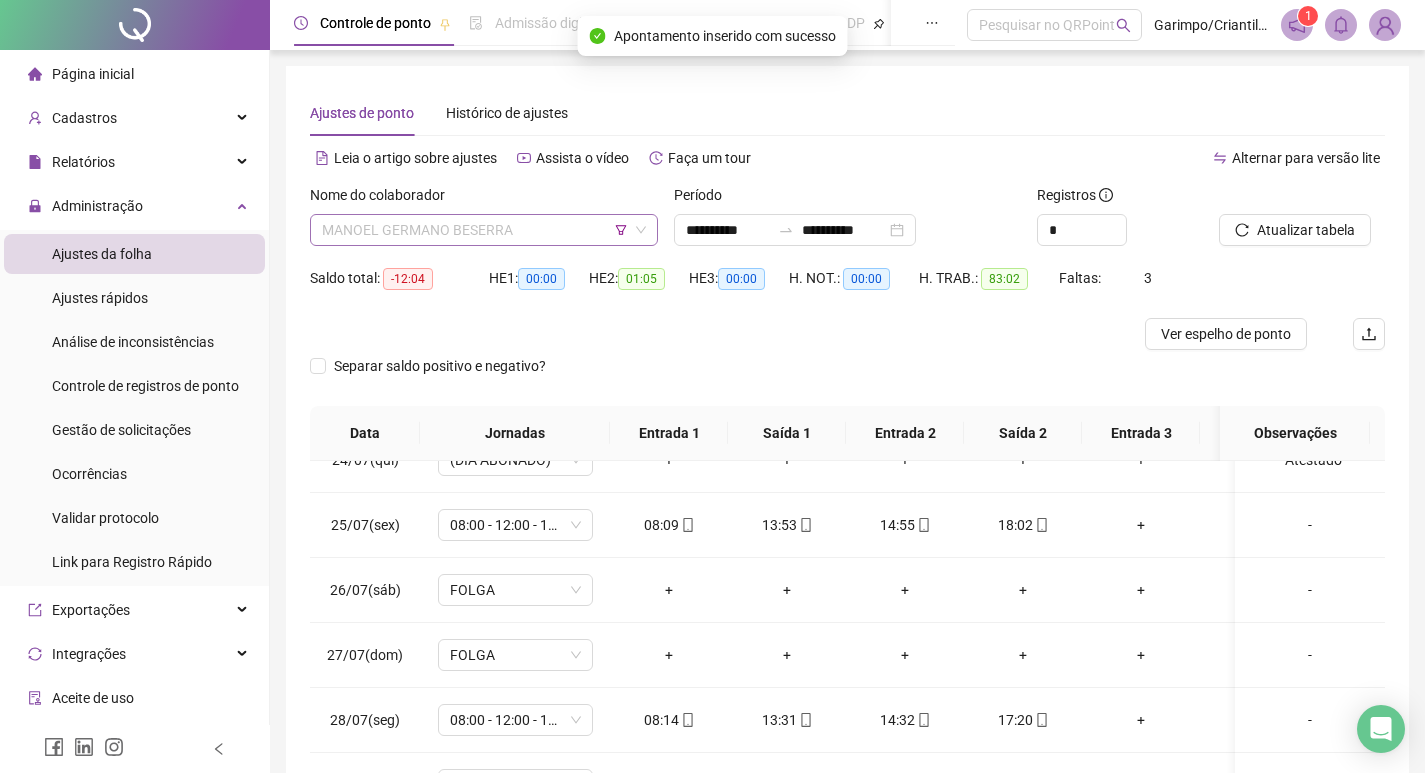 click on "MANOEL GERMANO BESERRA" at bounding box center [484, 230] 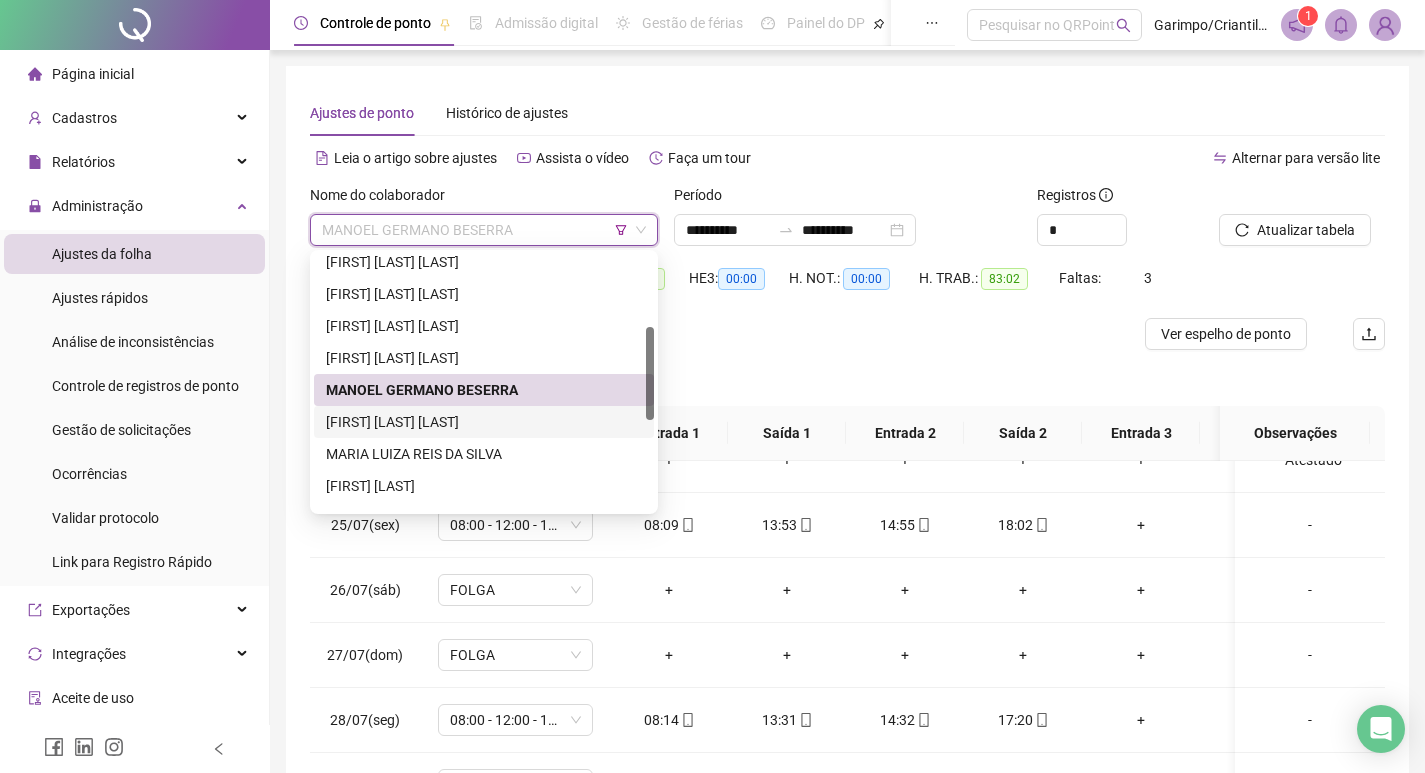 click on "[FIRST] [LAST] [LAST]" at bounding box center (484, 422) 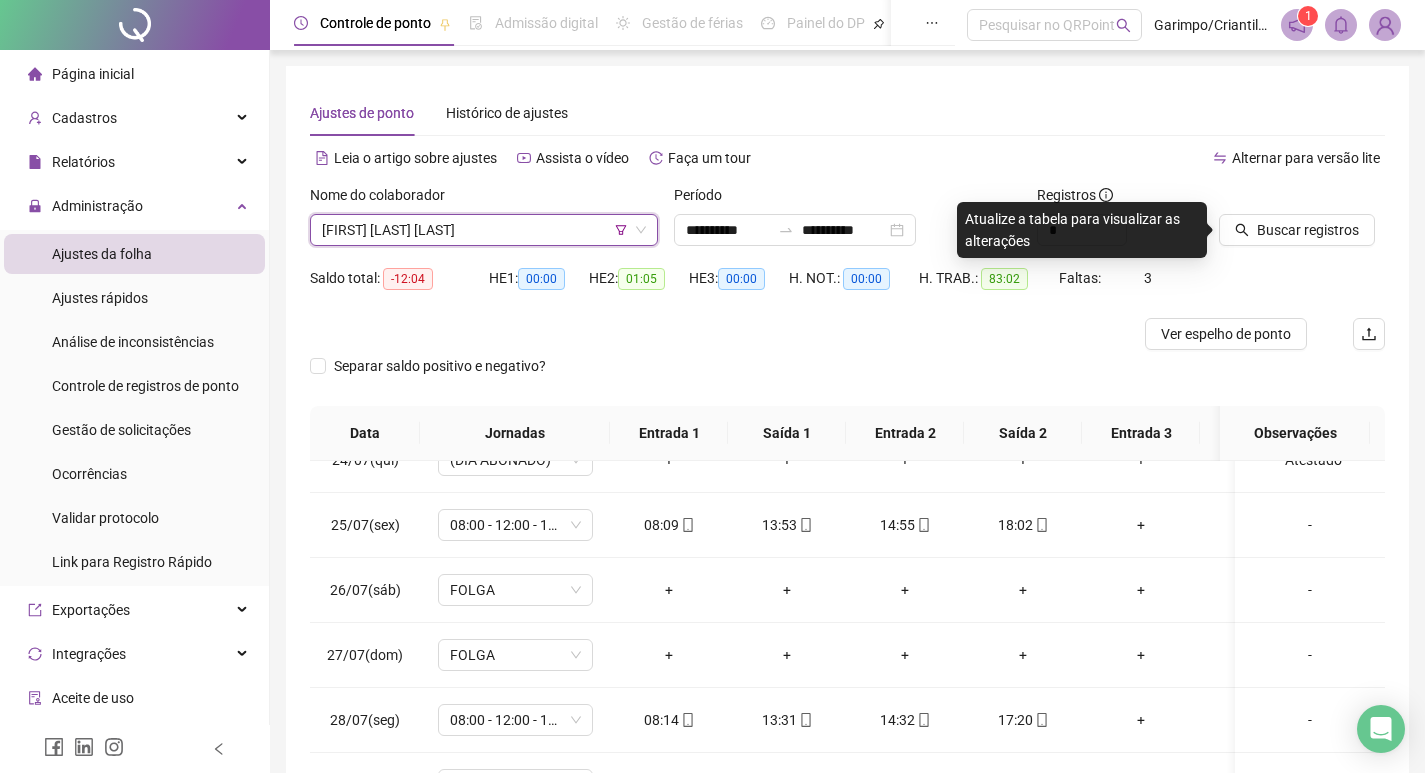 click at bounding box center (713, 334) 